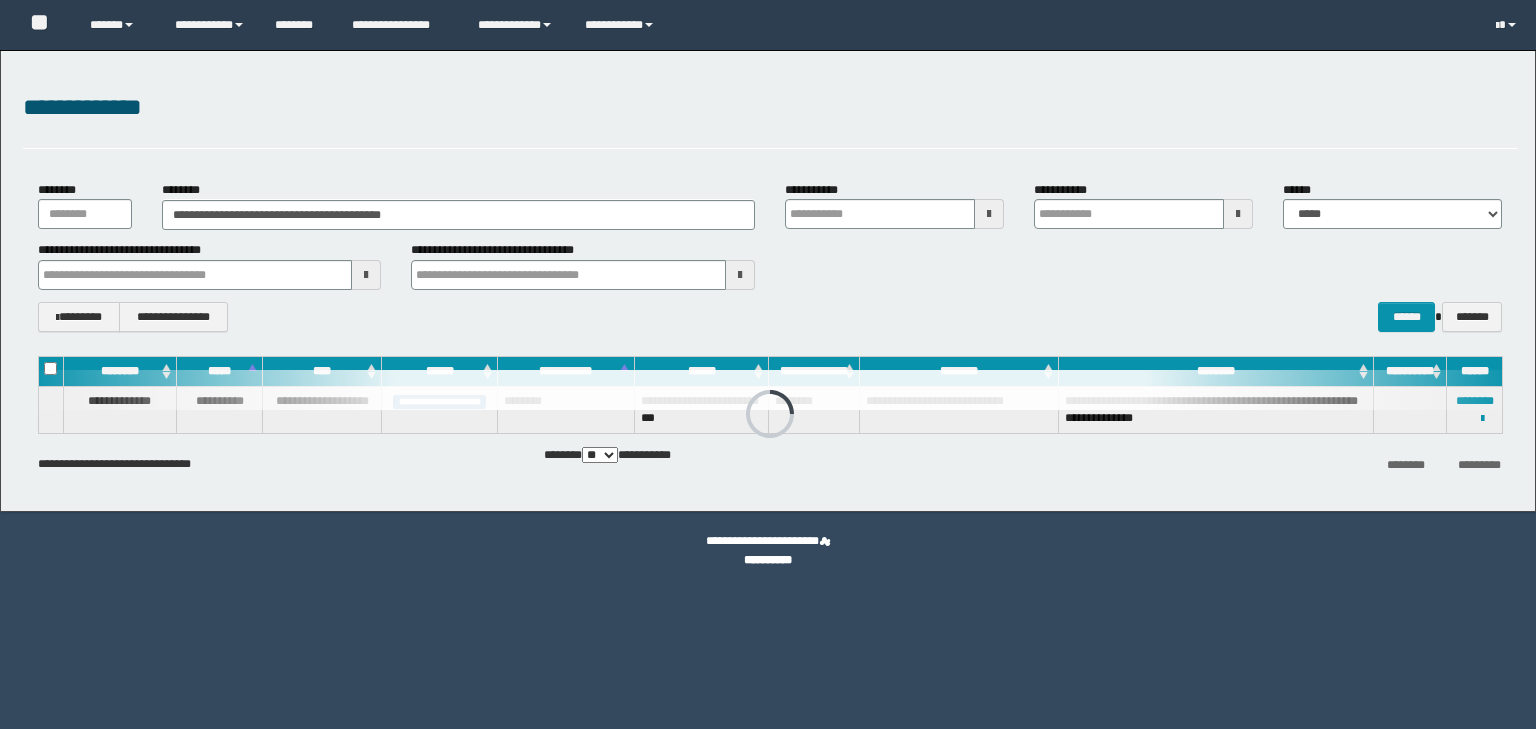 scroll, scrollTop: 0, scrollLeft: 0, axis: both 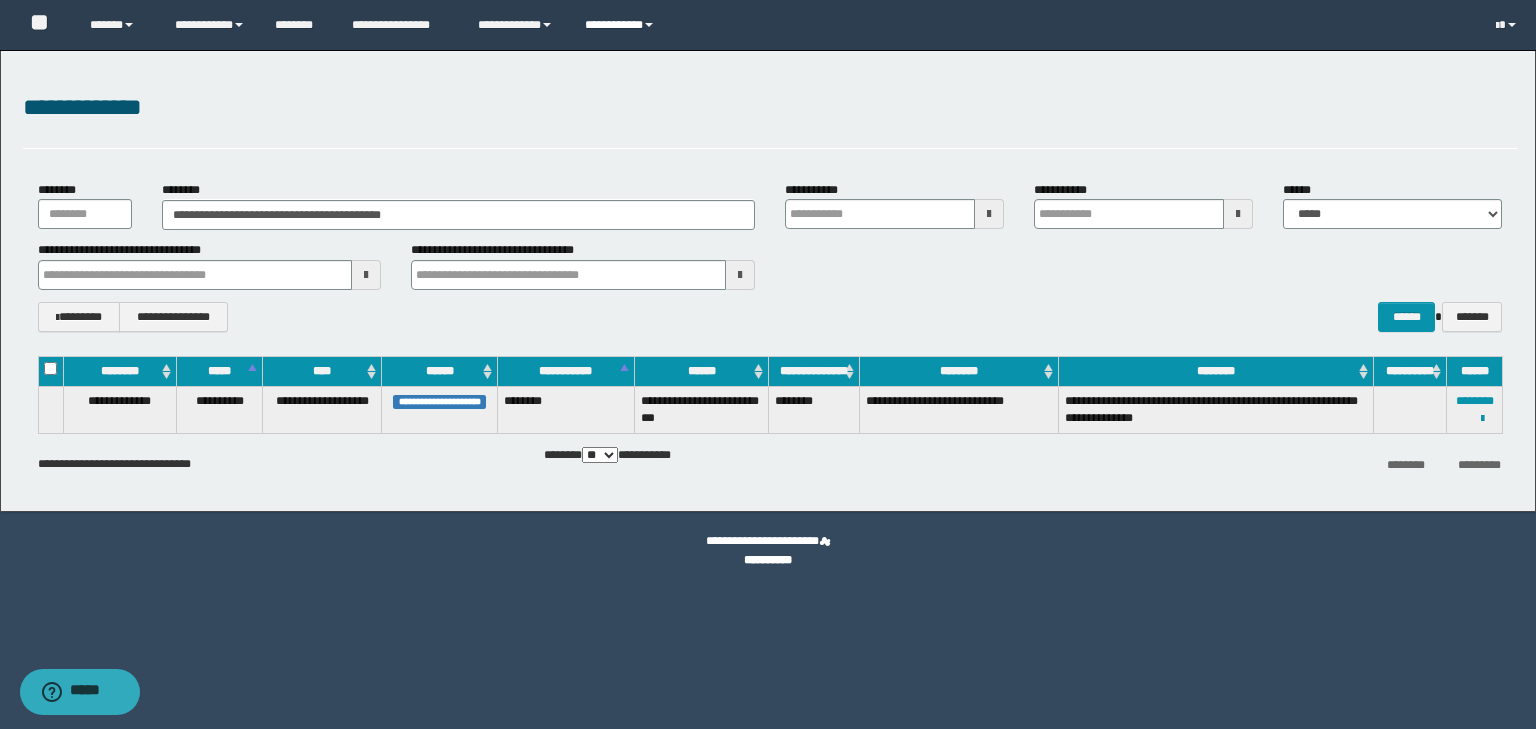 click on "**********" at bounding box center [622, 25] 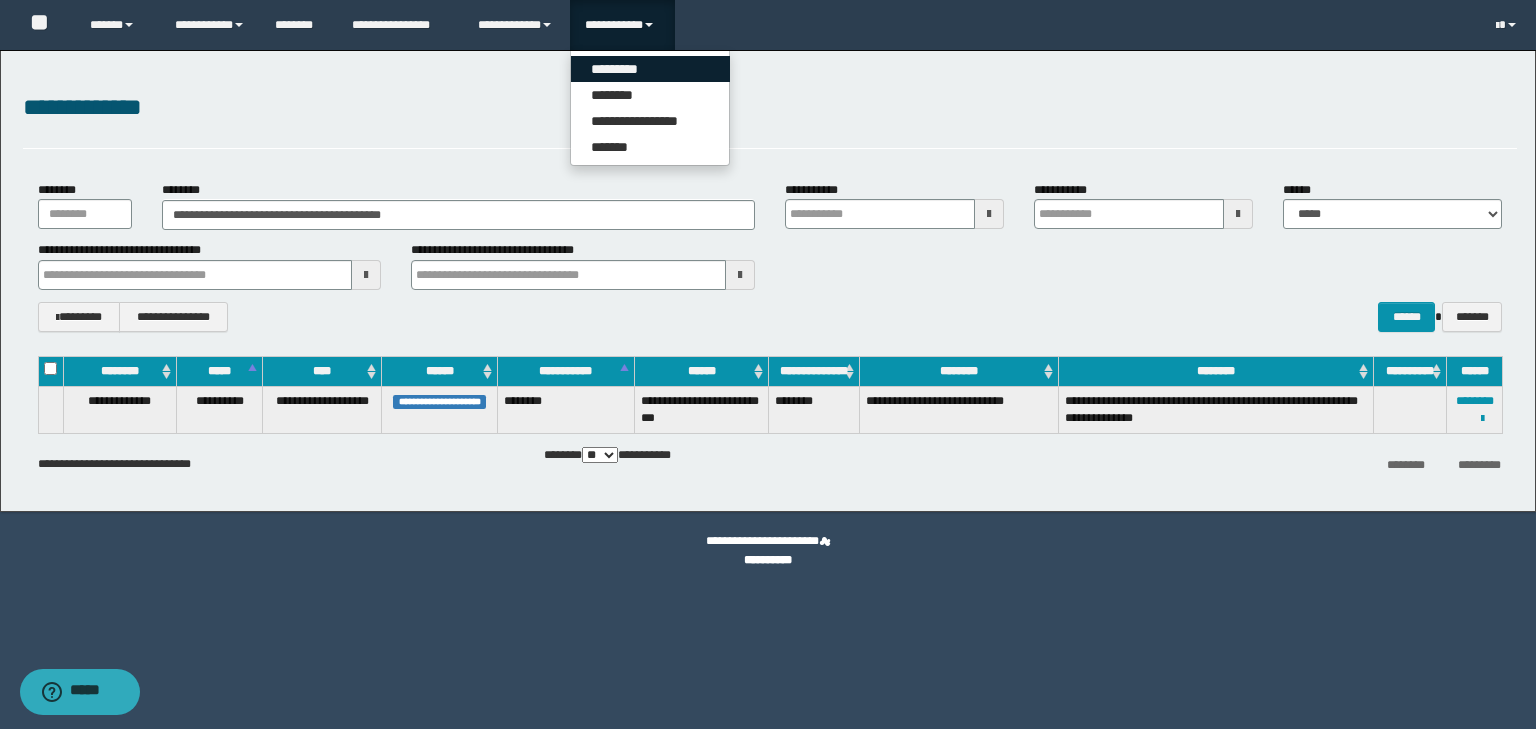 click on "*********" at bounding box center (650, 69) 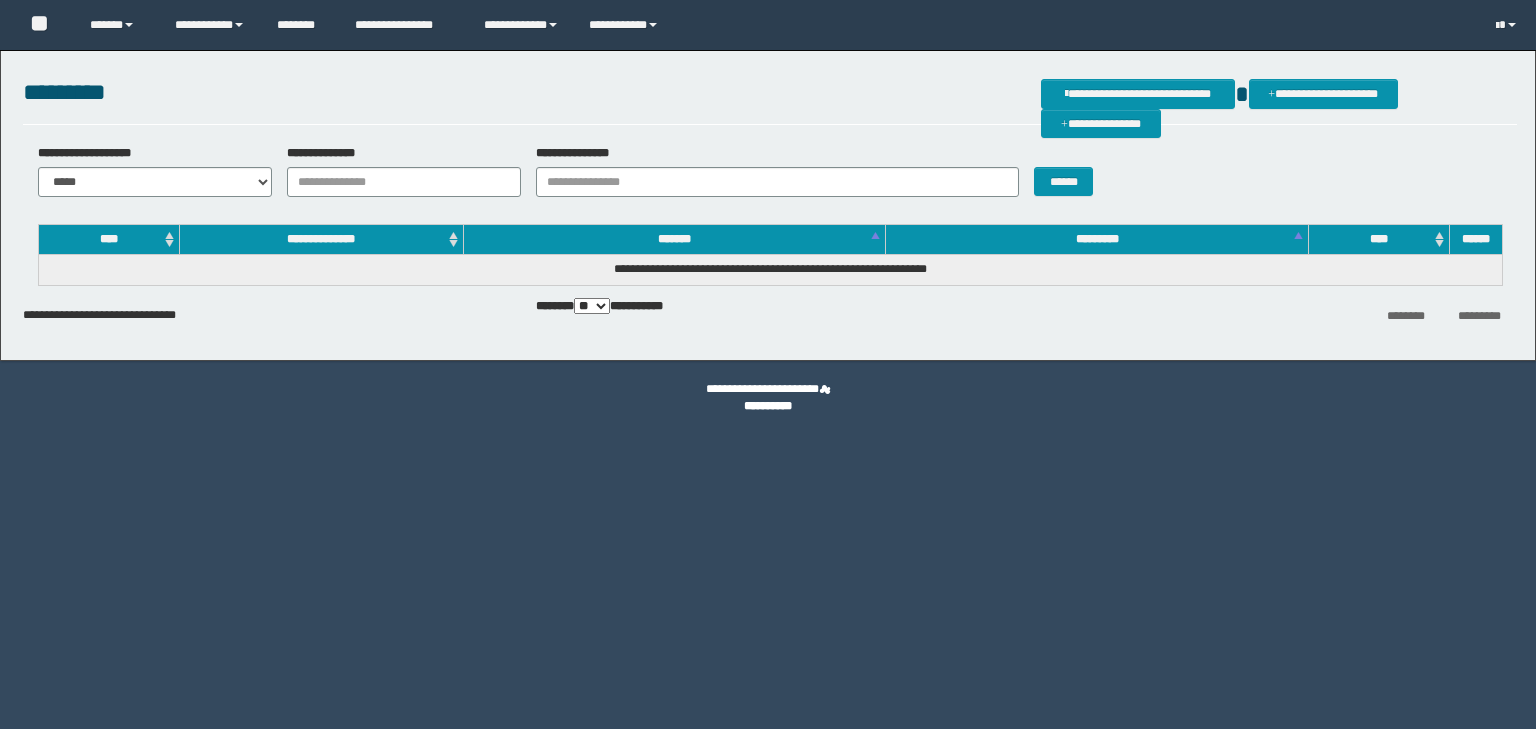 scroll, scrollTop: 0, scrollLeft: 0, axis: both 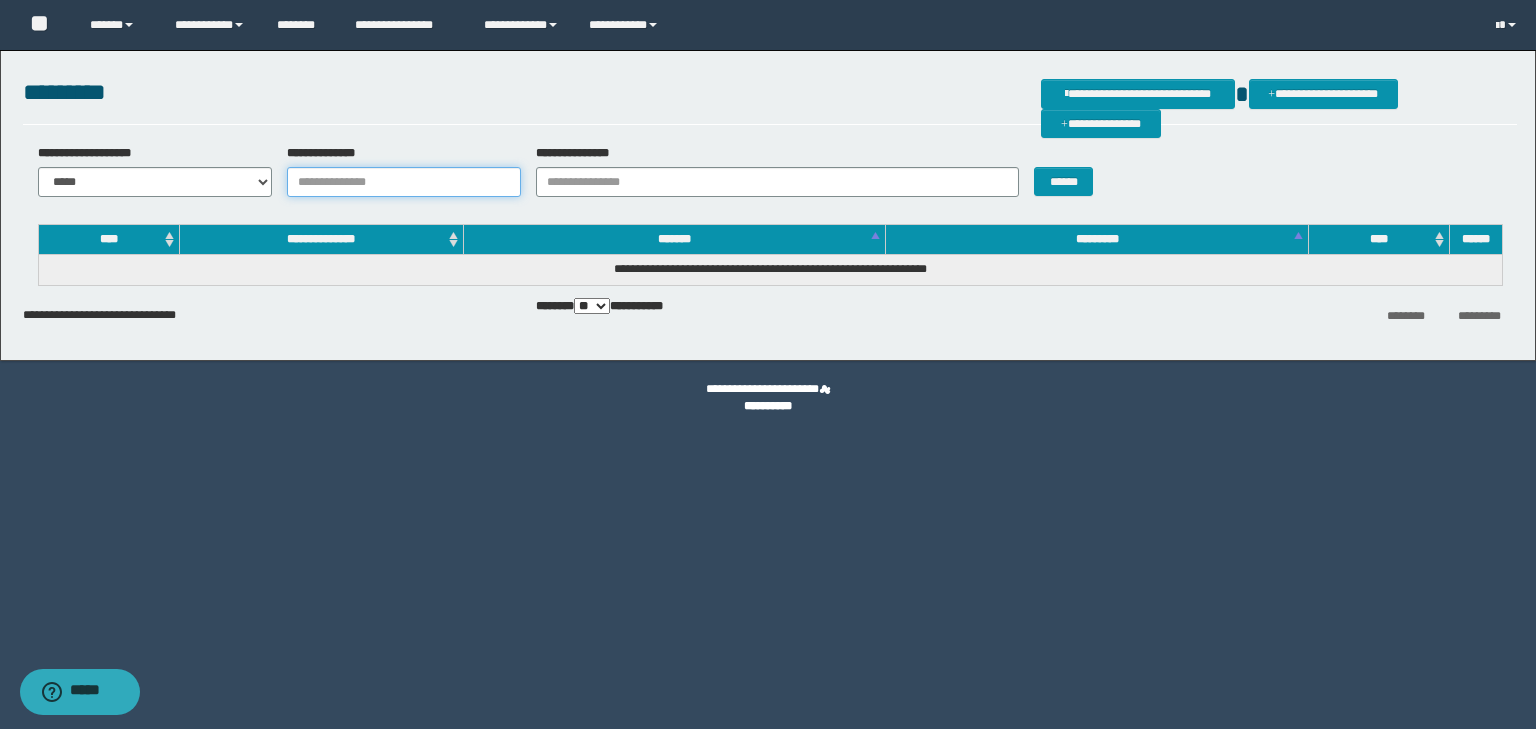 click on "**********" at bounding box center (404, 182) 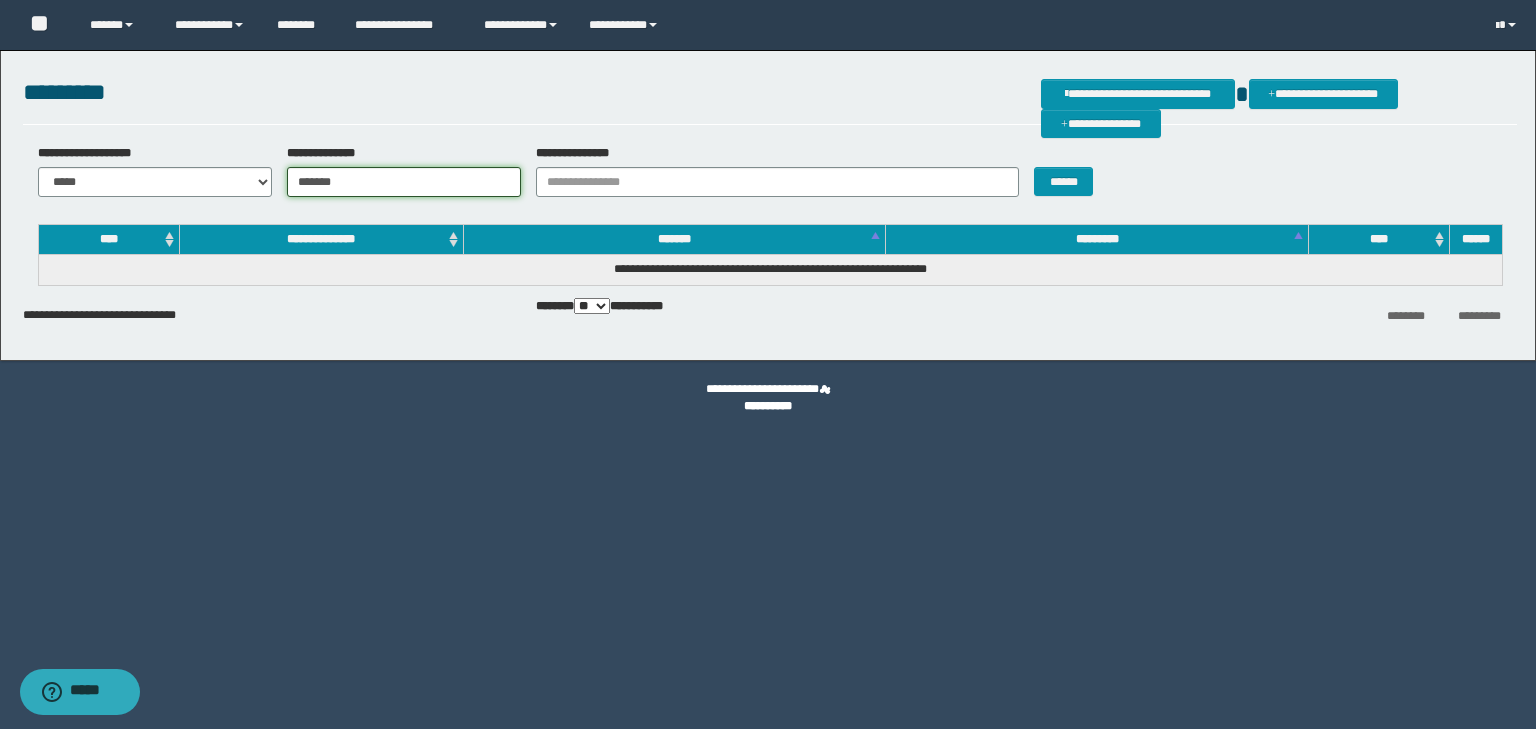 type on "*******" 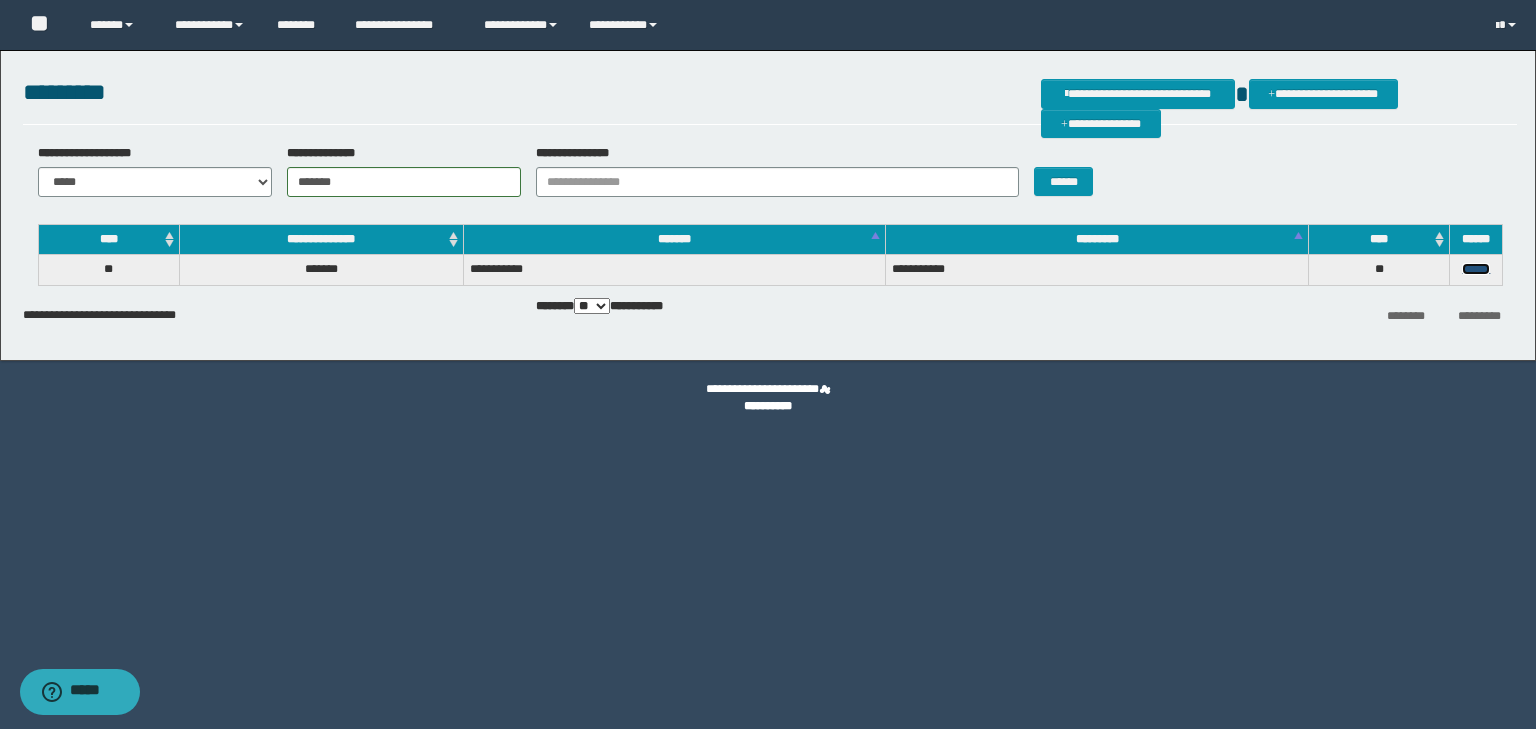 click on "******" at bounding box center (1476, 269) 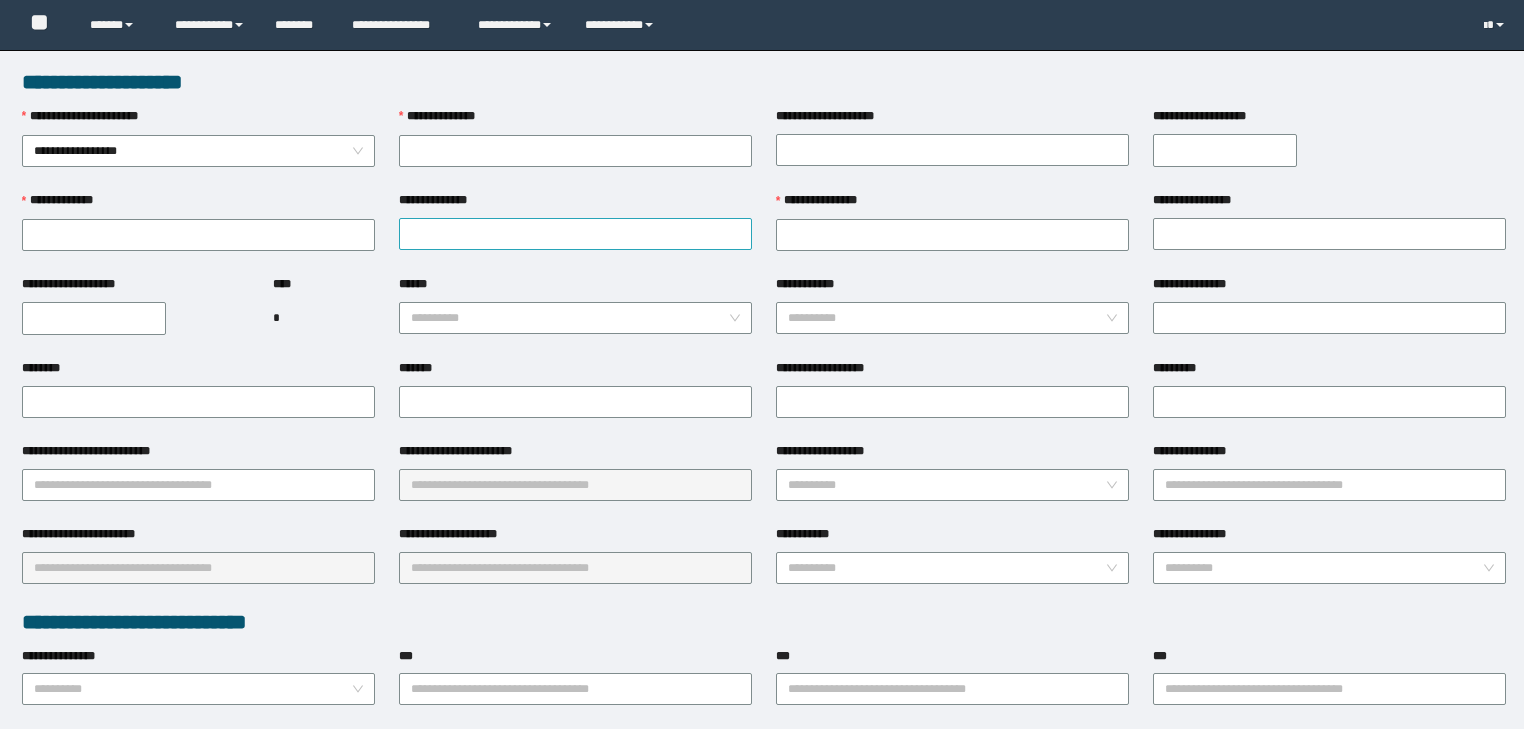 scroll, scrollTop: 0, scrollLeft: 0, axis: both 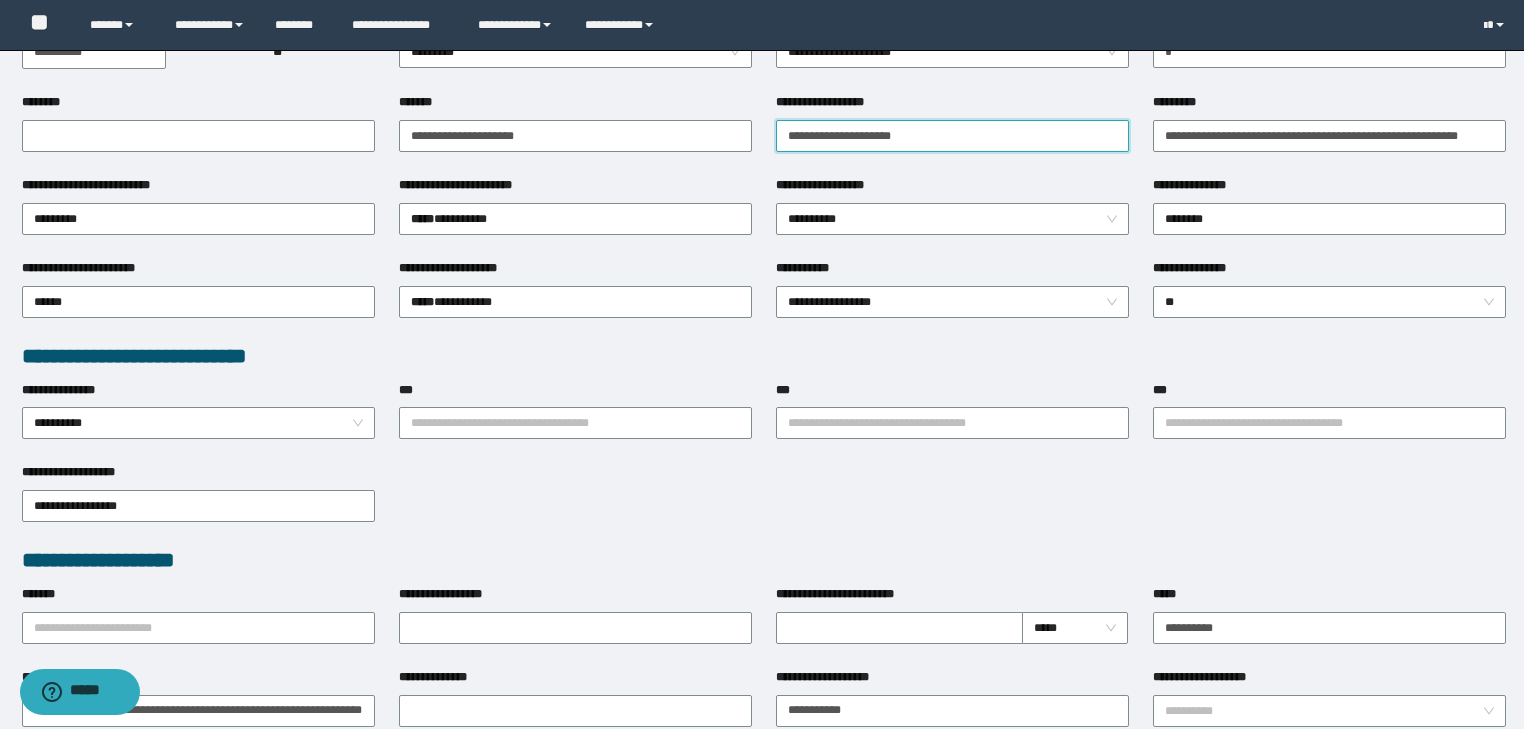 drag, startPoint x: 783, startPoint y: 131, endPoint x: 924, endPoint y: 132, distance: 141.00354 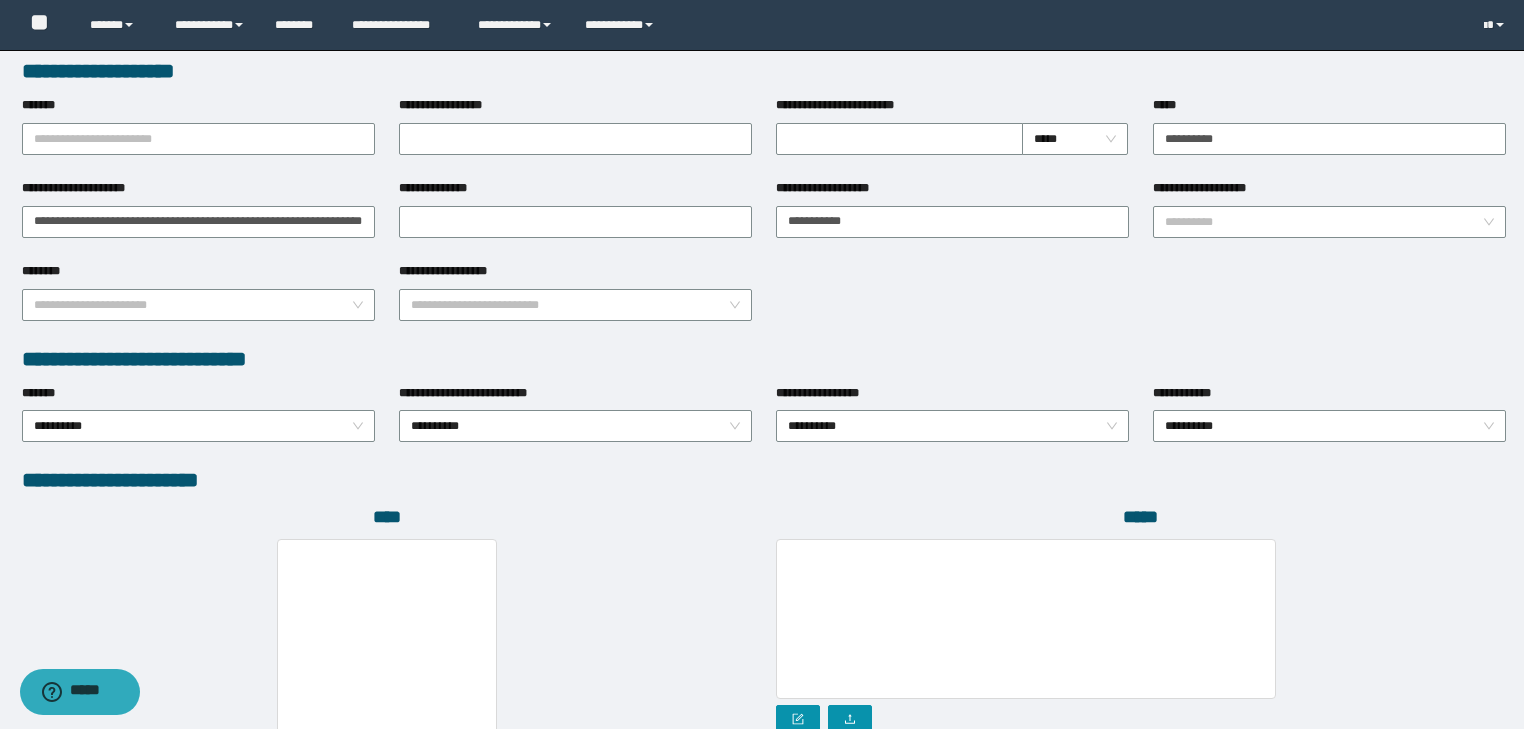 scroll, scrollTop: 972, scrollLeft: 0, axis: vertical 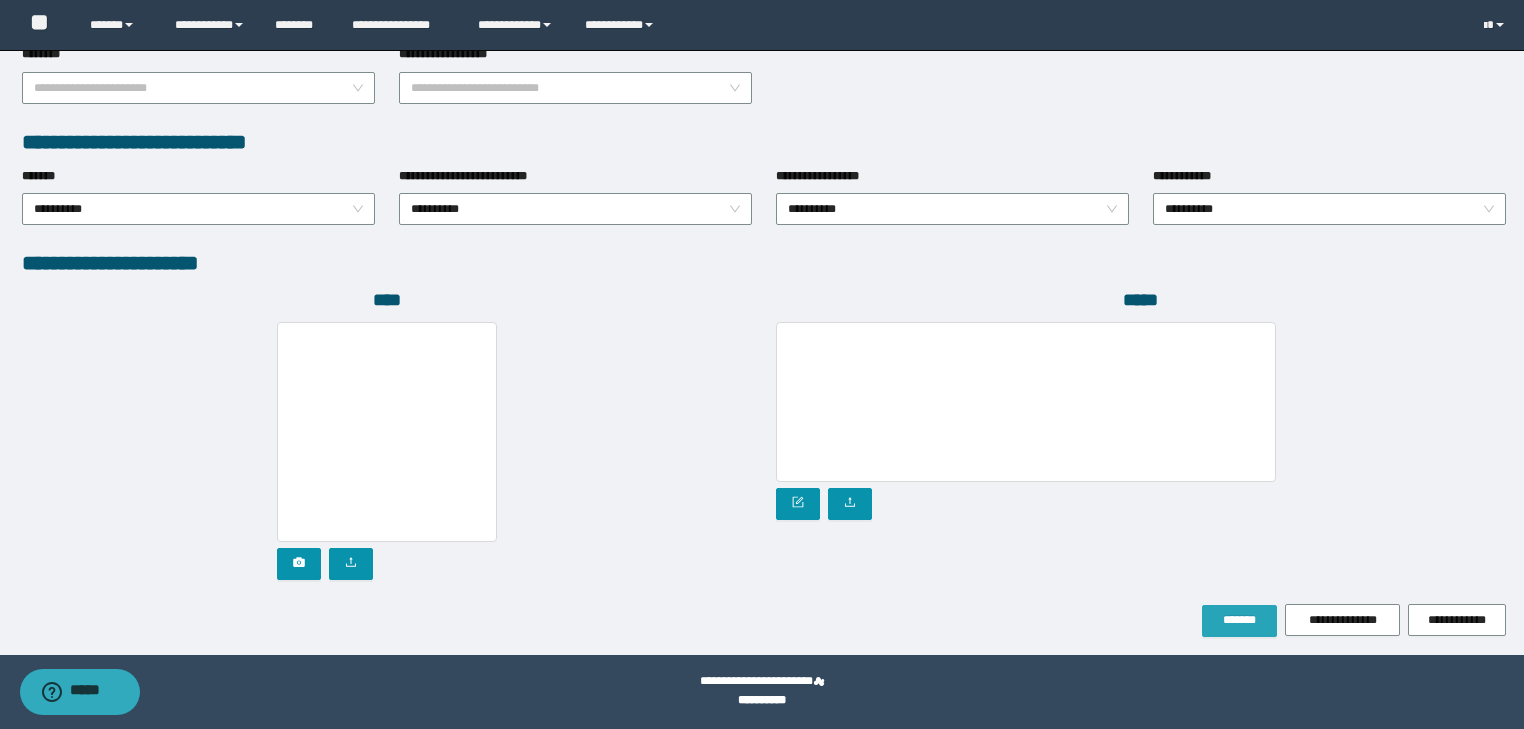 click on "*******" at bounding box center (1239, 620) 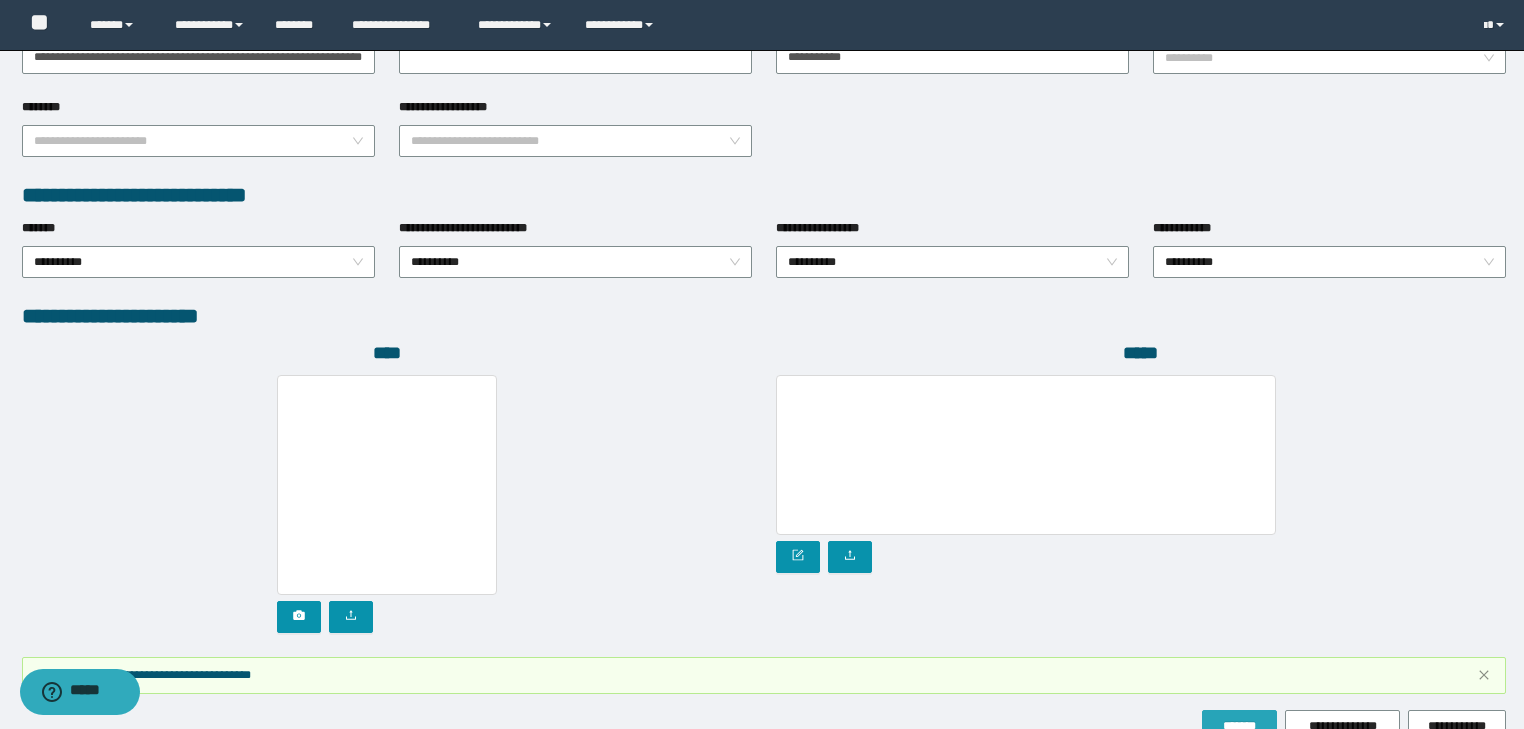 scroll, scrollTop: 1025, scrollLeft: 0, axis: vertical 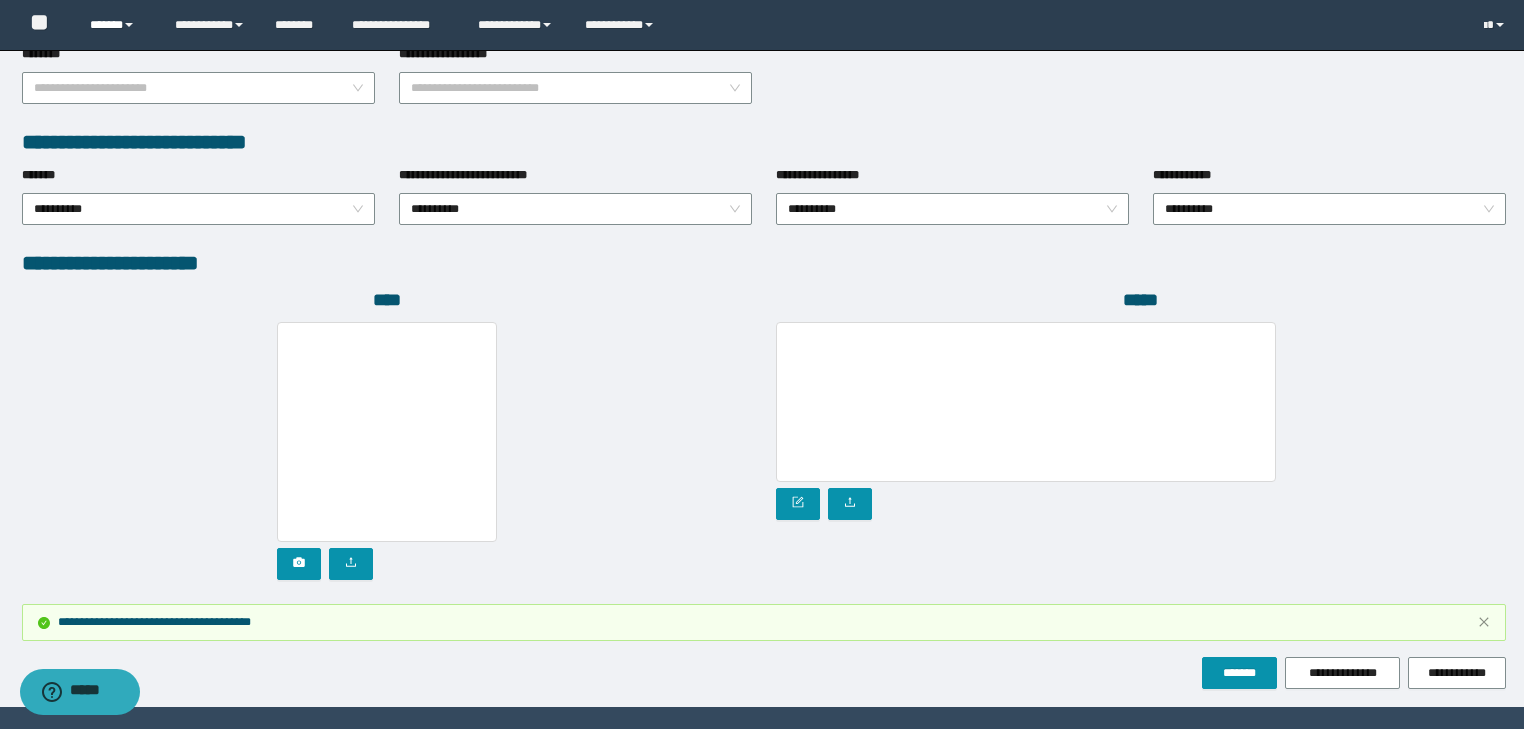 click on "******" at bounding box center (117, 25) 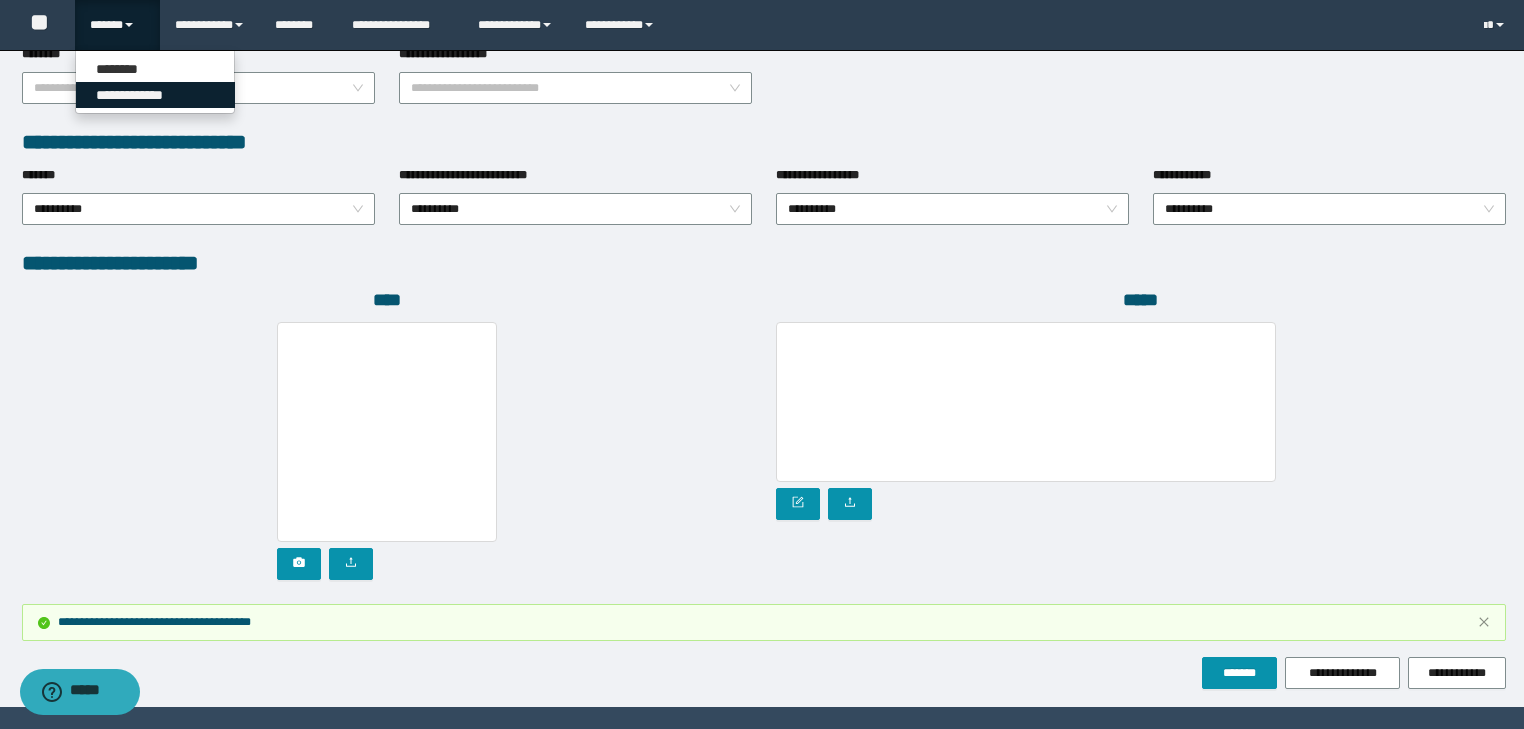 click on "**********" at bounding box center (155, 95) 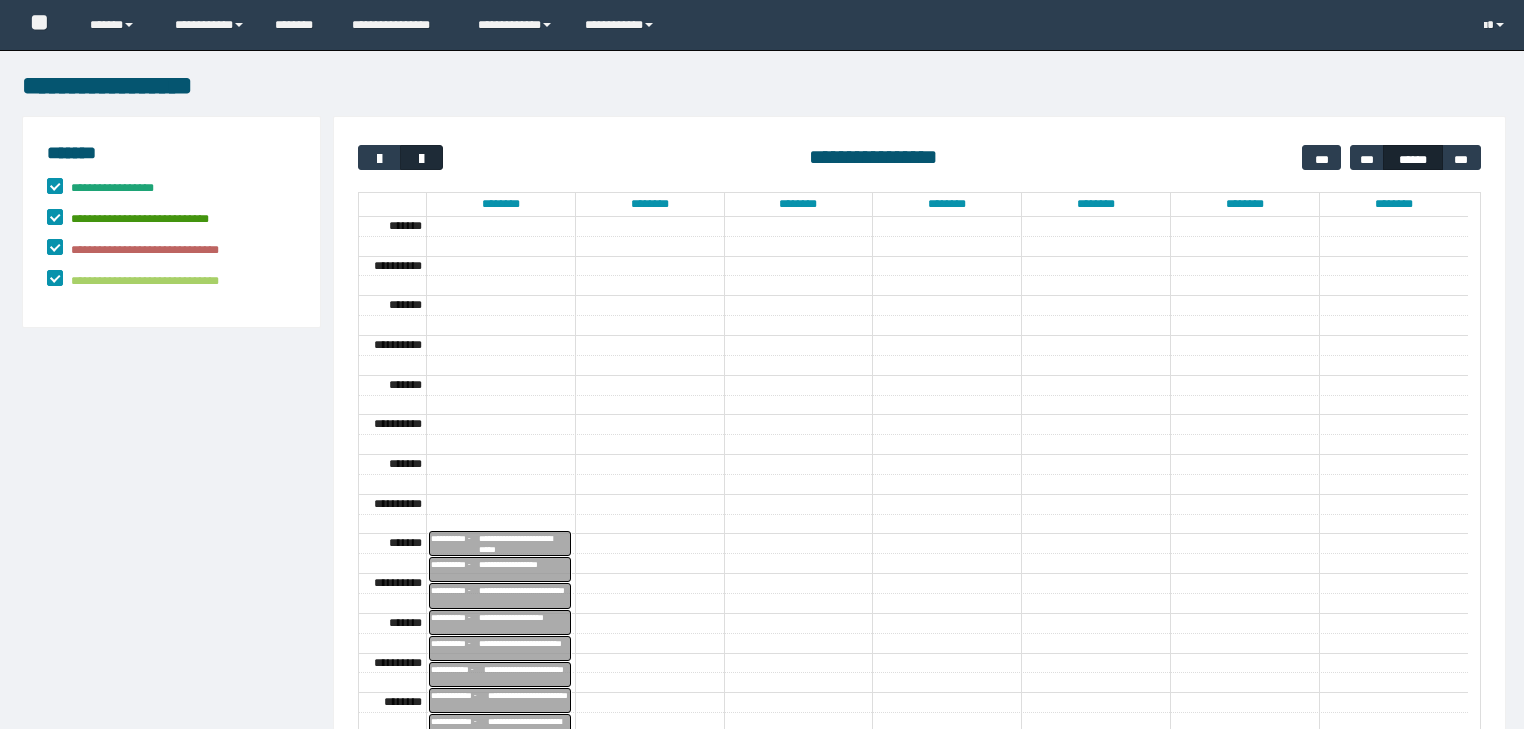 scroll, scrollTop: 0, scrollLeft: 0, axis: both 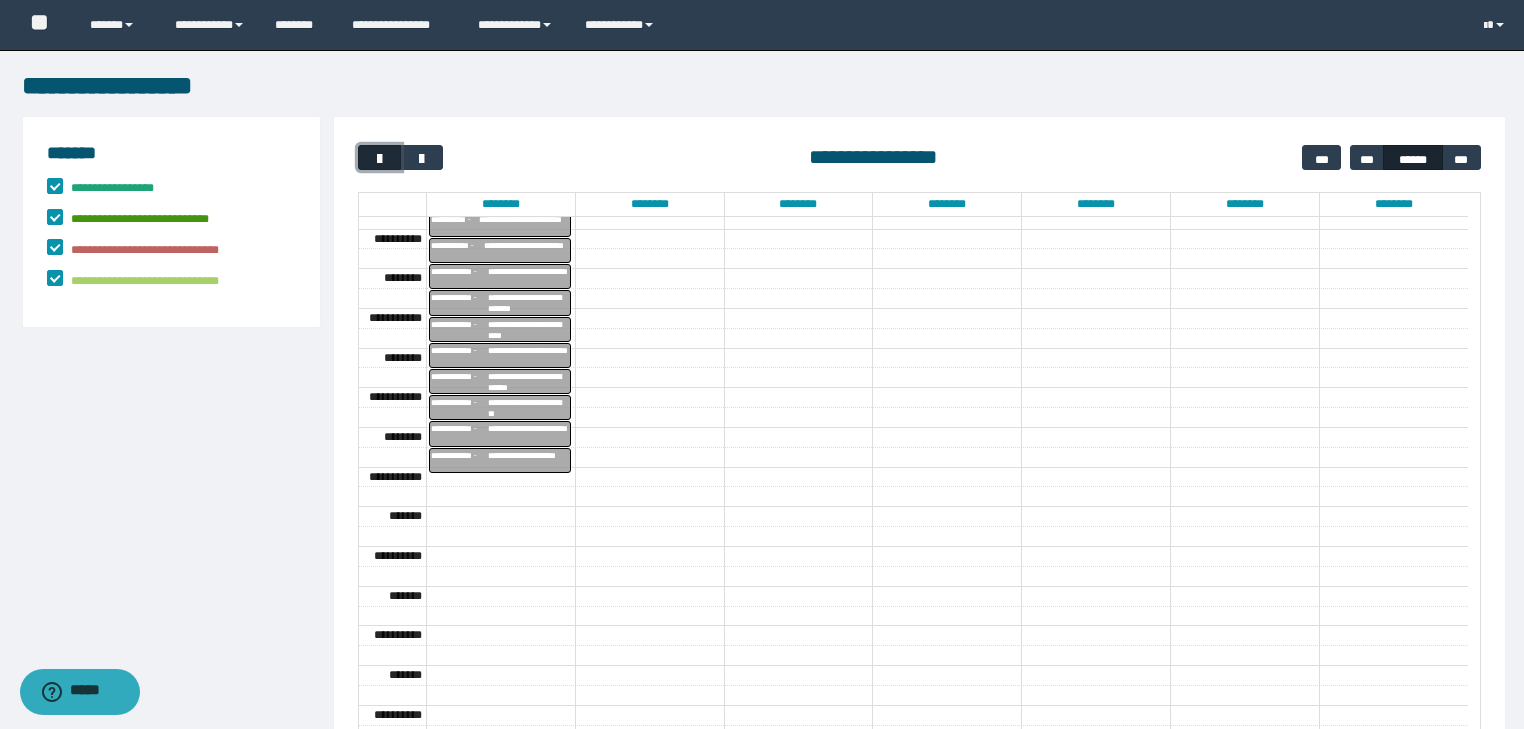 click at bounding box center (379, 157) 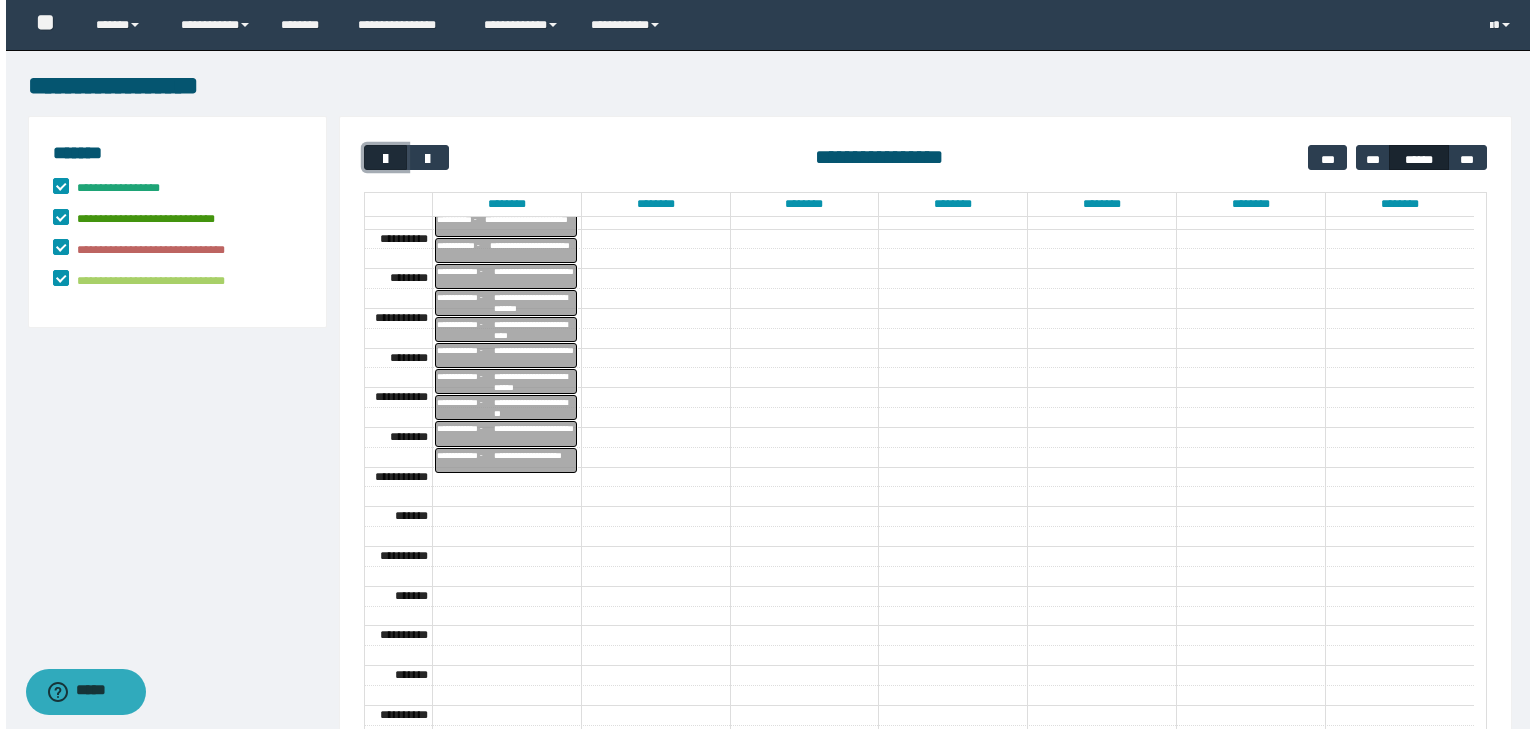 scroll, scrollTop: 158, scrollLeft: 0, axis: vertical 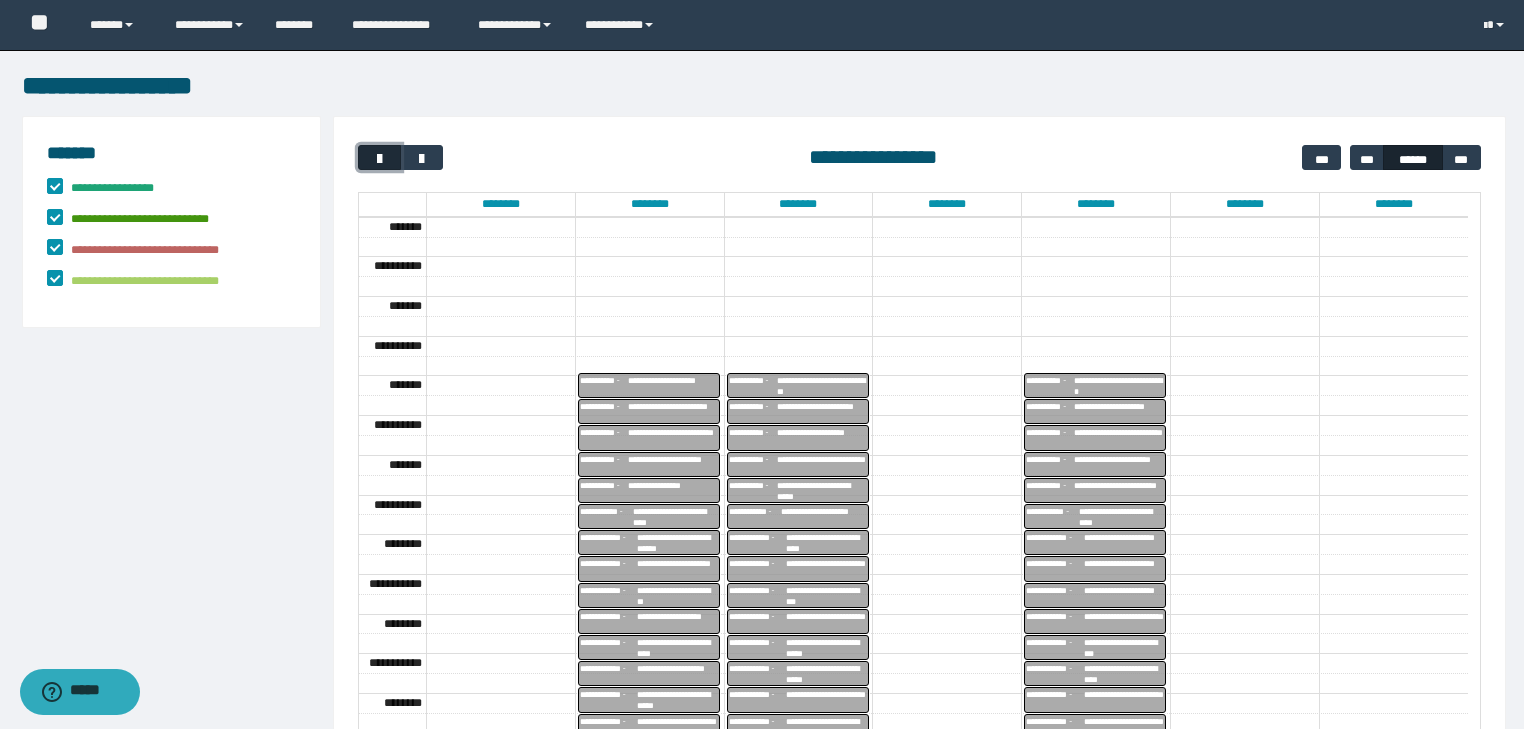click at bounding box center (379, 157) 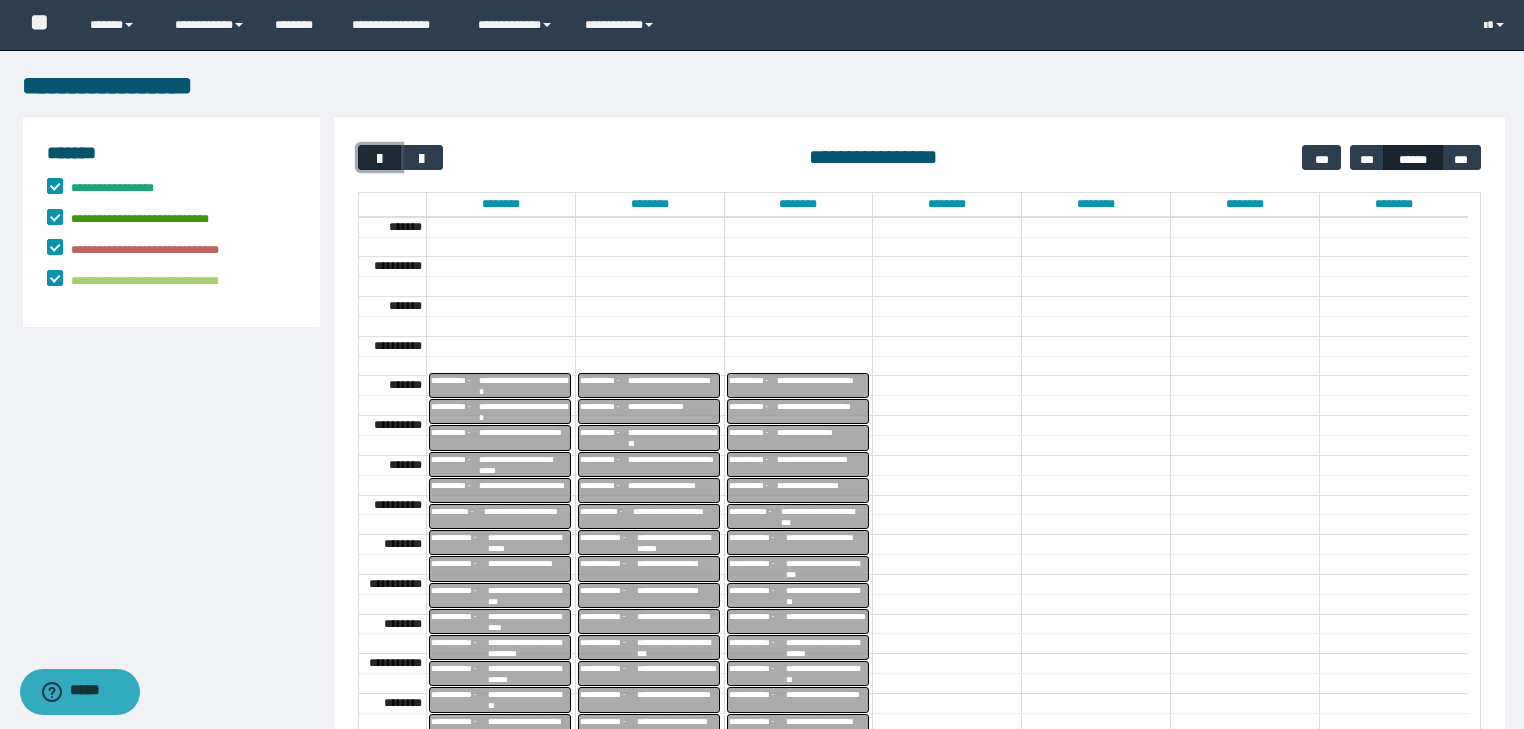 click at bounding box center [379, 157] 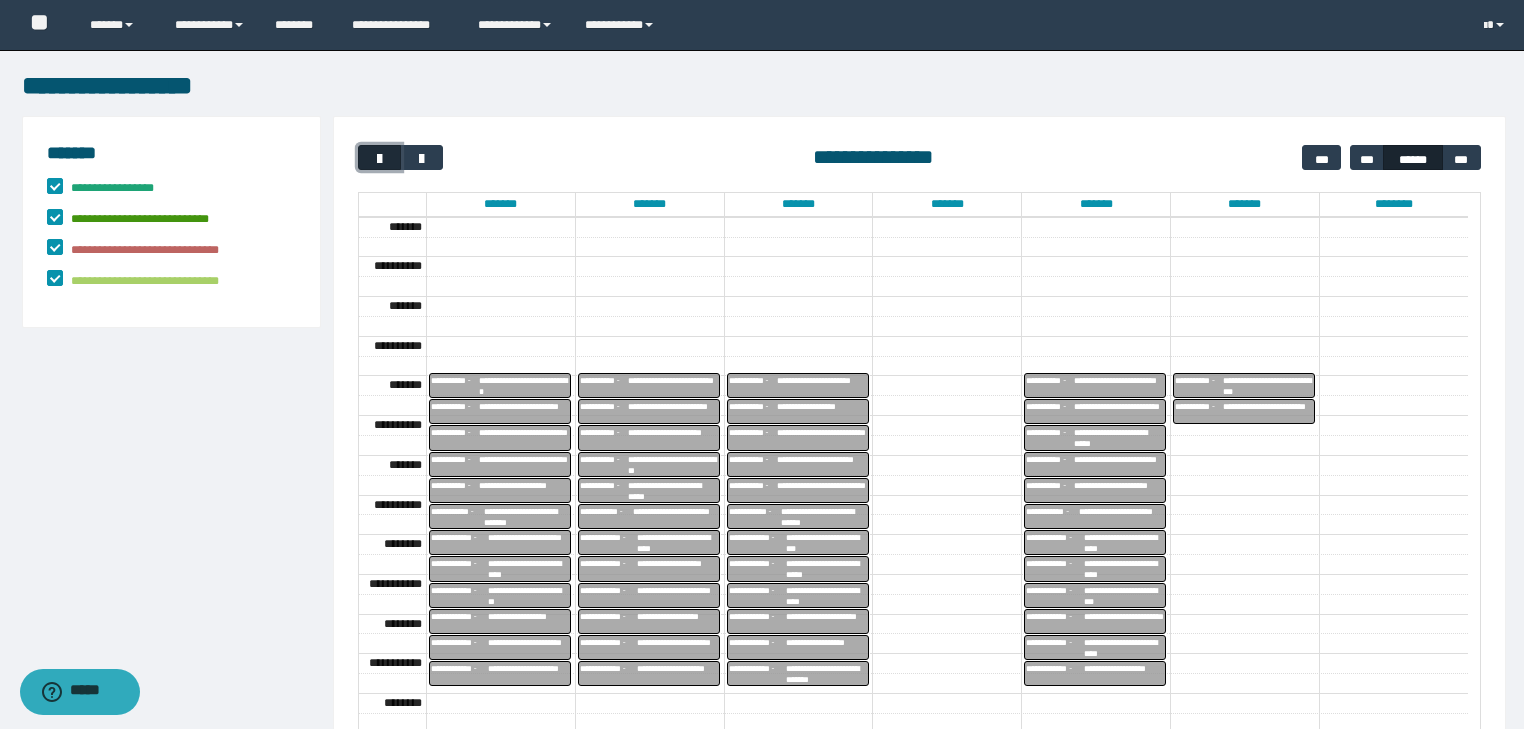 click at bounding box center [379, 157] 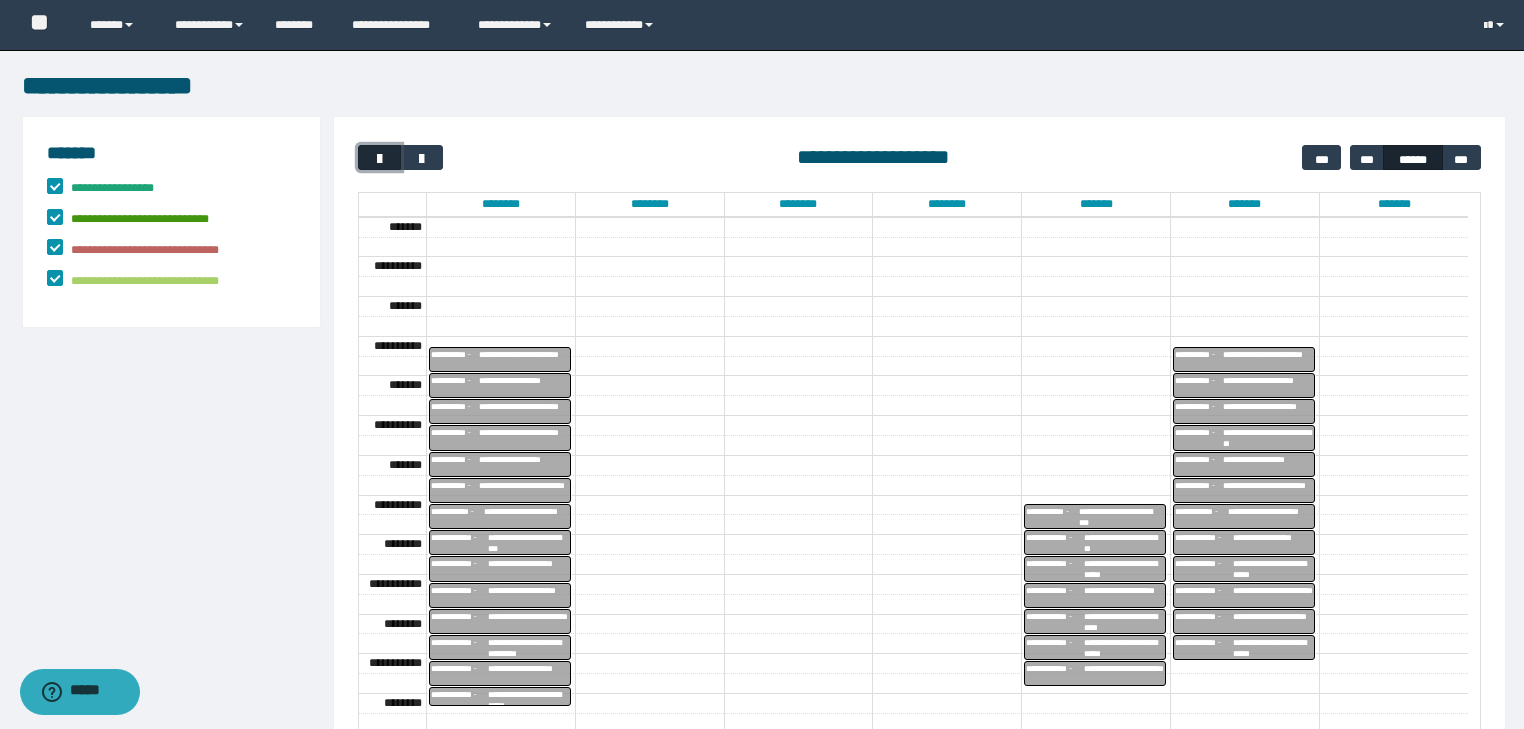 click at bounding box center (379, 157) 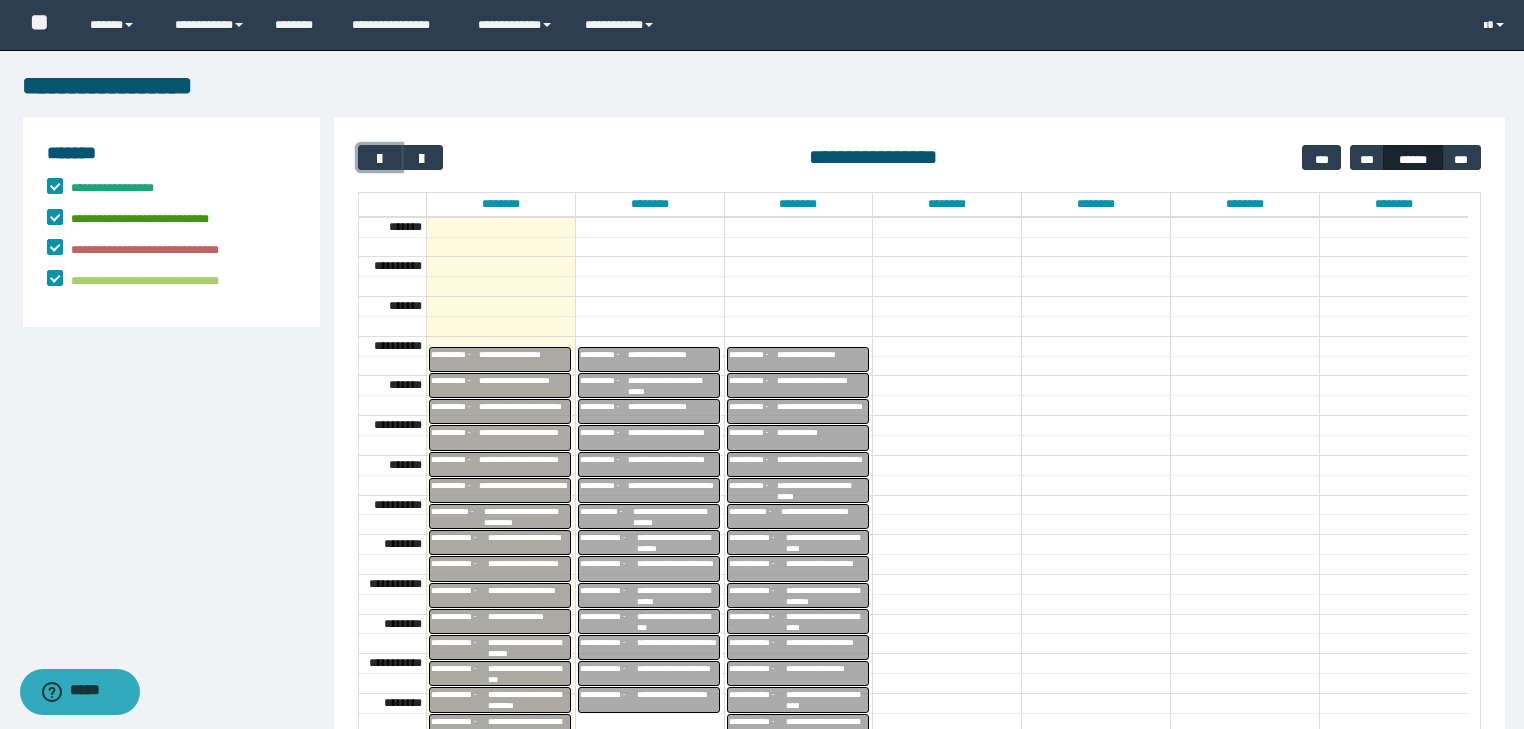 click on "**********" at bounding box center (673, 386) 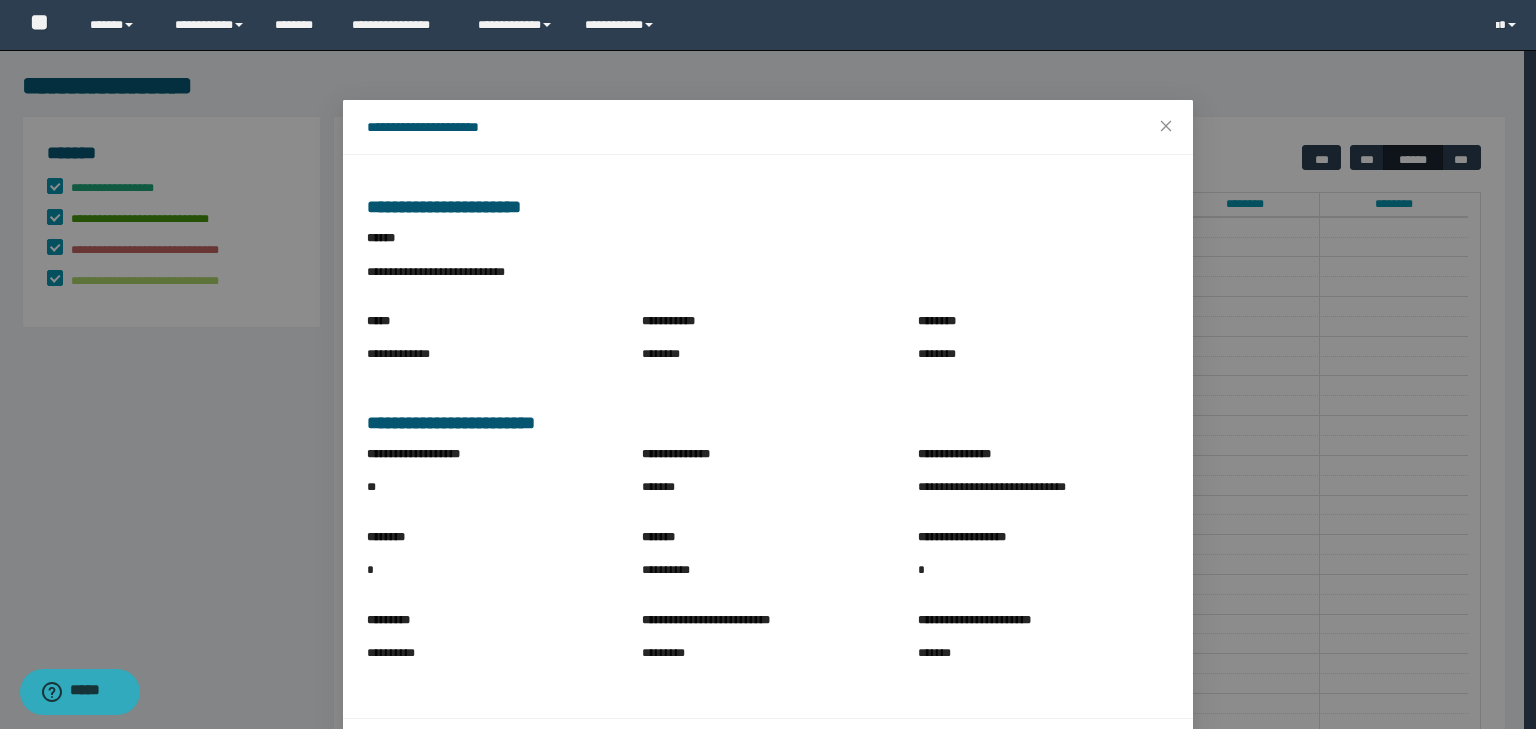 click on "**********" at bounding box center [767, 353] 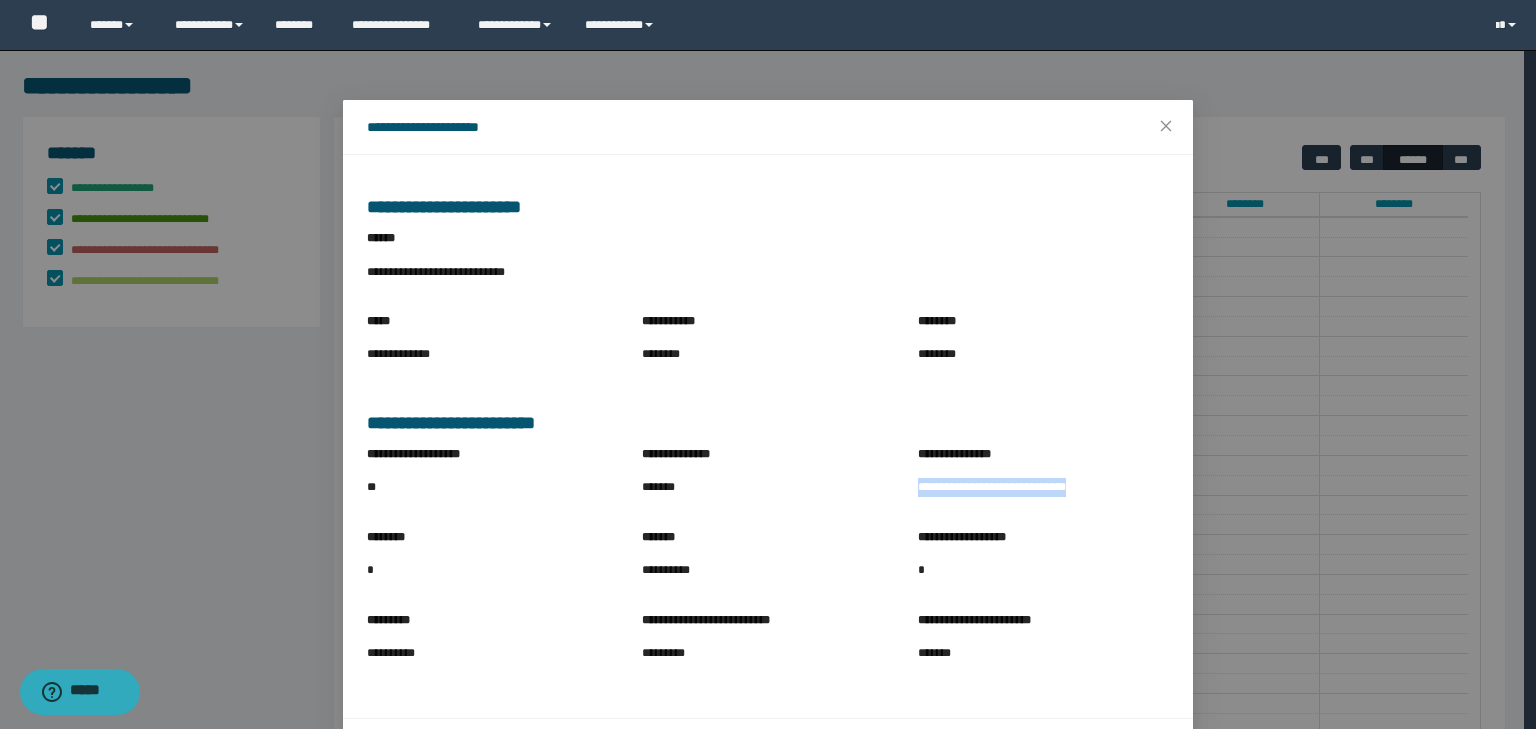 drag, startPoint x: 920, startPoint y: 500, endPoint x: 1147, endPoint y: 520, distance: 227.87935 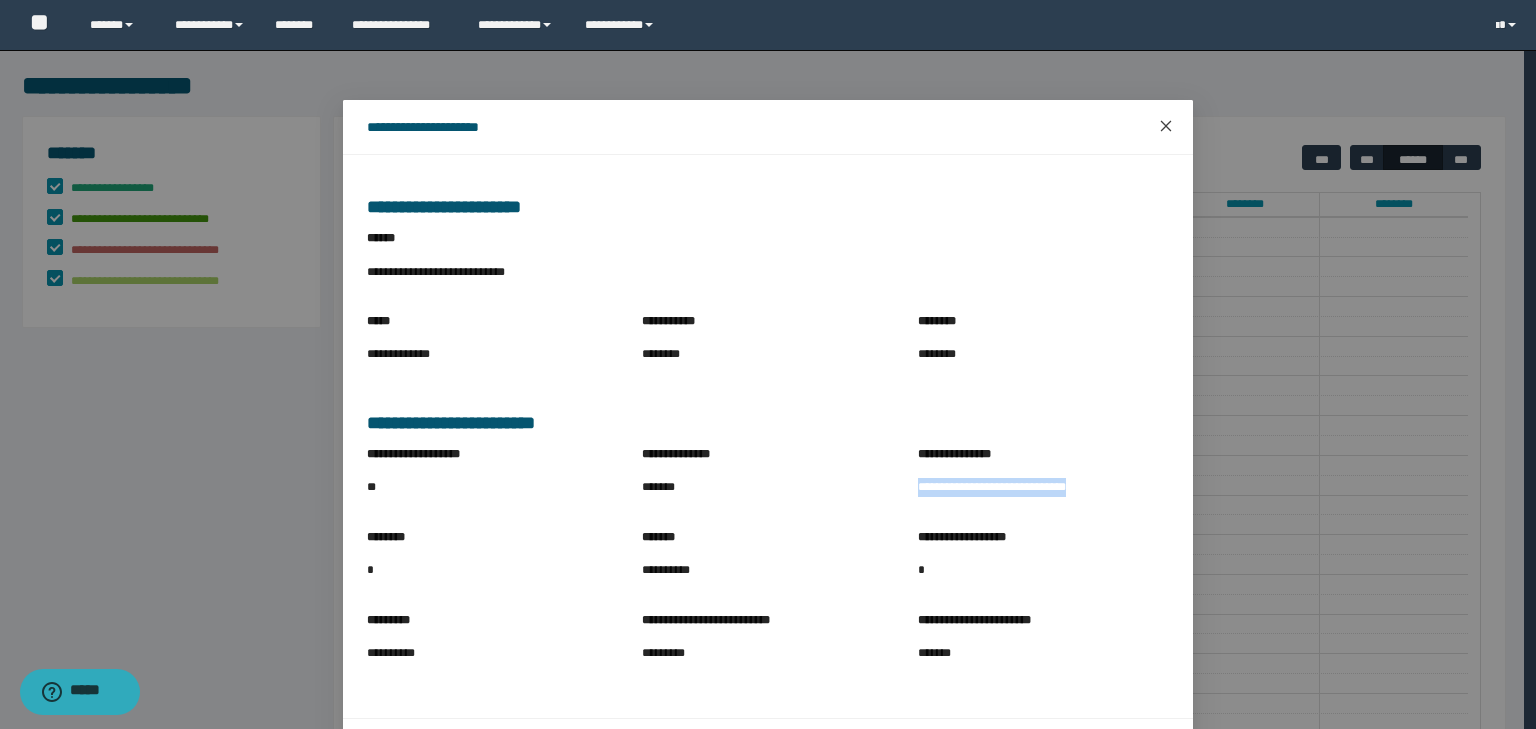 click 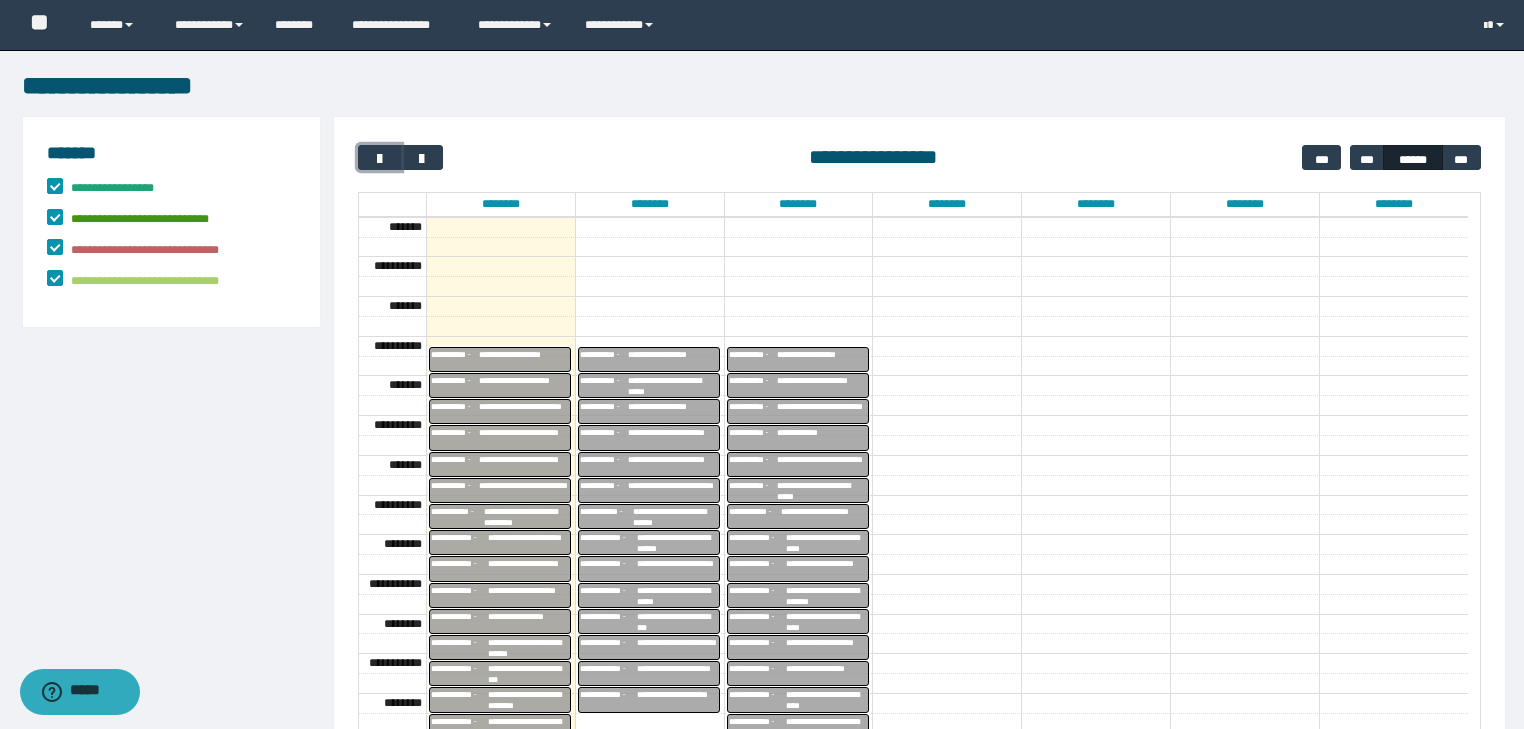 click on "**********" at bounding box center (673, 406) 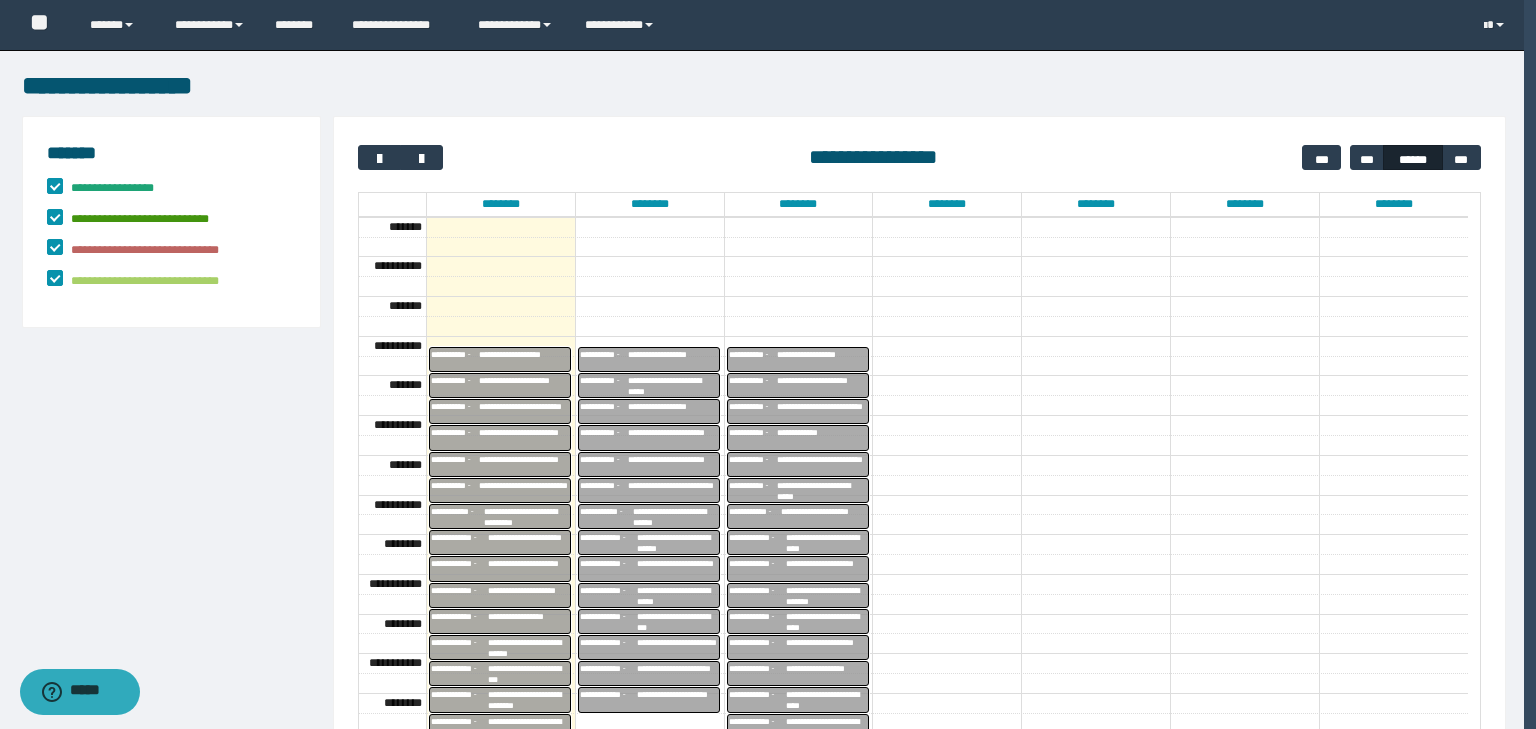 click on "**********" at bounding box center [0, 0] 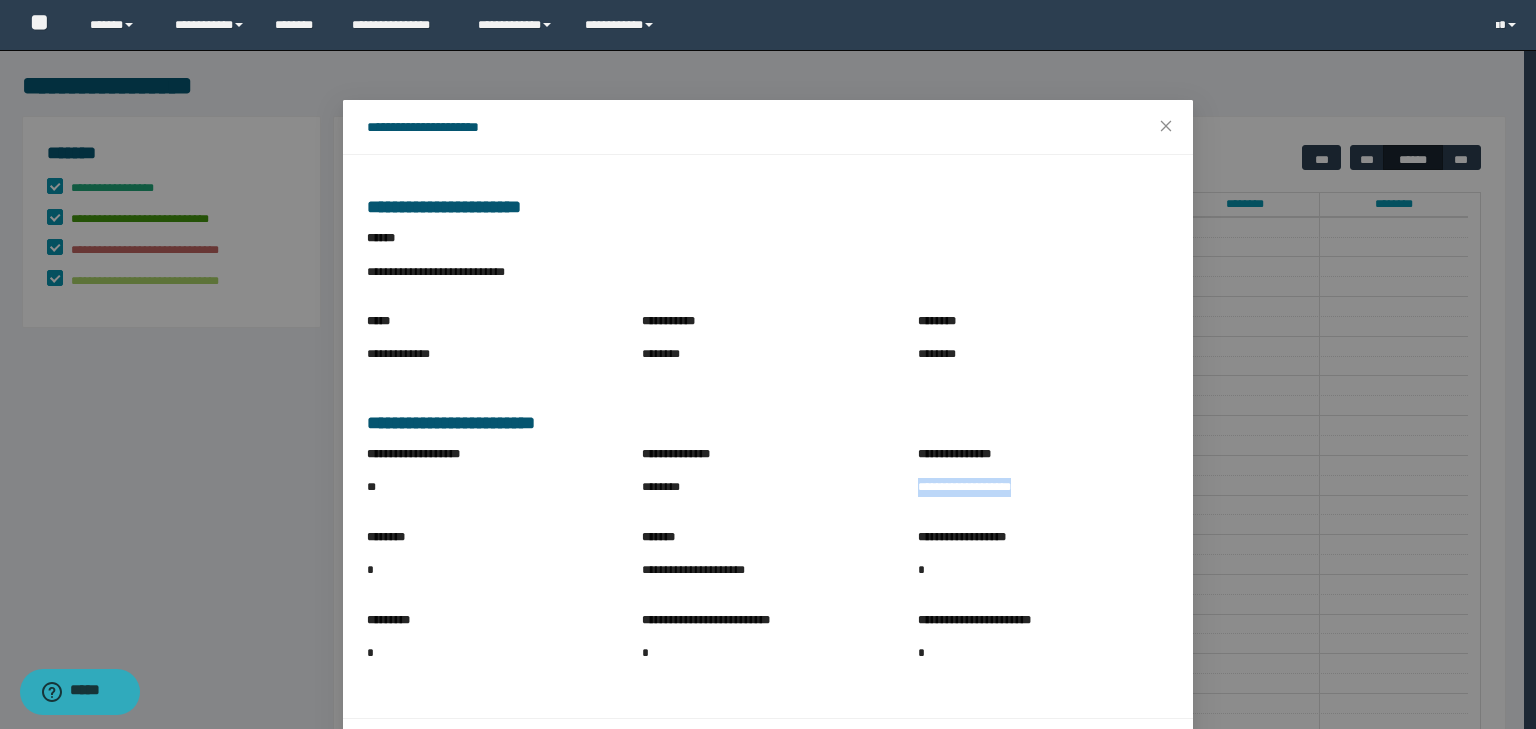 drag, startPoint x: 905, startPoint y: 485, endPoint x: 1025, endPoint y: 493, distance: 120.26637 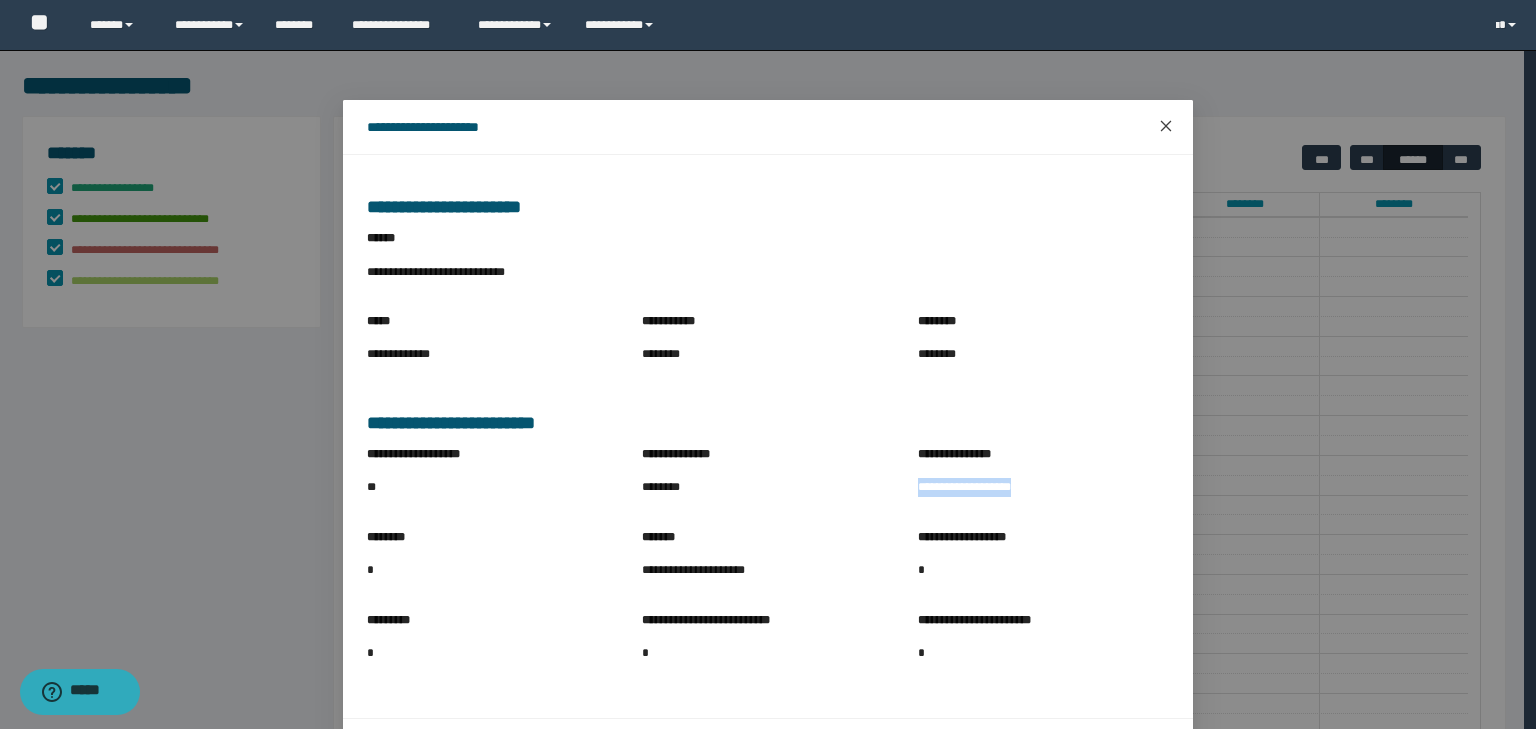 click 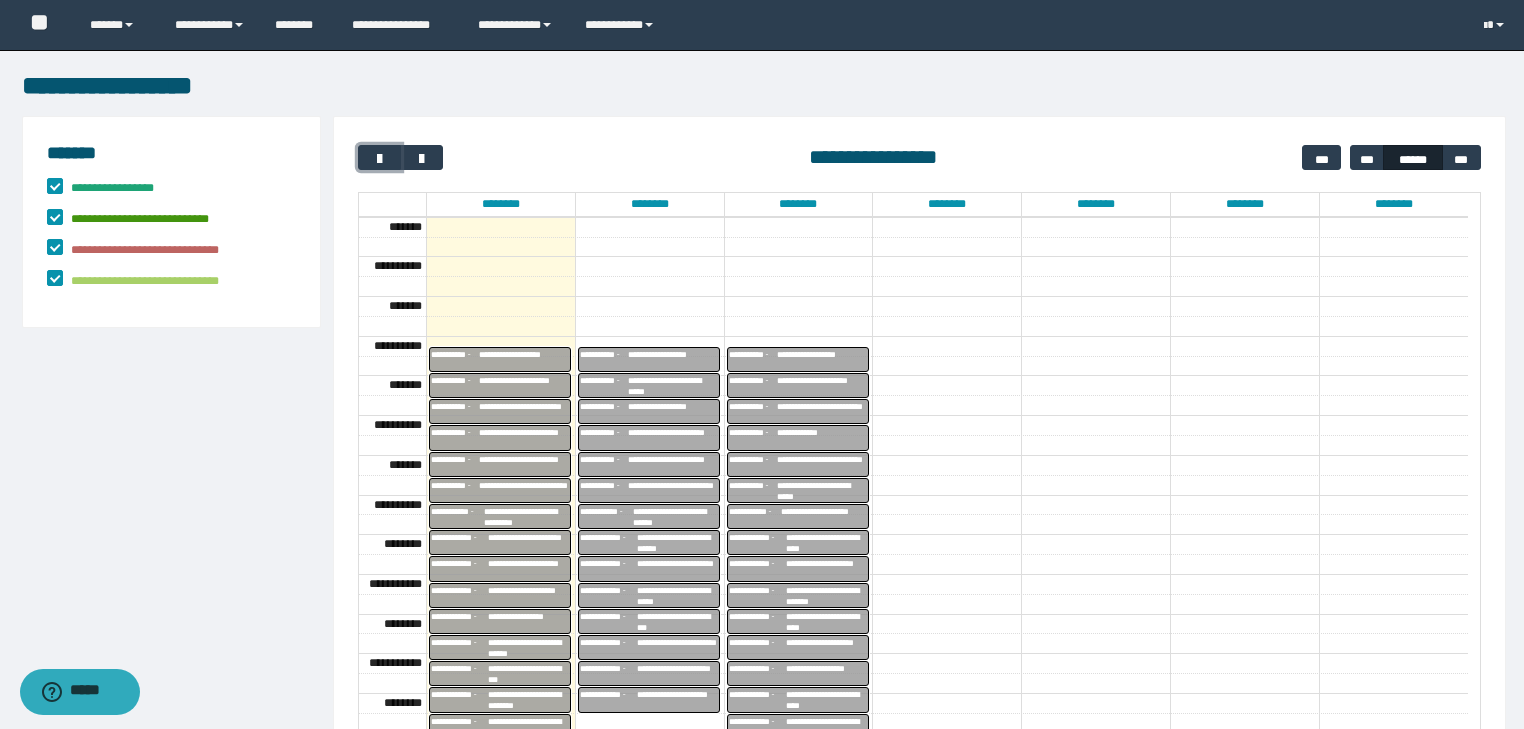 click on "**********" at bounding box center [673, 438] 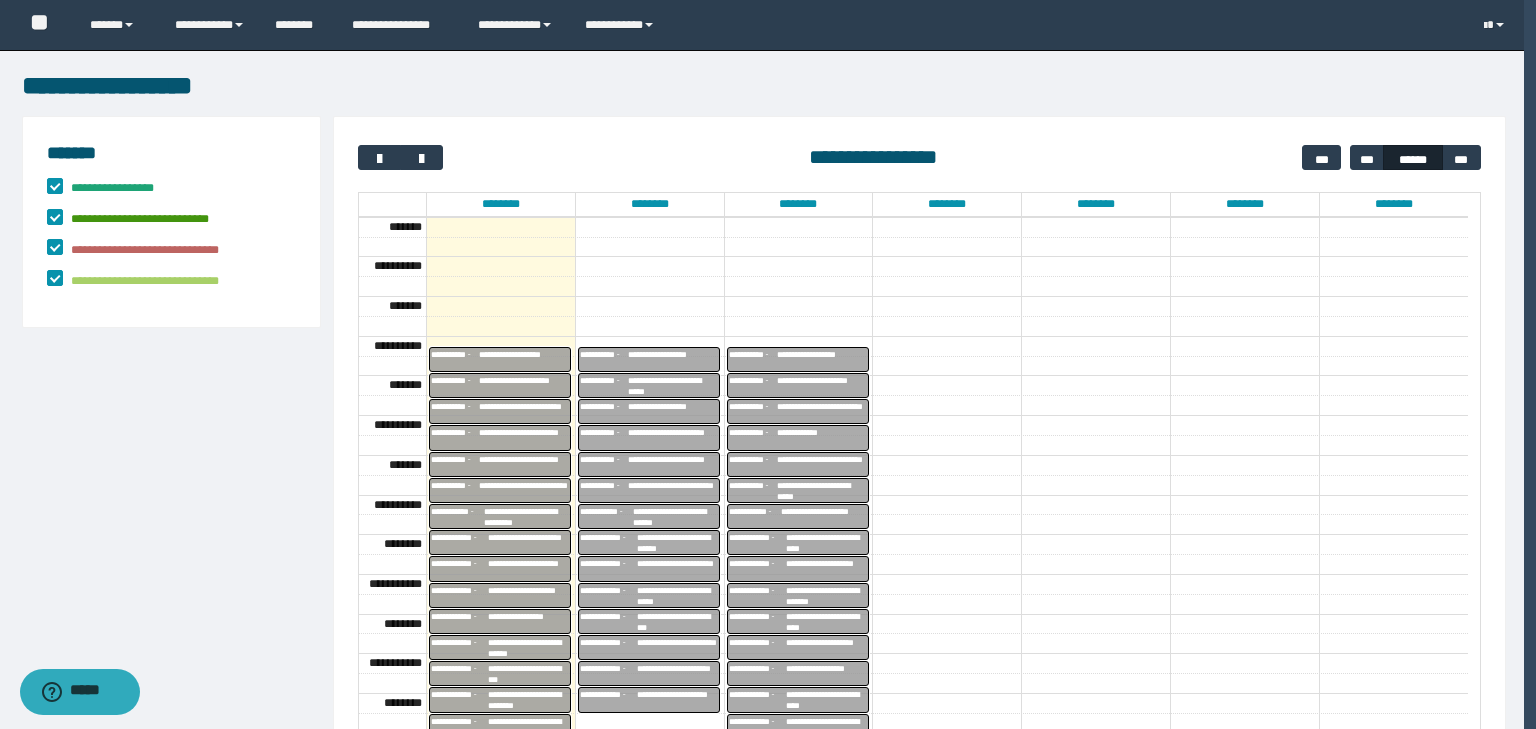 click on "**********" at bounding box center (0, 0) 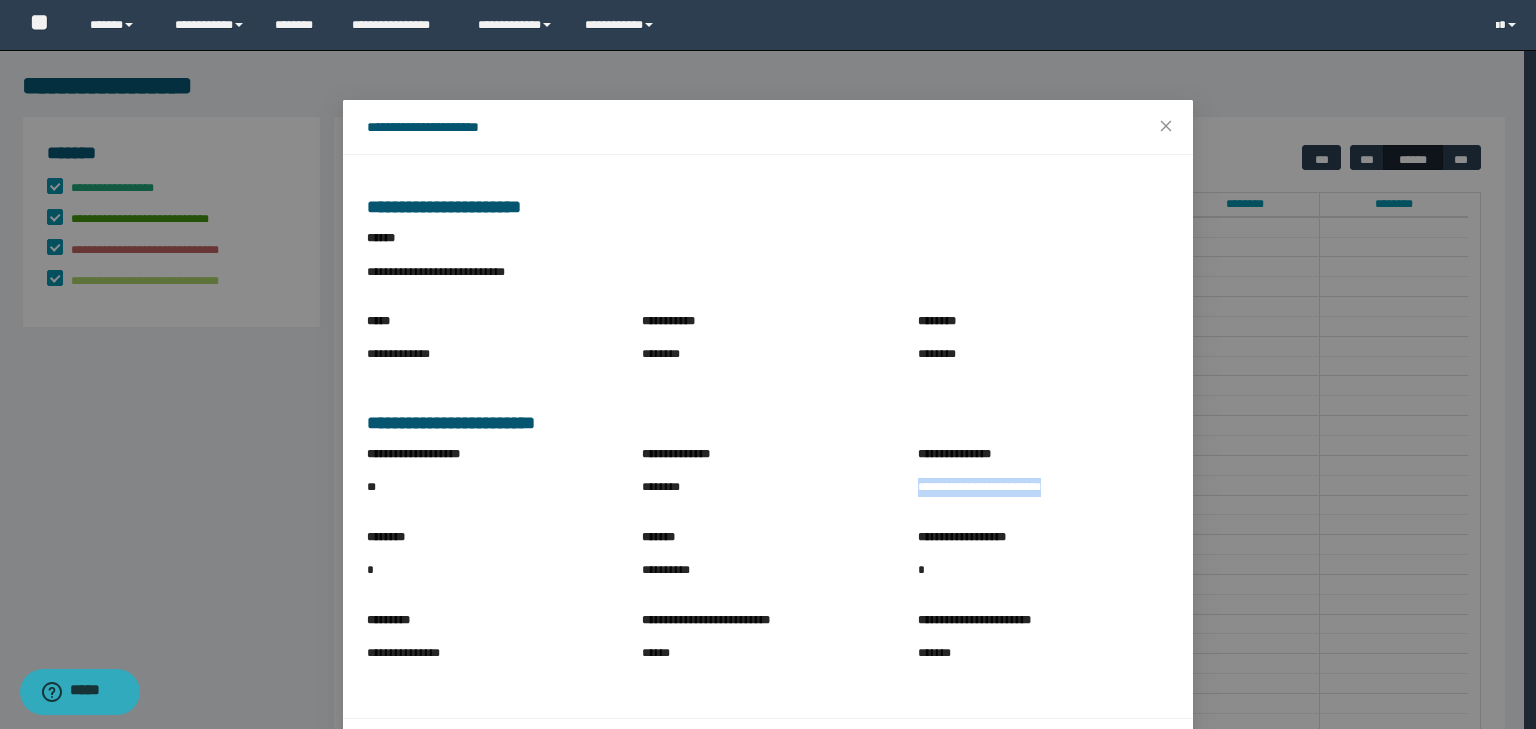 drag, startPoint x: 909, startPoint y: 488, endPoint x: 1080, endPoint y: 510, distance: 172.4094 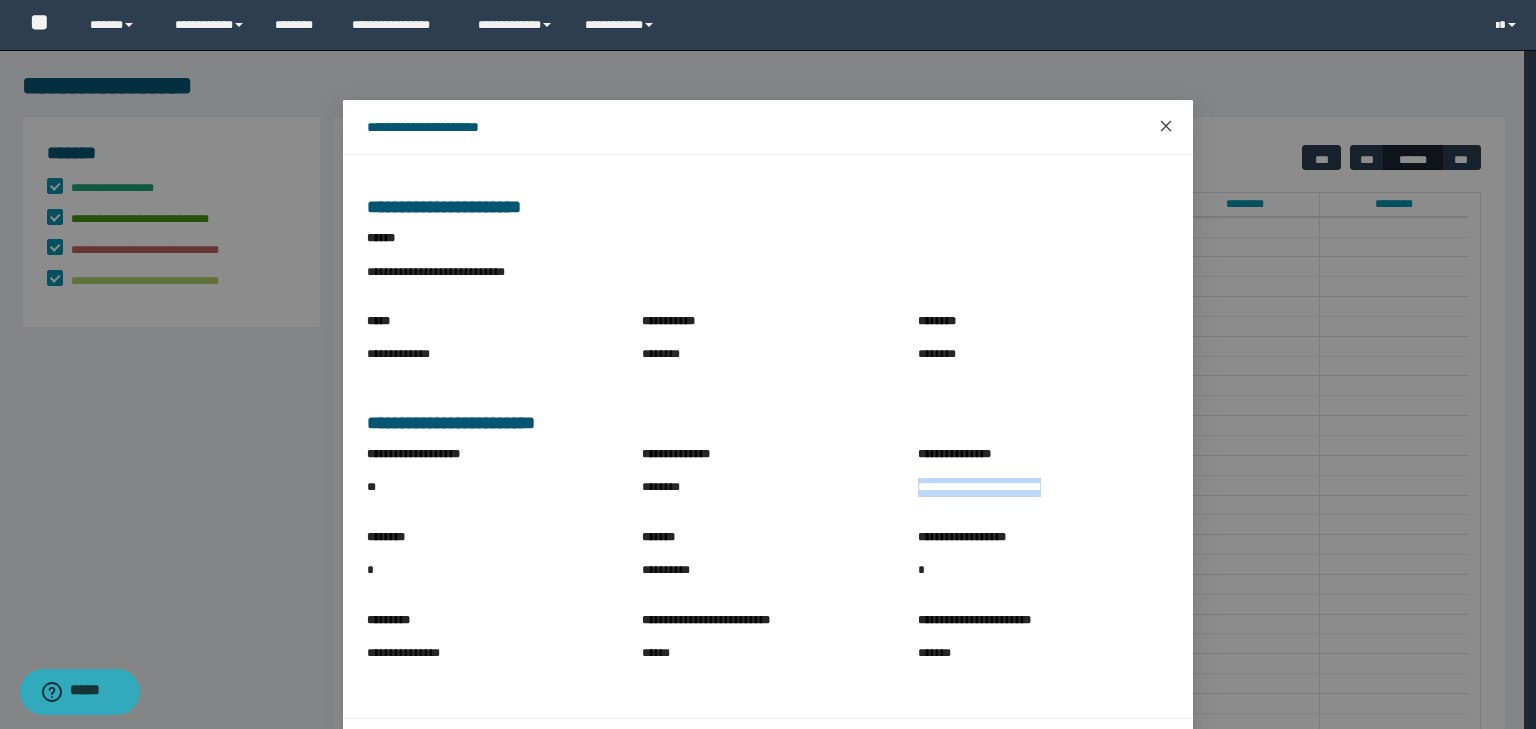 click at bounding box center (1166, 127) 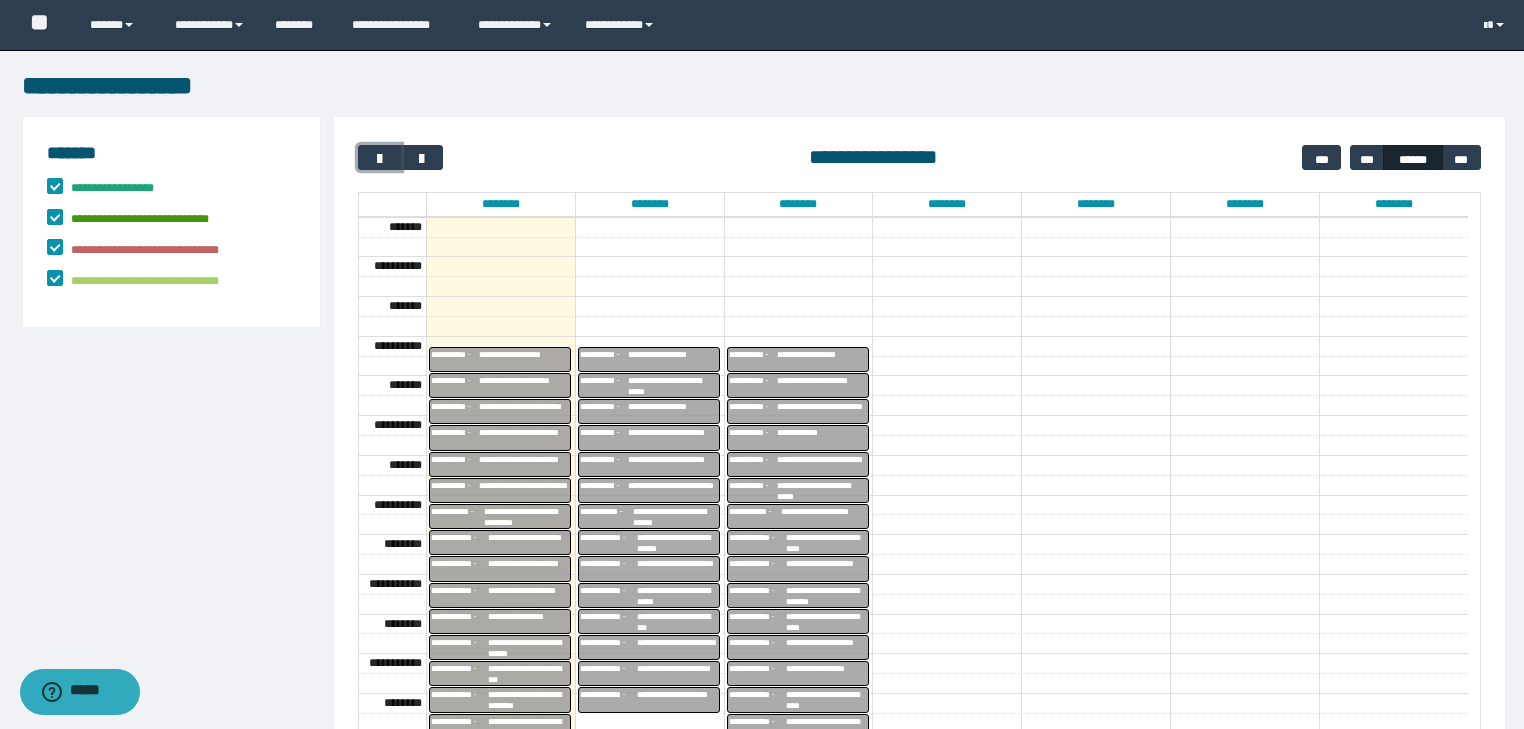 click on "**********" at bounding box center (673, 491) 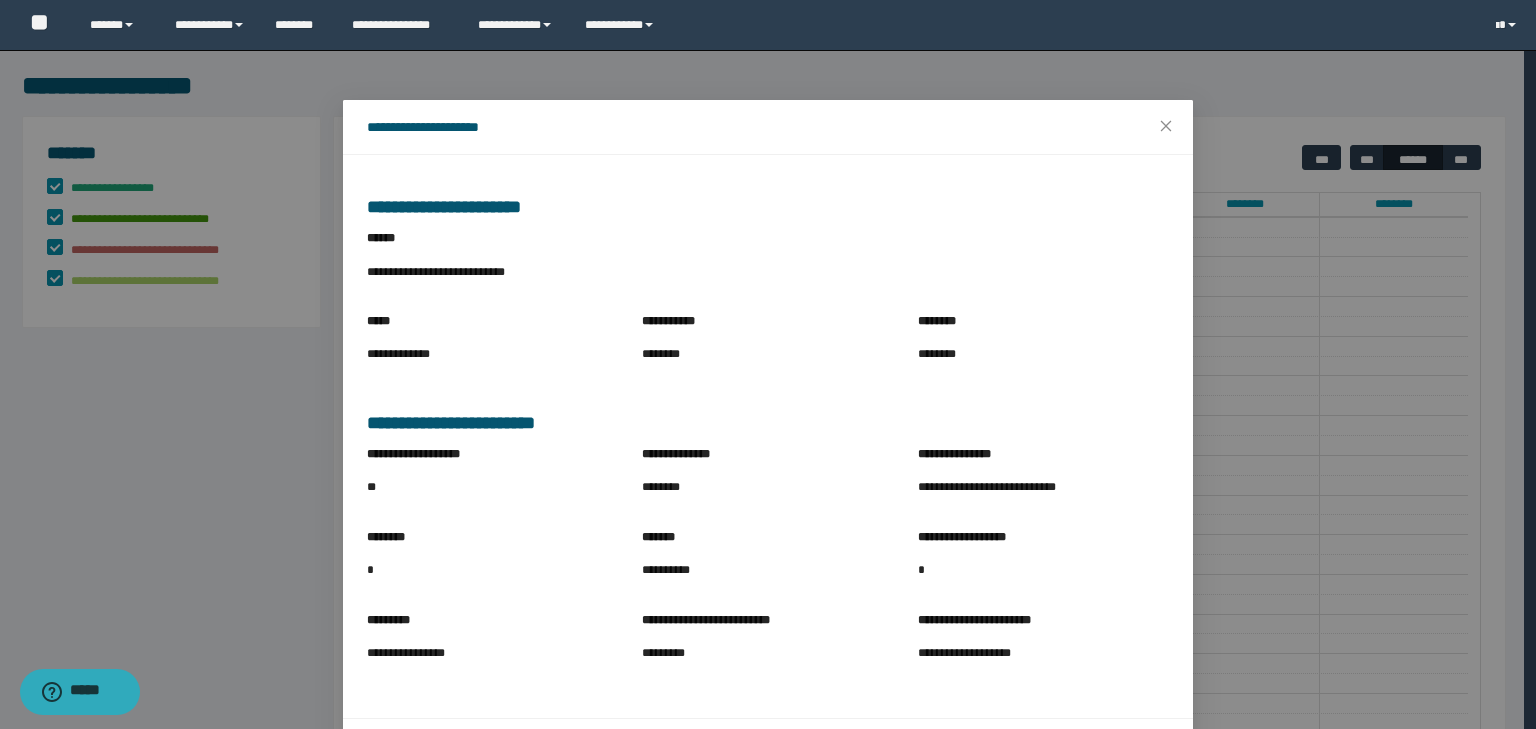 click on "**********" at bounding box center (768, 486) 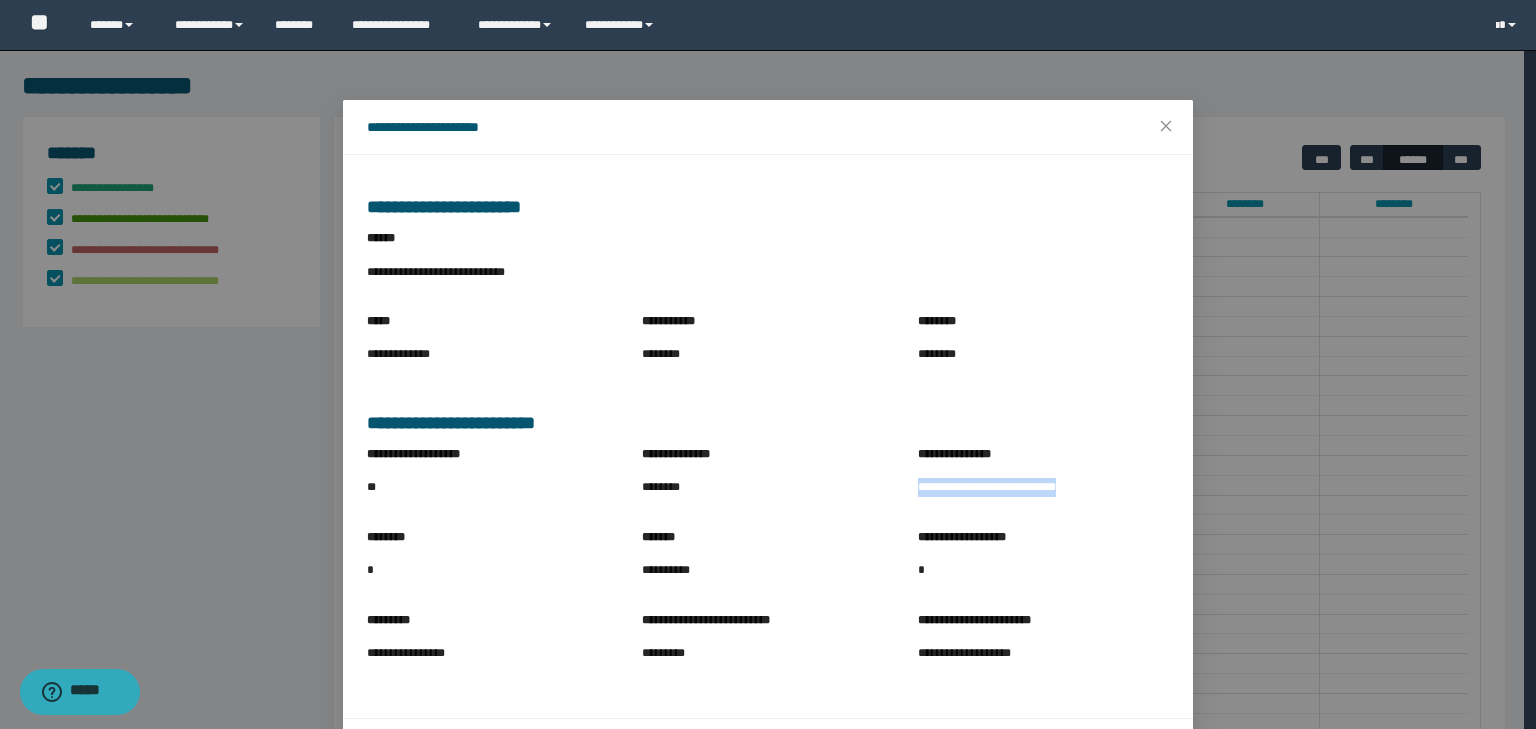 drag, startPoint x: 910, startPoint y: 488, endPoint x: 1105, endPoint y: 491, distance: 195.02307 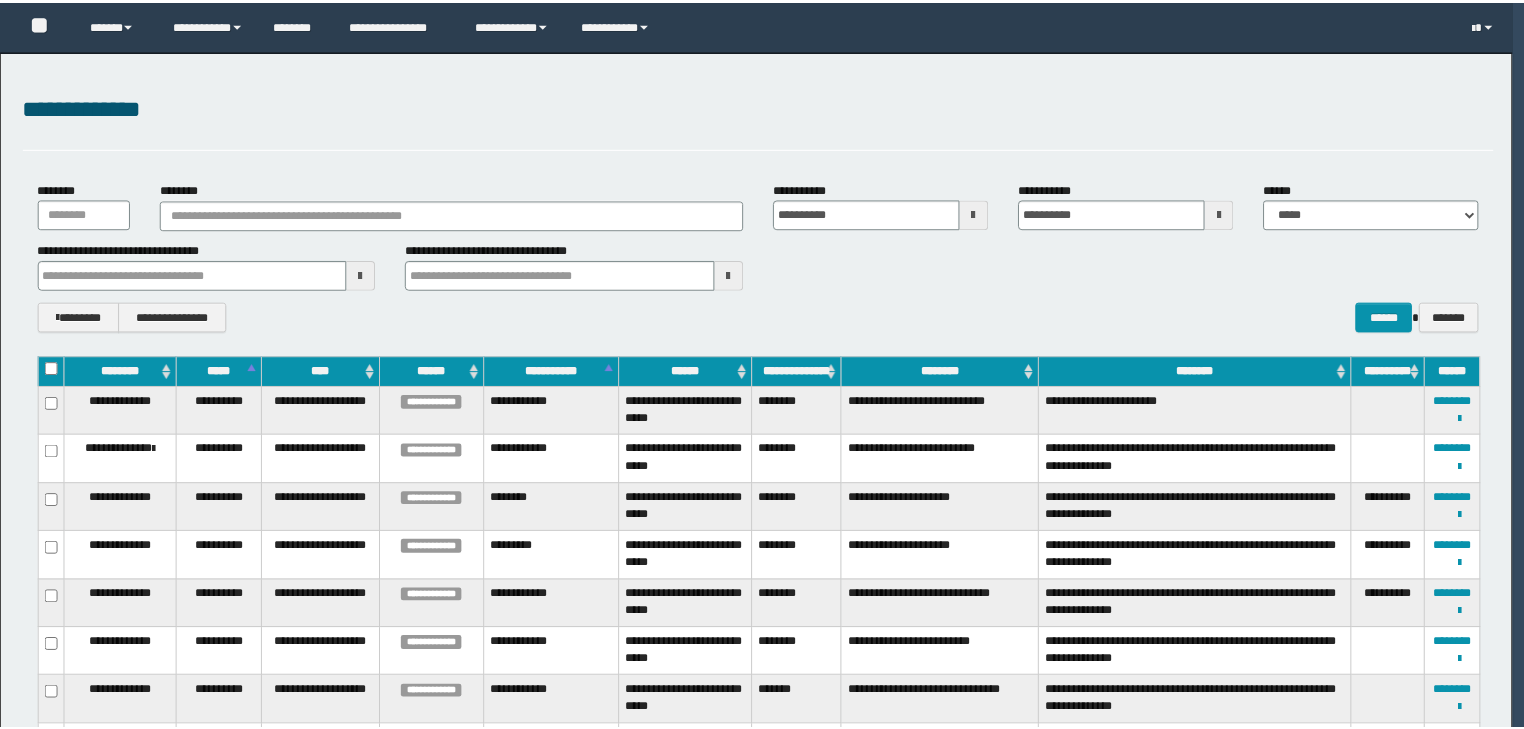 scroll, scrollTop: 0, scrollLeft: 0, axis: both 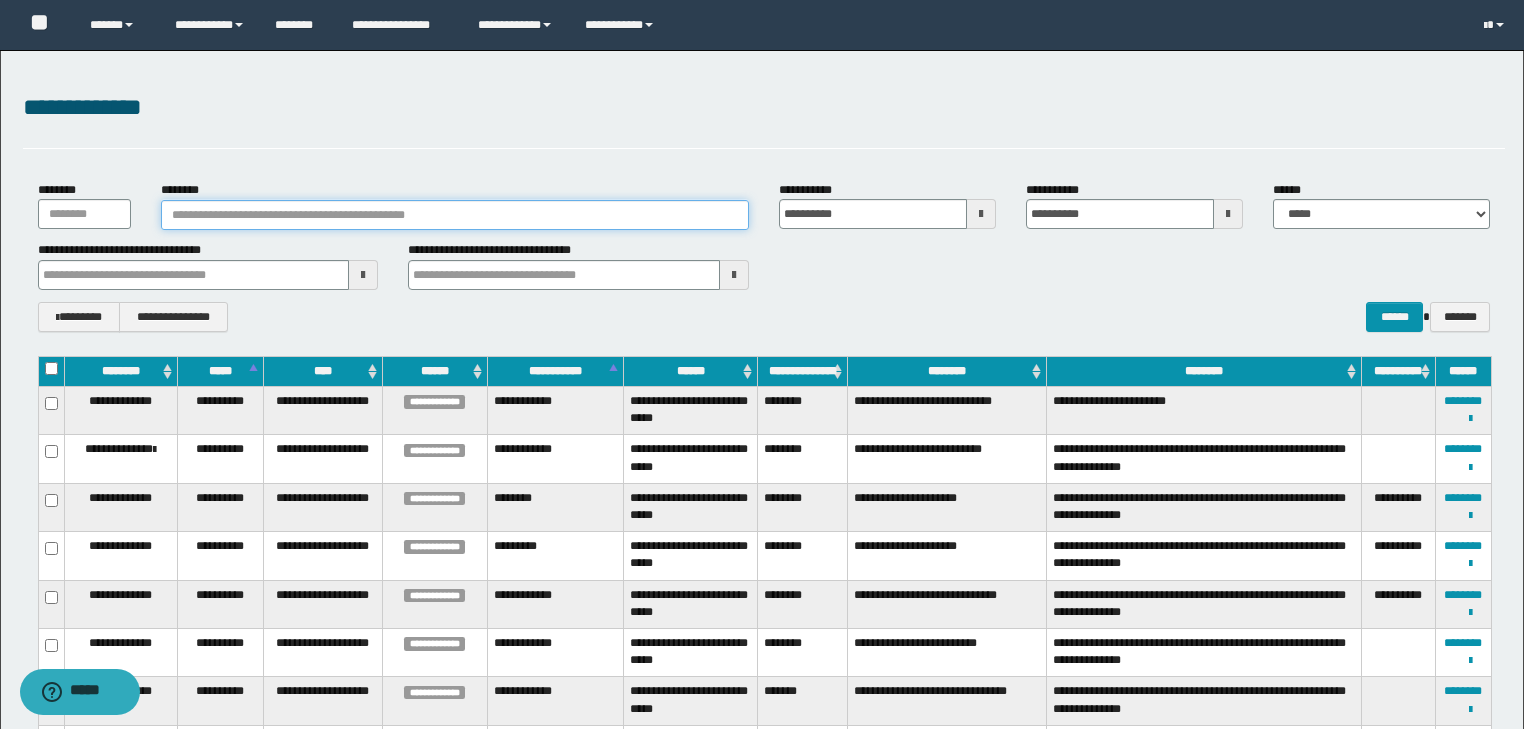 click on "********" at bounding box center [455, 215] 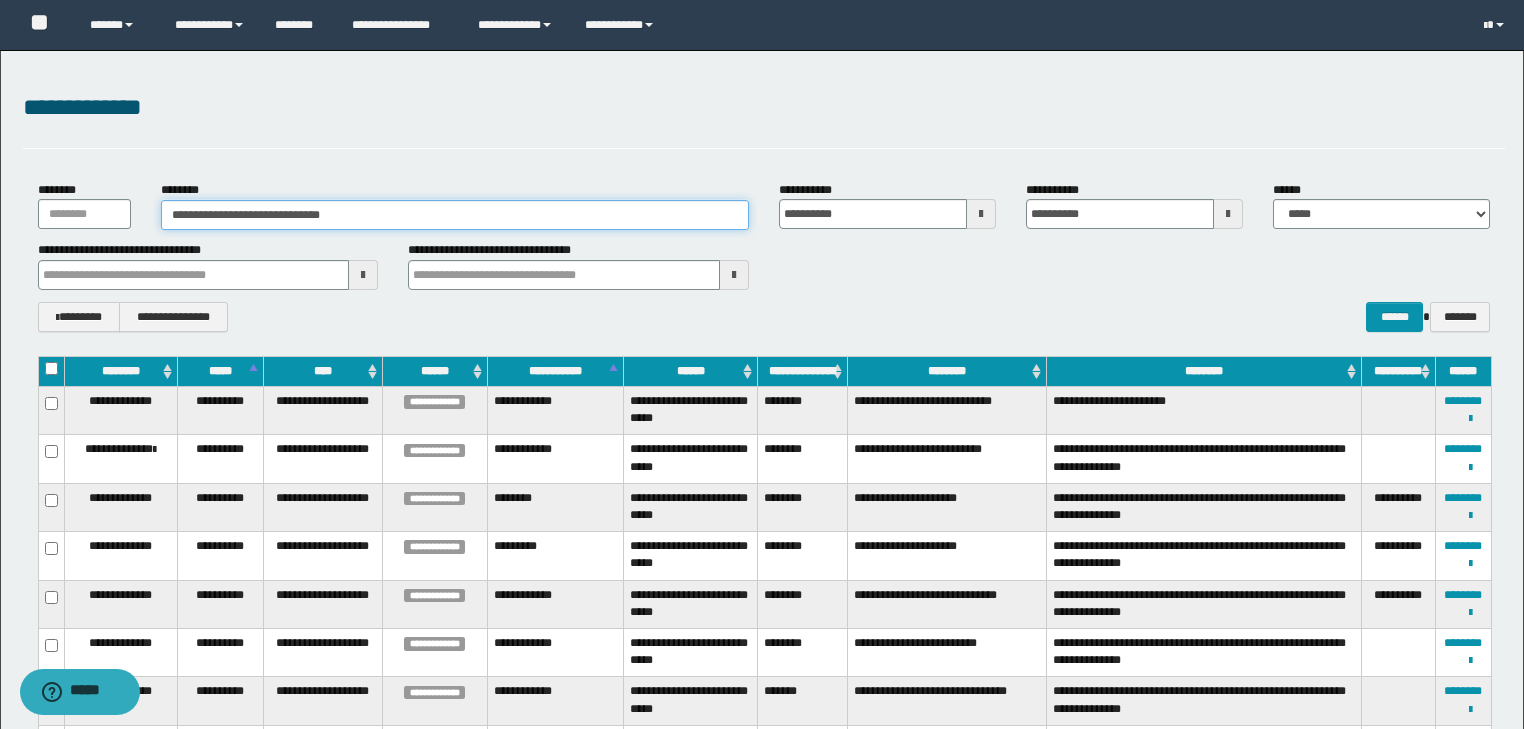 type on "**********" 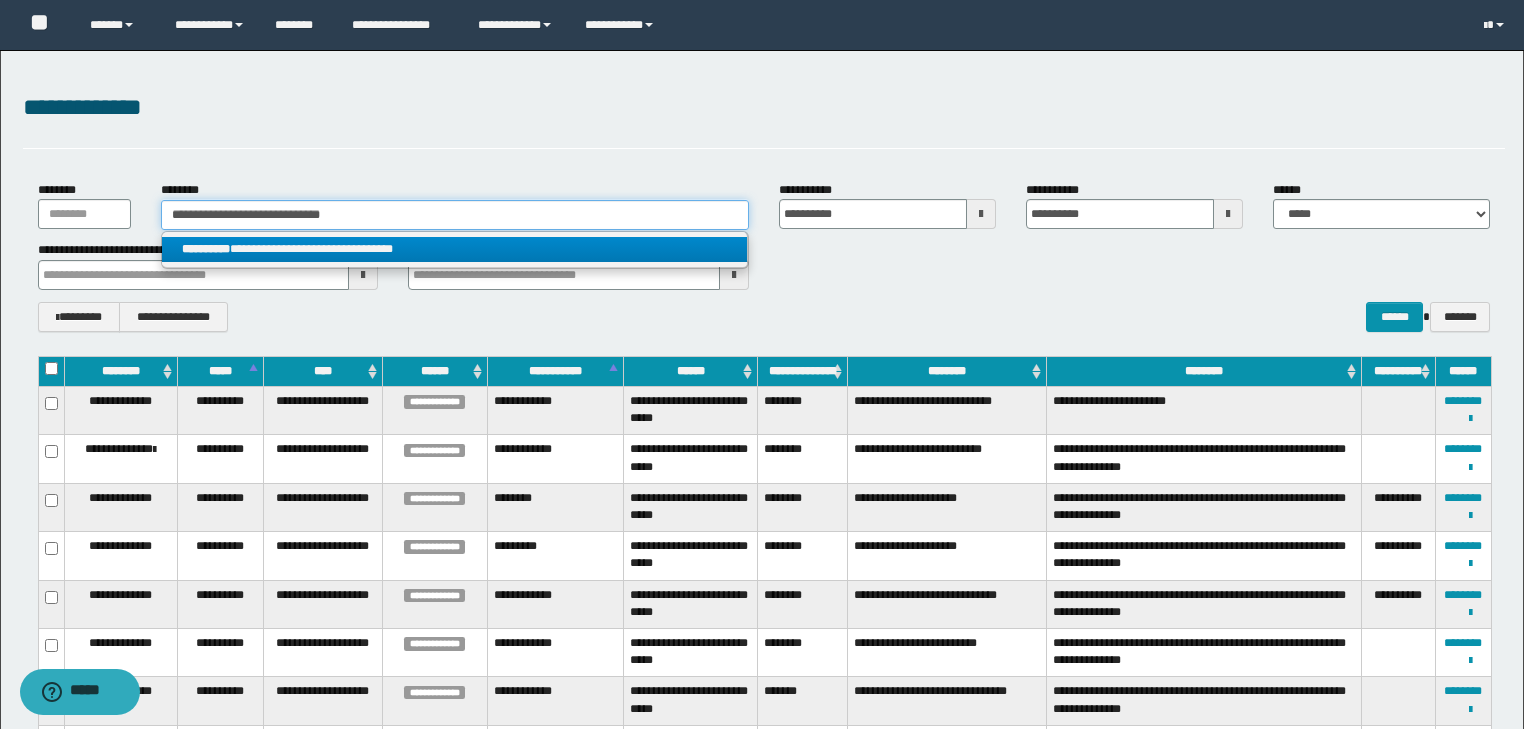 type on "**********" 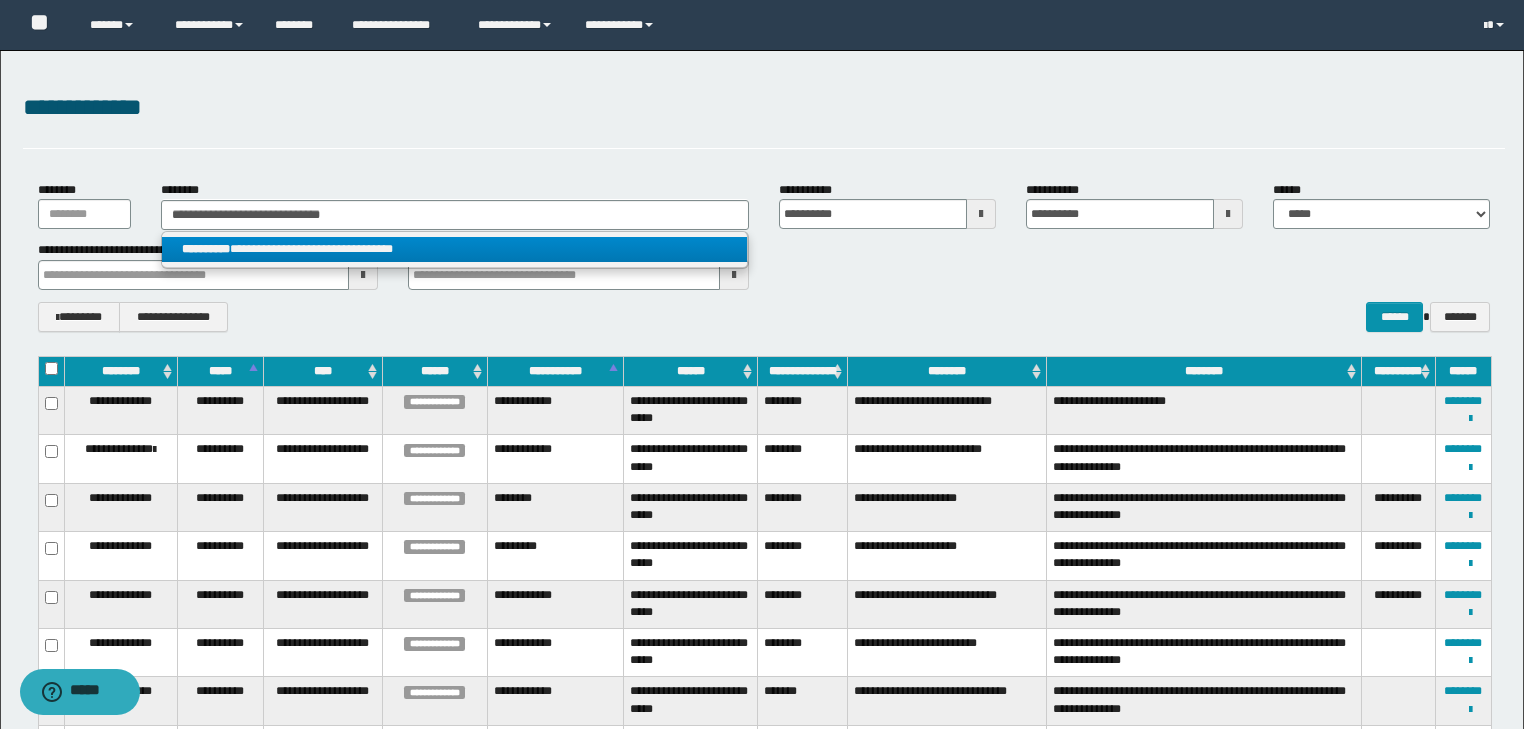 click on "**********" at bounding box center (454, 249) 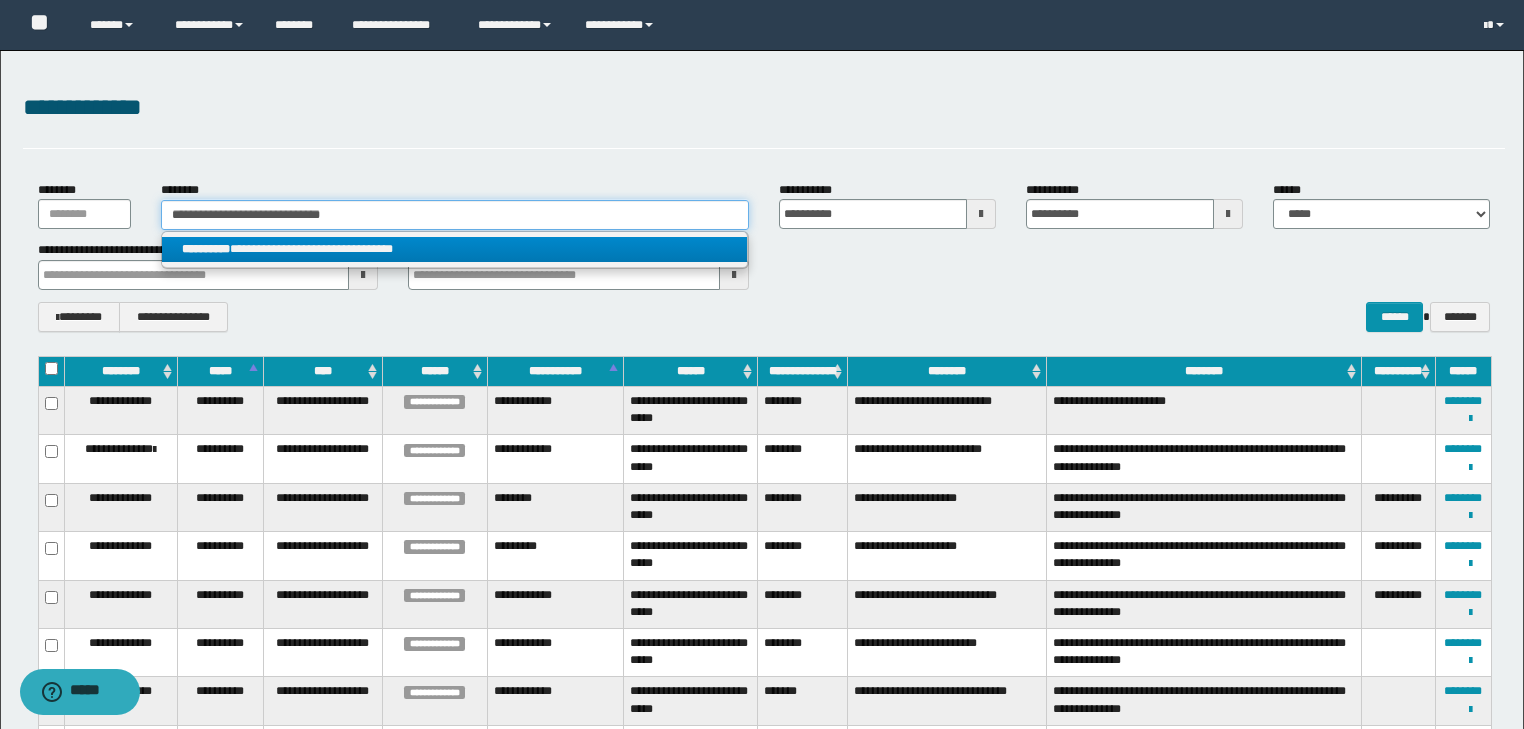 type 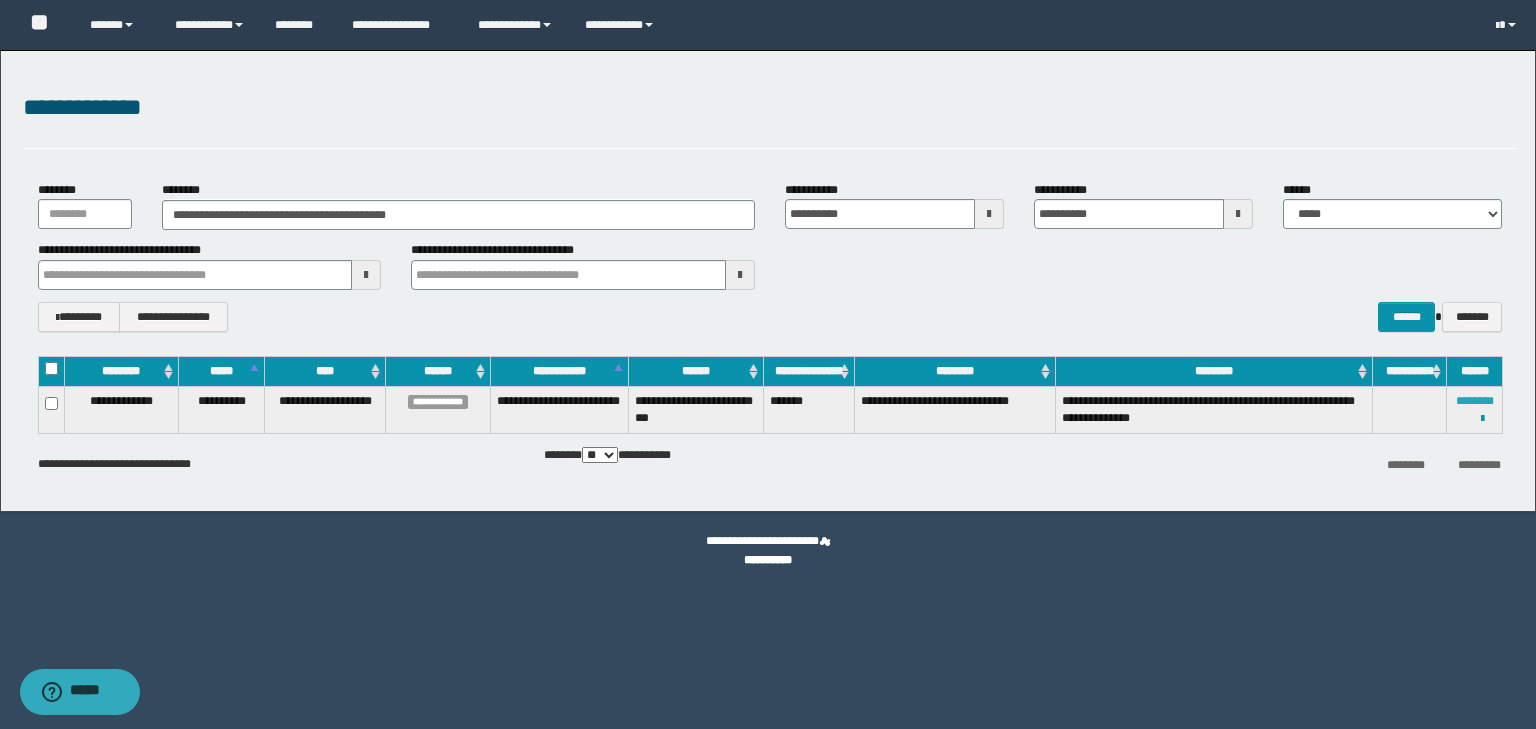 click on "********" at bounding box center (1475, 401) 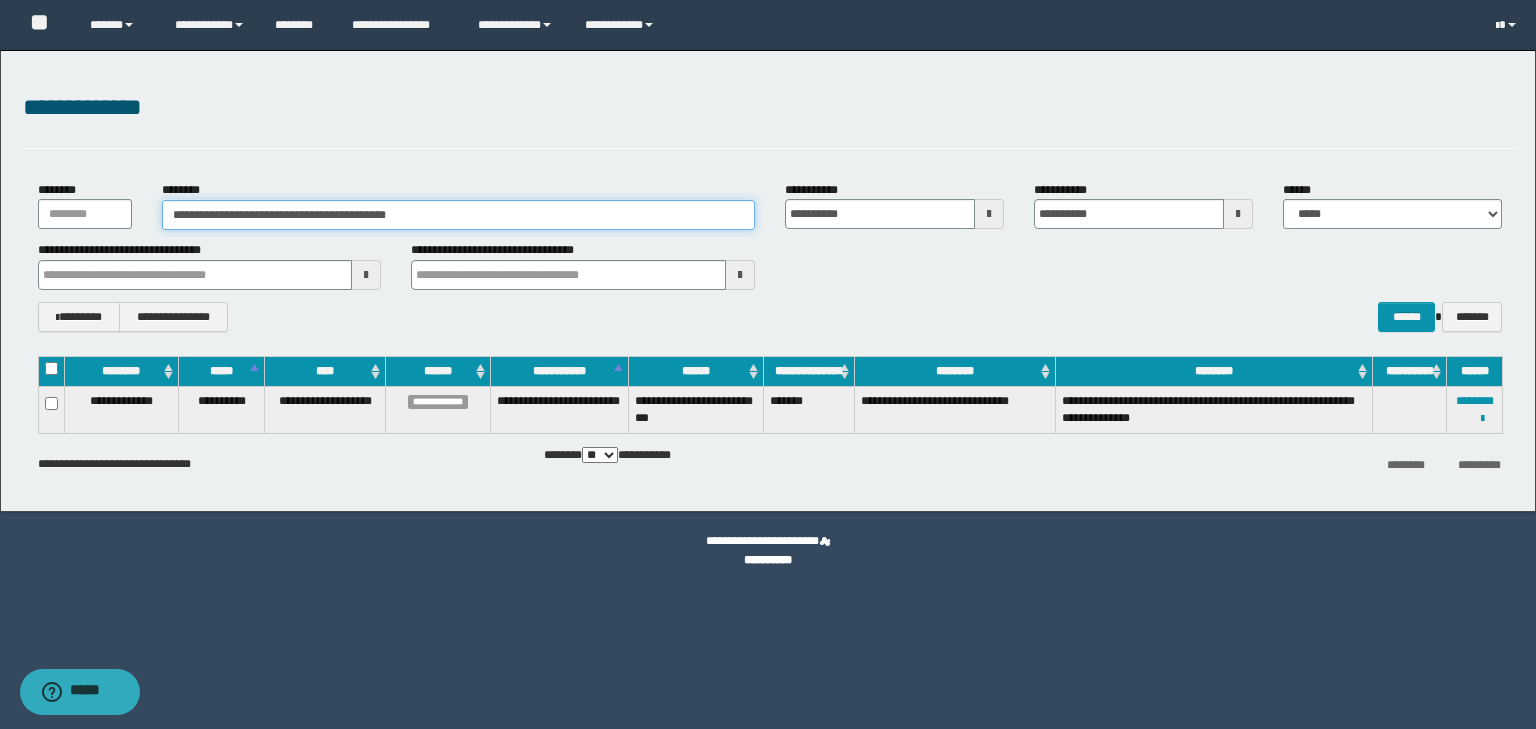 drag, startPoint x: 424, startPoint y: 207, endPoint x: 103, endPoint y: 223, distance: 321.3985 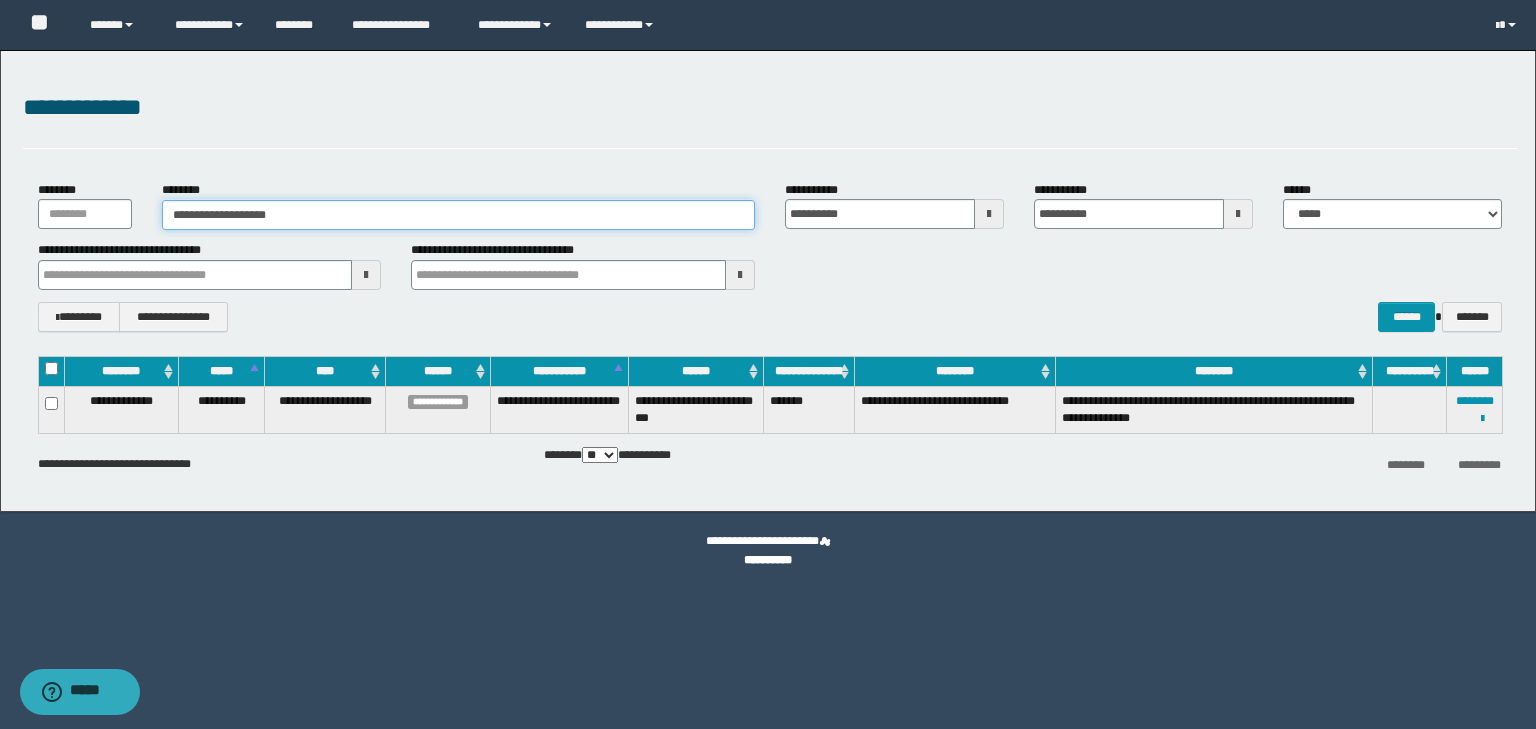 type on "**********" 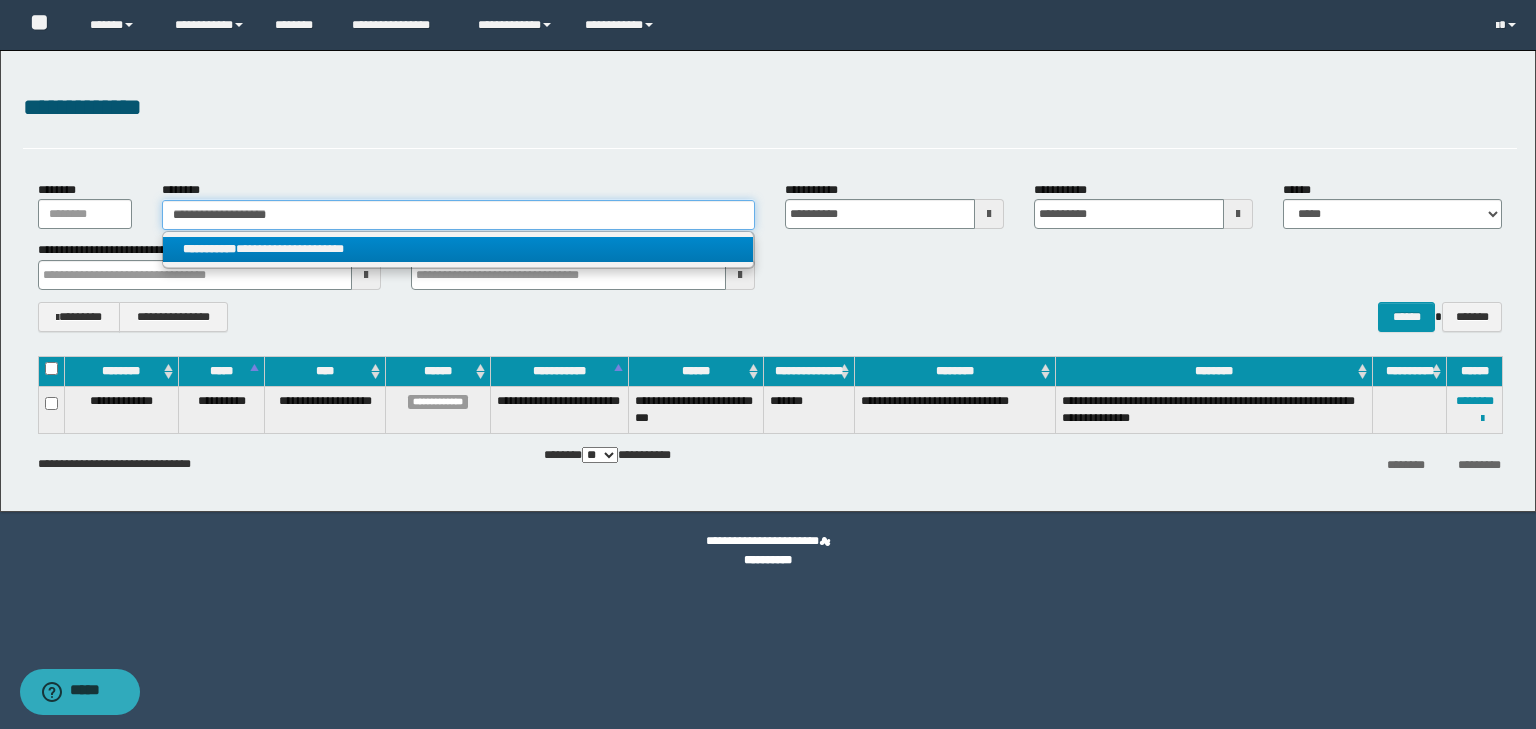 type on "**********" 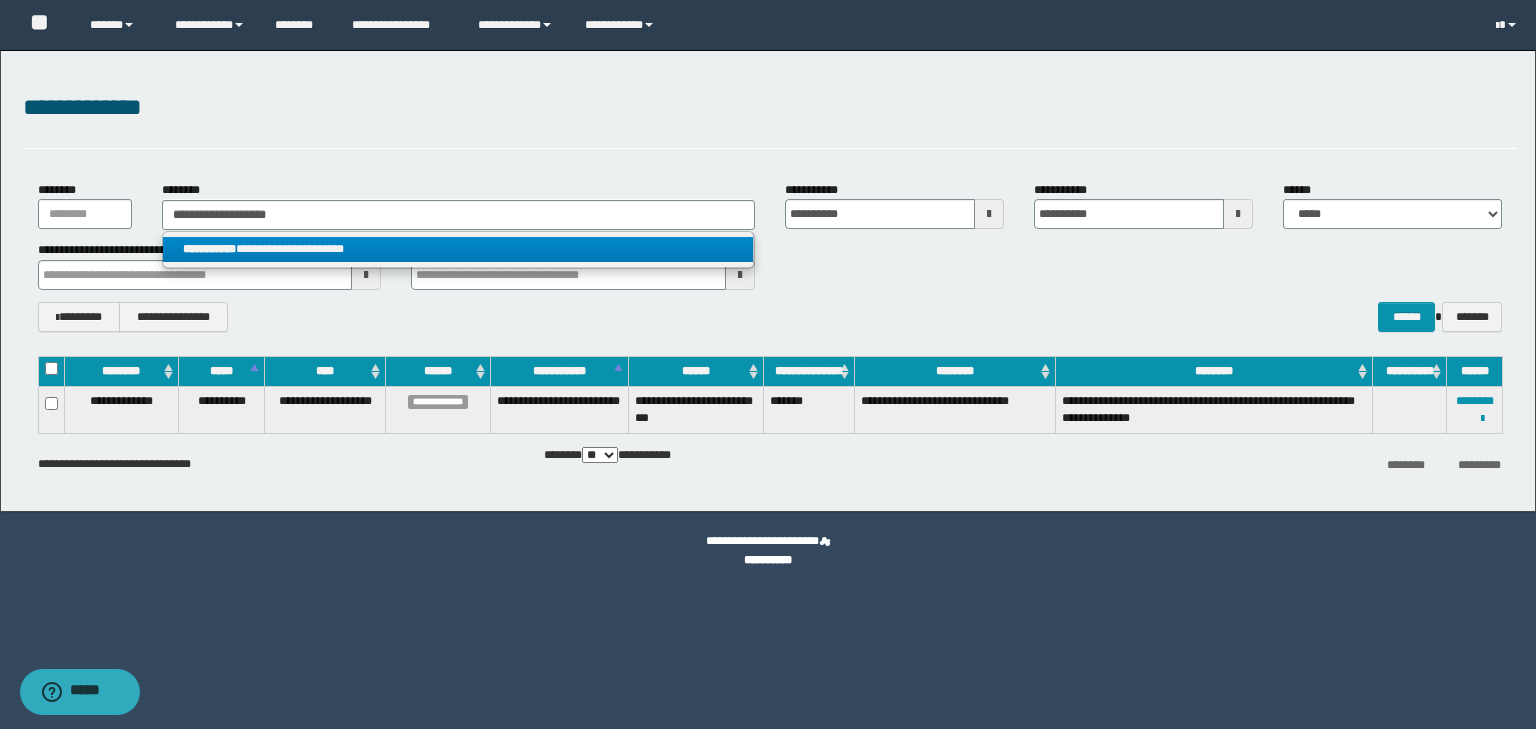 drag, startPoint x: 252, startPoint y: 252, endPoint x: 441, endPoint y: 260, distance: 189.16924 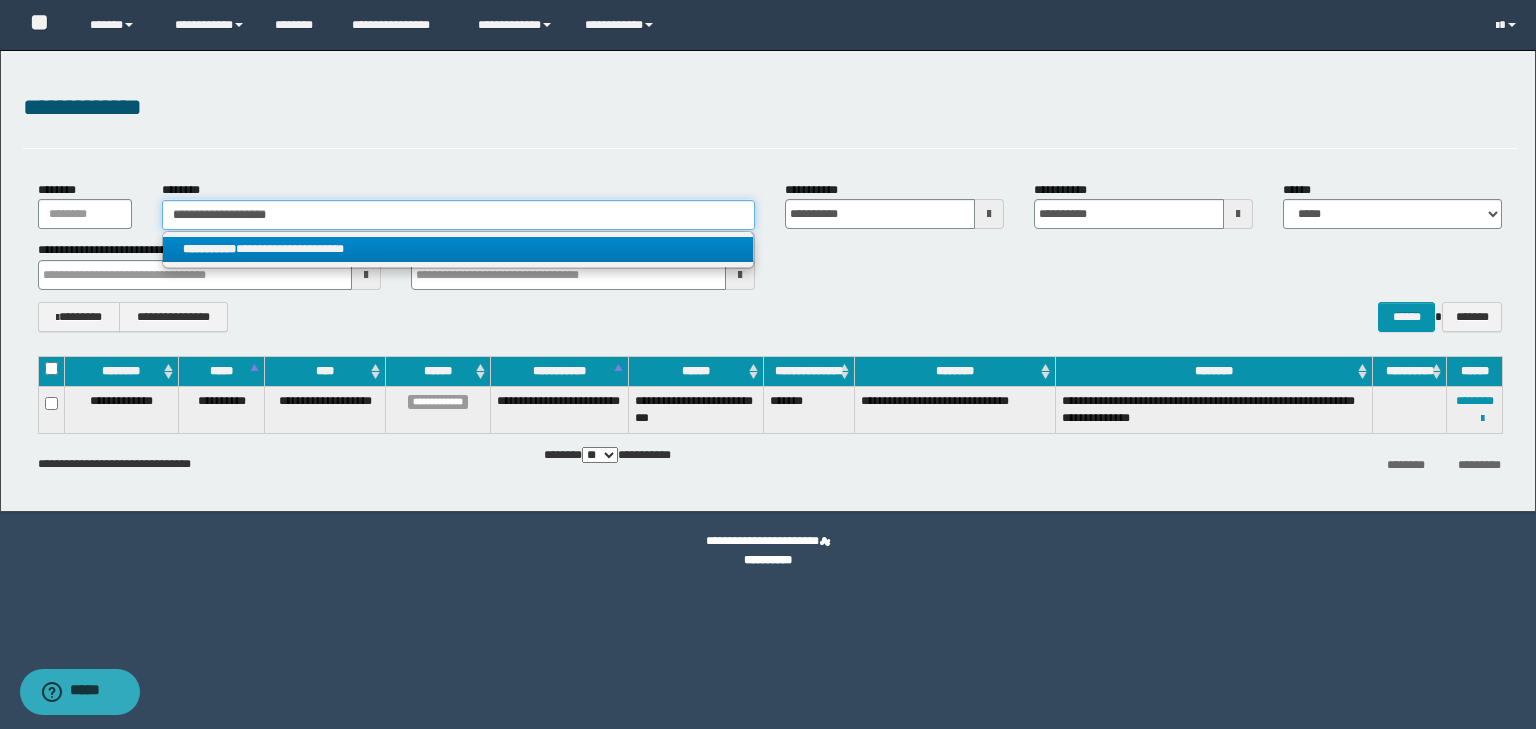type 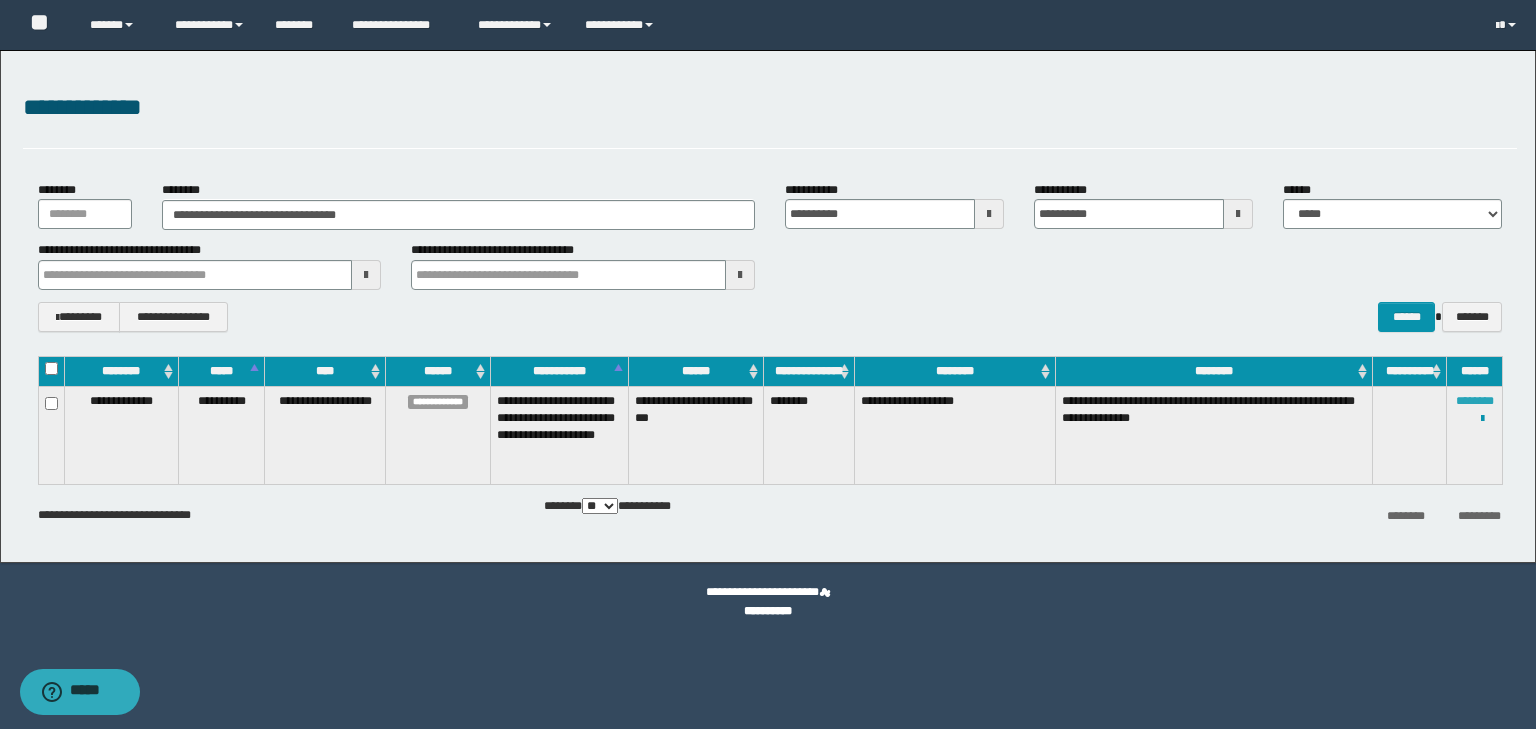 click on "********" at bounding box center [1475, 401] 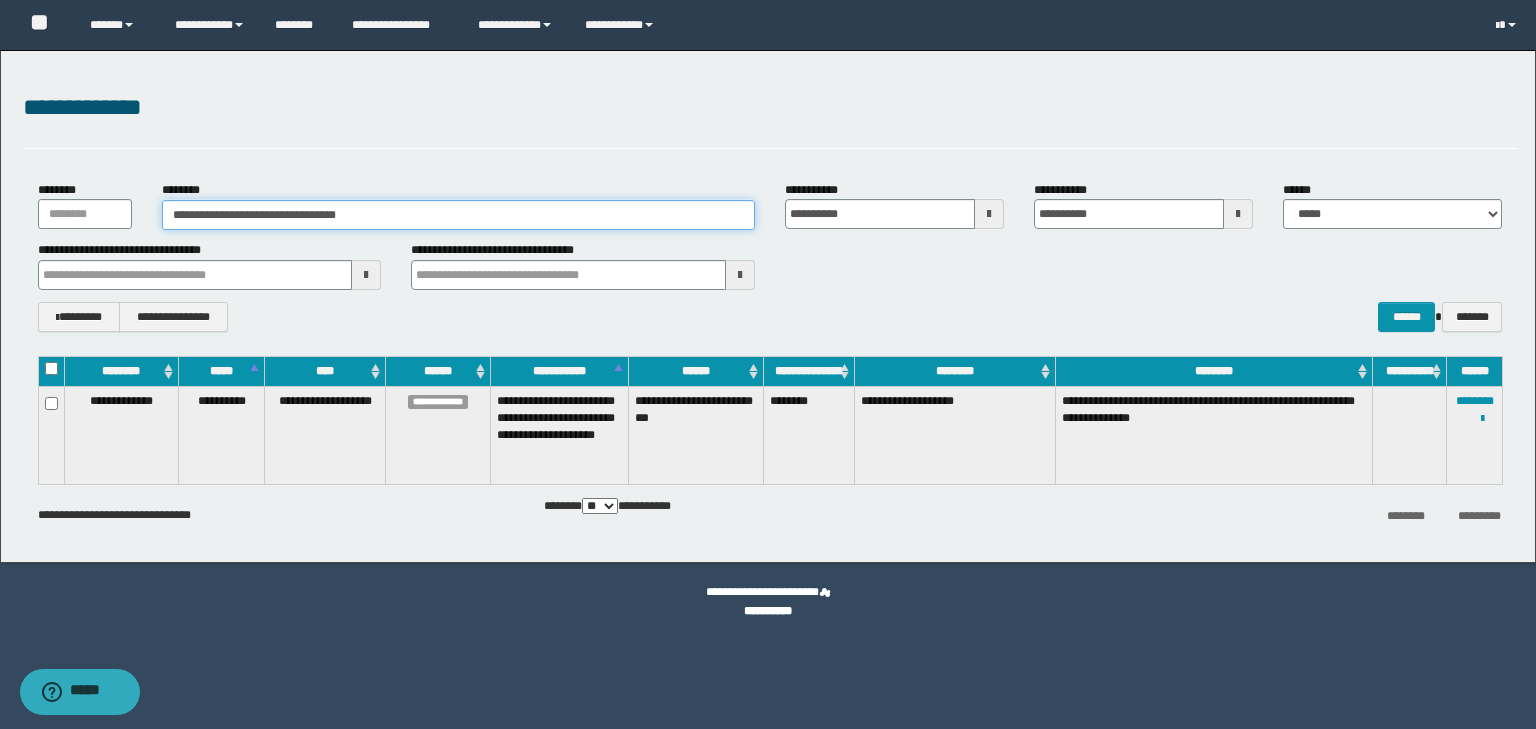 drag, startPoint x: 371, startPoint y: 204, endPoint x: 51, endPoint y: 194, distance: 320.15622 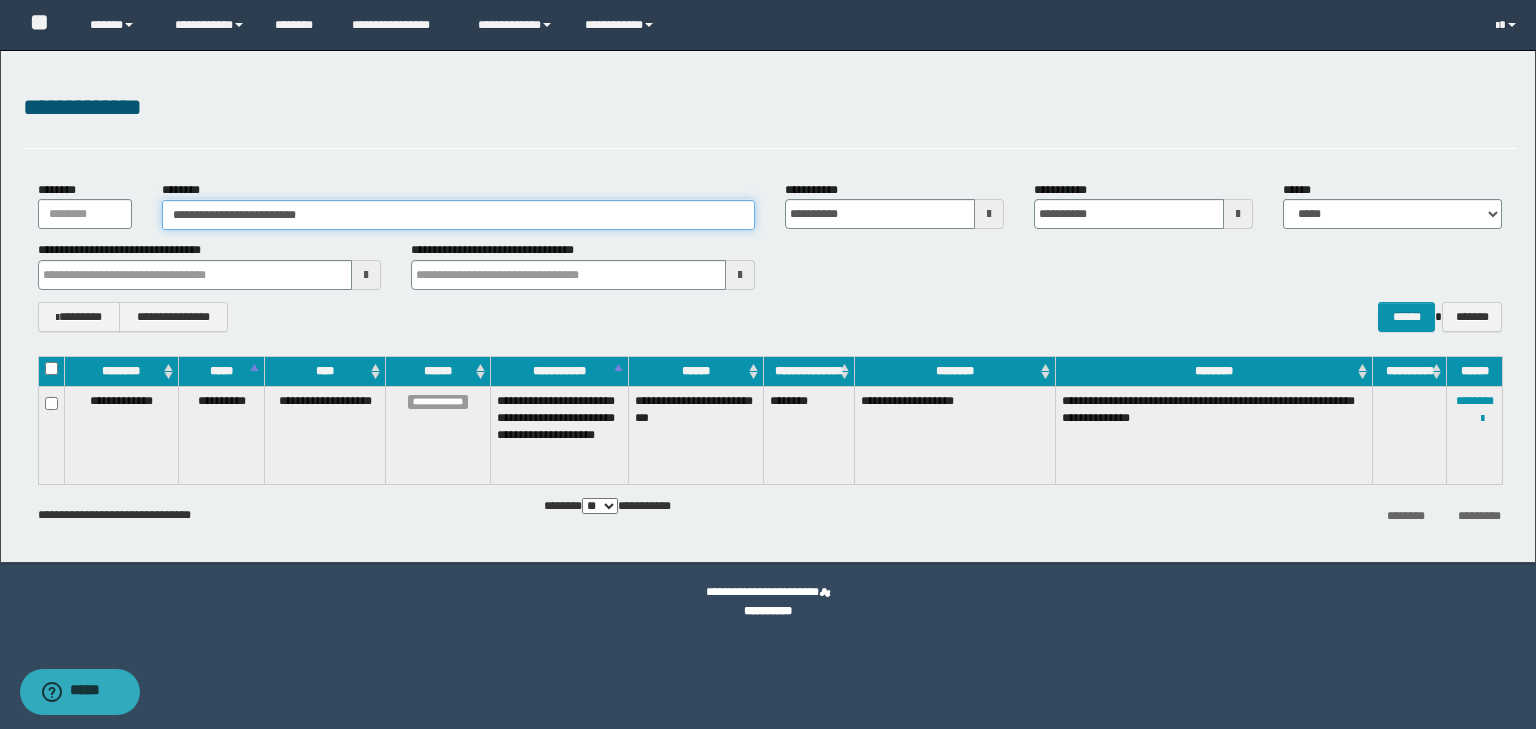 type on "**********" 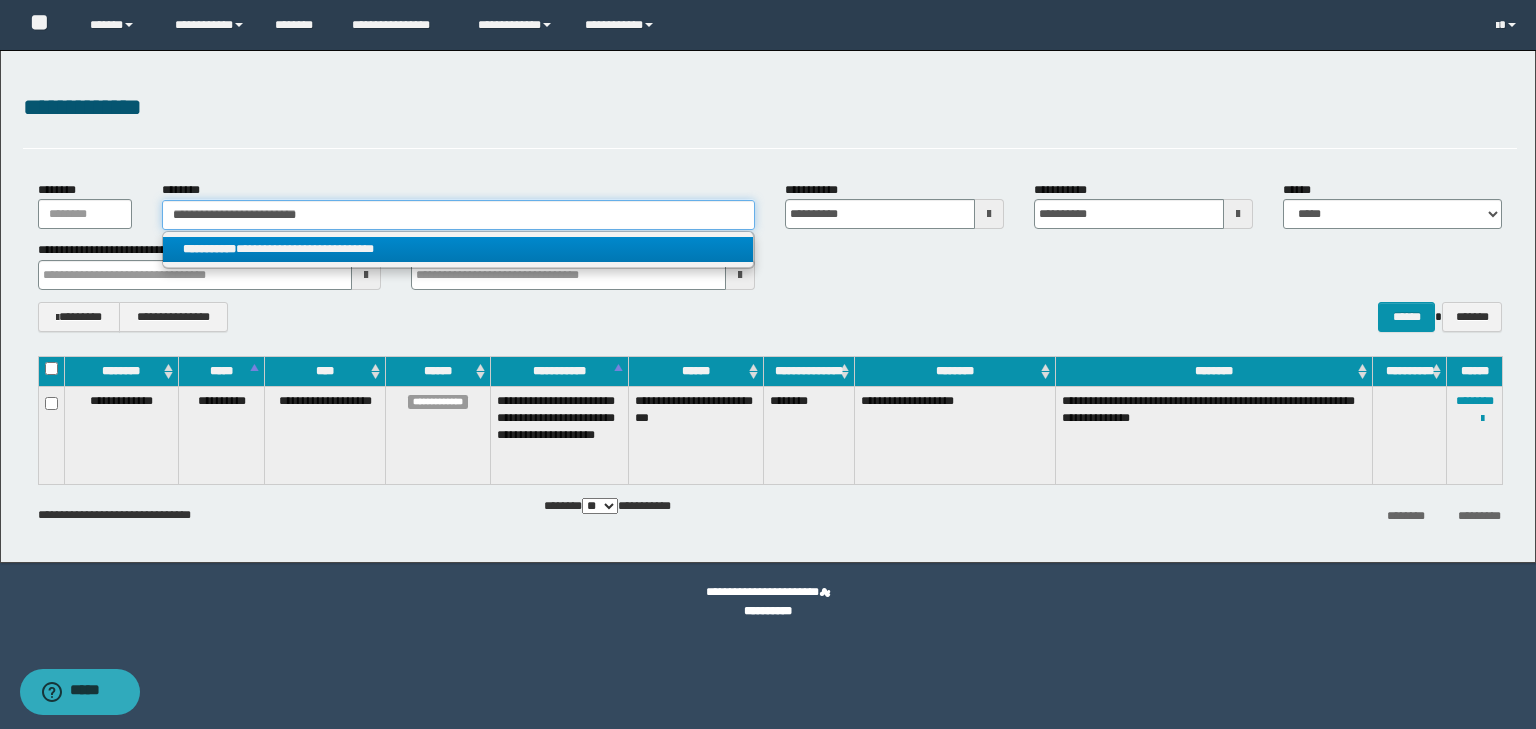 type on "**********" 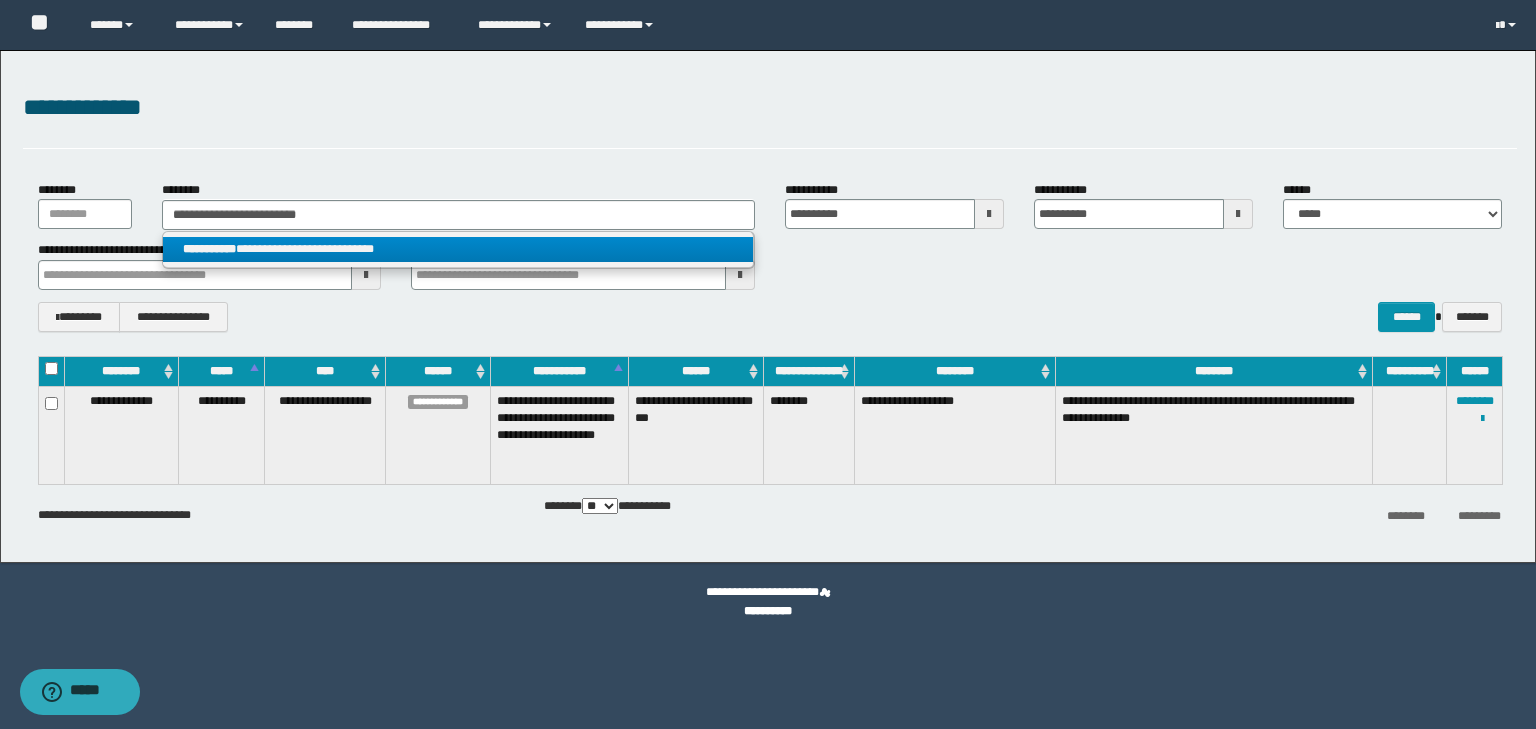 click on "**********" at bounding box center [458, 249] 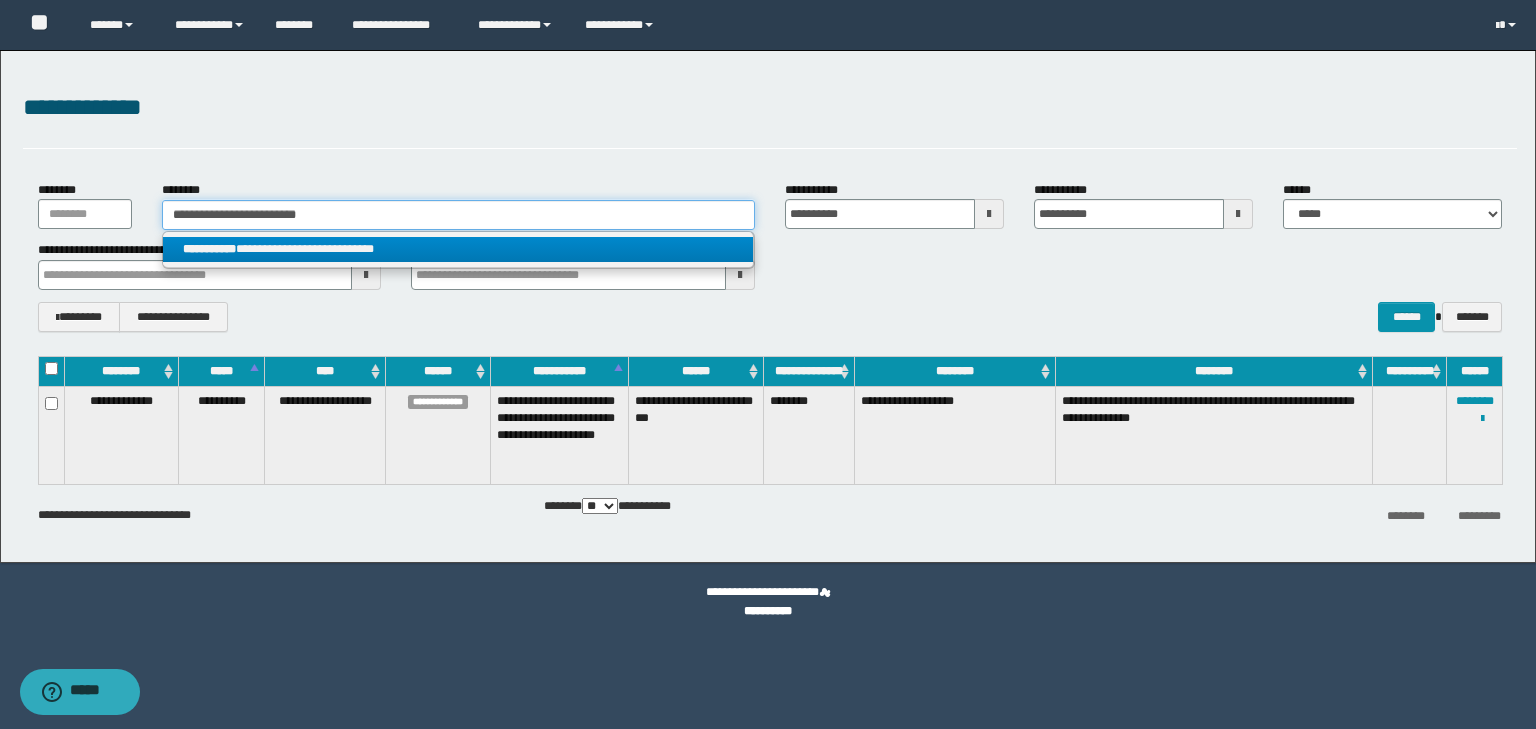 type 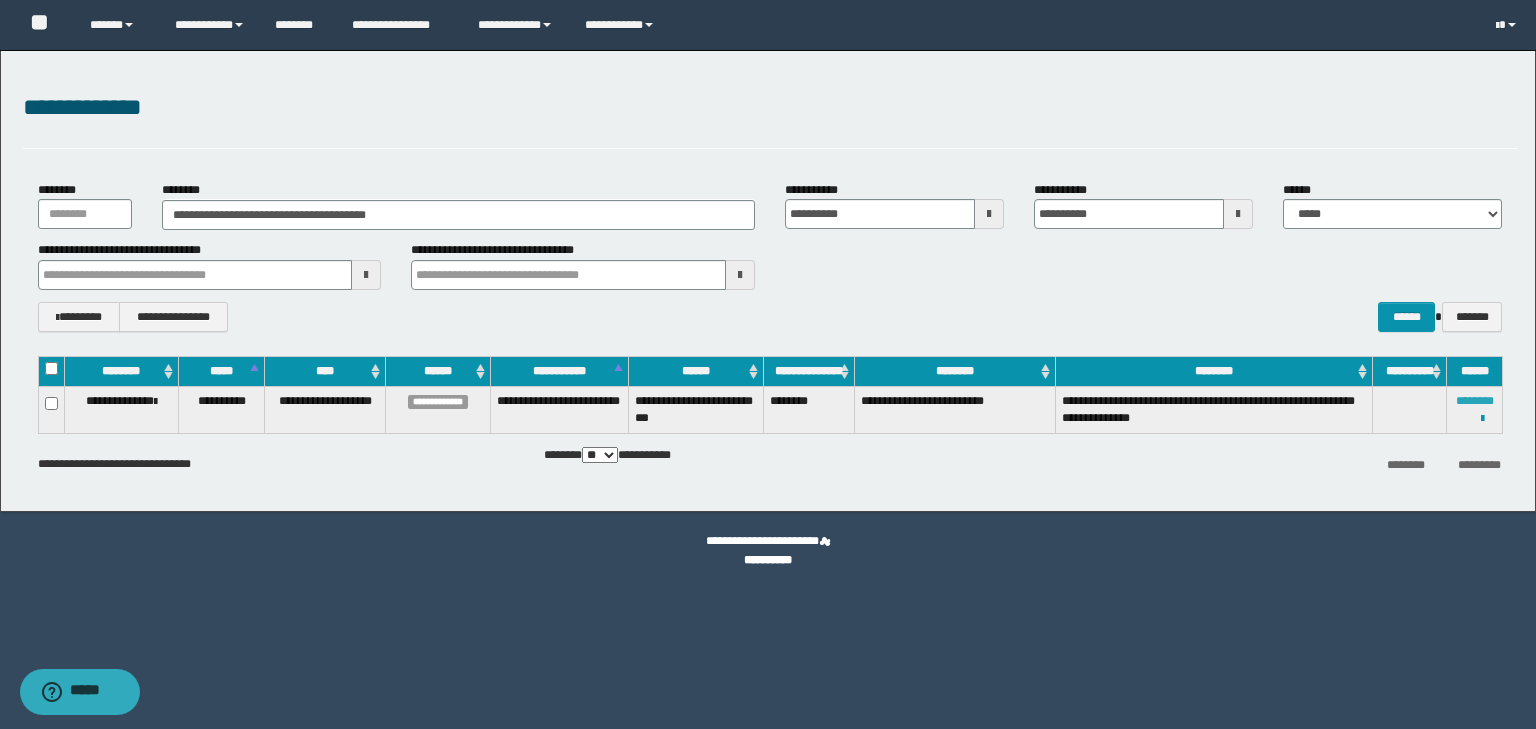 click on "********" at bounding box center (1475, 401) 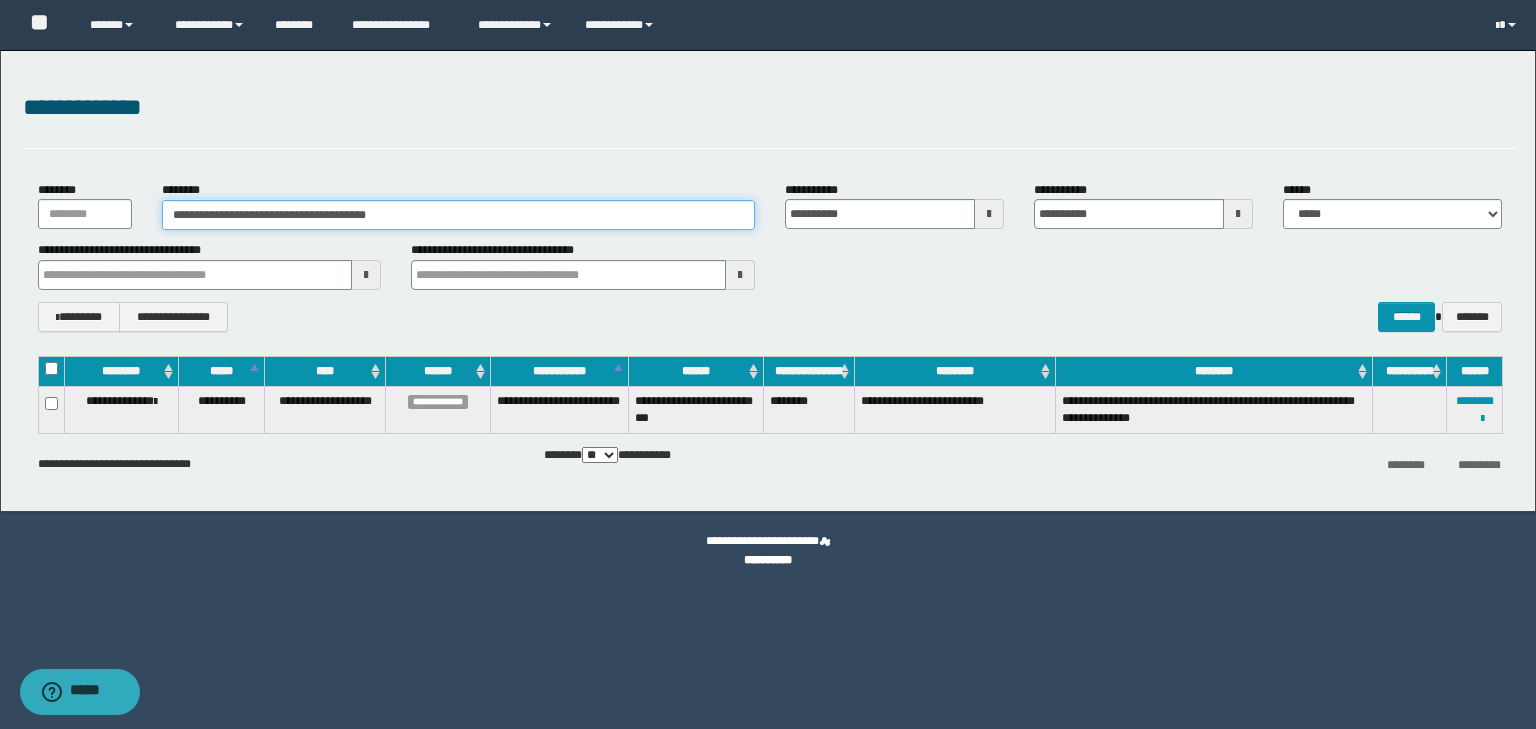 drag, startPoint x: 407, startPoint y: 217, endPoint x: 0, endPoint y: 237, distance: 407.49112 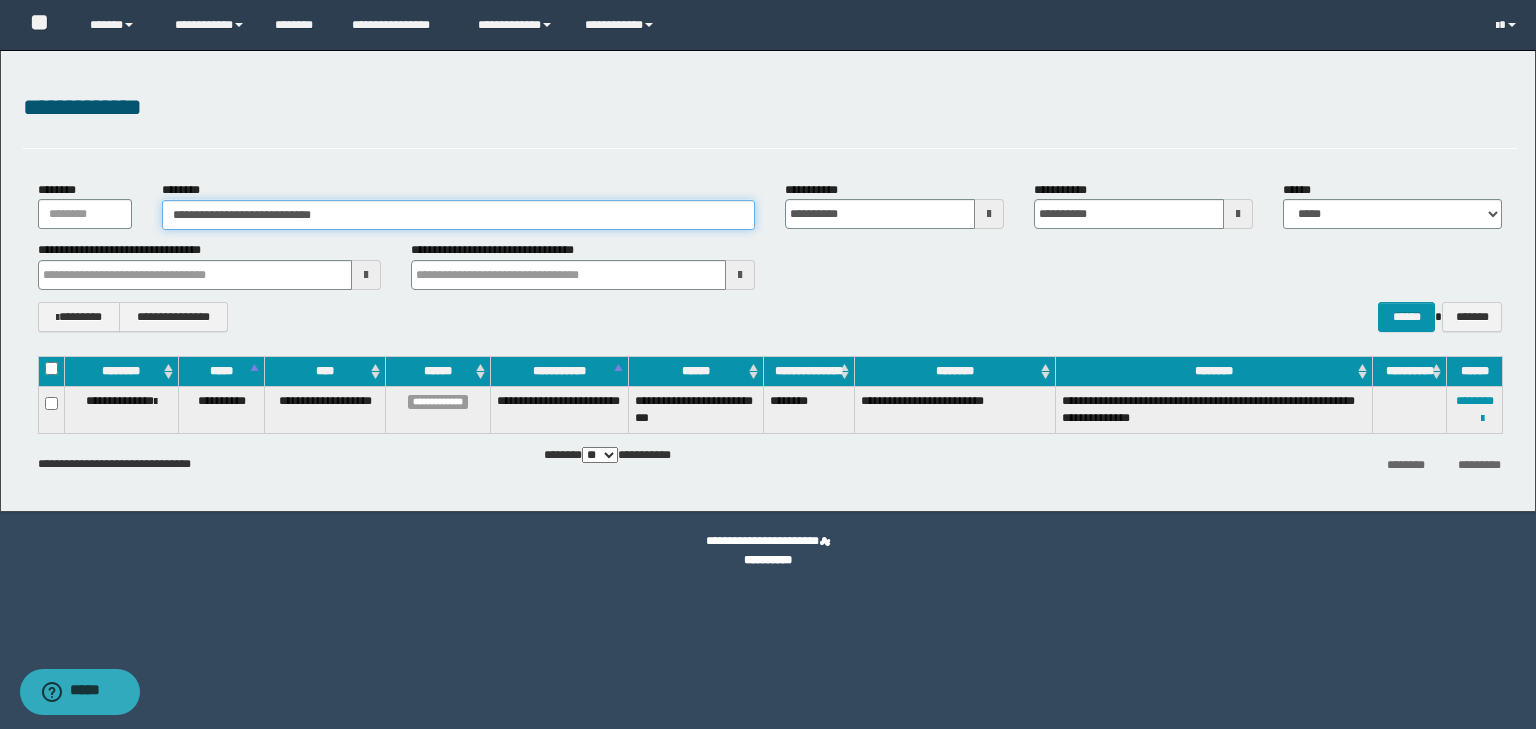 type on "**********" 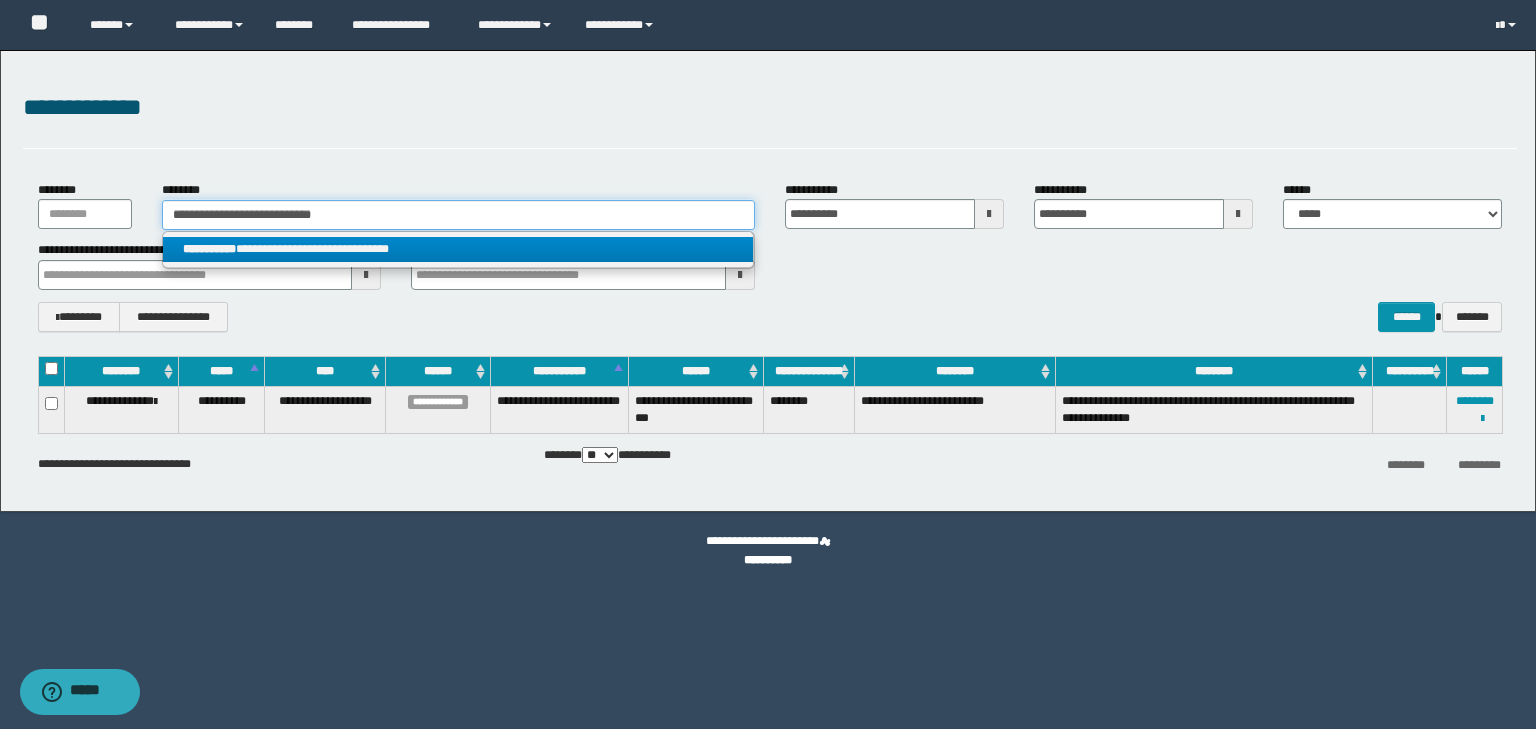 type on "**********" 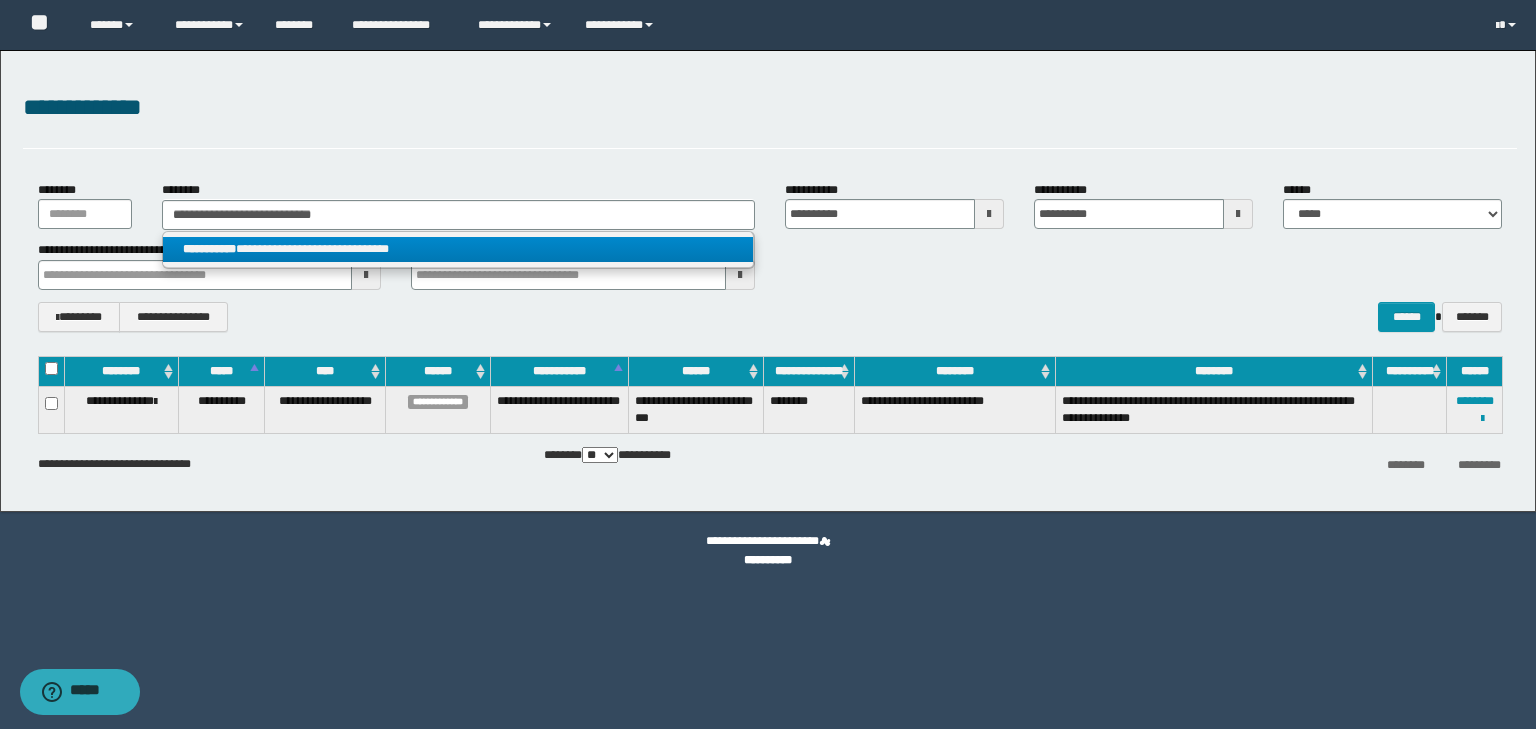 click on "**********" at bounding box center [458, 249] 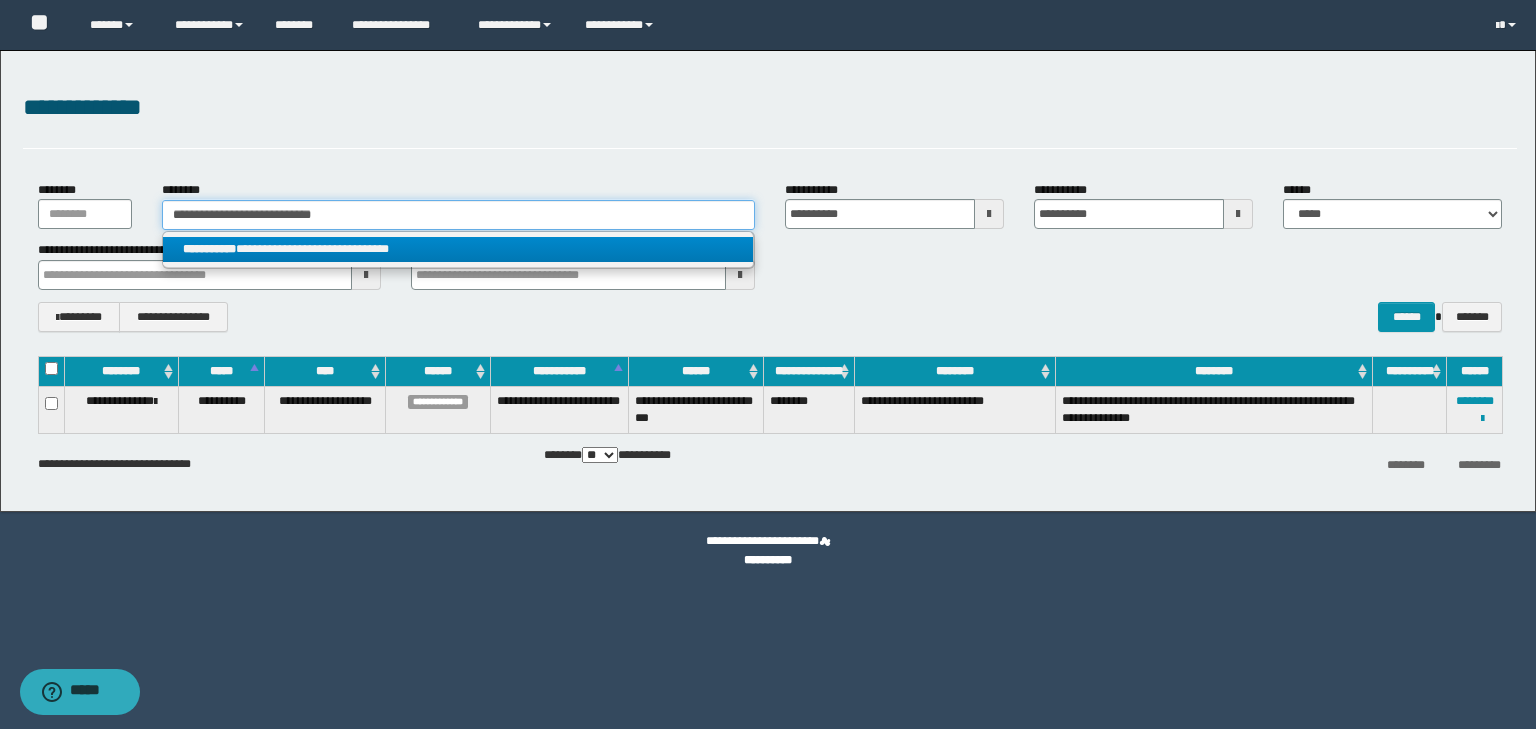 type 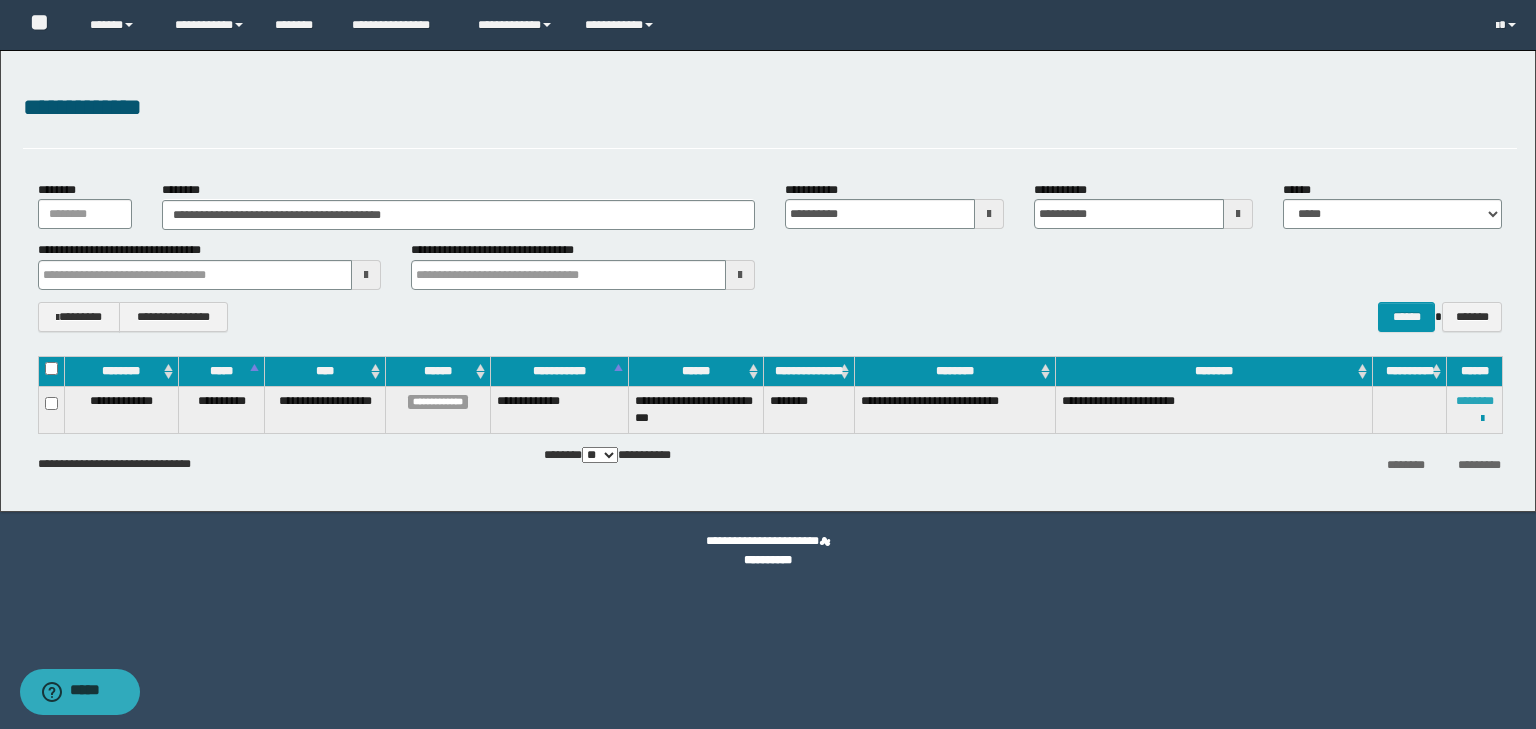 click on "********" at bounding box center (1475, 401) 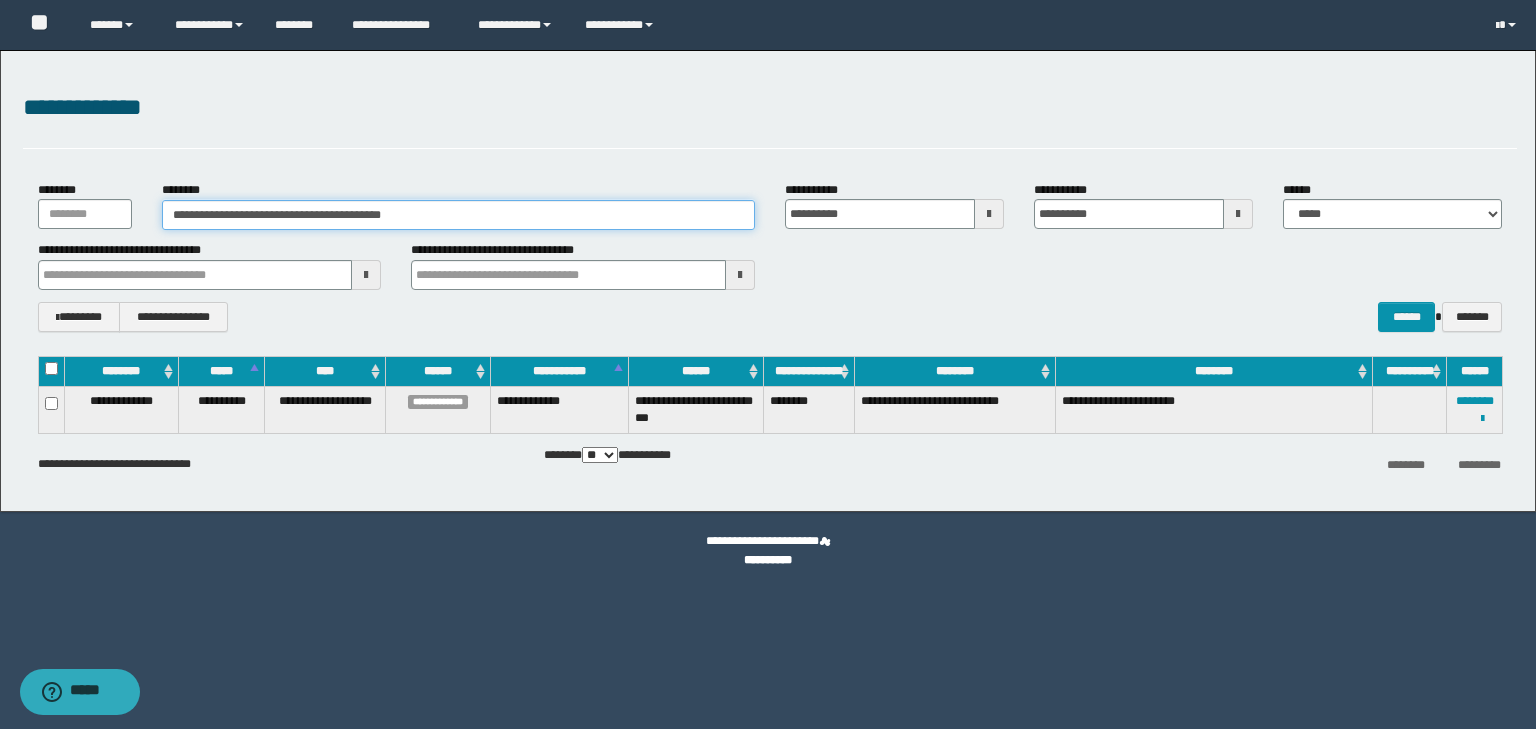 click on "**********" at bounding box center (458, 215) 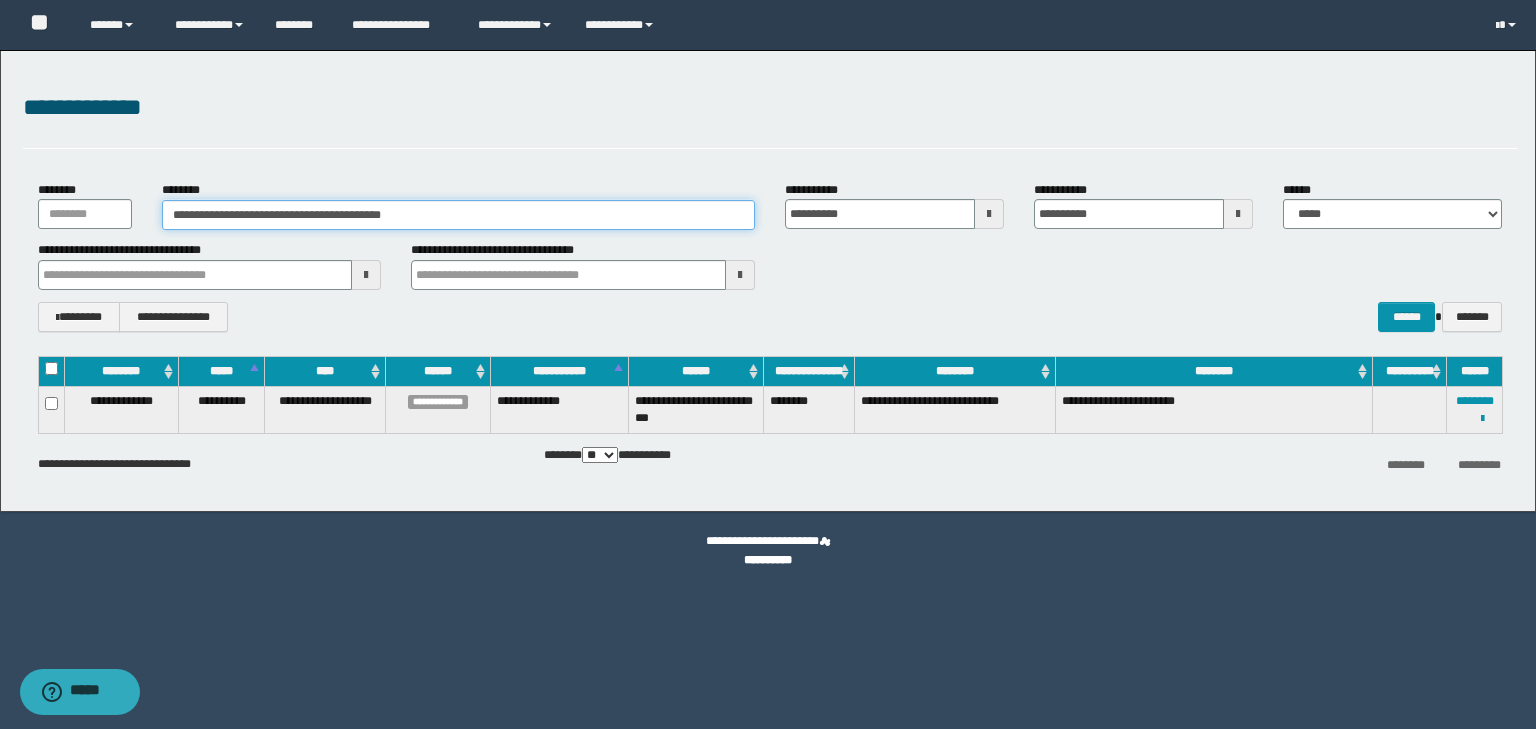 drag, startPoint x: 188, startPoint y: 213, endPoint x: 240, endPoint y: 213, distance: 52 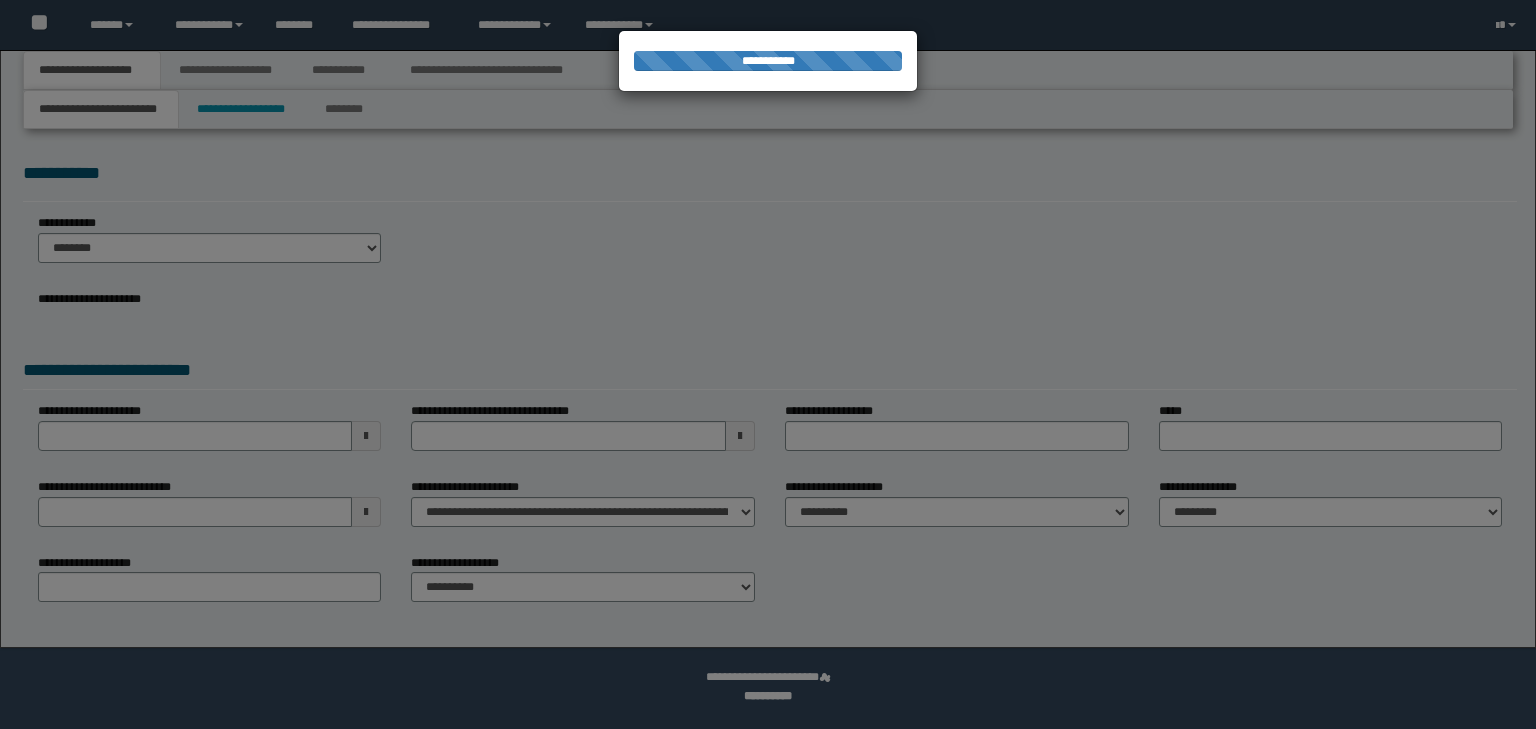 scroll, scrollTop: 0, scrollLeft: 0, axis: both 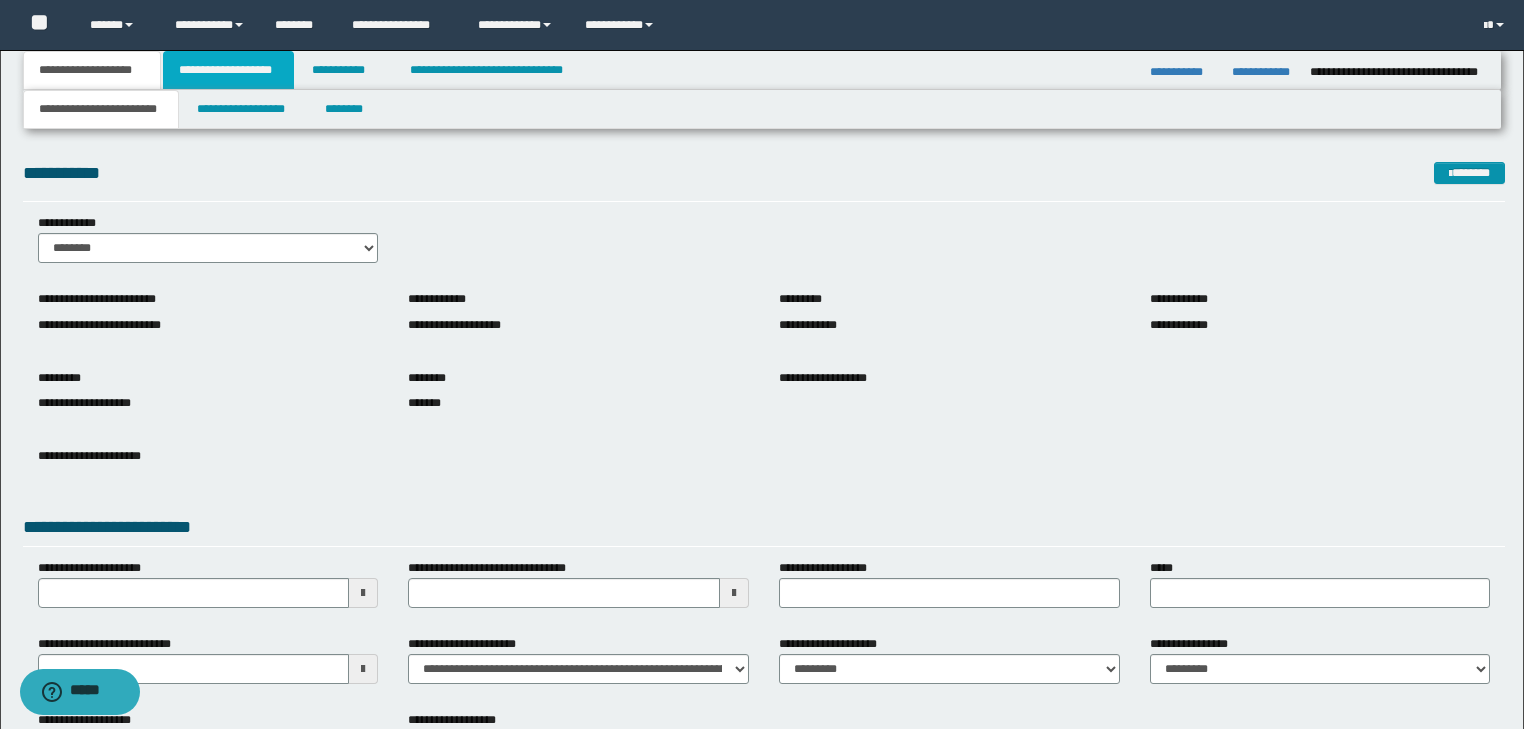 click on "**********" at bounding box center [228, 70] 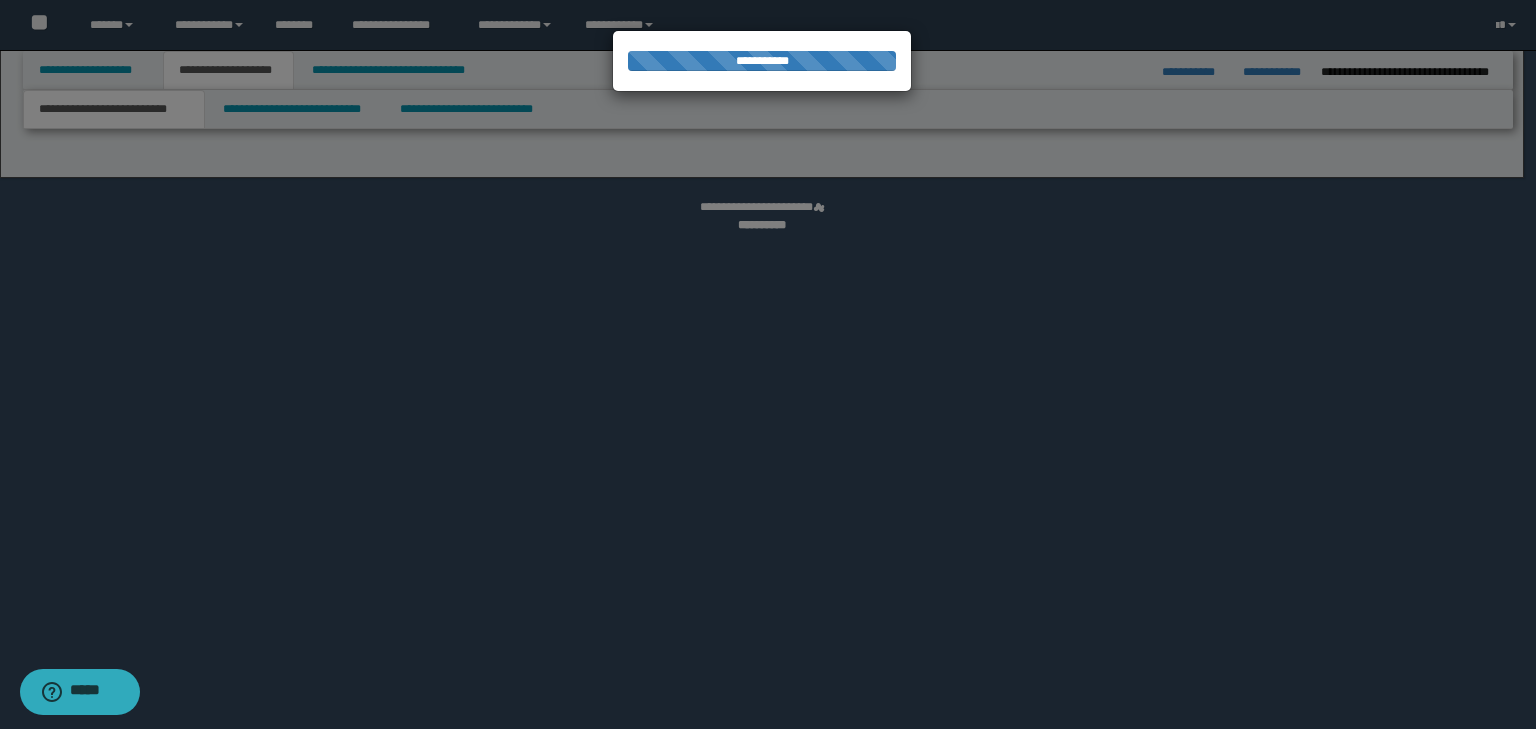 click at bounding box center [768, 364] 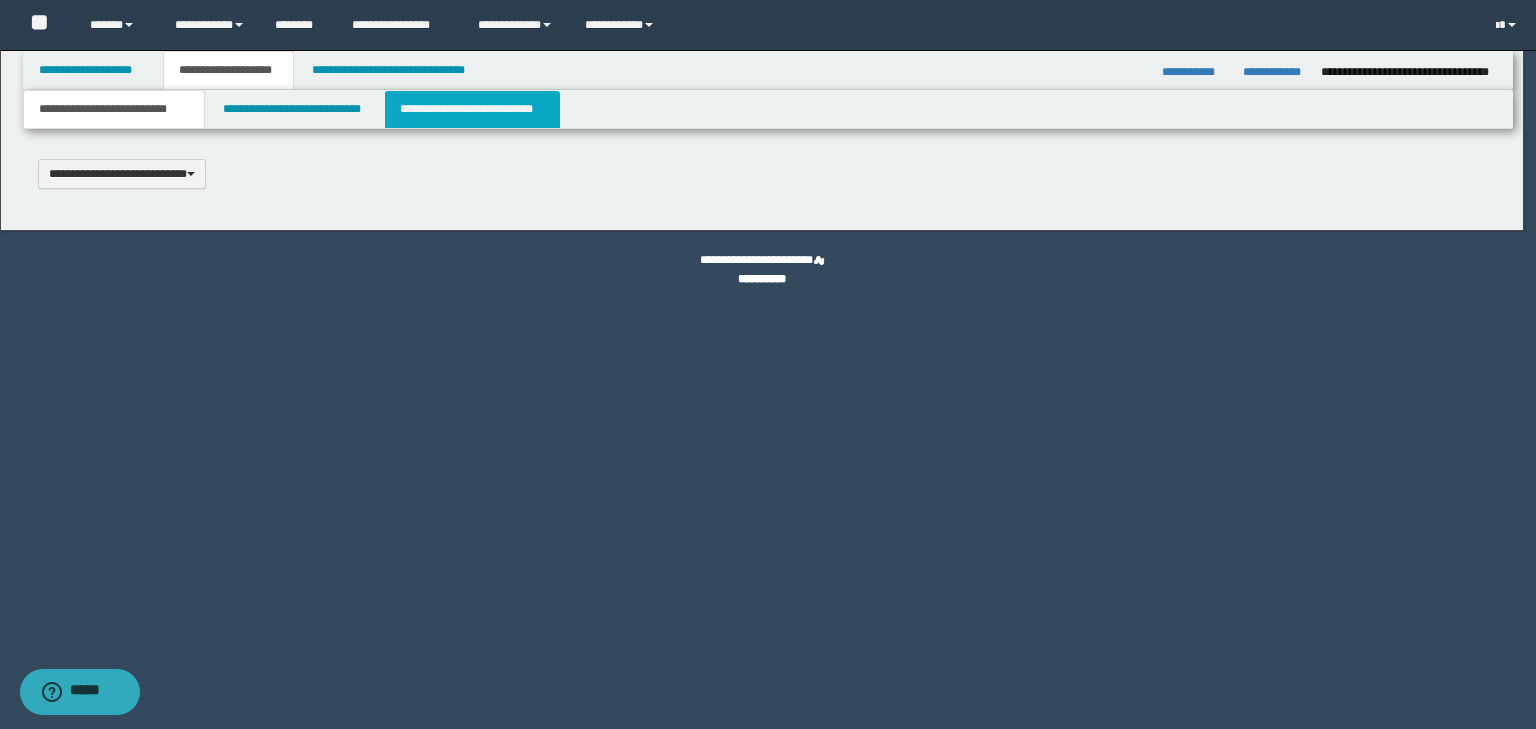 type 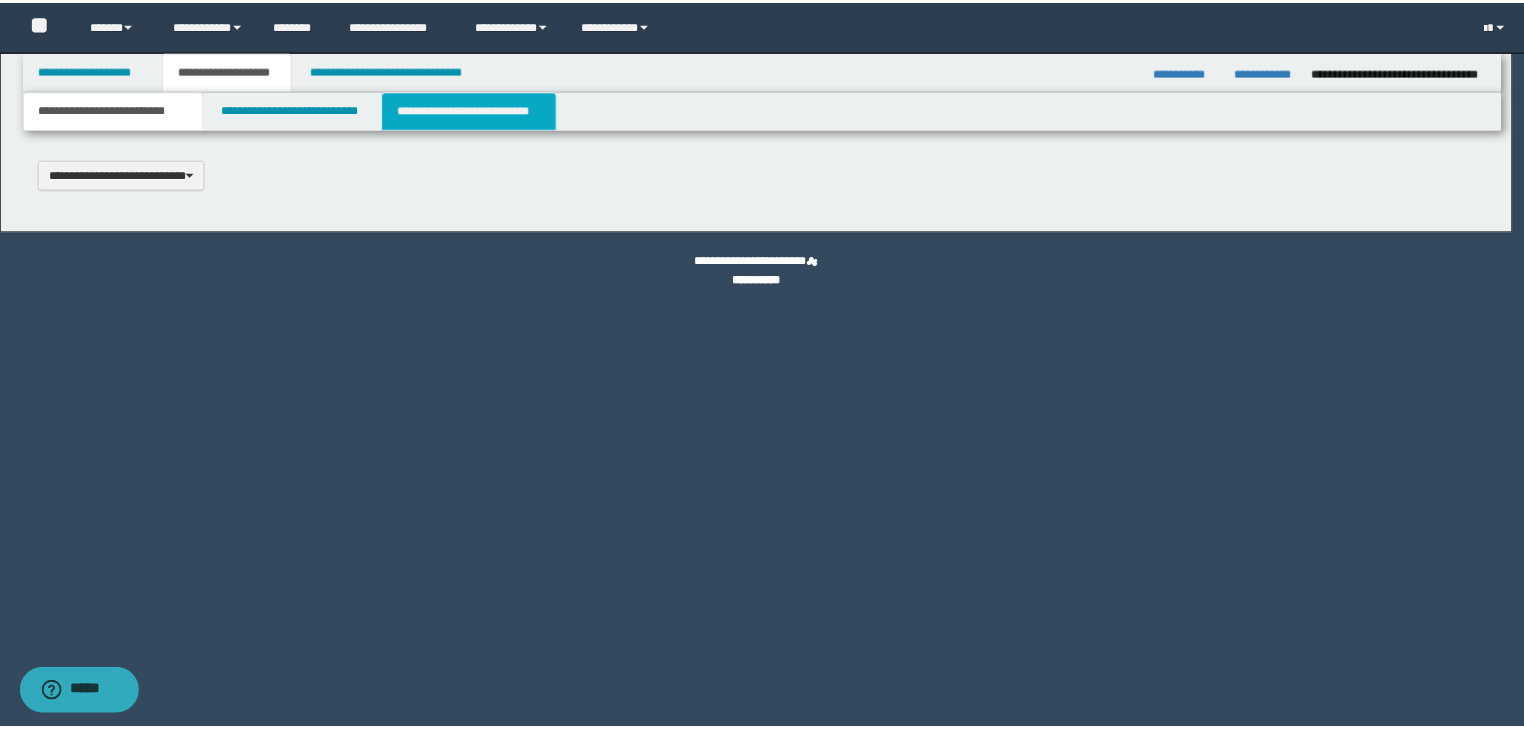 scroll, scrollTop: 0, scrollLeft: 0, axis: both 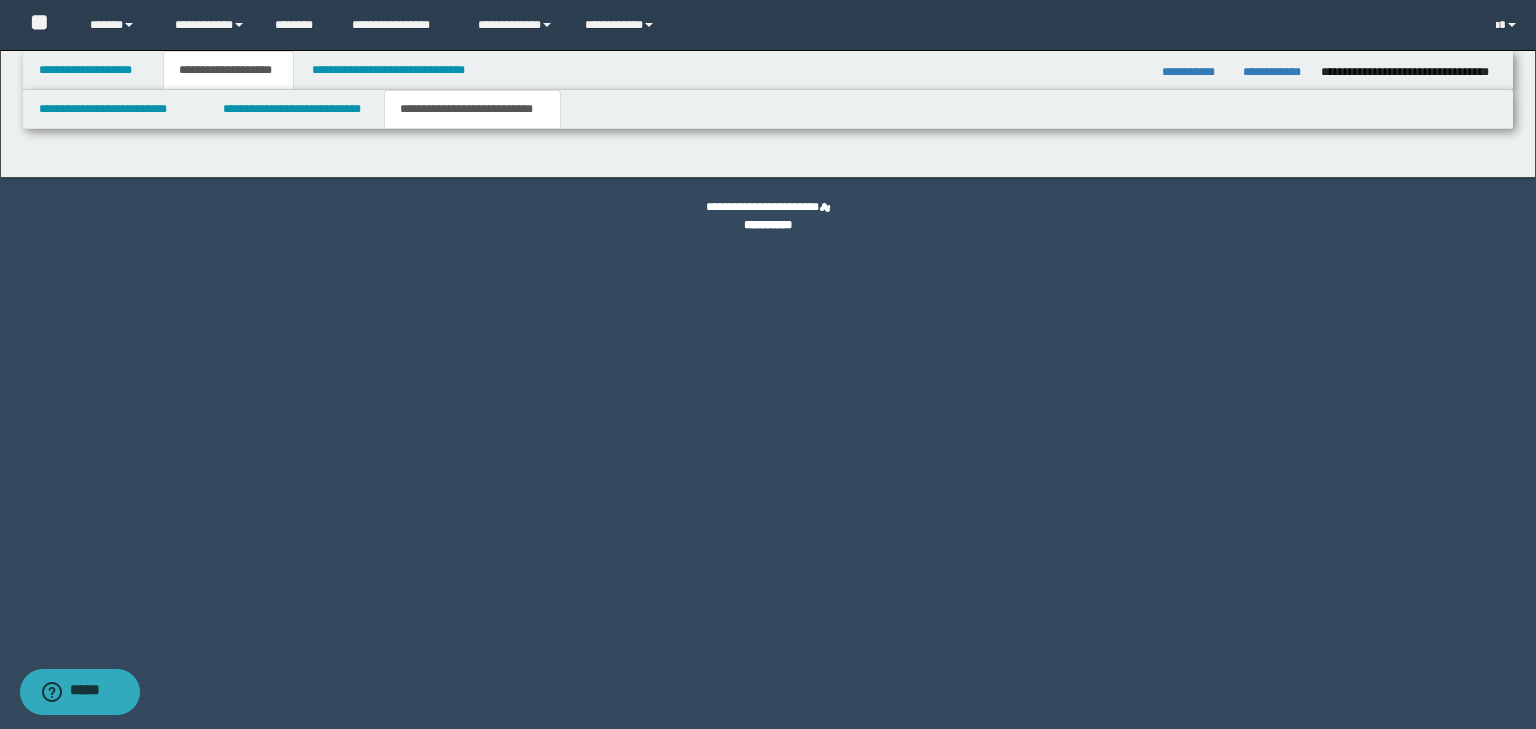 click on "**********" at bounding box center [472, 109] 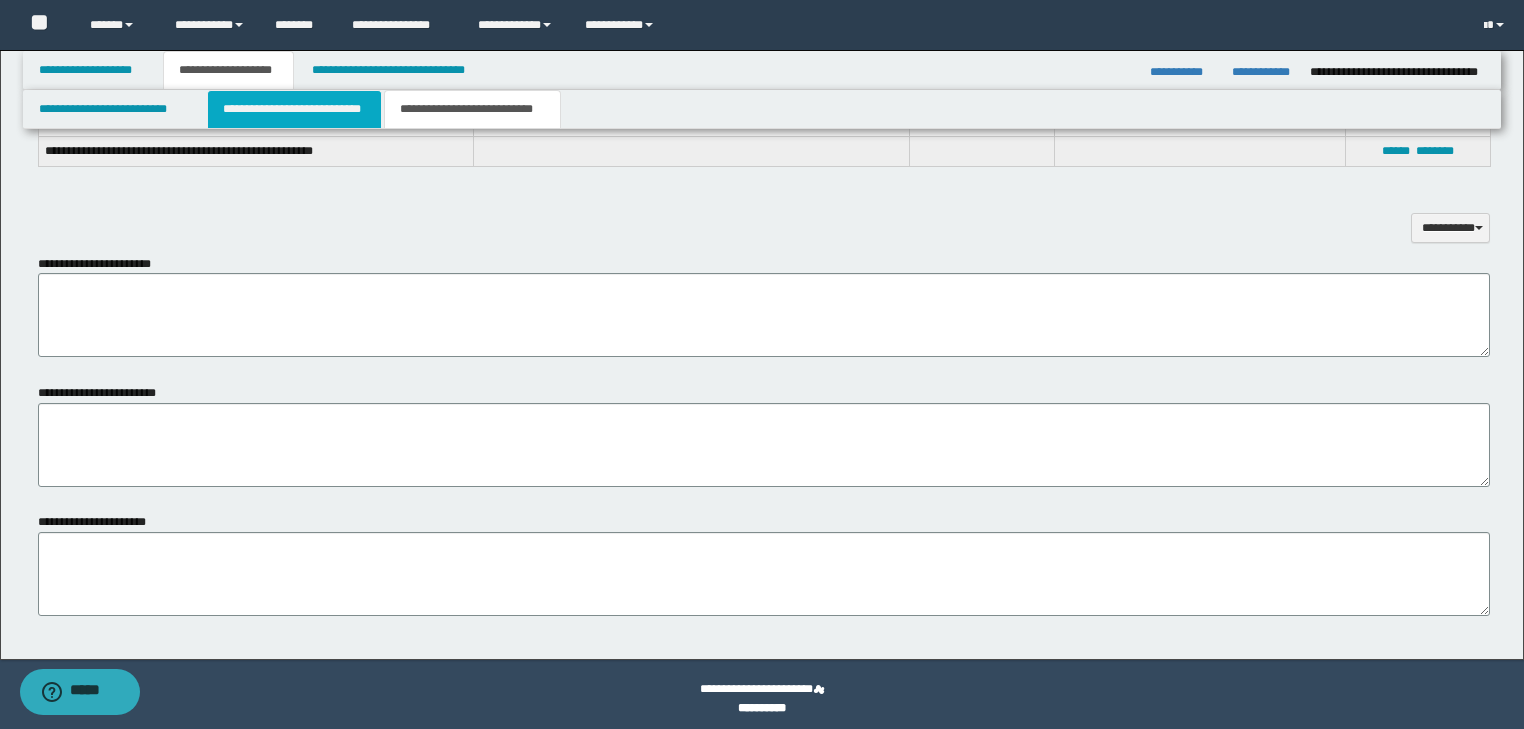 scroll, scrollTop: 644, scrollLeft: 0, axis: vertical 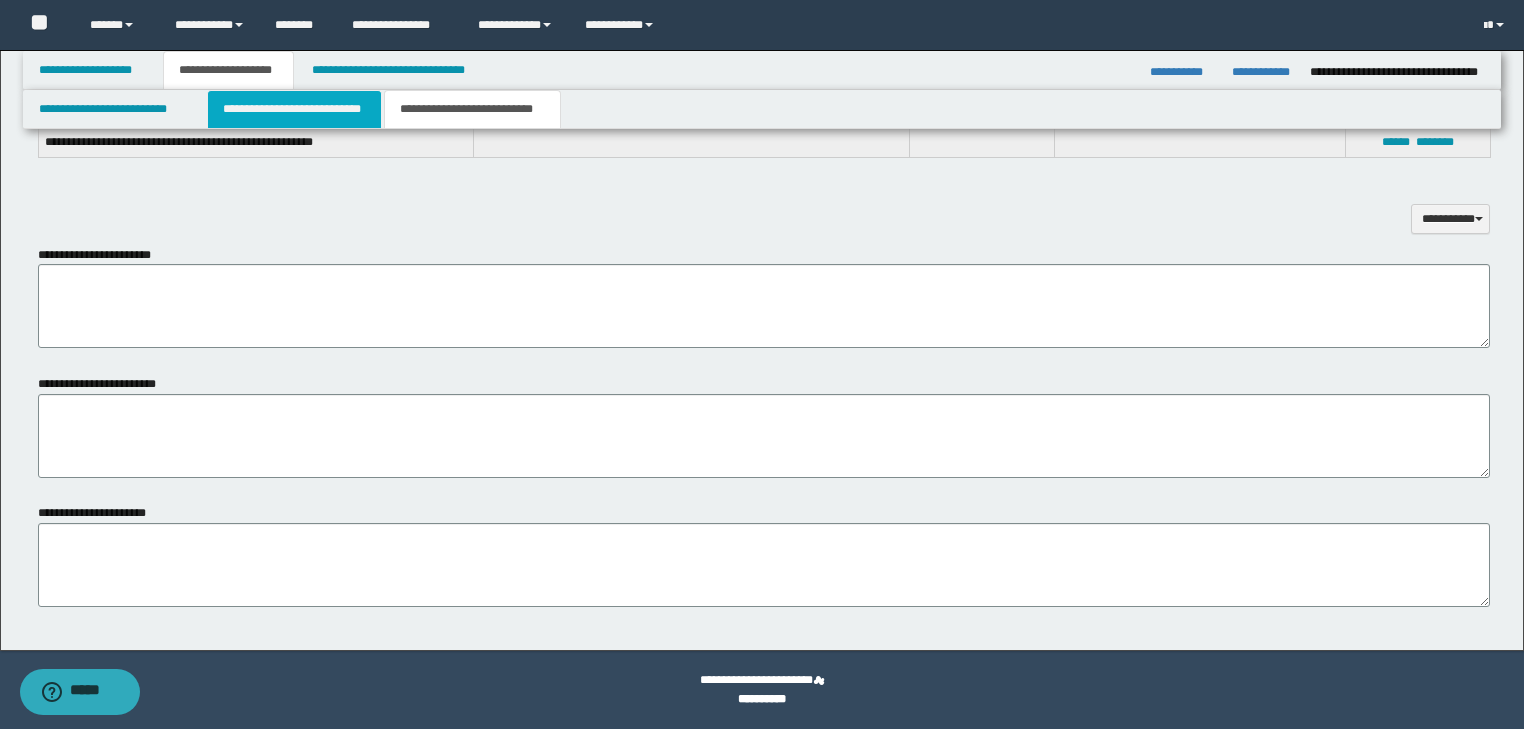 click on "**********" at bounding box center [294, 109] 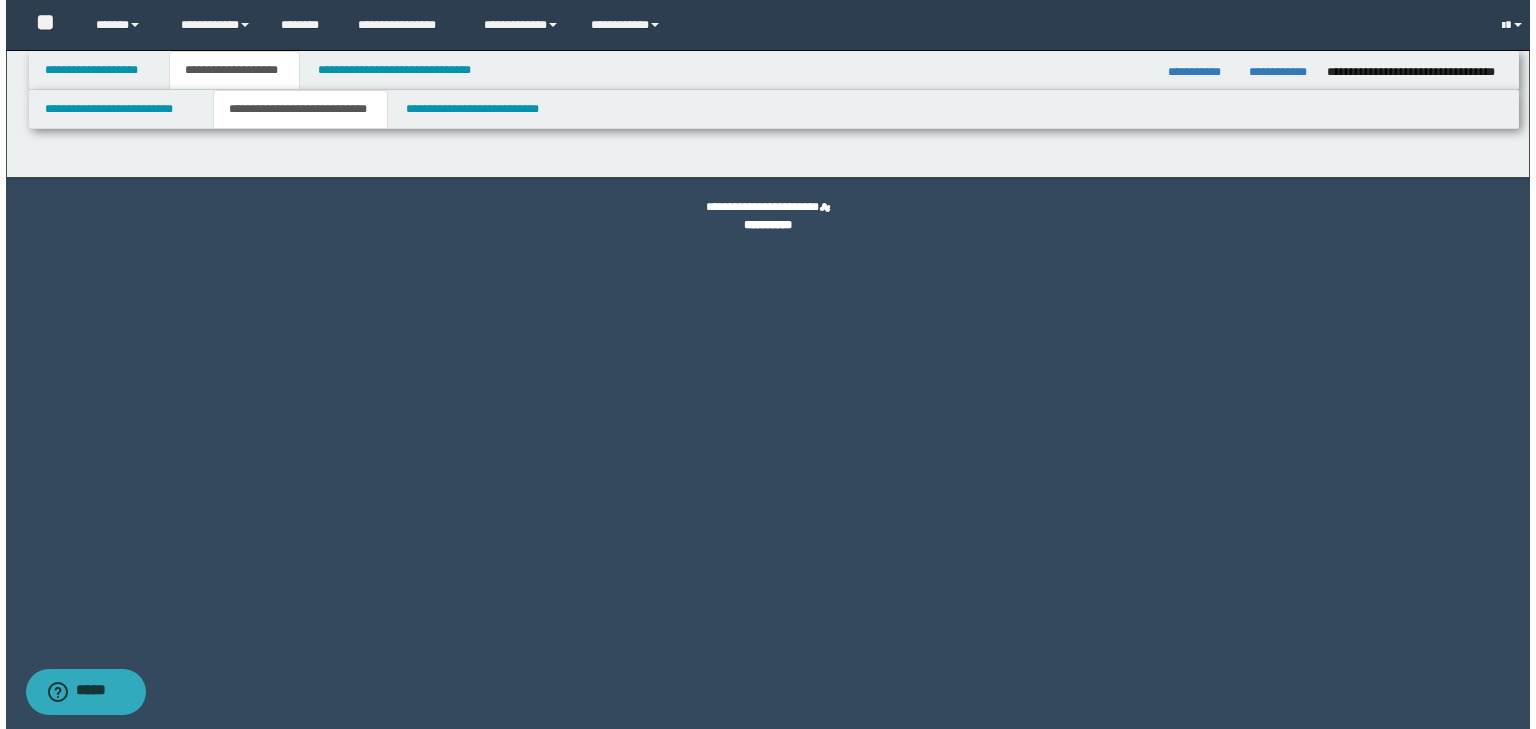 scroll, scrollTop: 0, scrollLeft: 0, axis: both 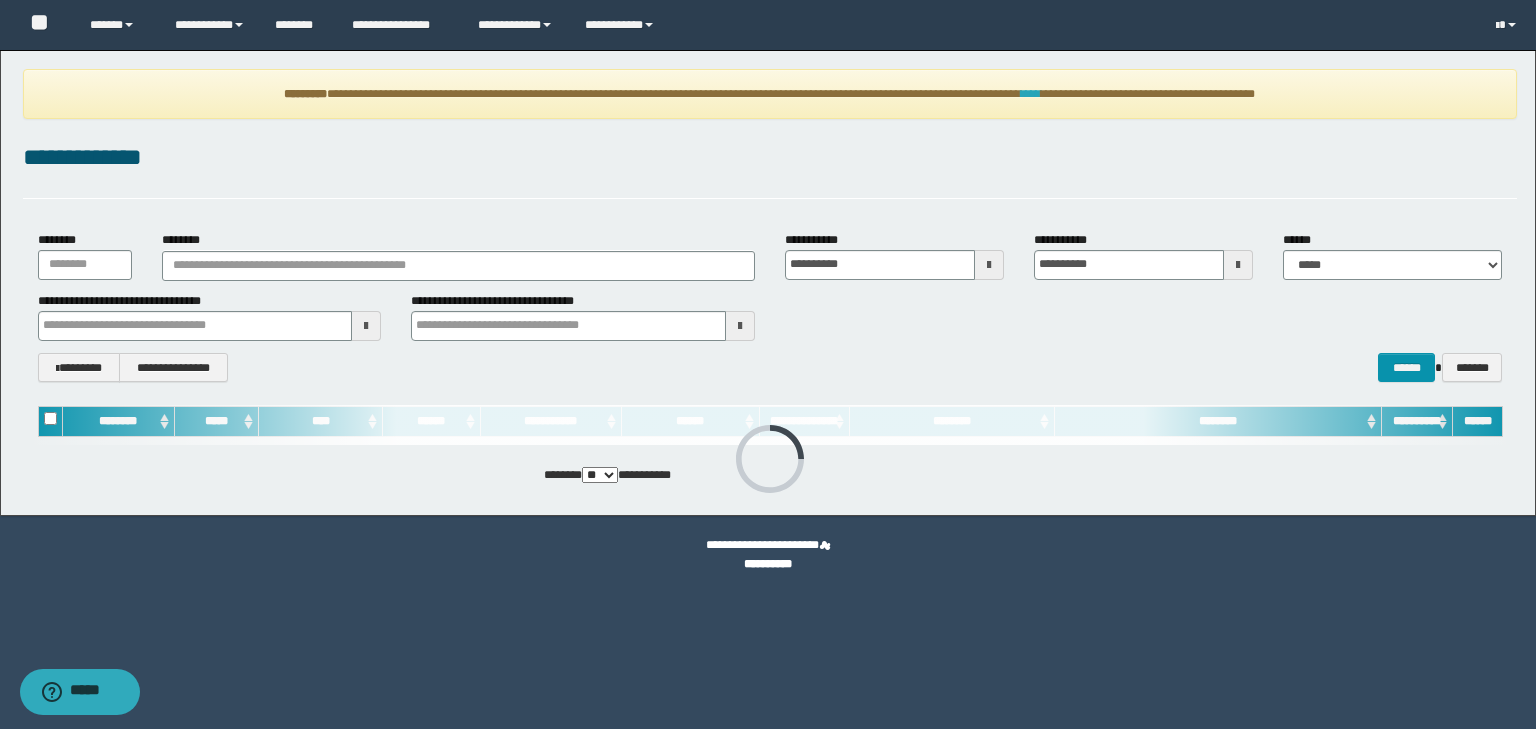 click on "****" at bounding box center (1031, 94) 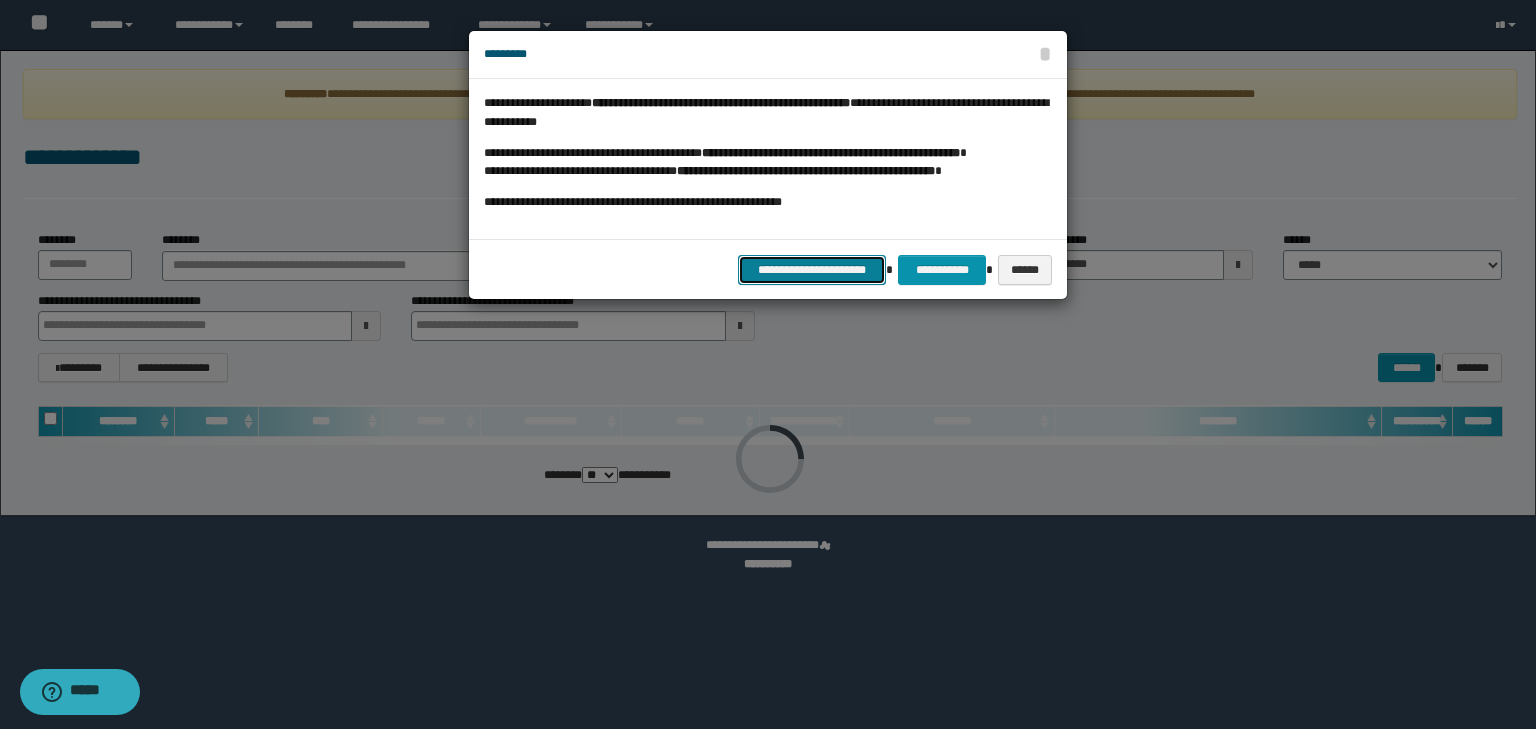 click on "**********" at bounding box center (812, 270) 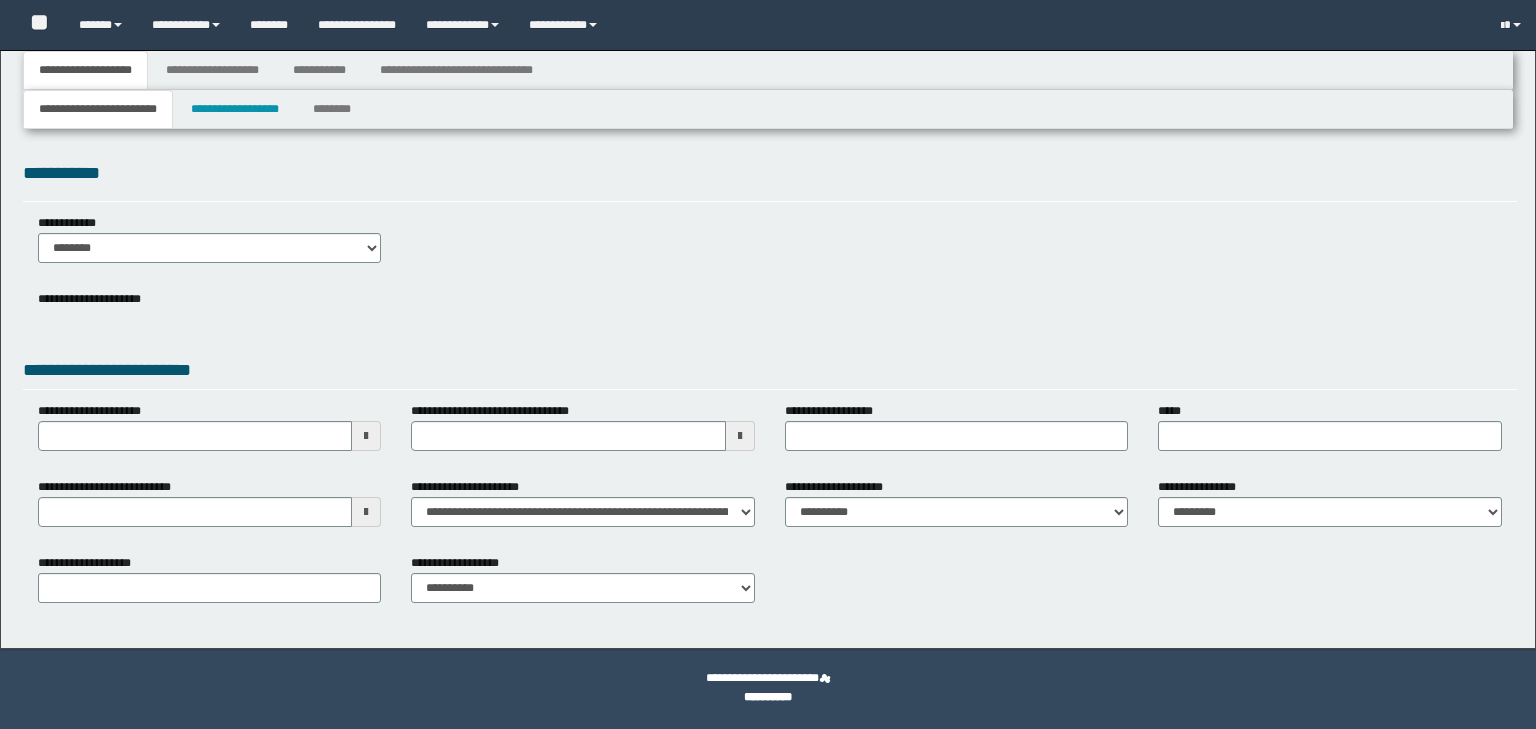 type 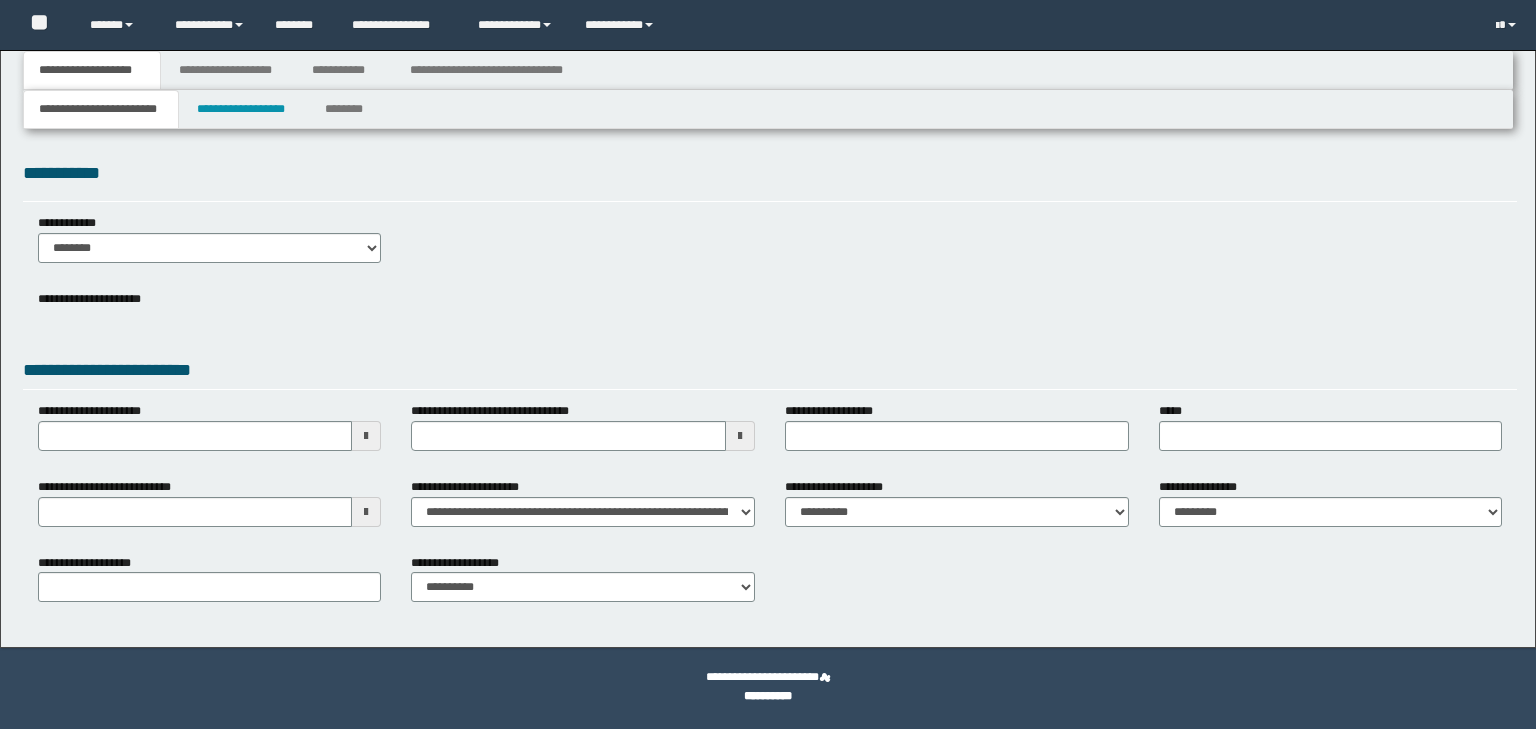 scroll, scrollTop: 0, scrollLeft: 0, axis: both 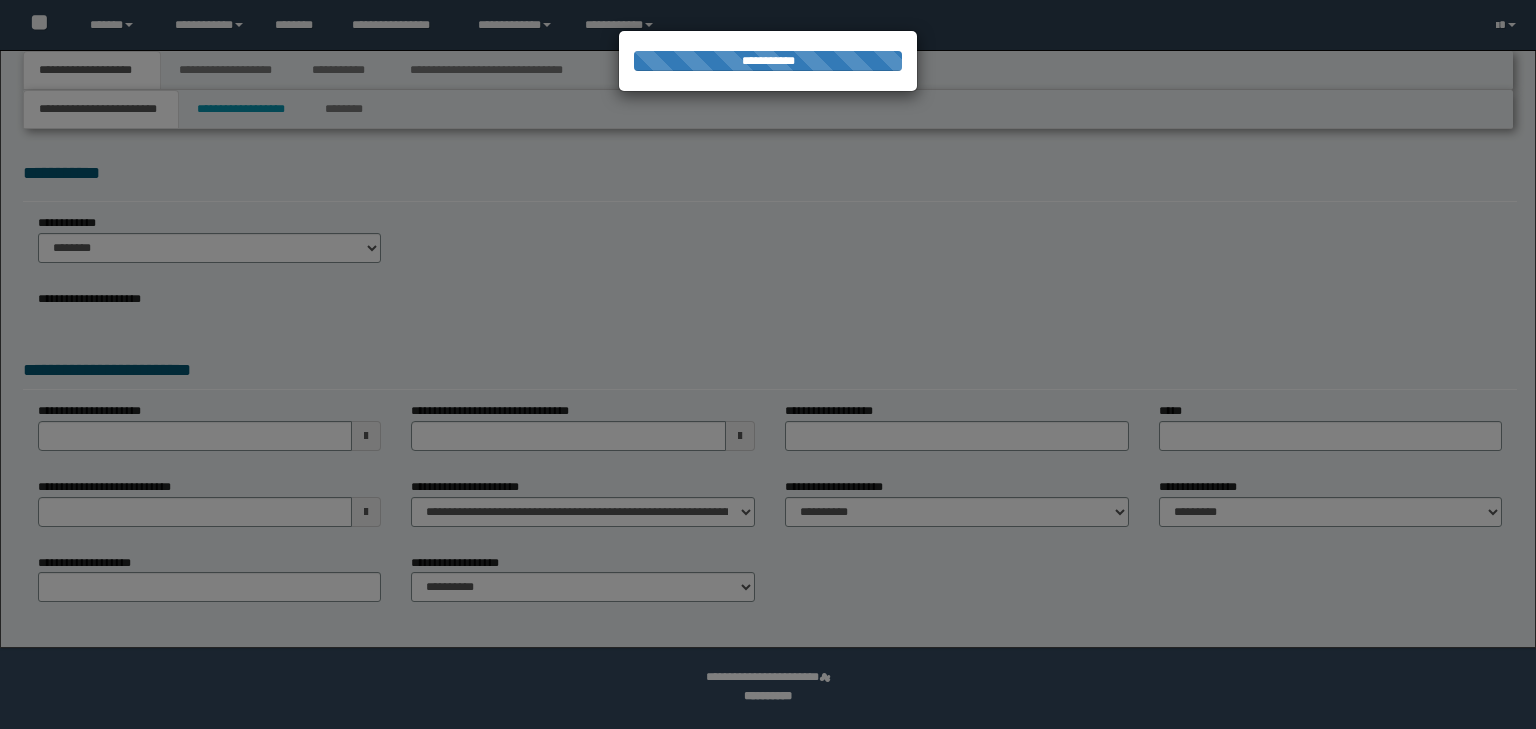 type on "**********" 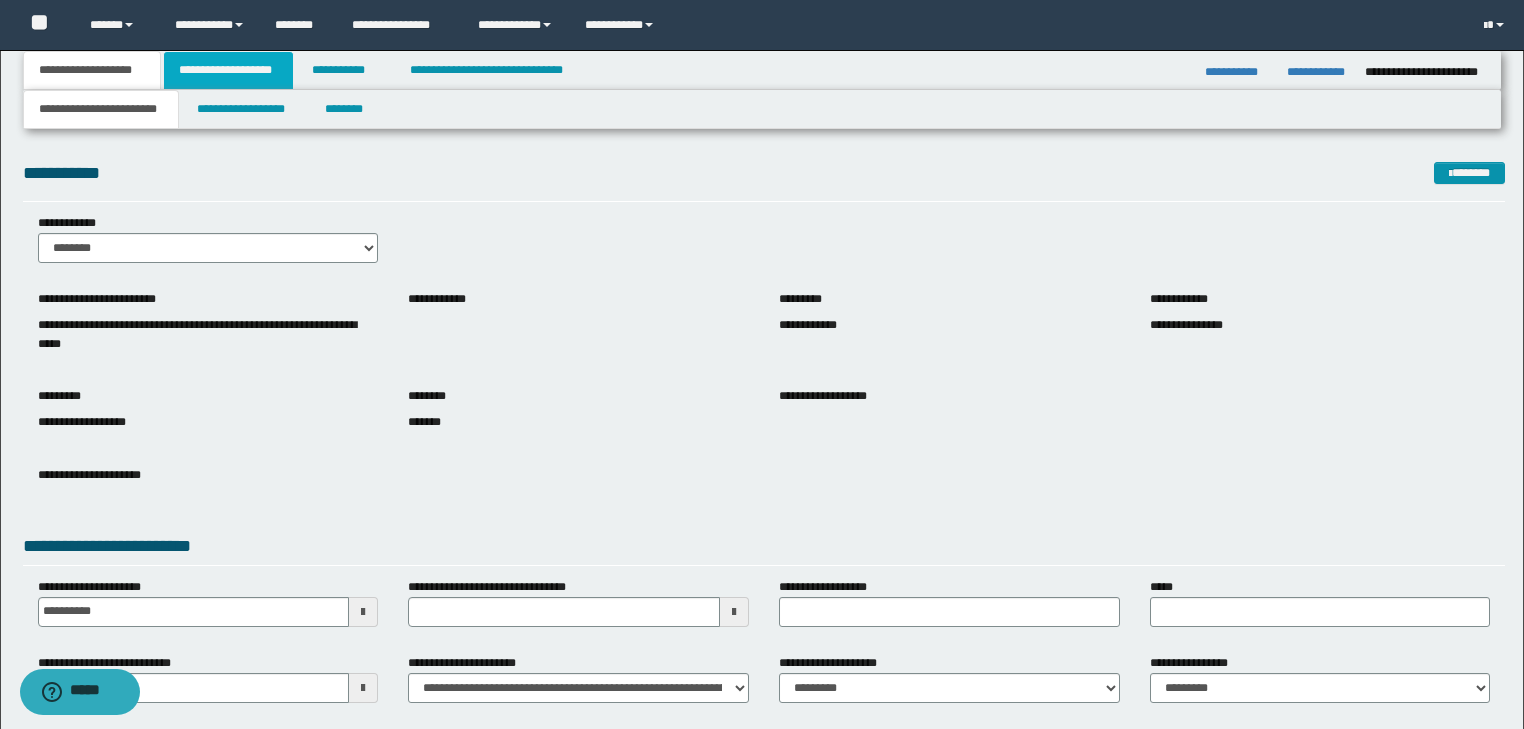 click on "**********" at bounding box center [228, 70] 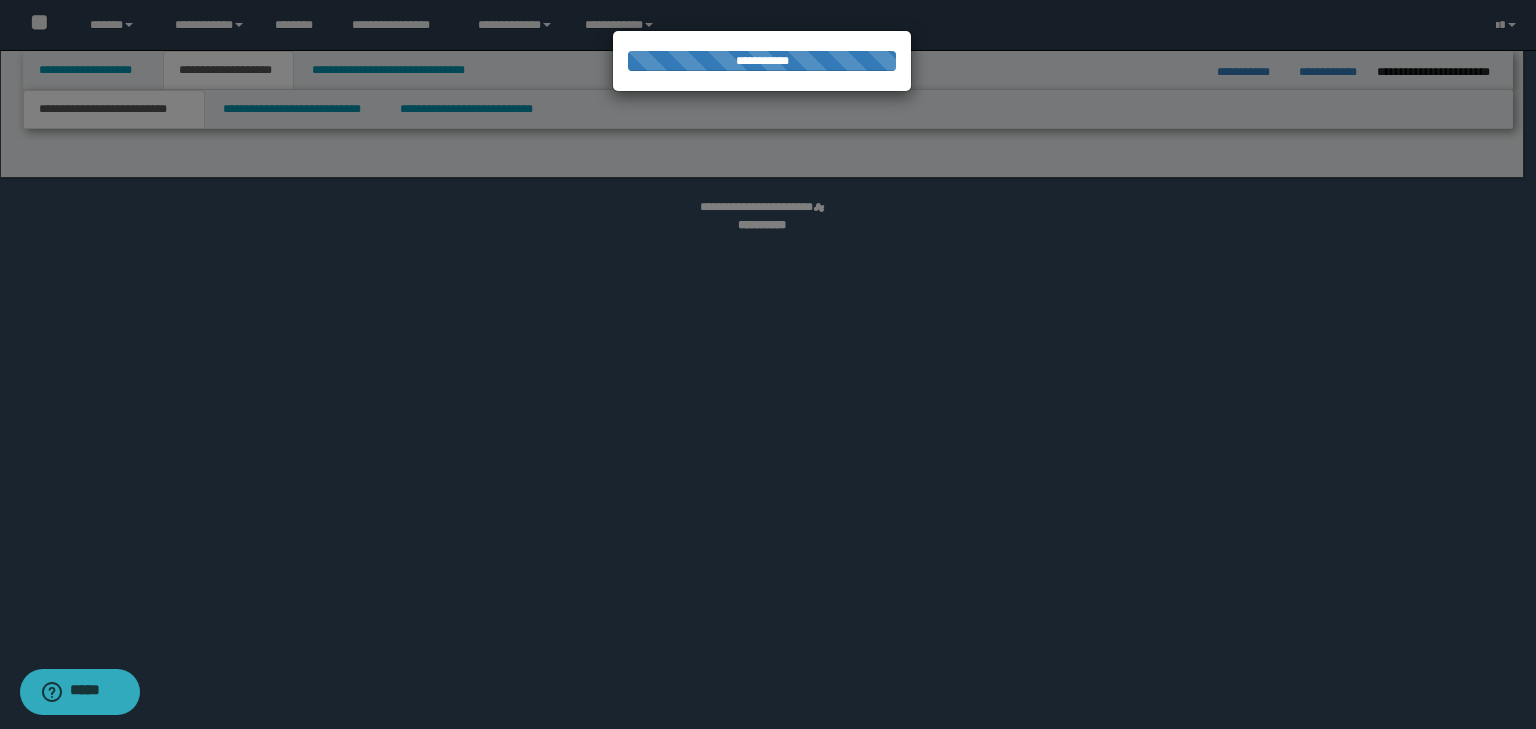 click at bounding box center (768, 364) 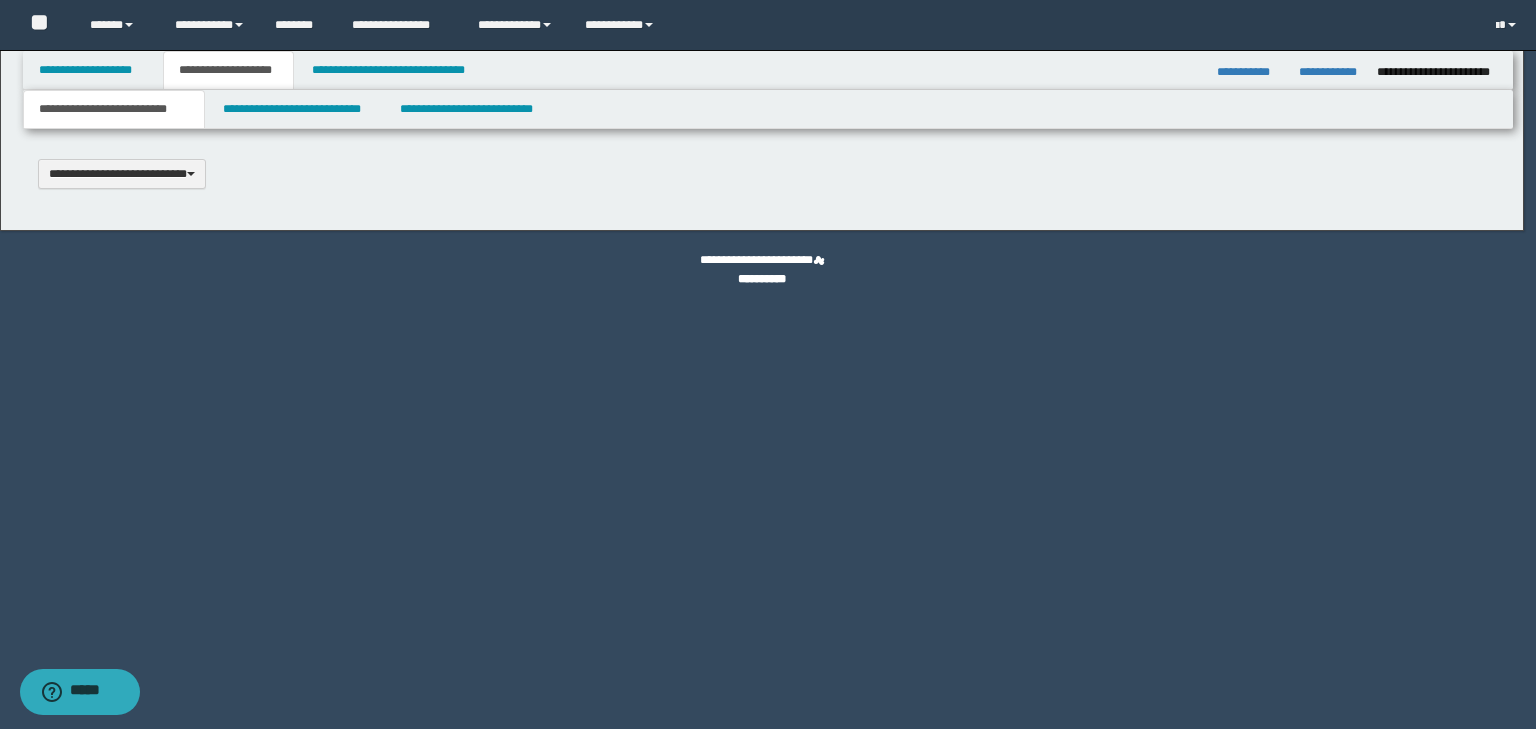 scroll, scrollTop: 0, scrollLeft: 0, axis: both 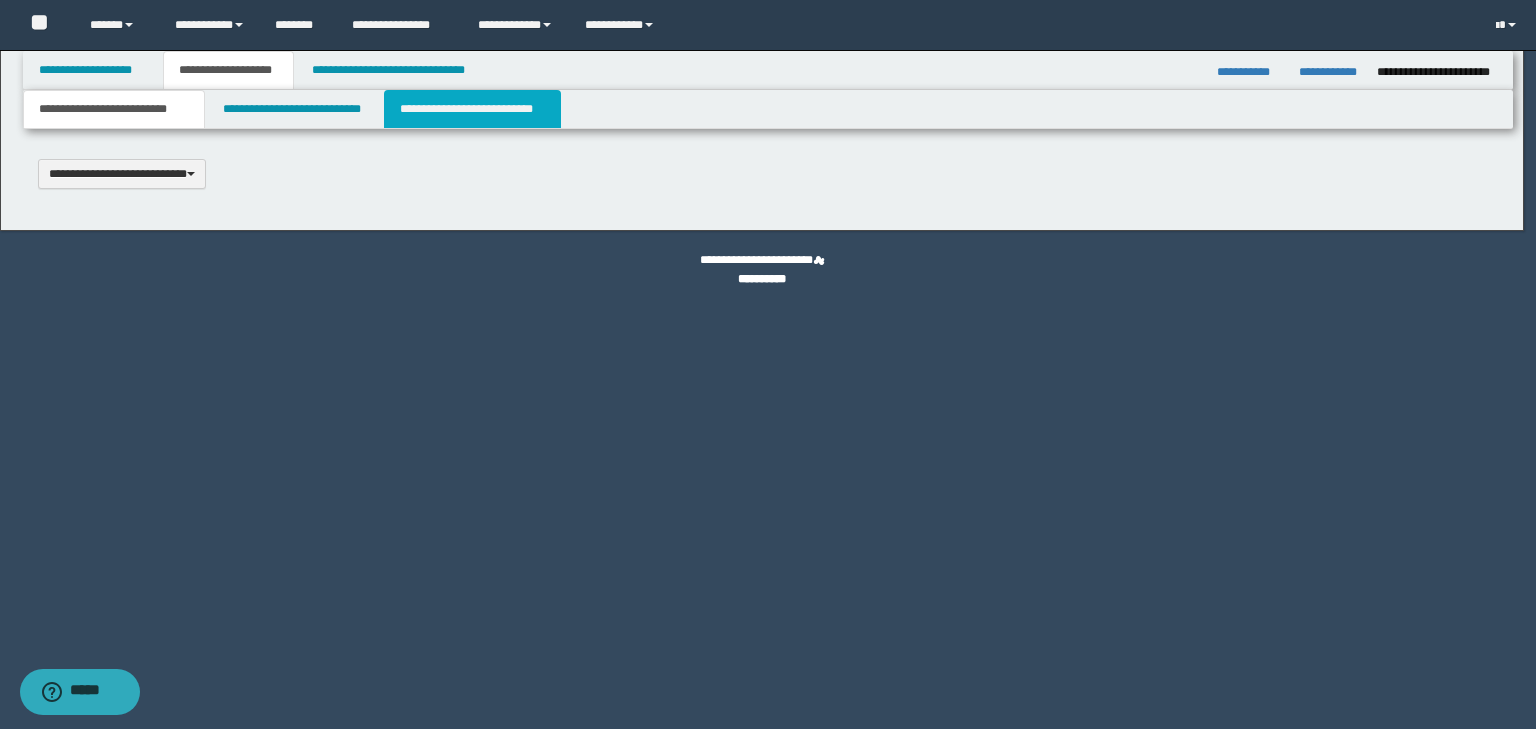 click on "**********" at bounding box center [472, 109] 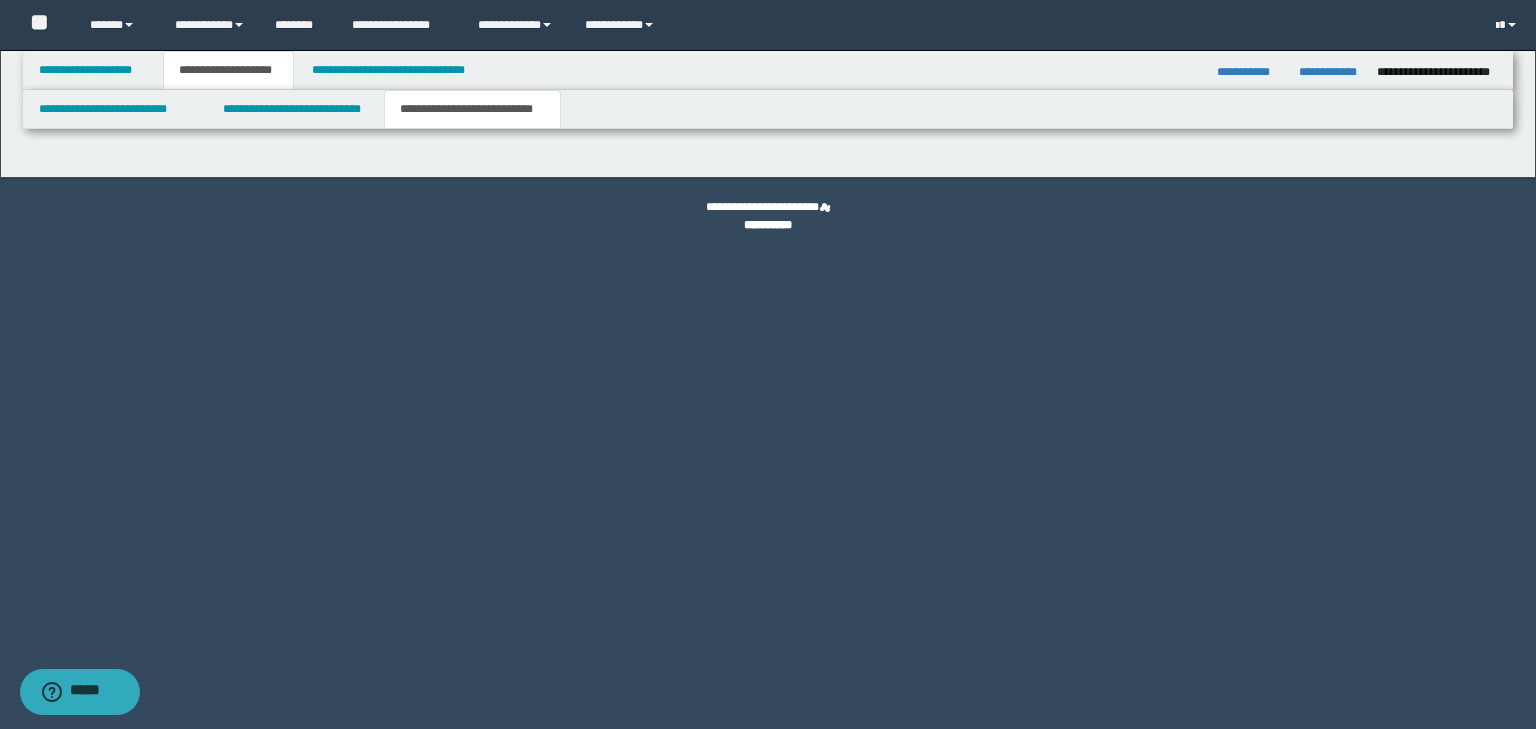 click on "**********" at bounding box center (768, 364) 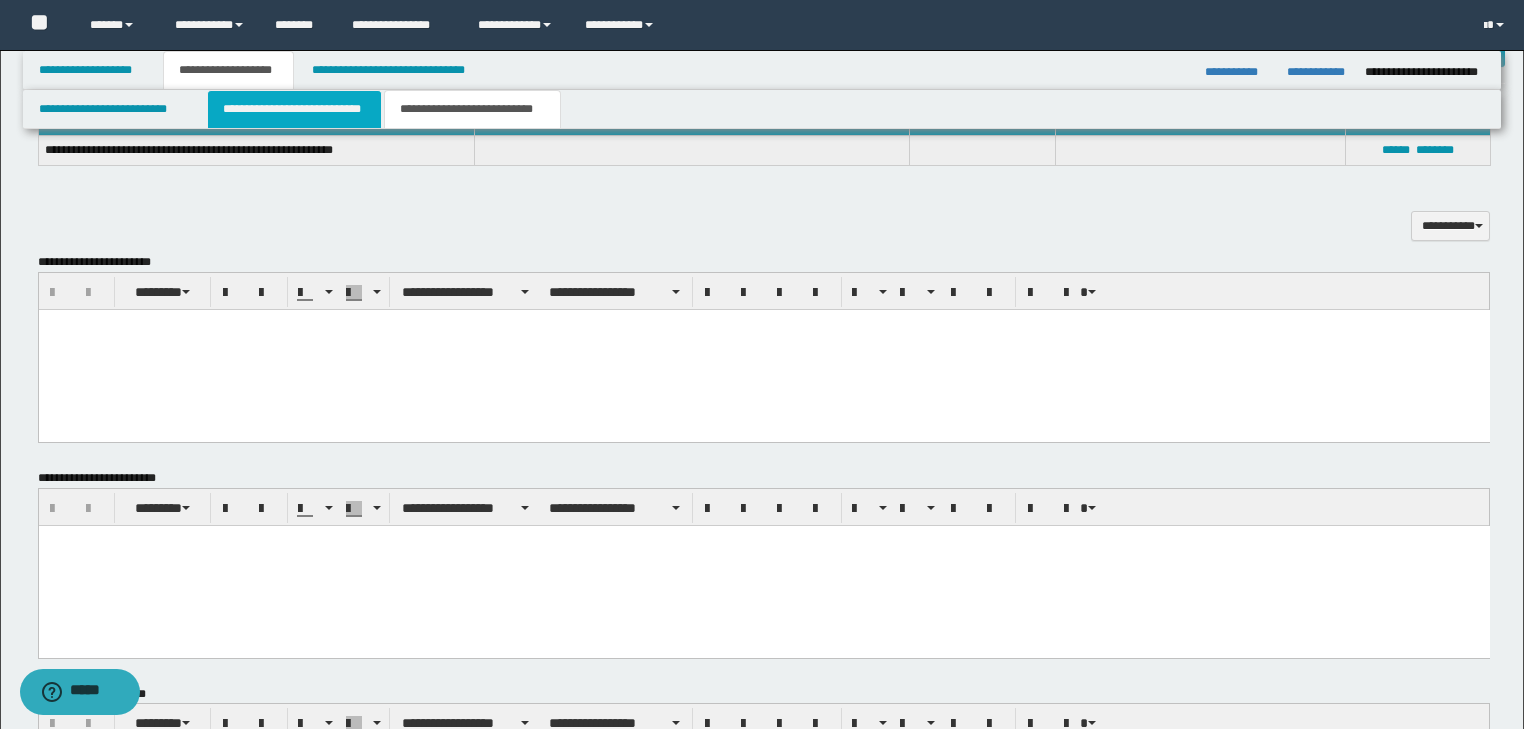 scroll, scrollTop: 383, scrollLeft: 0, axis: vertical 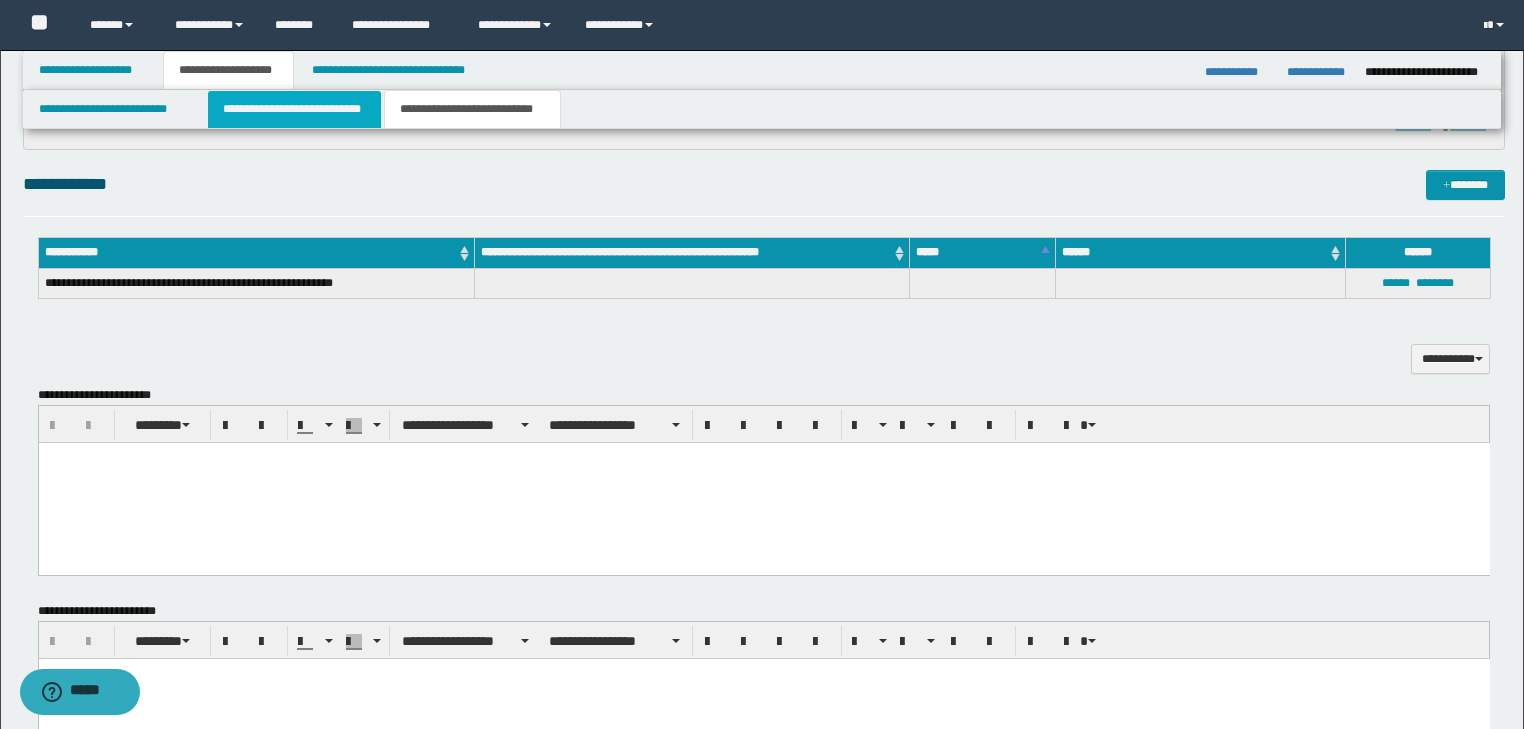 click on "**********" at bounding box center (294, 109) 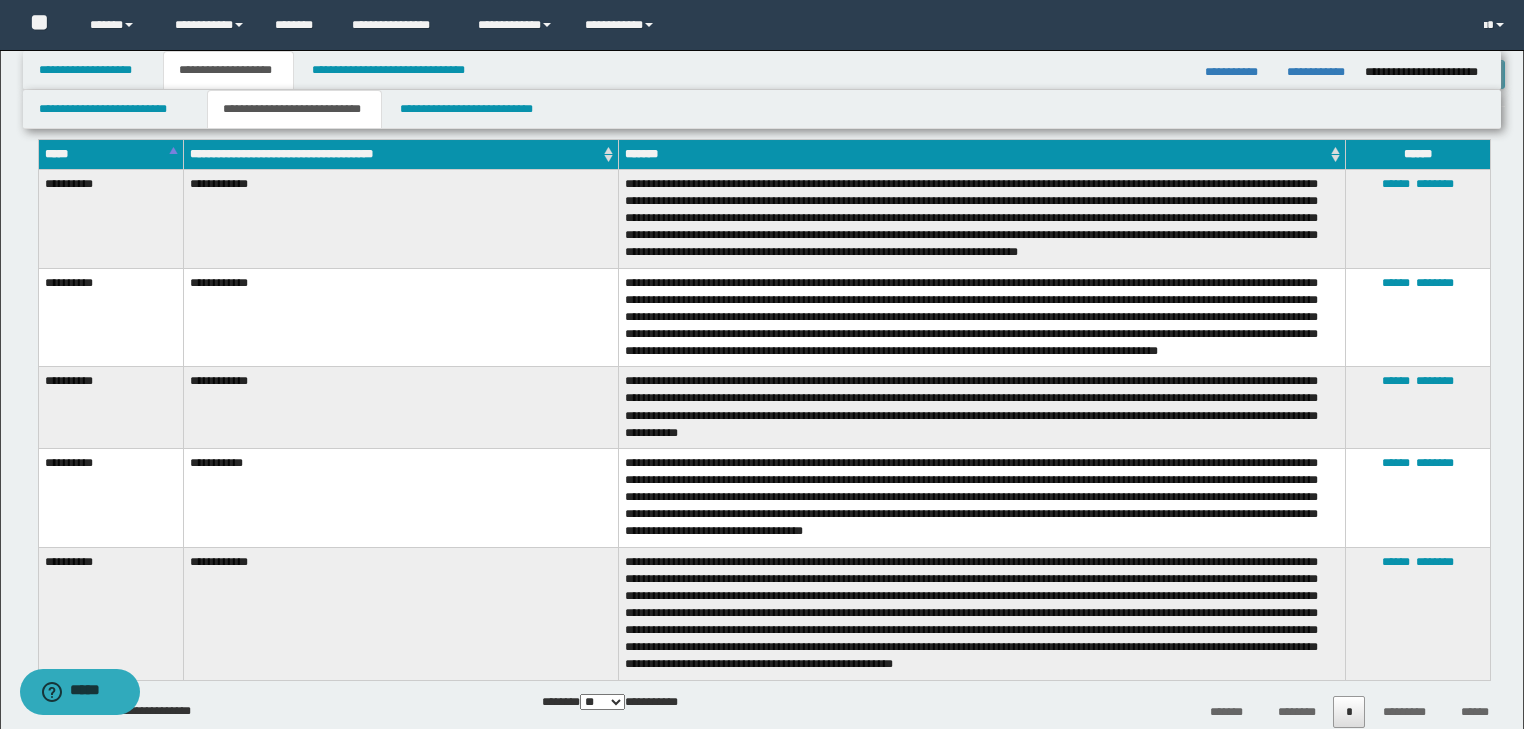 scroll, scrollTop: 400, scrollLeft: 0, axis: vertical 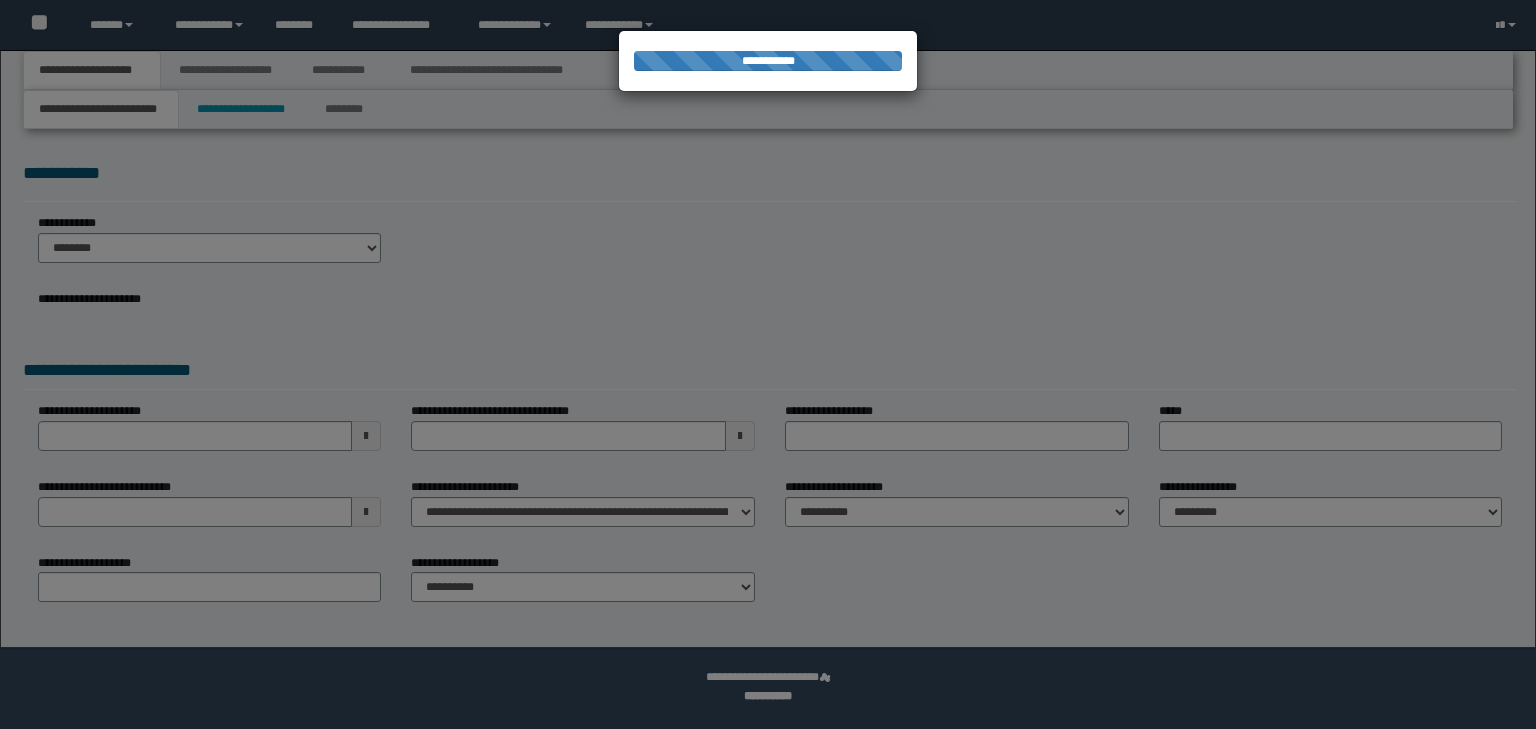 select on "*" 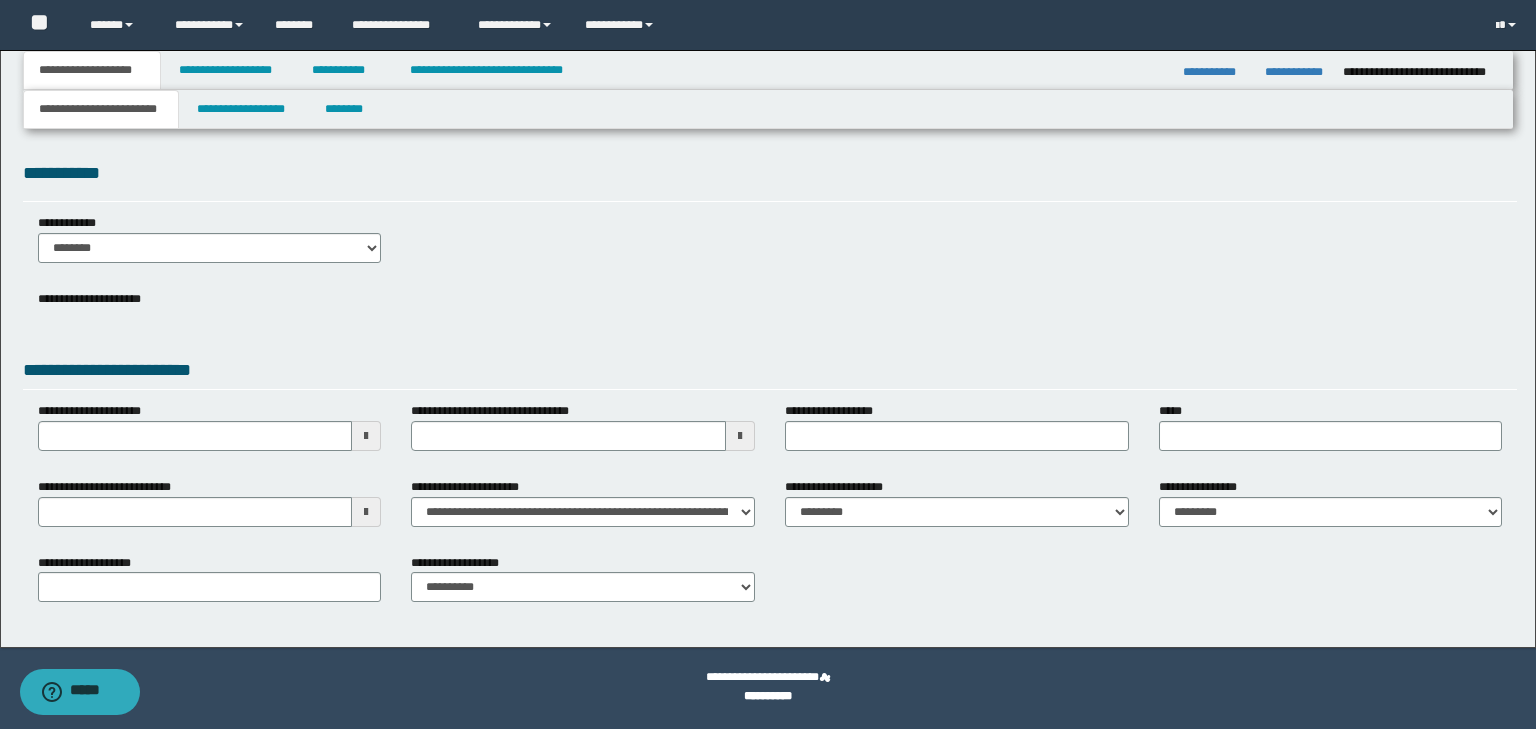 click at bounding box center (768, 364) 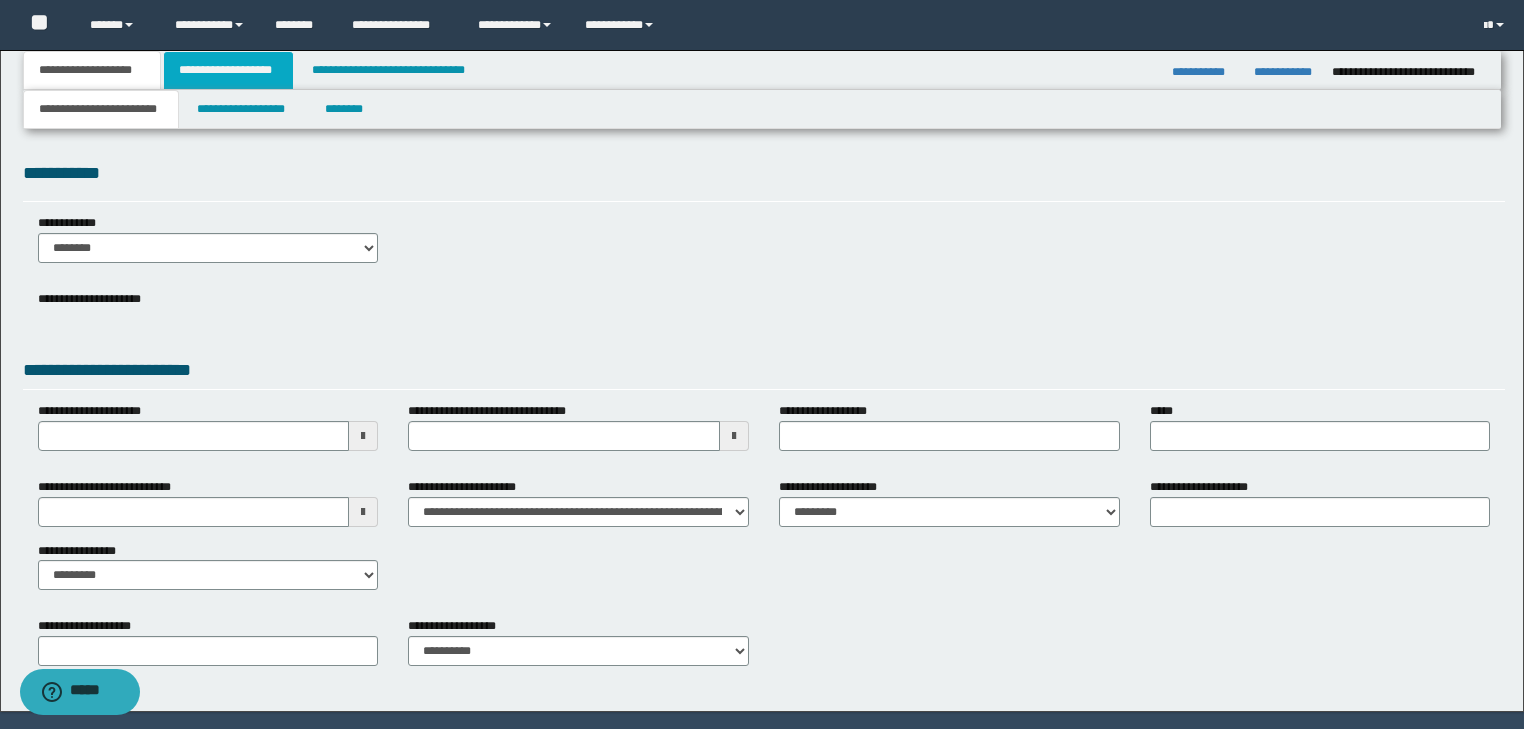 click on "**********" at bounding box center (228, 70) 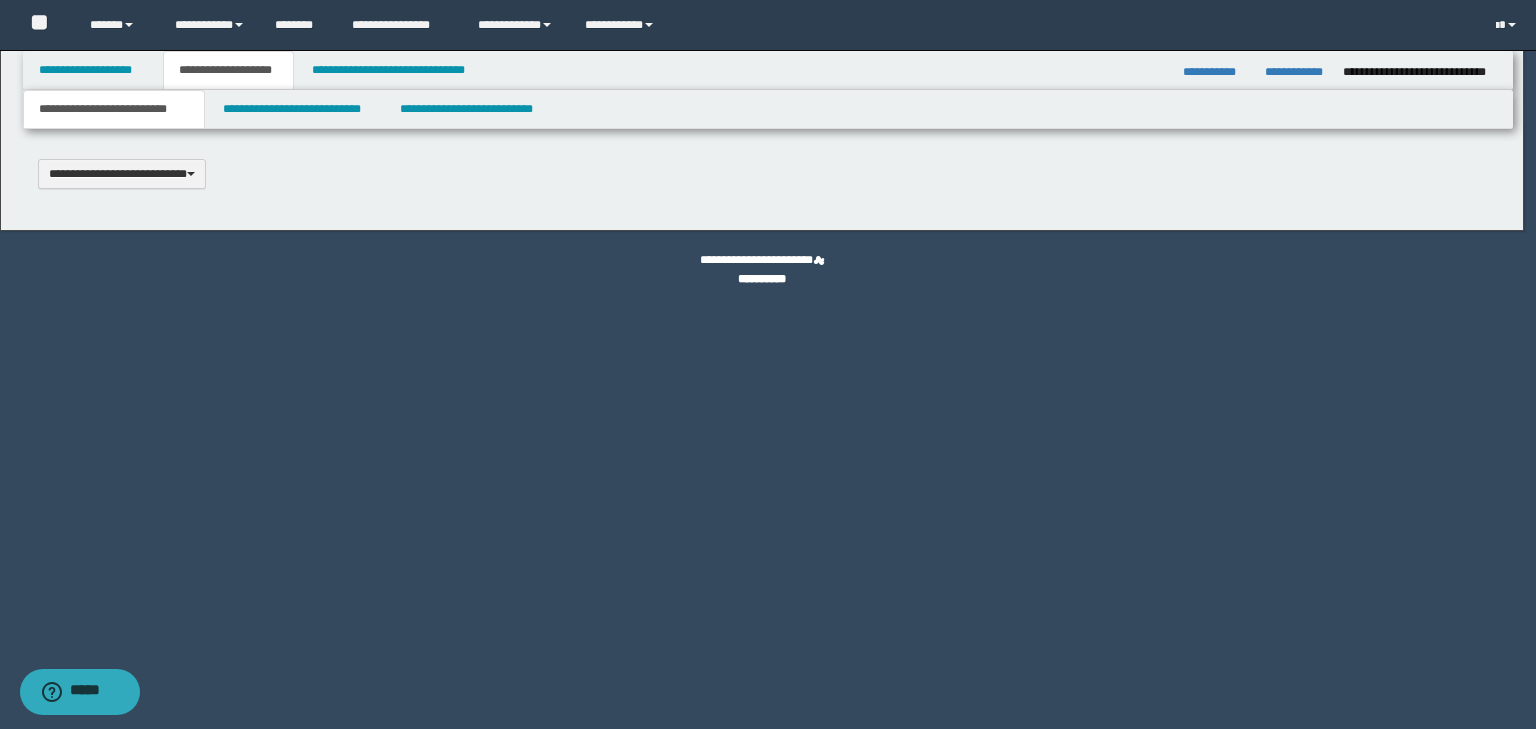 click at bounding box center (768, 364) 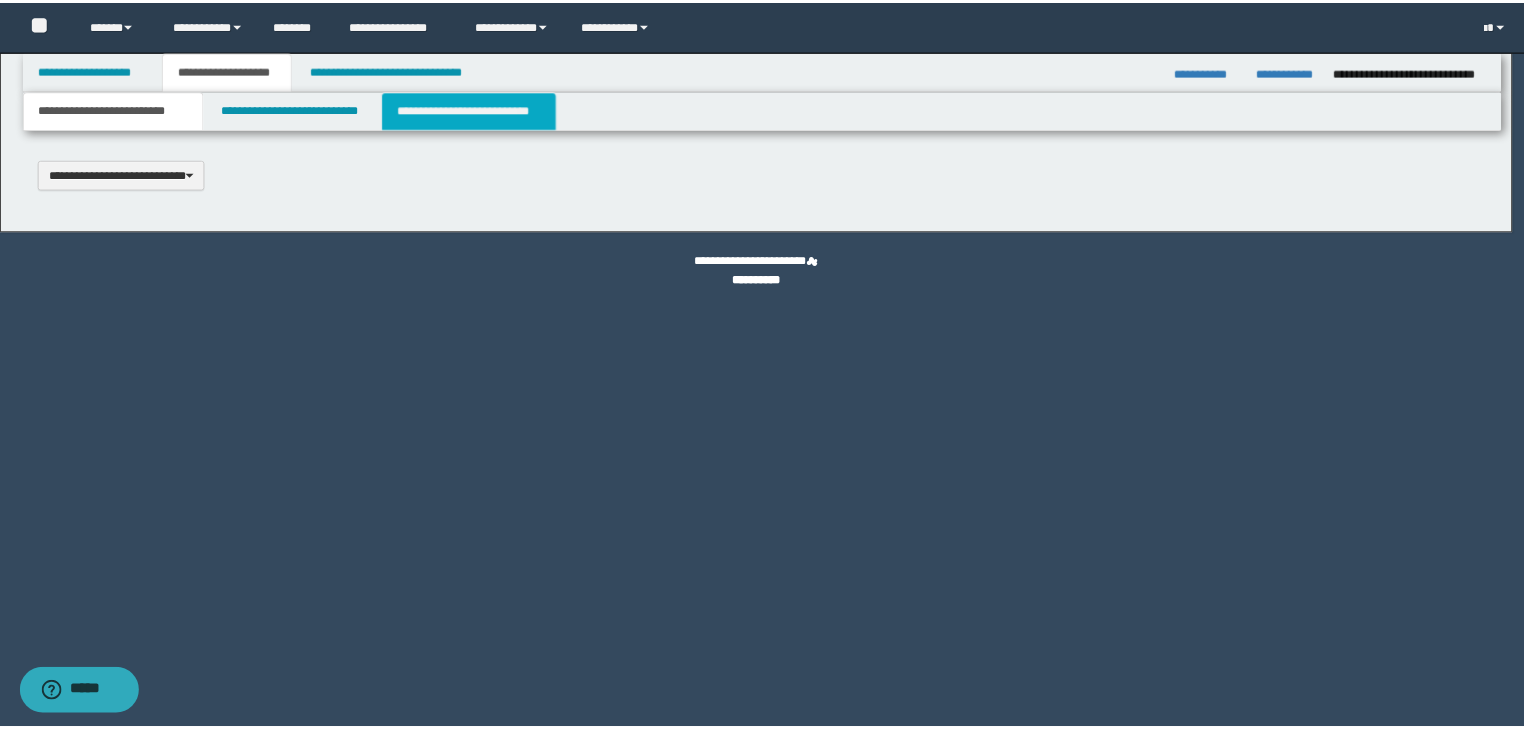 scroll, scrollTop: 0, scrollLeft: 0, axis: both 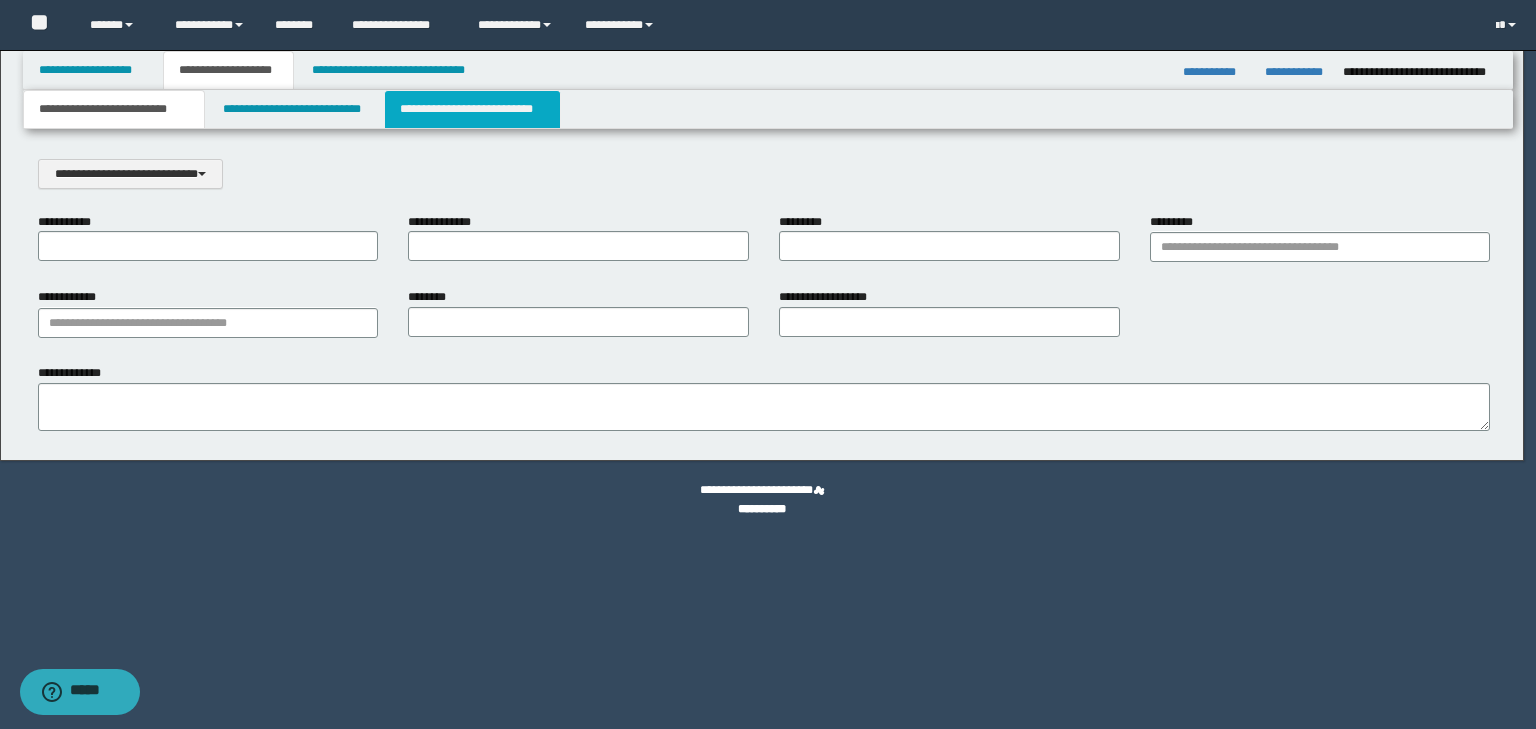 click on "**********" at bounding box center (472, 109) 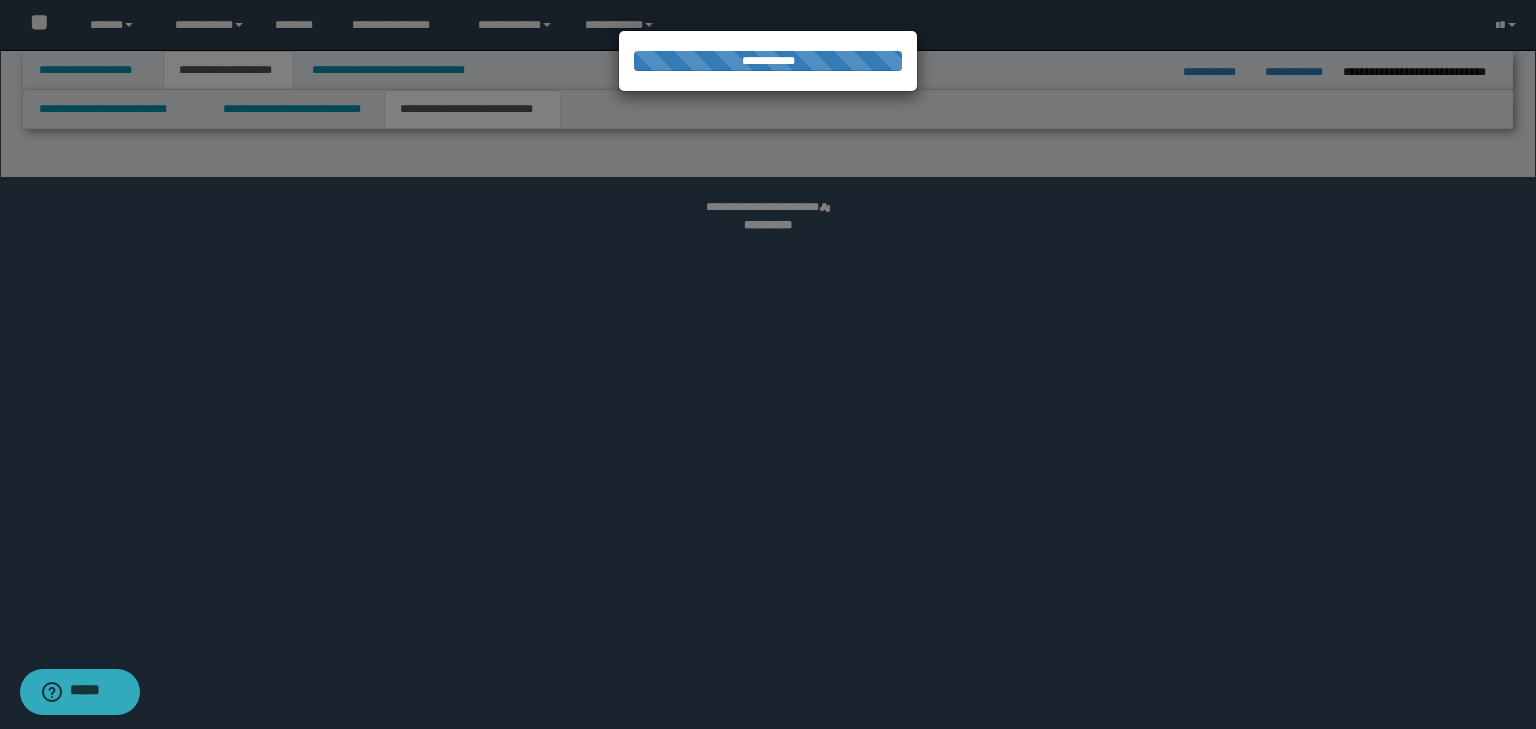click at bounding box center (768, 364) 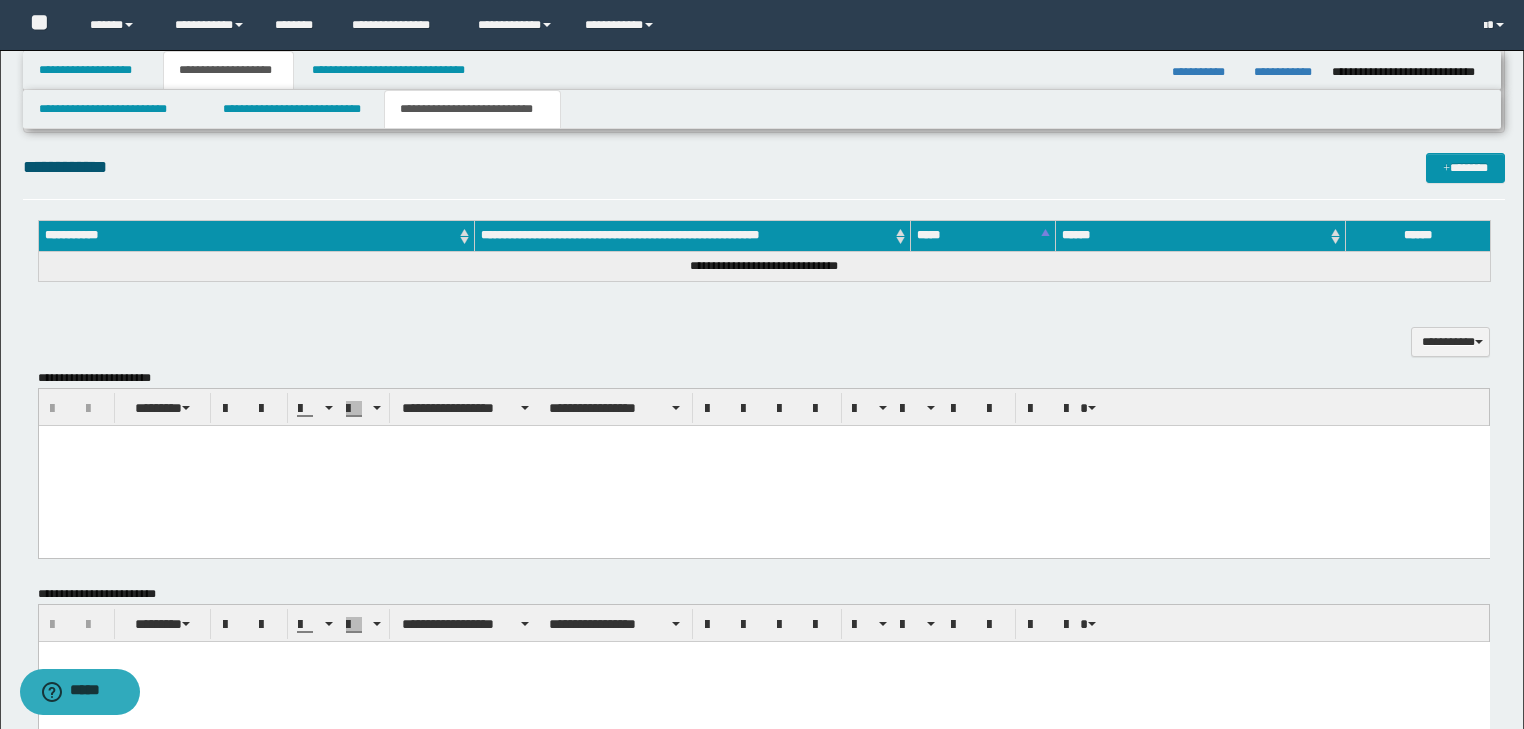 scroll, scrollTop: 783, scrollLeft: 0, axis: vertical 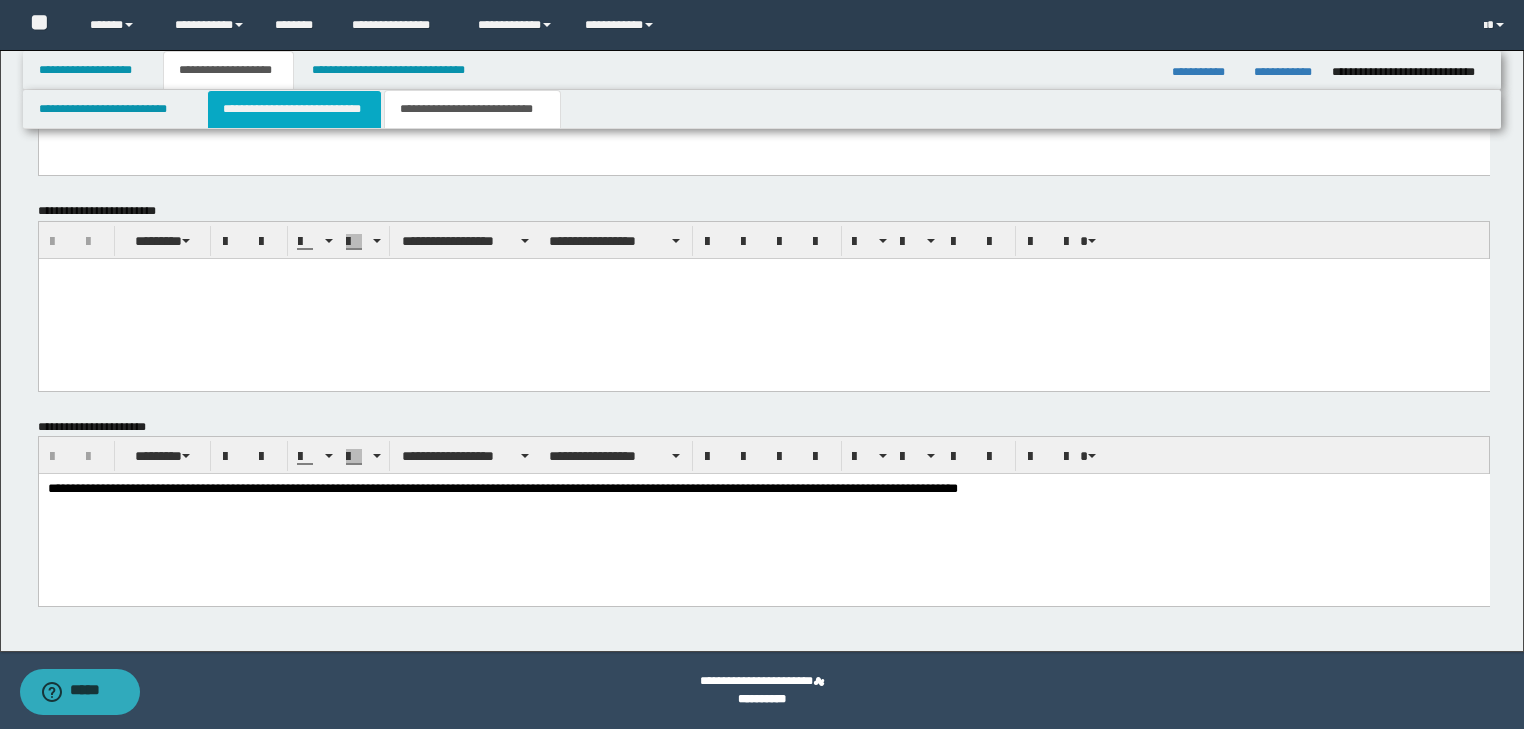 click on "**********" at bounding box center [294, 109] 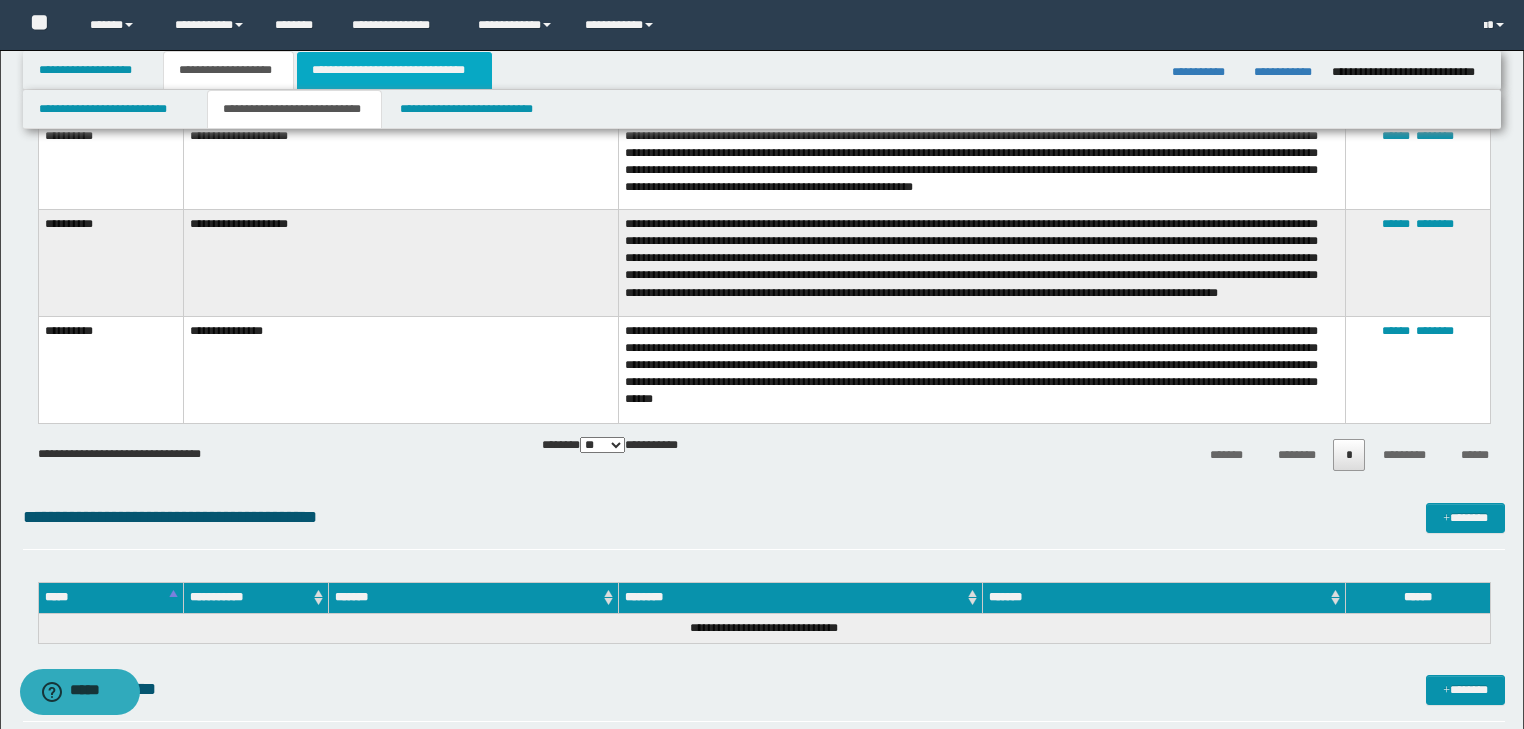 scroll, scrollTop: 2400, scrollLeft: 0, axis: vertical 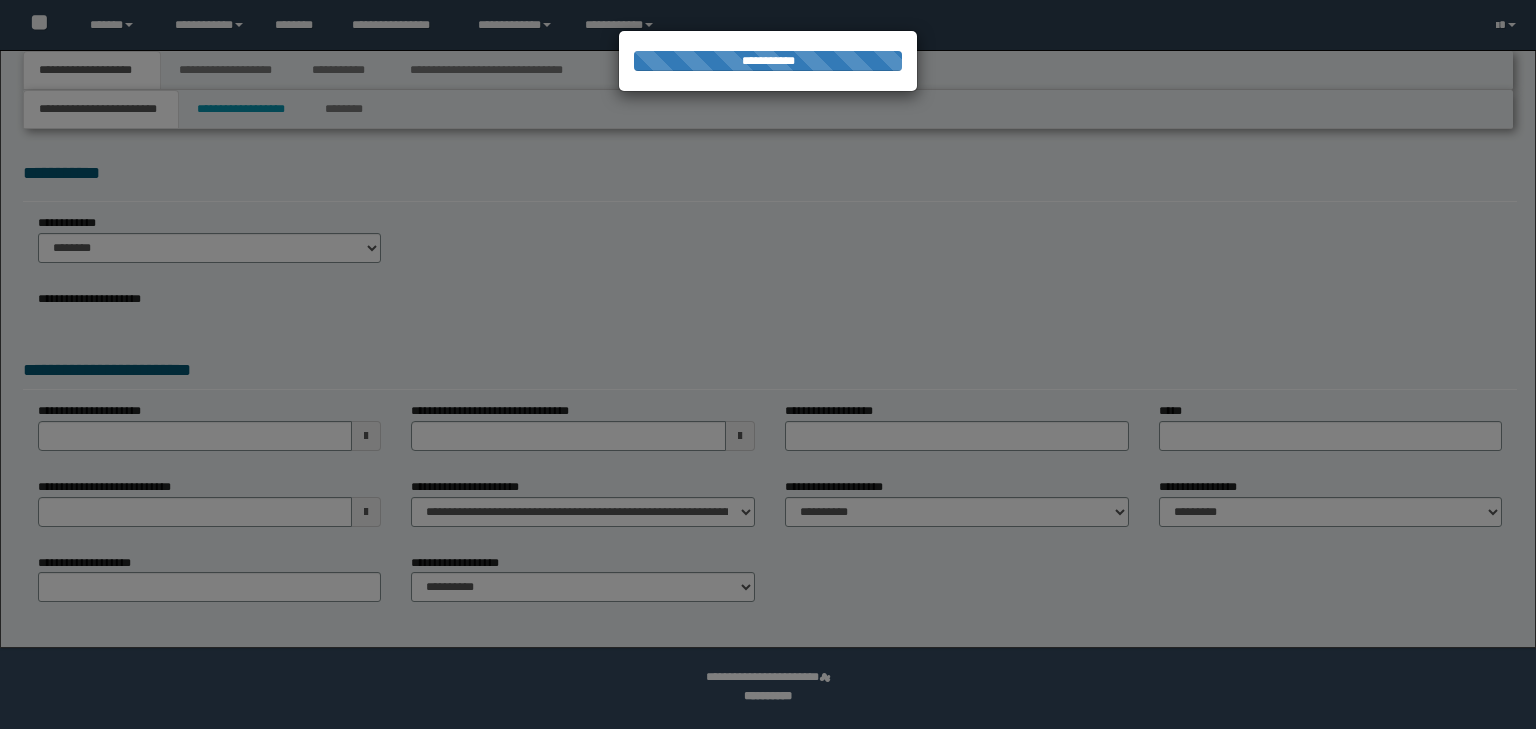 select on "*" 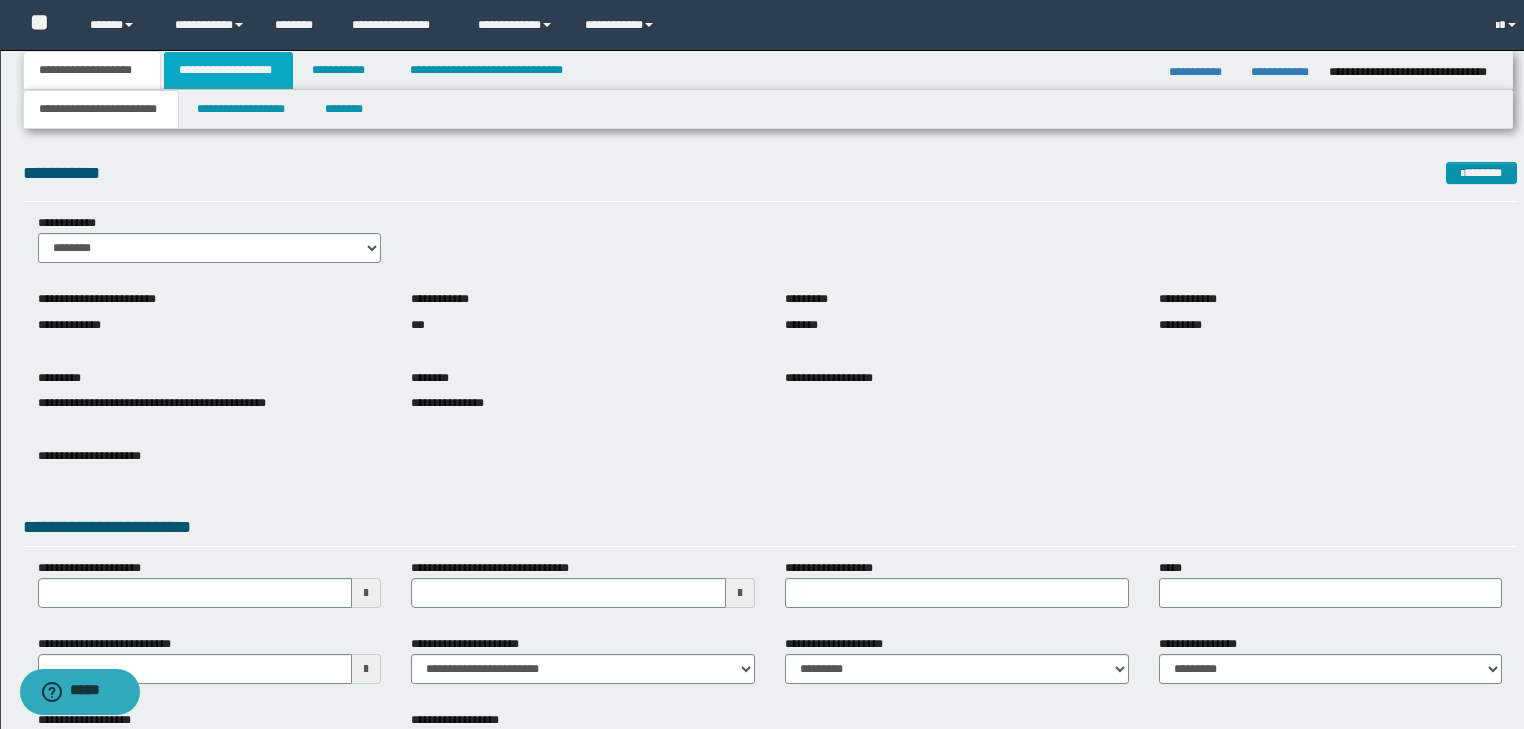 click on "**********" at bounding box center (228, 70) 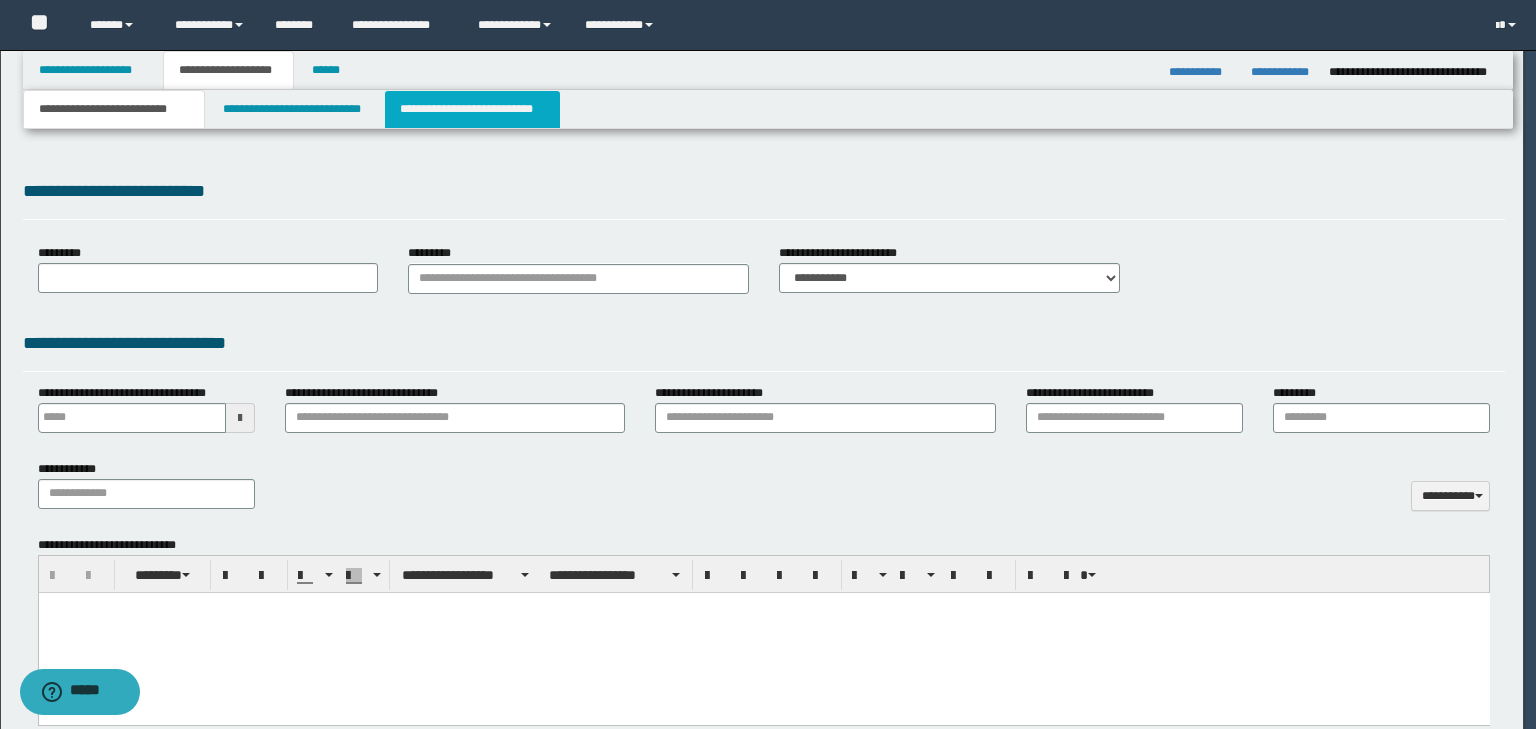 scroll, scrollTop: 0, scrollLeft: 0, axis: both 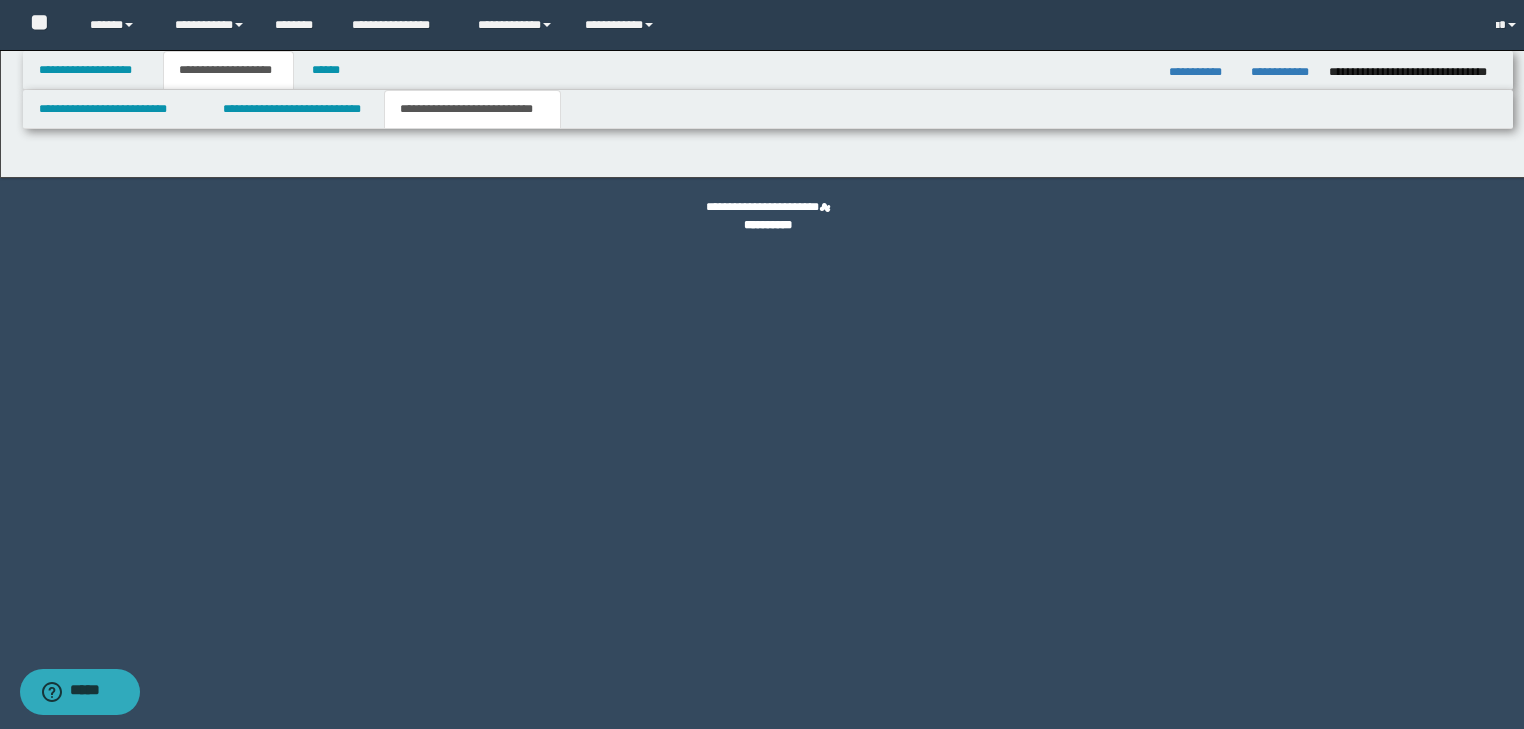 click on "**********" at bounding box center [472, 109] 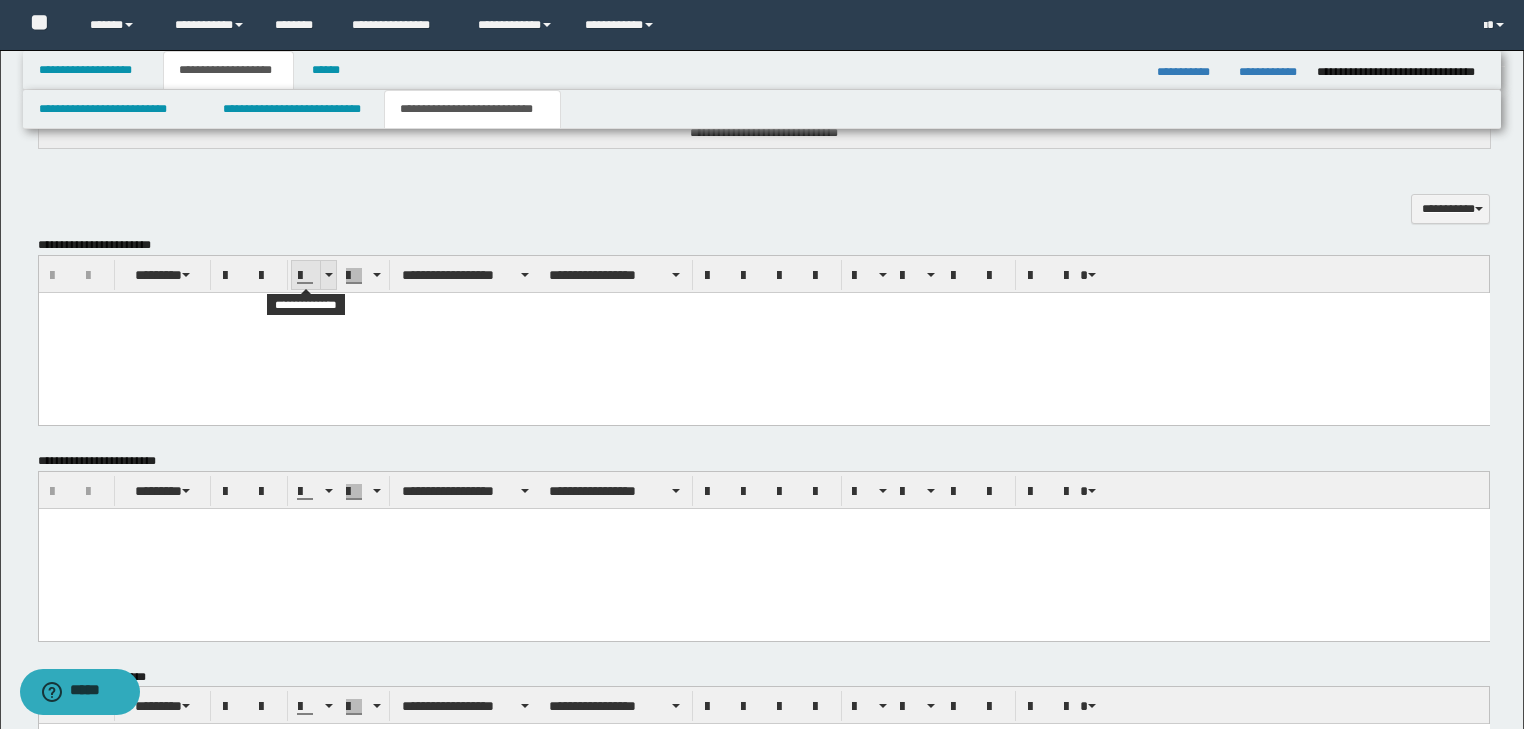 scroll, scrollTop: 783, scrollLeft: 0, axis: vertical 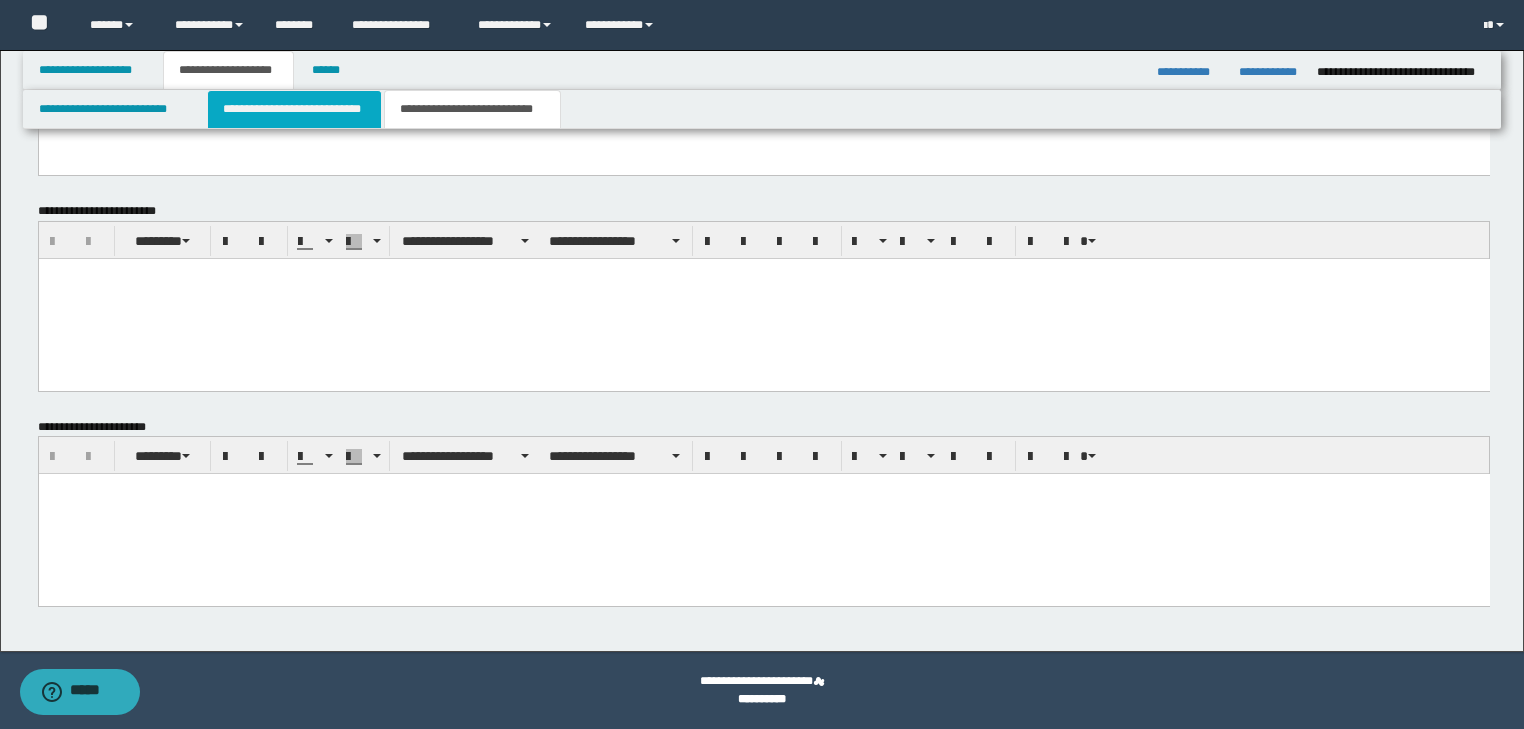 click on "**********" at bounding box center (294, 109) 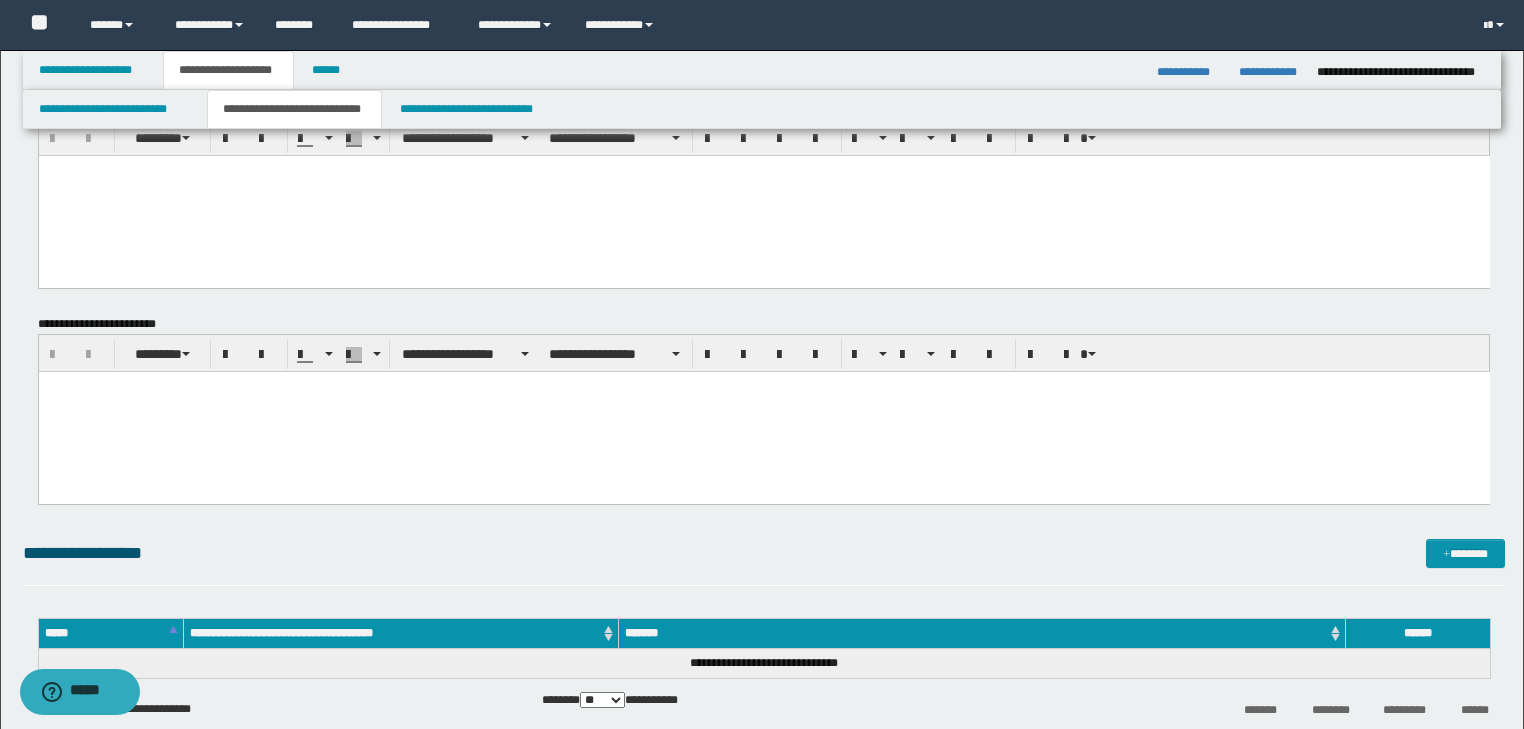 scroll, scrollTop: 0, scrollLeft: 0, axis: both 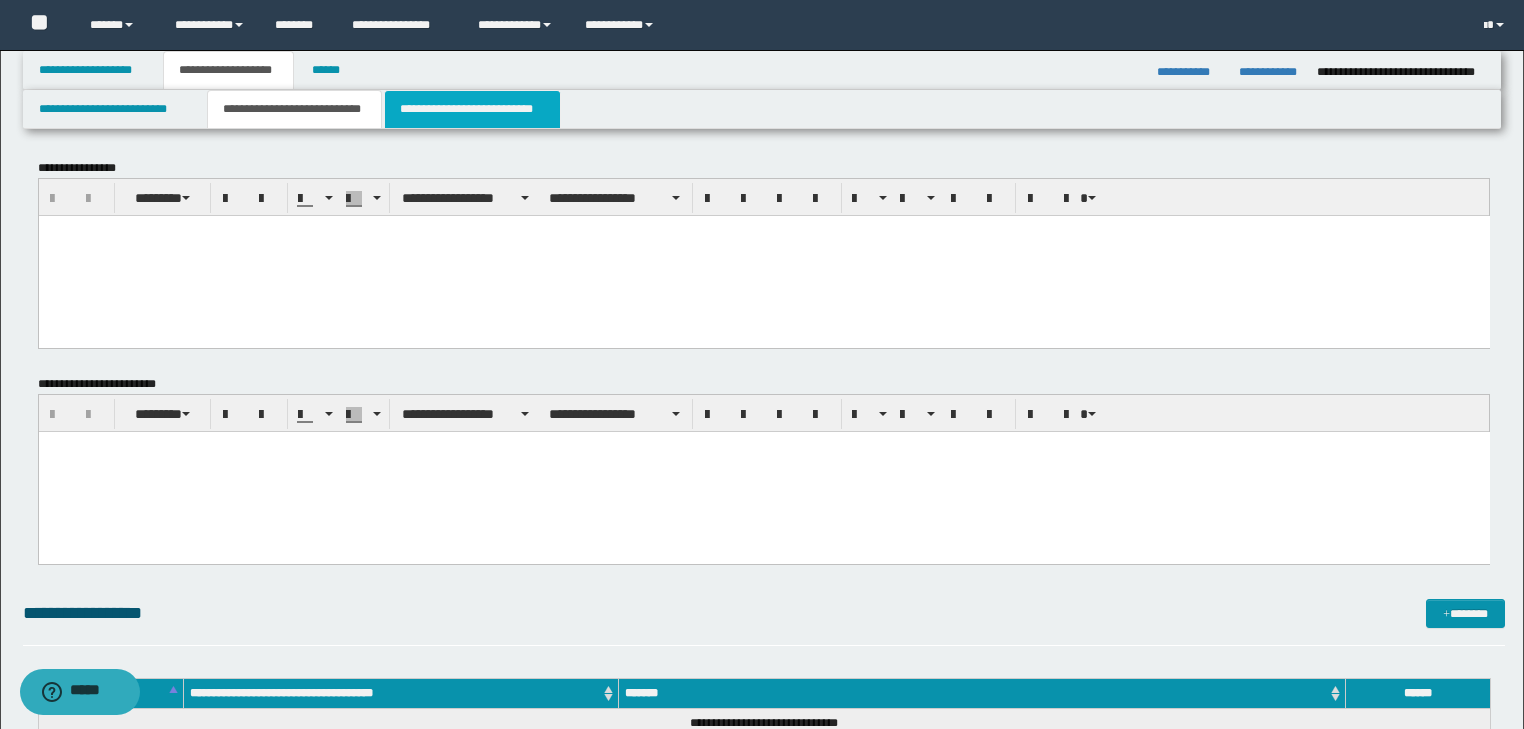 click on "**********" at bounding box center [472, 109] 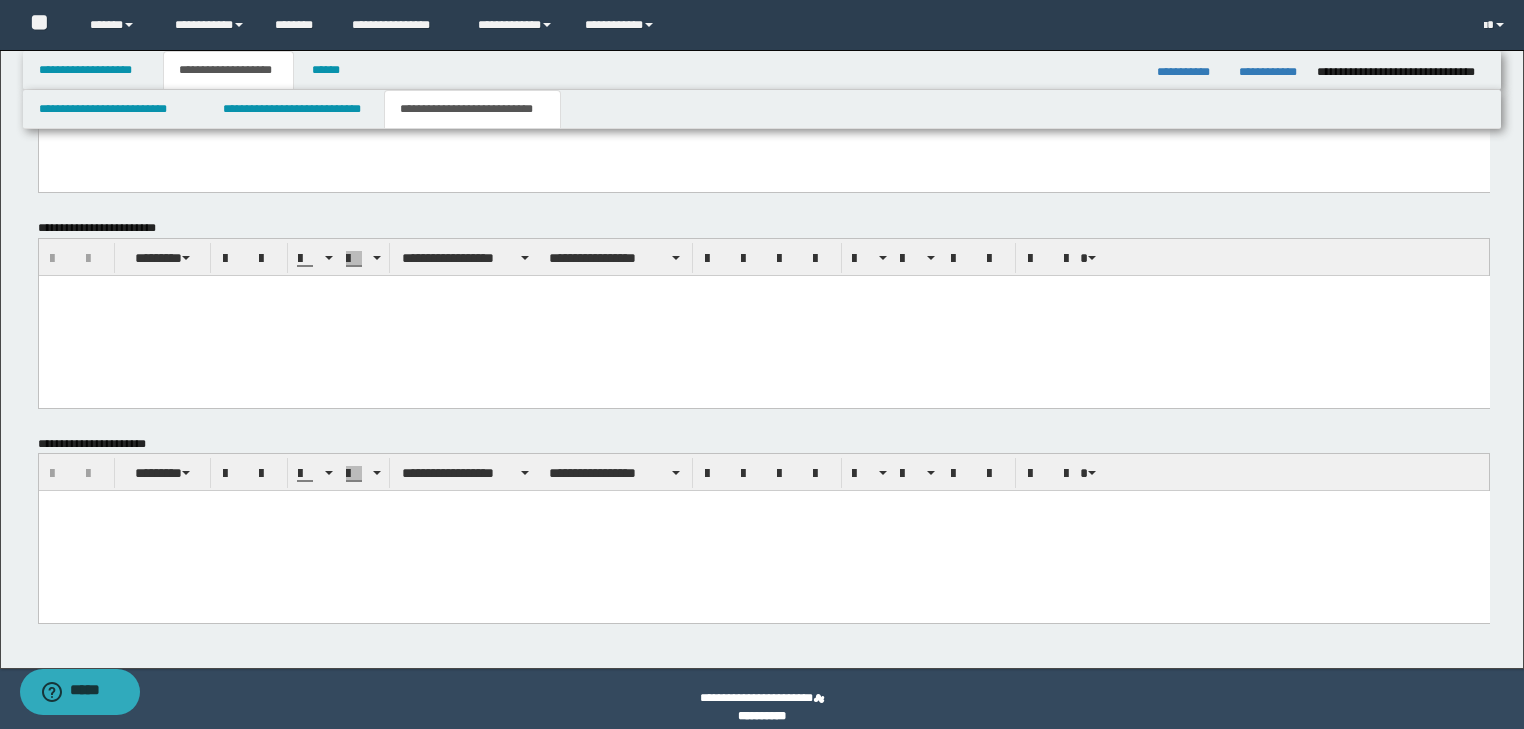 scroll, scrollTop: 783, scrollLeft: 0, axis: vertical 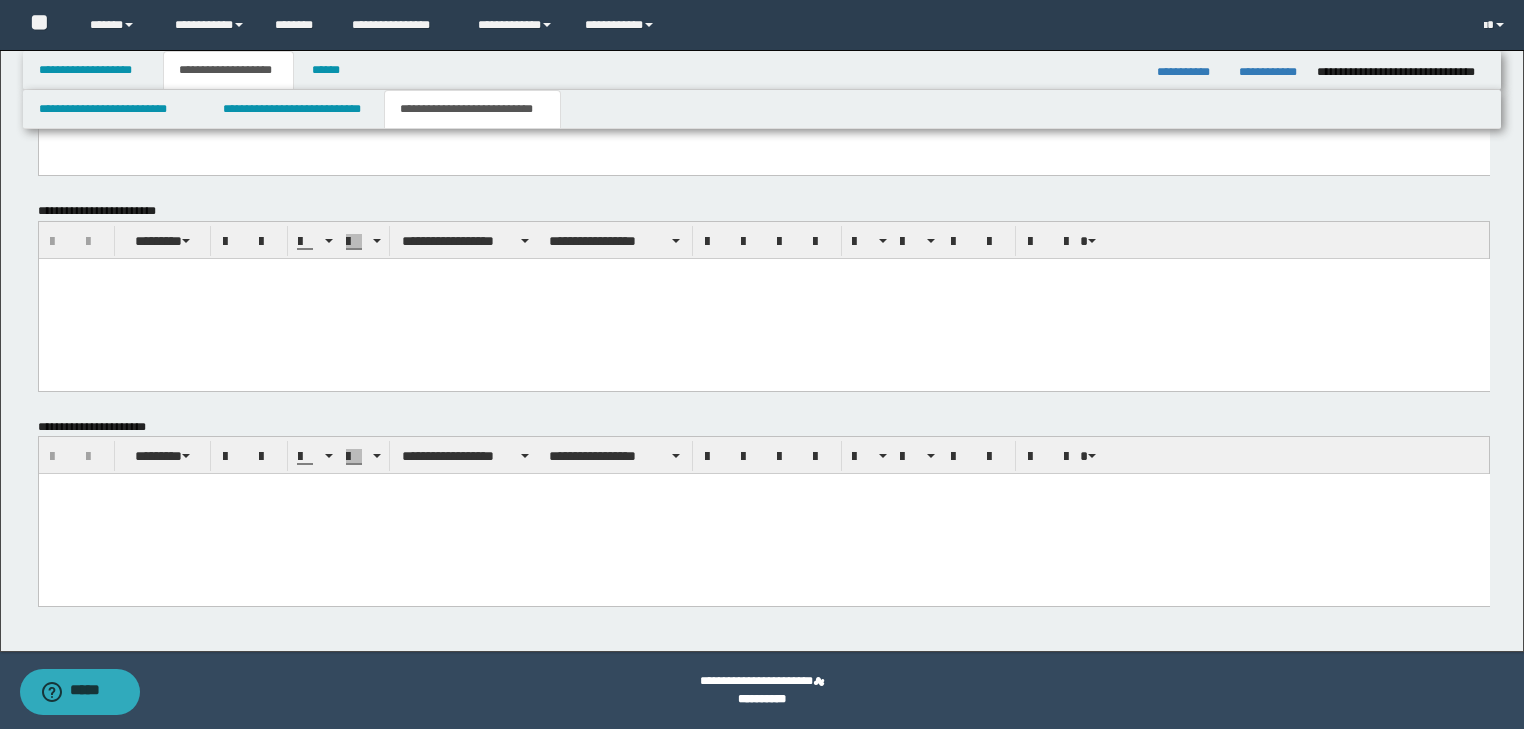 click at bounding box center (763, 514) 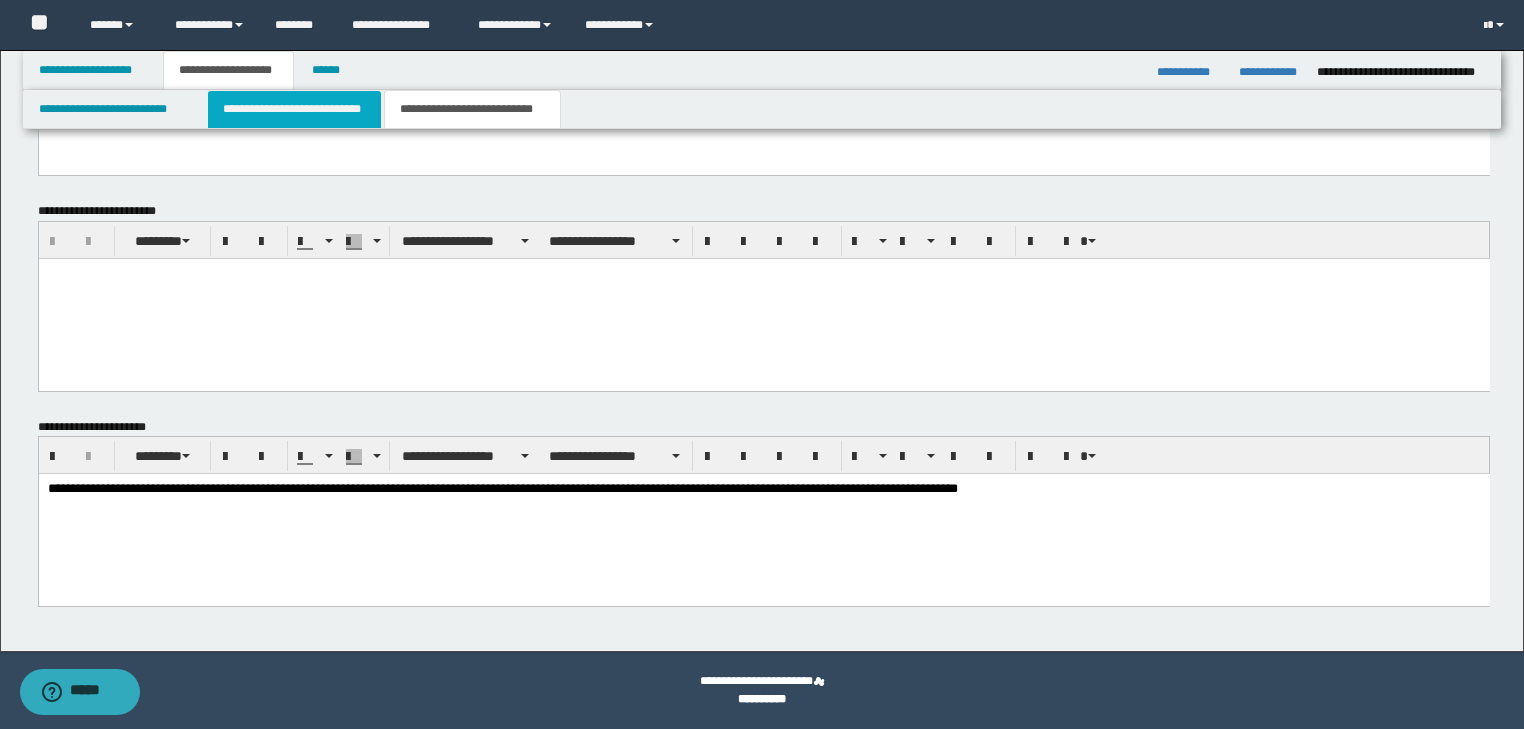 click on "**********" at bounding box center (294, 109) 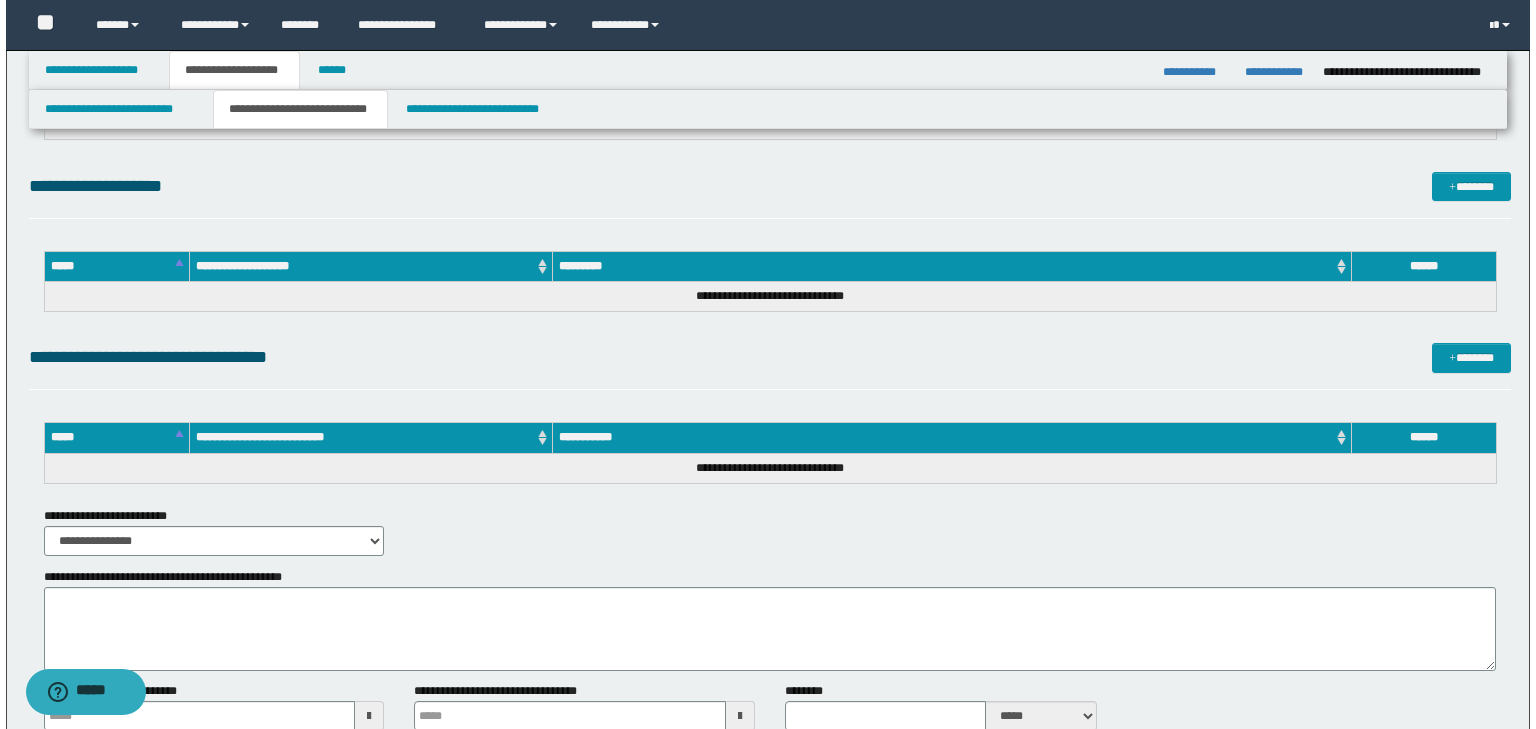 scroll, scrollTop: 649, scrollLeft: 0, axis: vertical 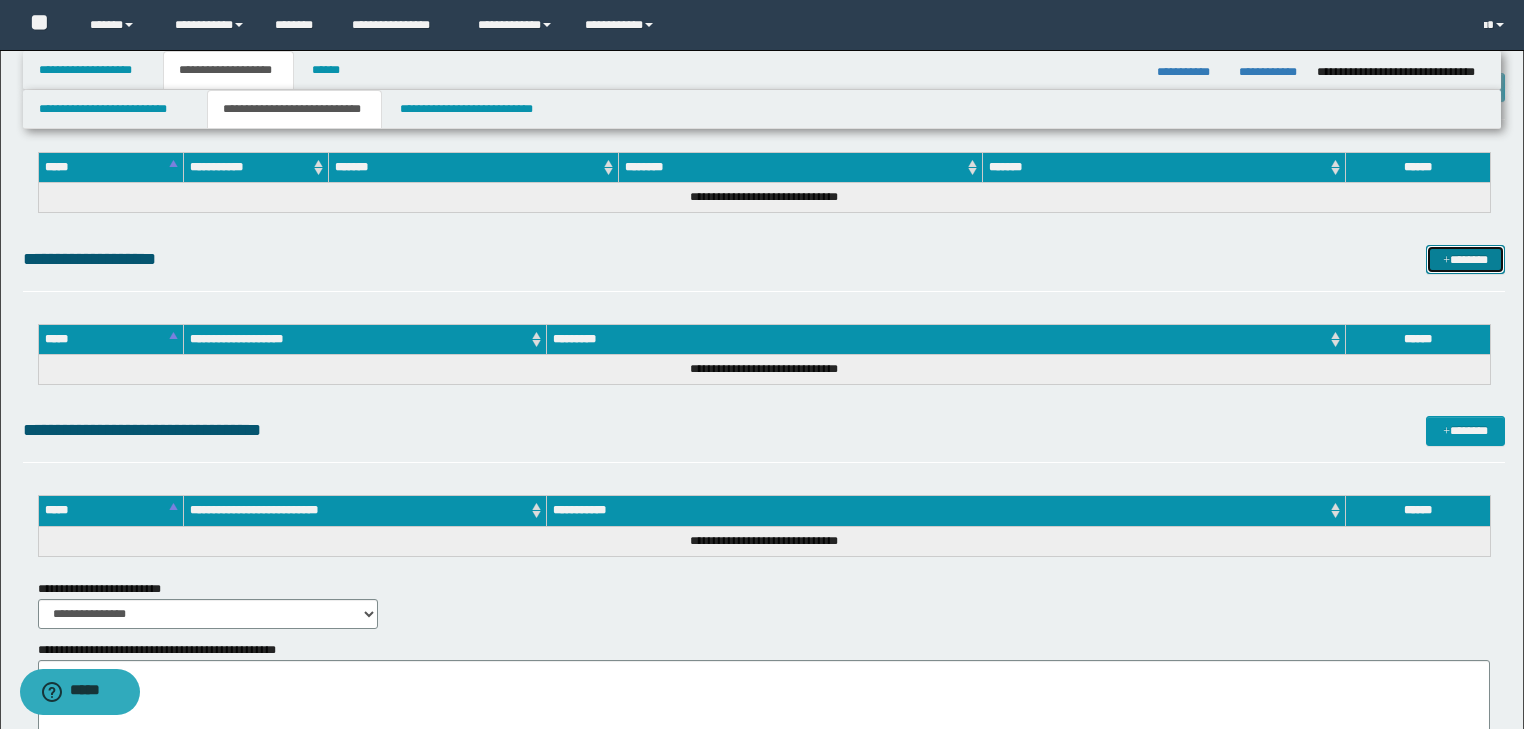 click on "*******" at bounding box center (1465, 260) 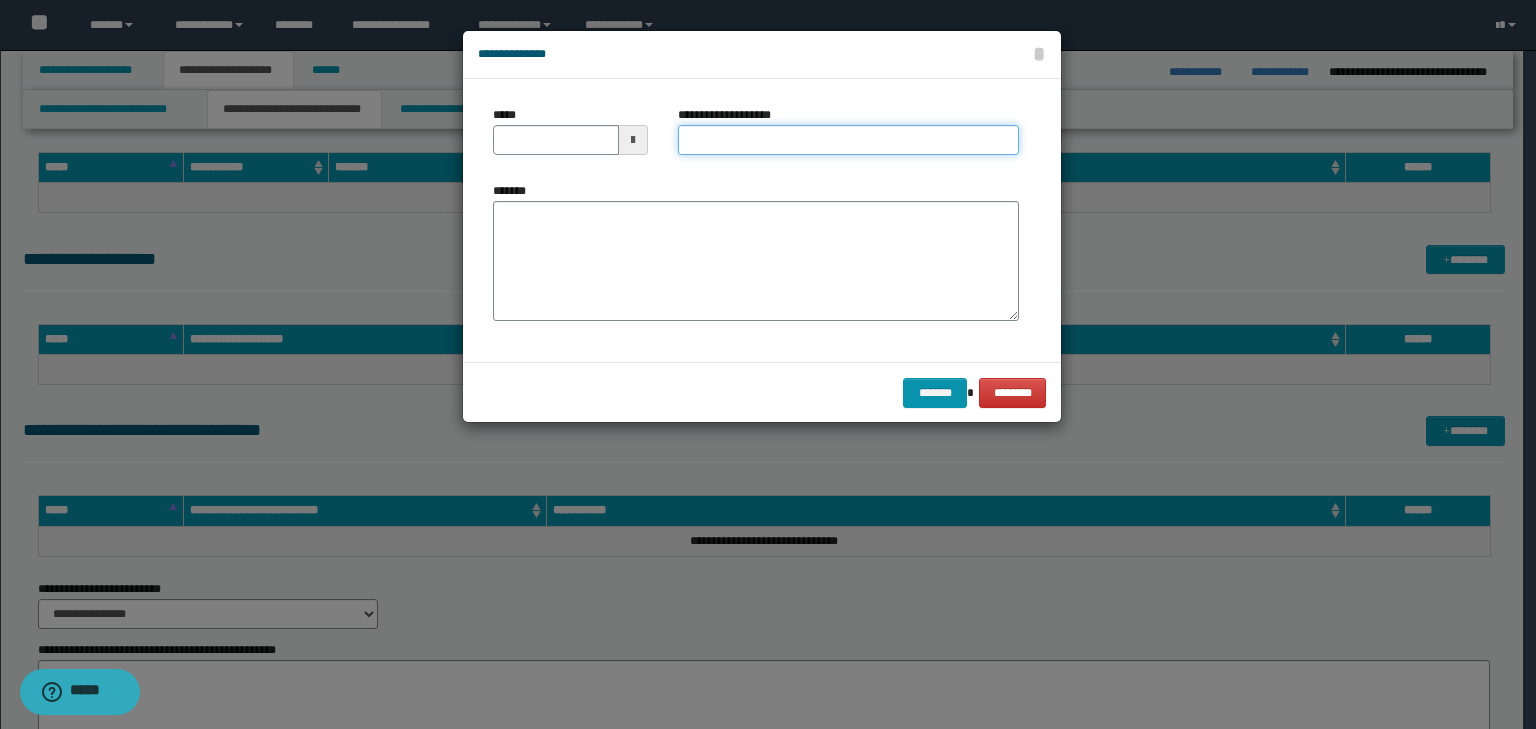 click on "**********" at bounding box center (848, 140) 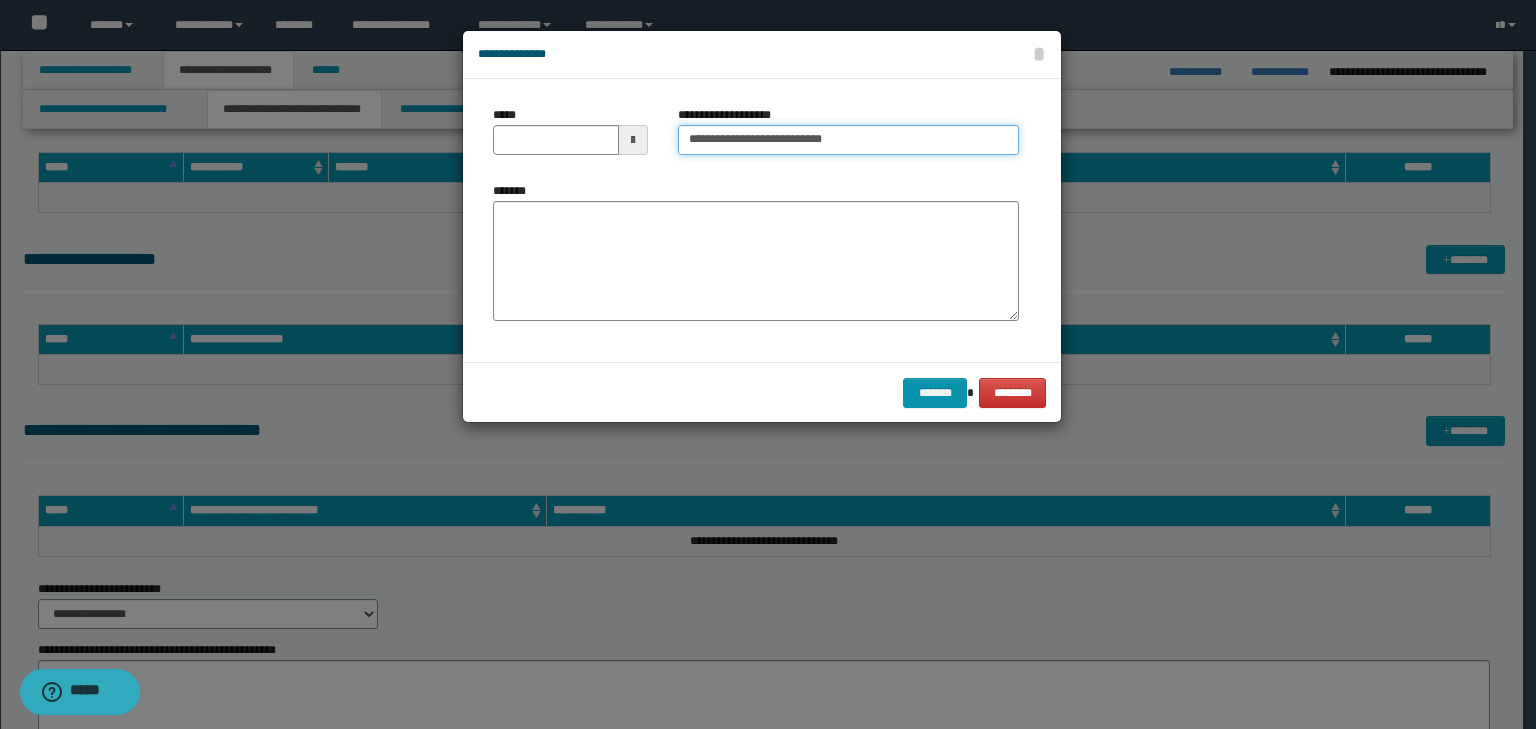 type on "**********" 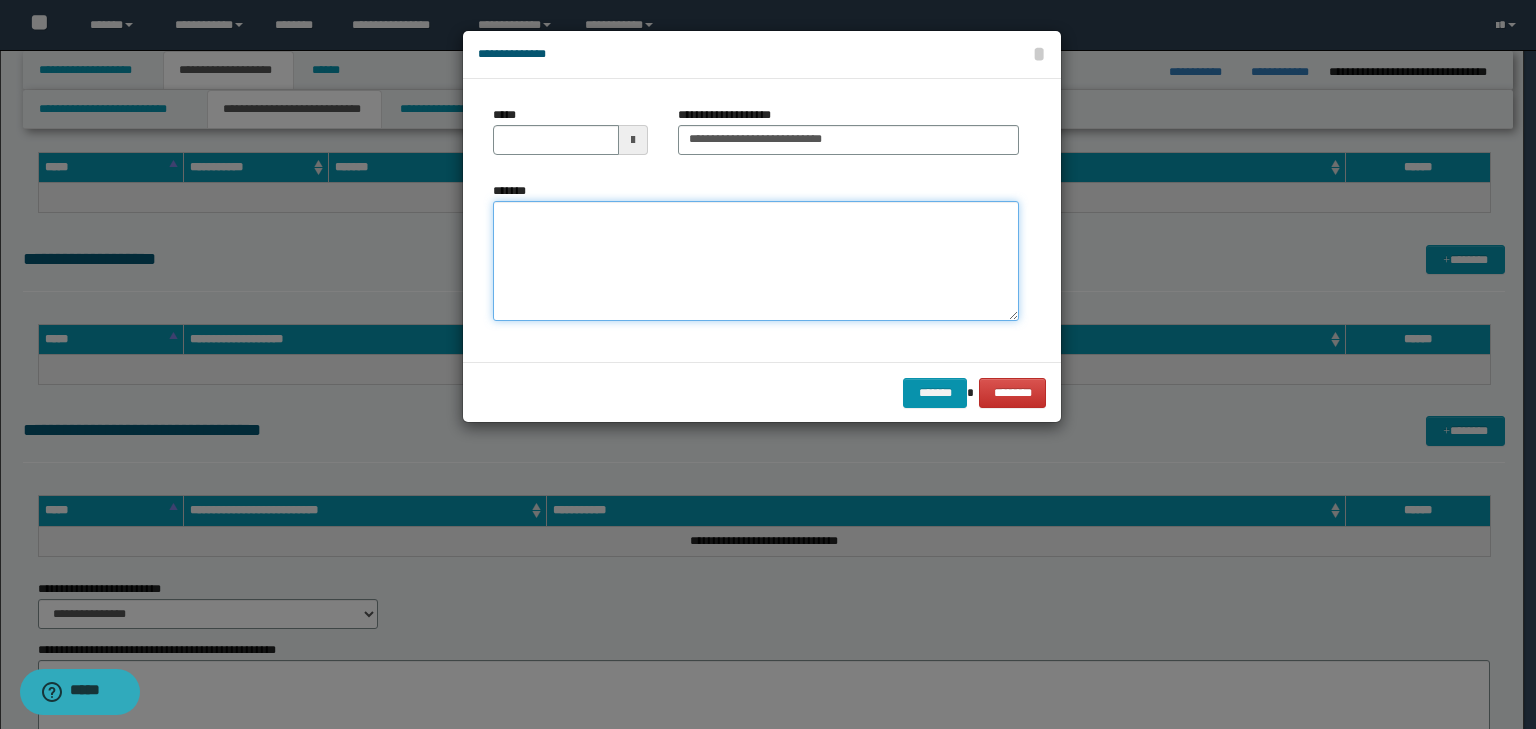 click on "*******" at bounding box center [756, 261] 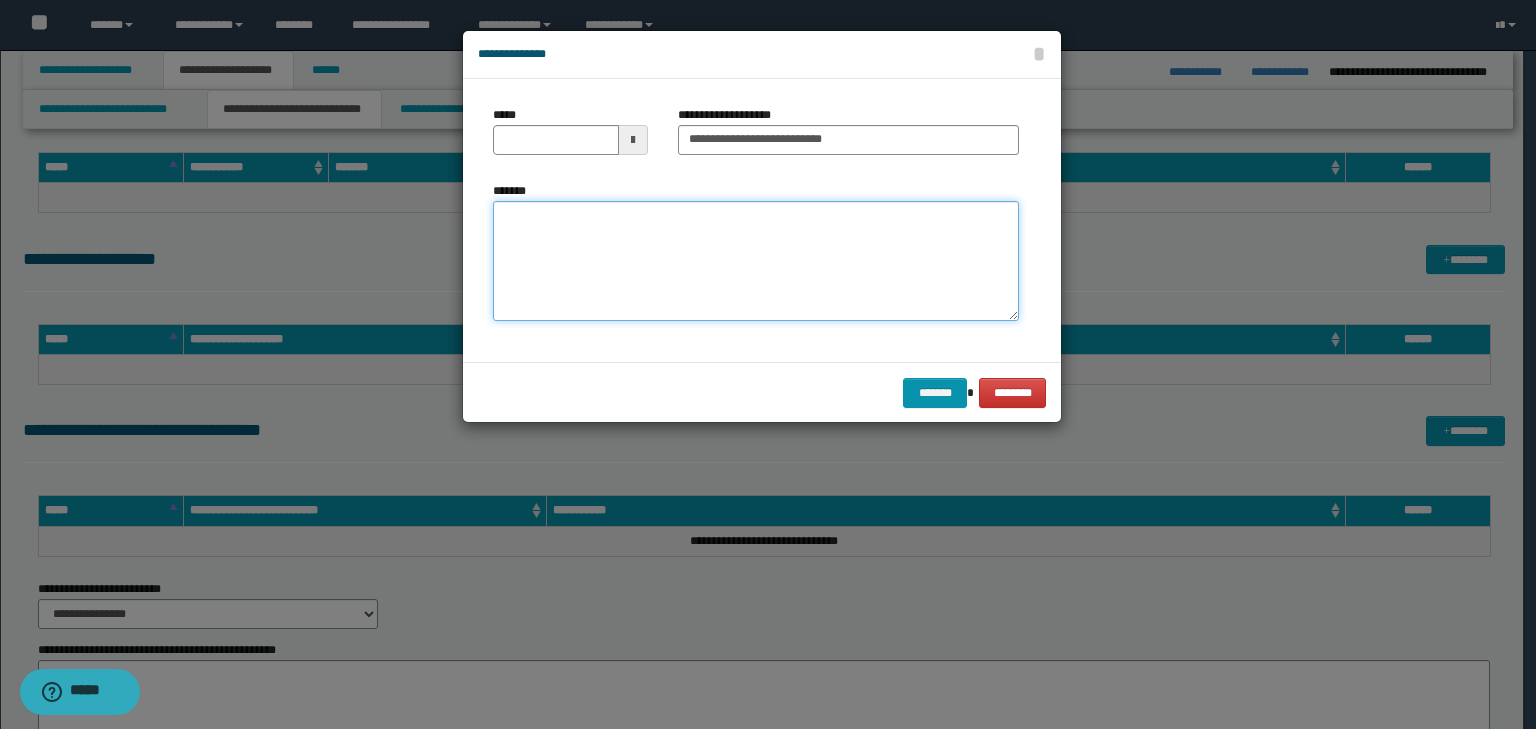 click on "*******" at bounding box center [756, 261] 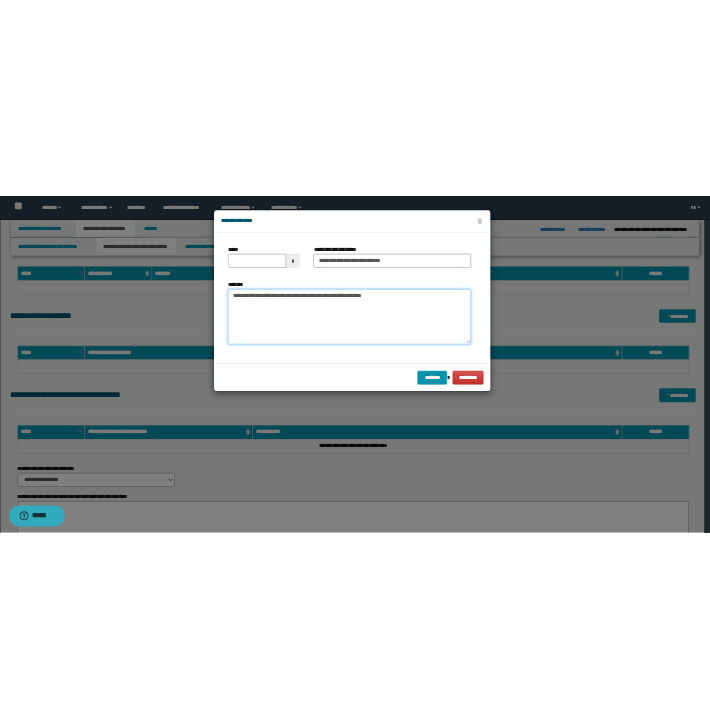 scroll, scrollTop: 792, scrollLeft: 0, axis: vertical 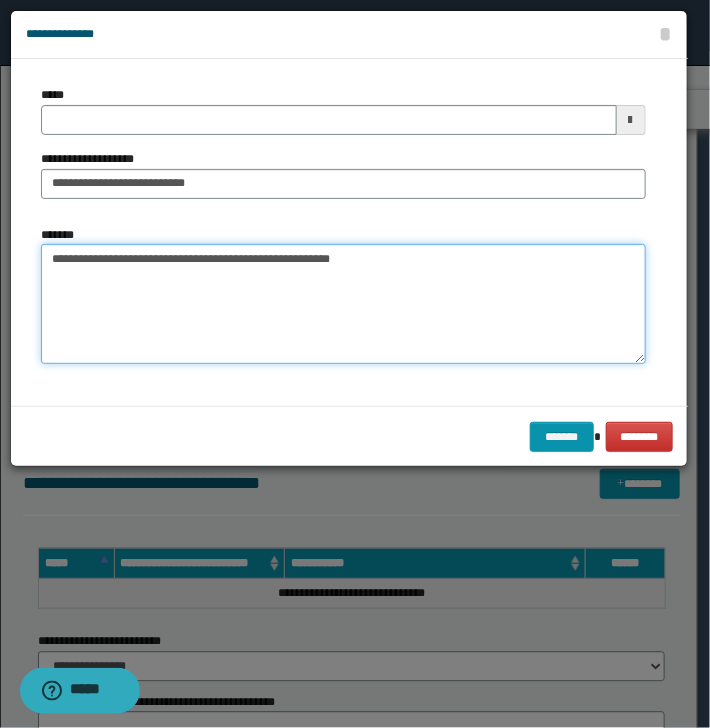 type 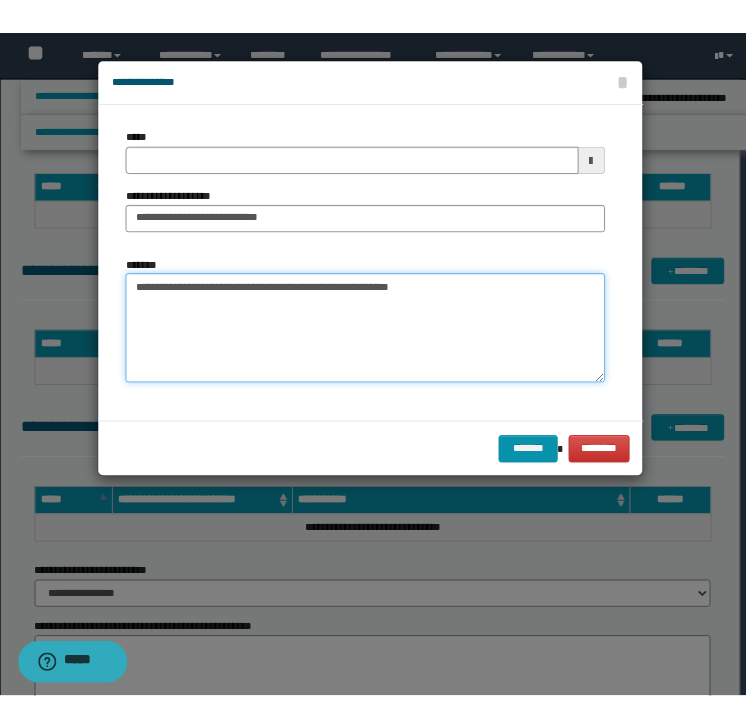 scroll, scrollTop: 729, scrollLeft: 0, axis: vertical 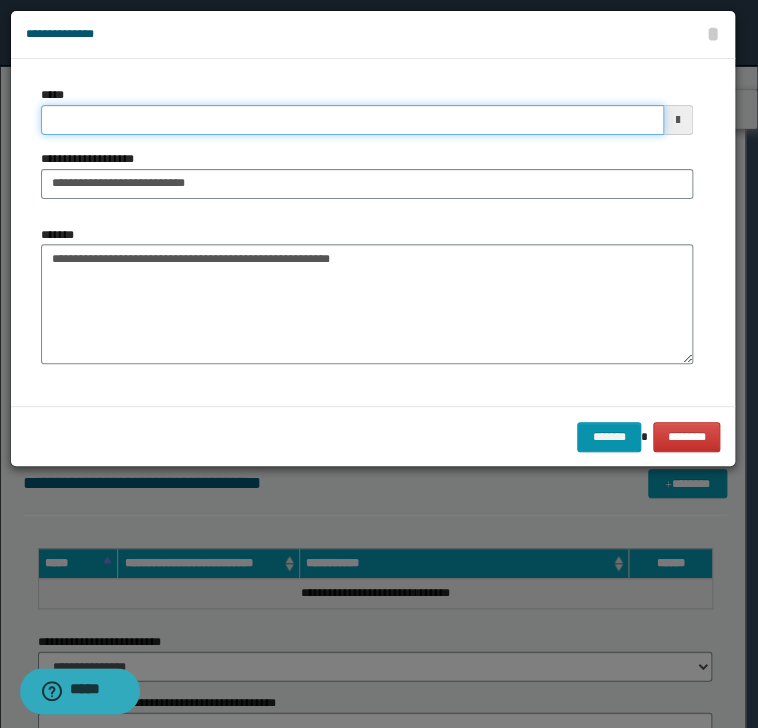 click on "*****" at bounding box center (352, 120) 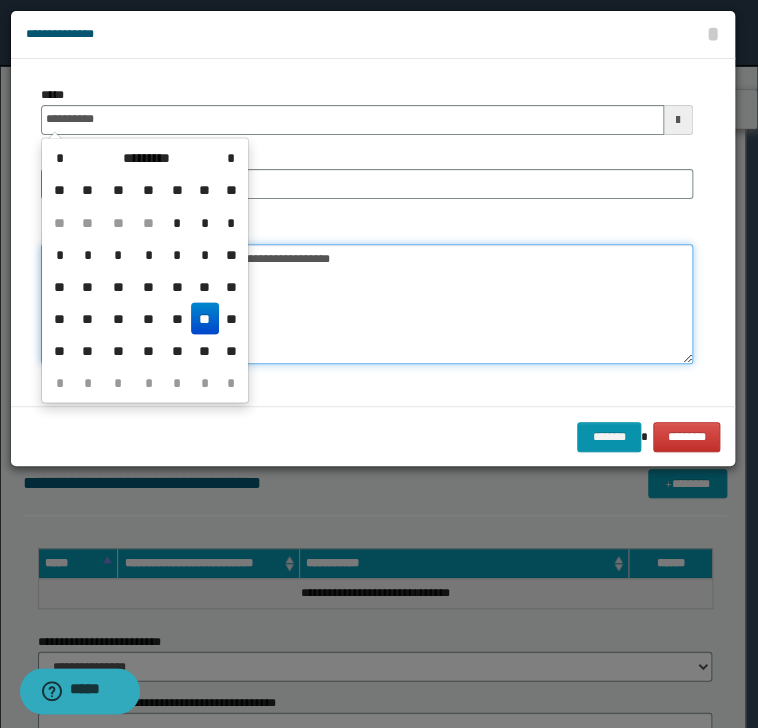type on "**********" 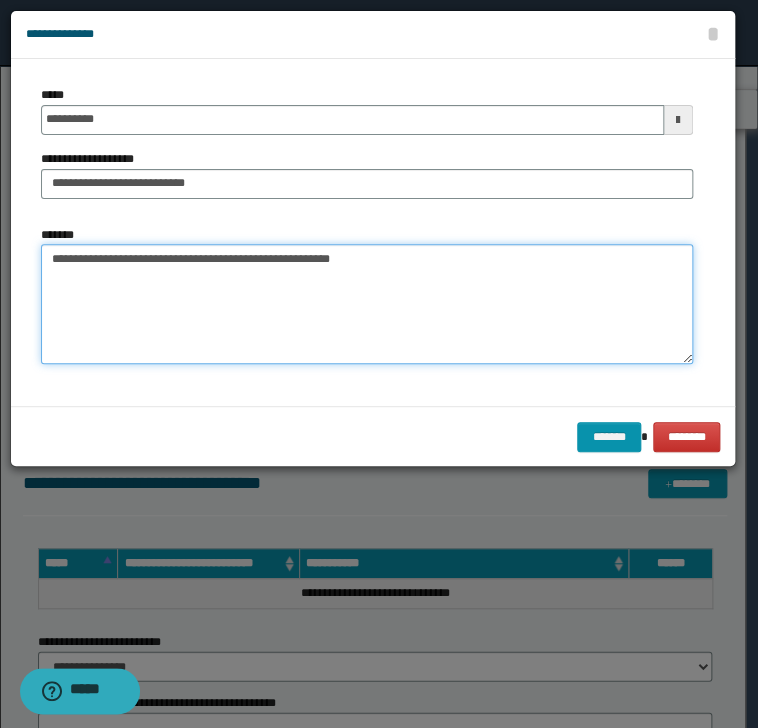 click on "**********" at bounding box center (367, 304) 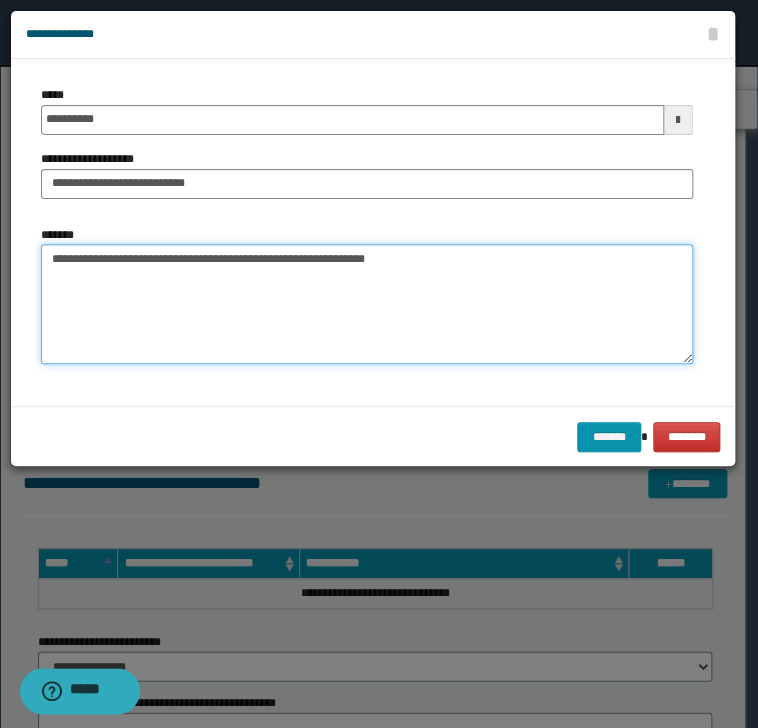 click on "**********" at bounding box center (367, 304) 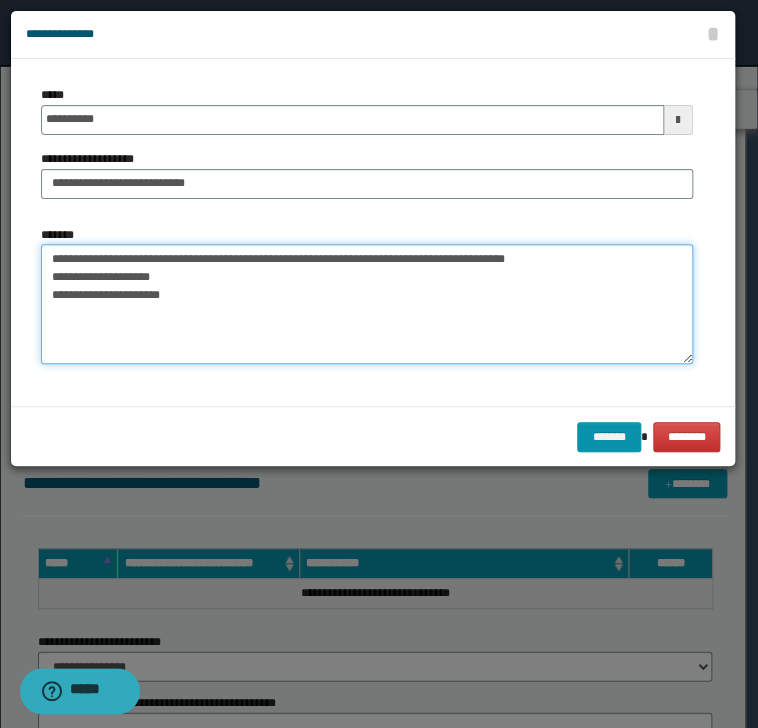click on "**********" at bounding box center (367, 304) 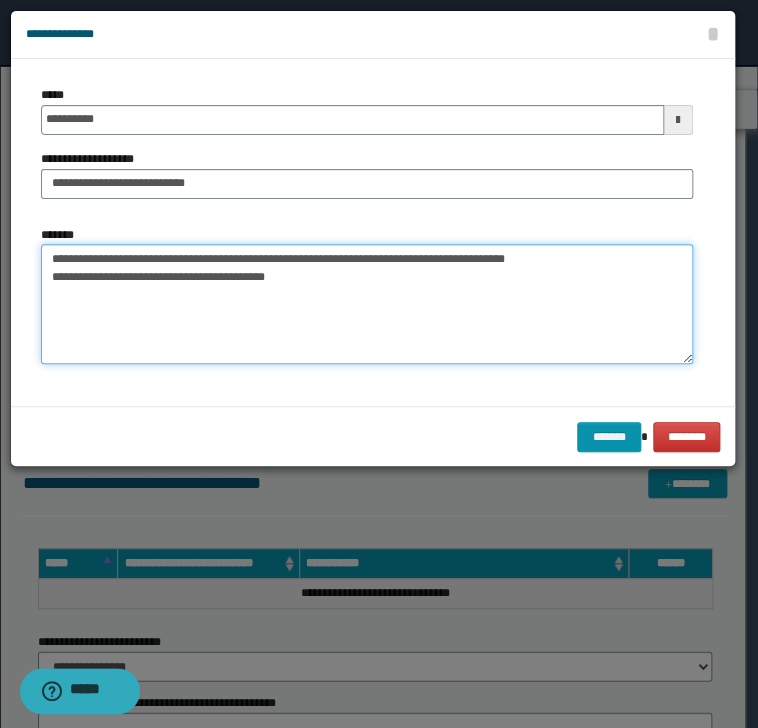 click on "**********" at bounding box center (367, 304) 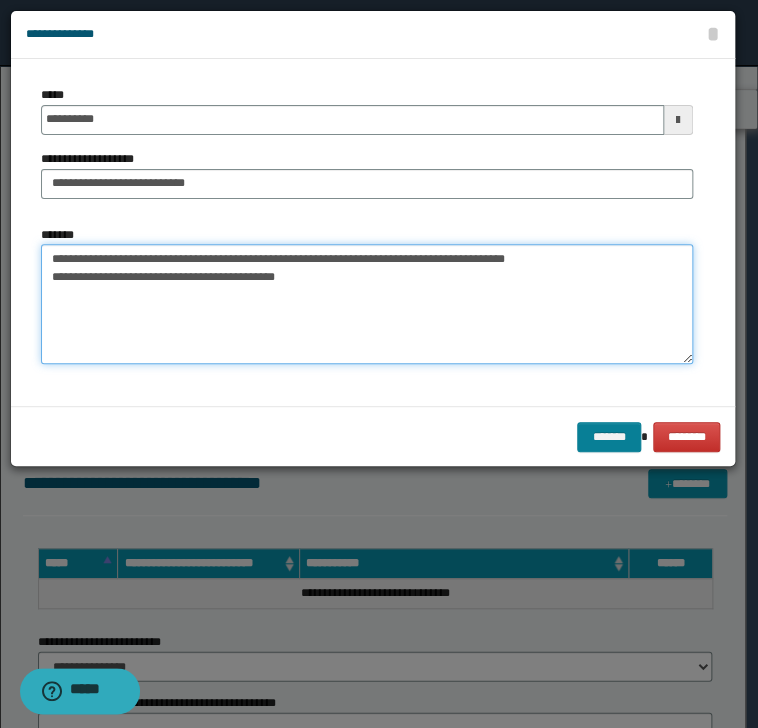 type on "**********" 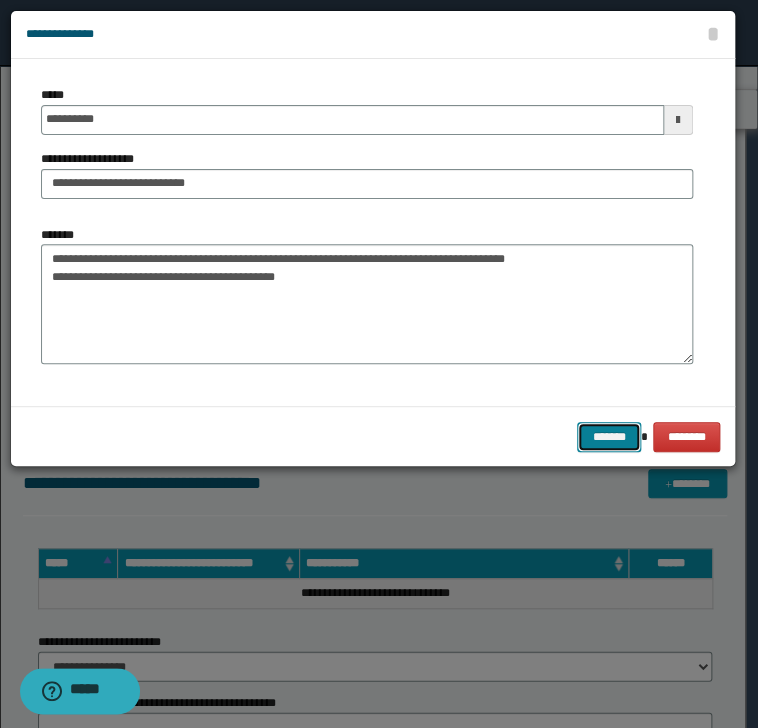 click on "*******" at bounding box center (609, 437) 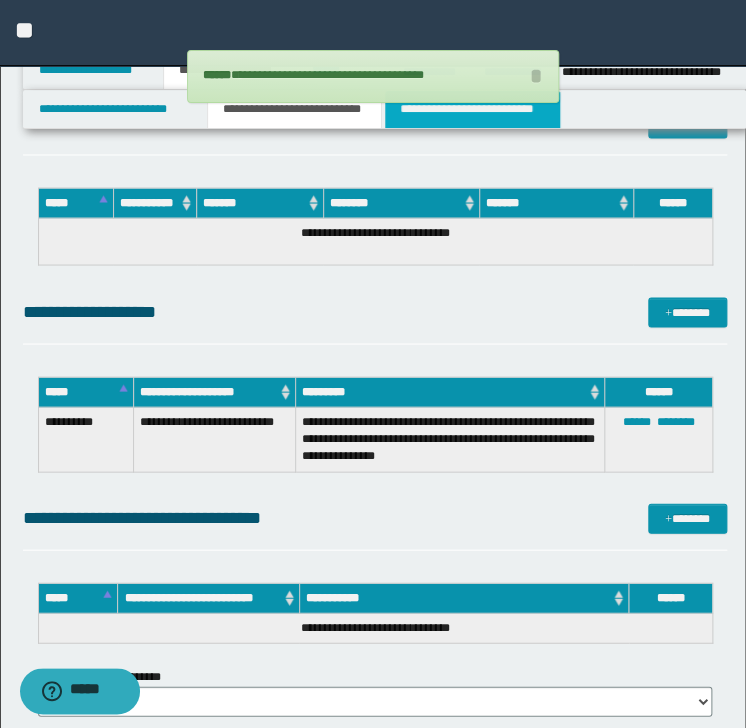 click on "**********" at bounding box center (472, 109) 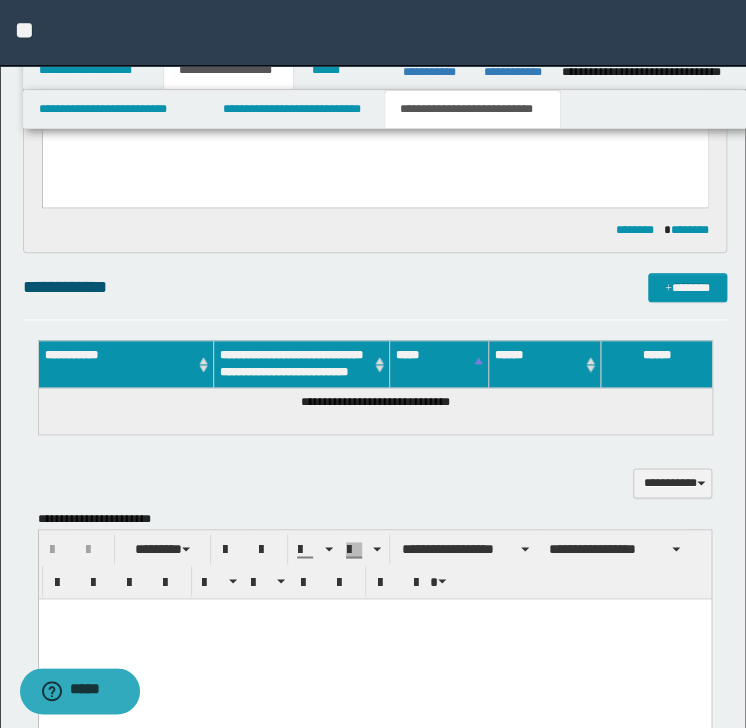 scroll, scrollTop: 415, scrollLeft: 0, axis: vertical 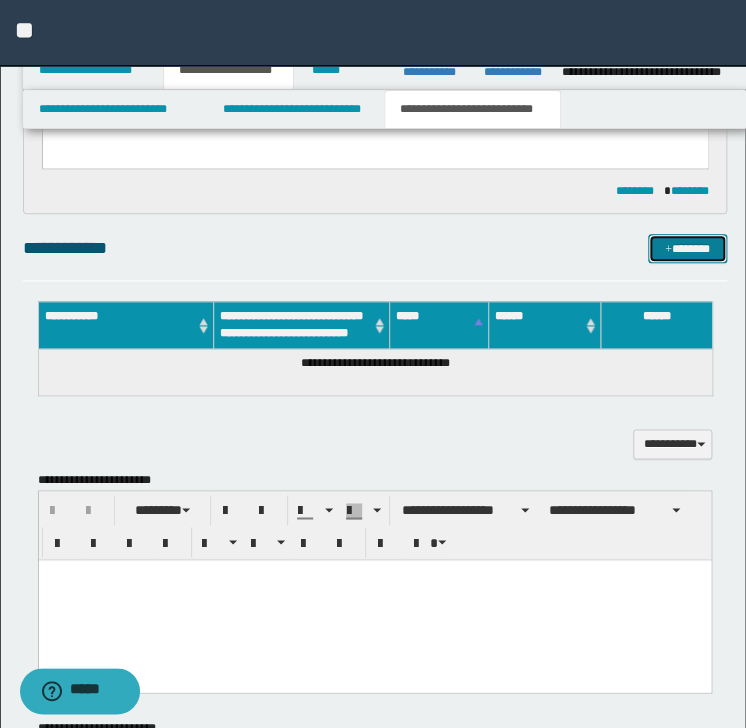 click on "*******" at bounding box center [687, 249] 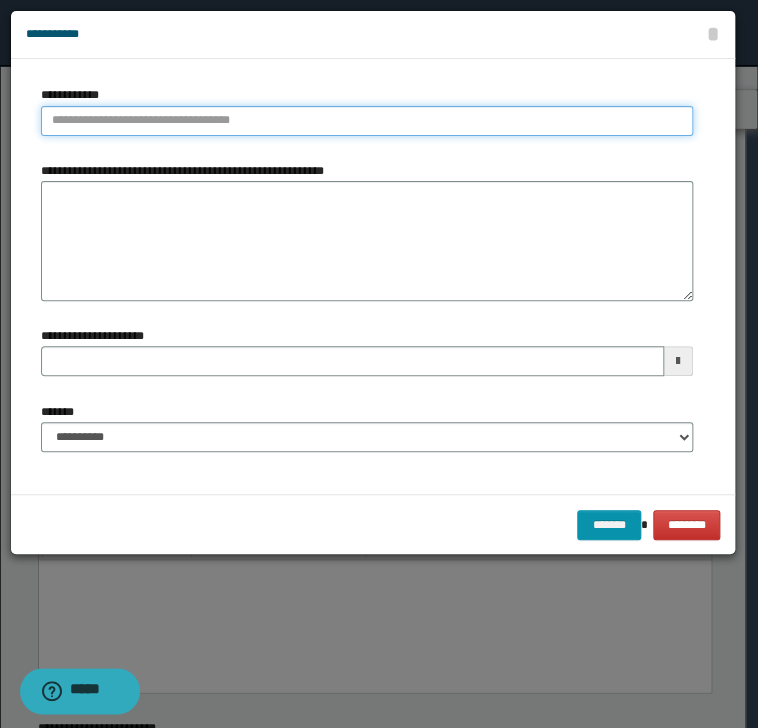 click on "**********" at bounding box center [367, 121] 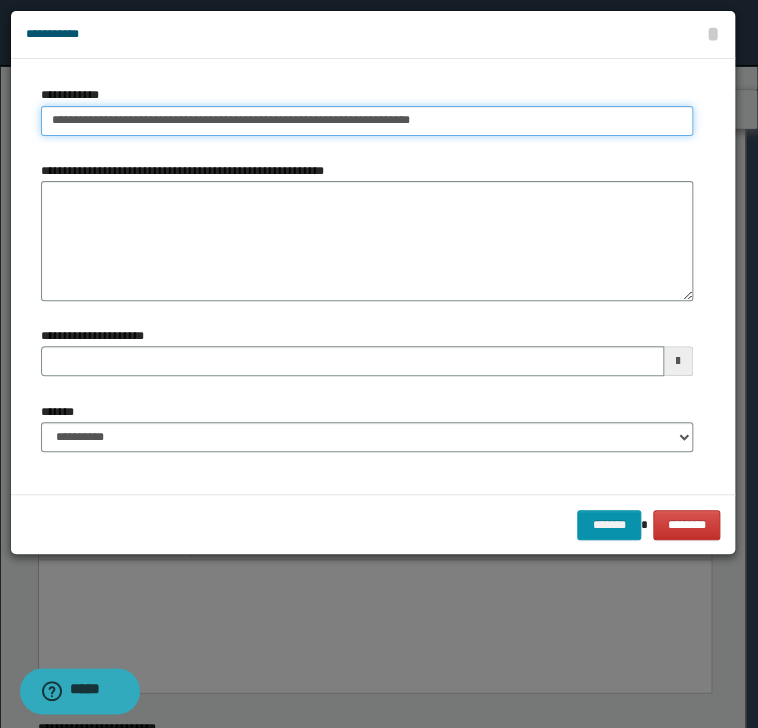 drag, startPoint x: 50, startPoint y: 118, endPoint x: 715, endPoint y: 168, distance: 666.8771 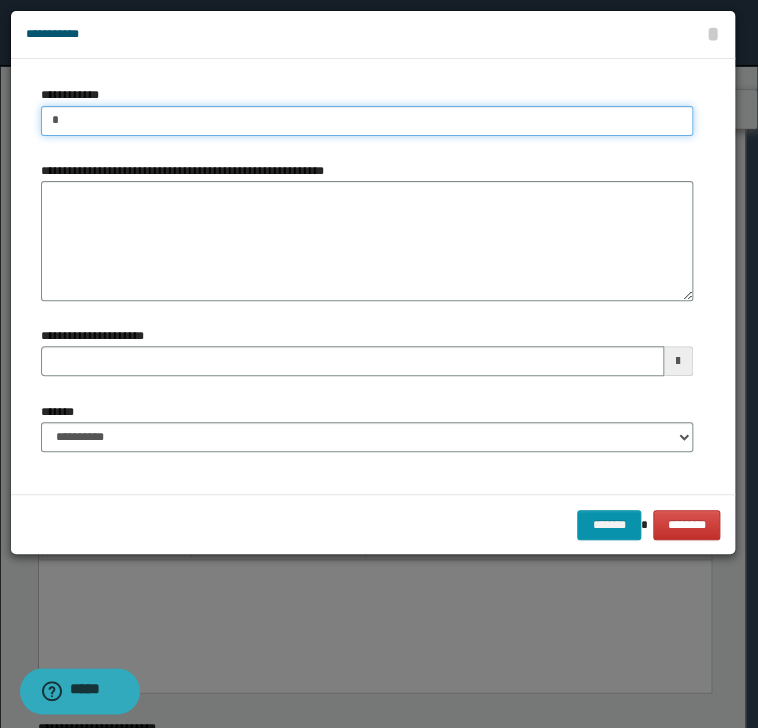 click on "**********" at bounding box center (367, 121) 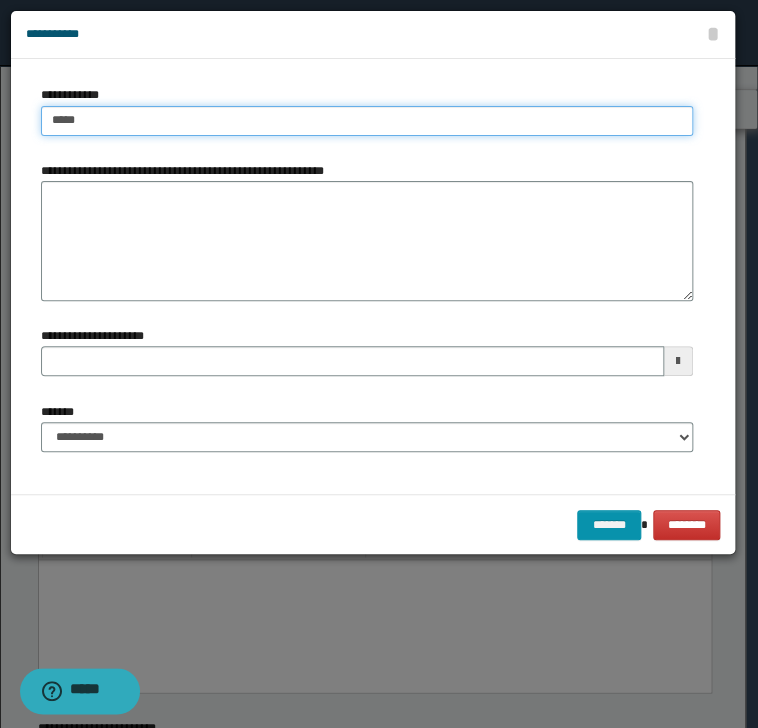 click on "****" at bounding box center (367, 121) 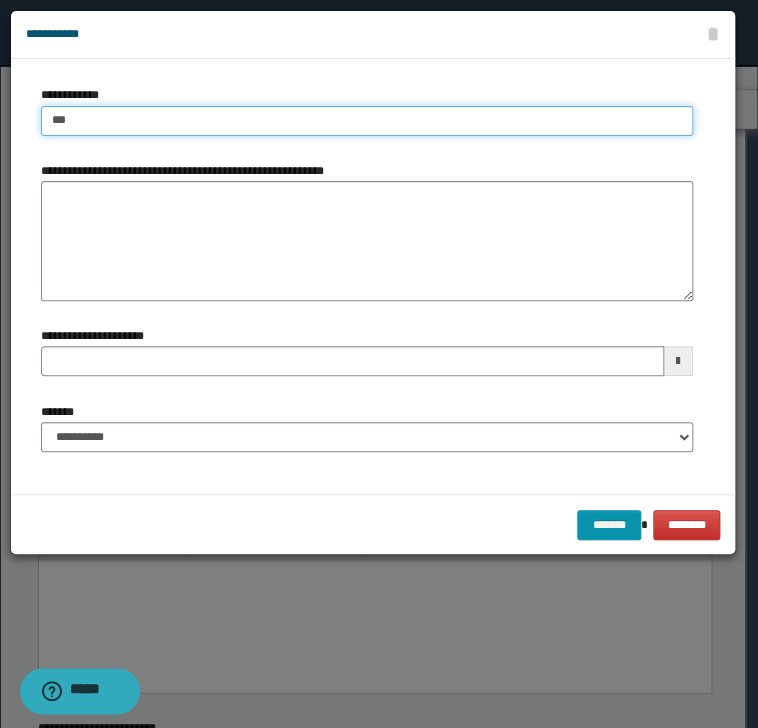 type on "****" 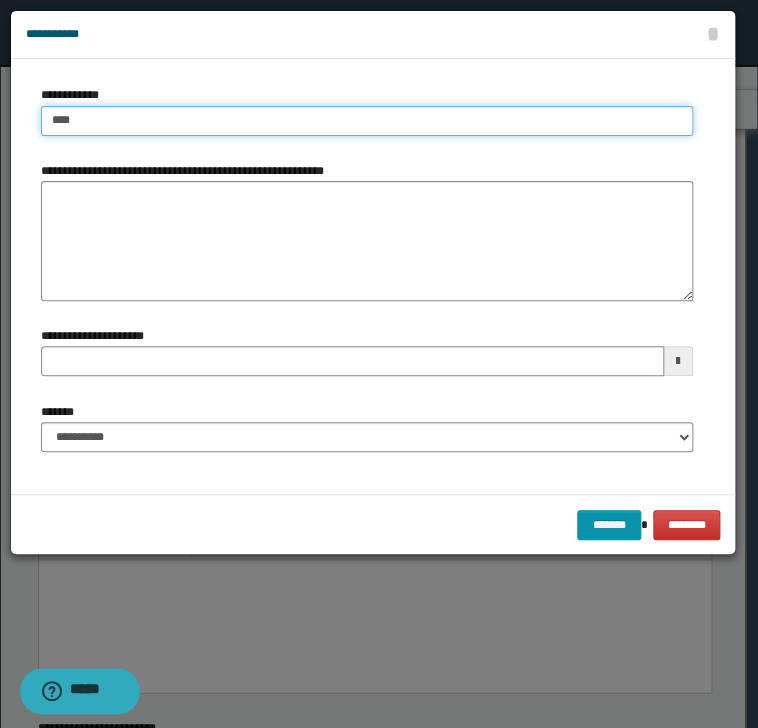 type on "****" 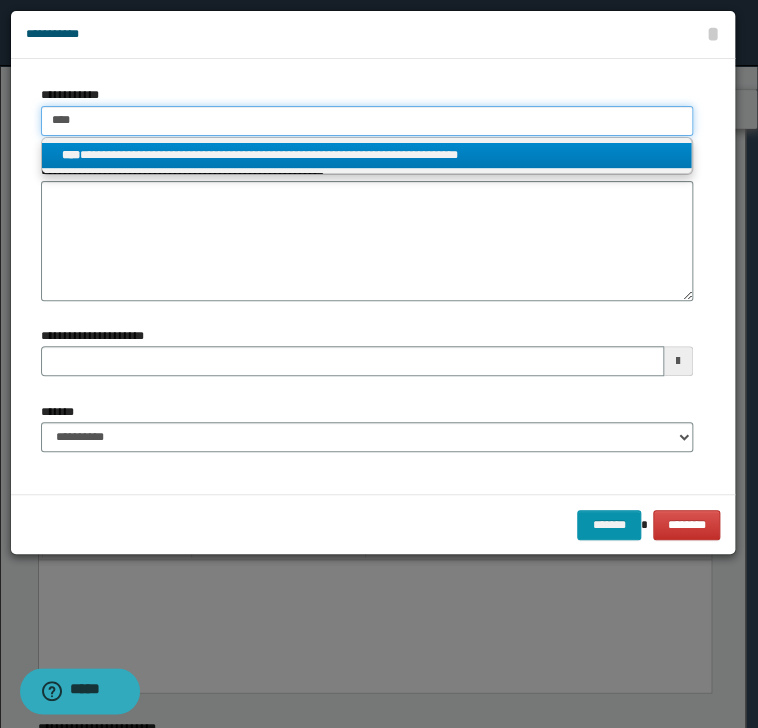 type on "****" 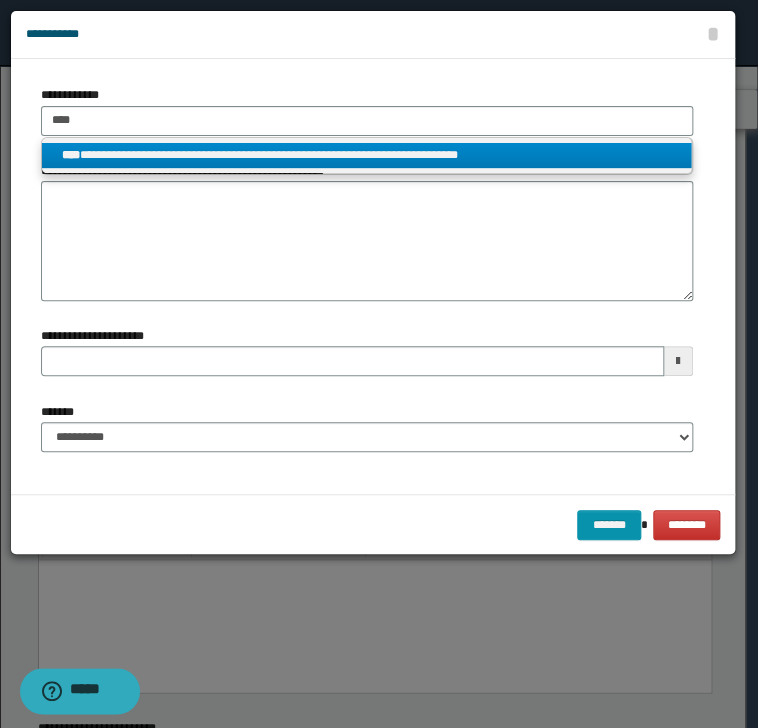 click on "**********" at bounding box center [367, 155] 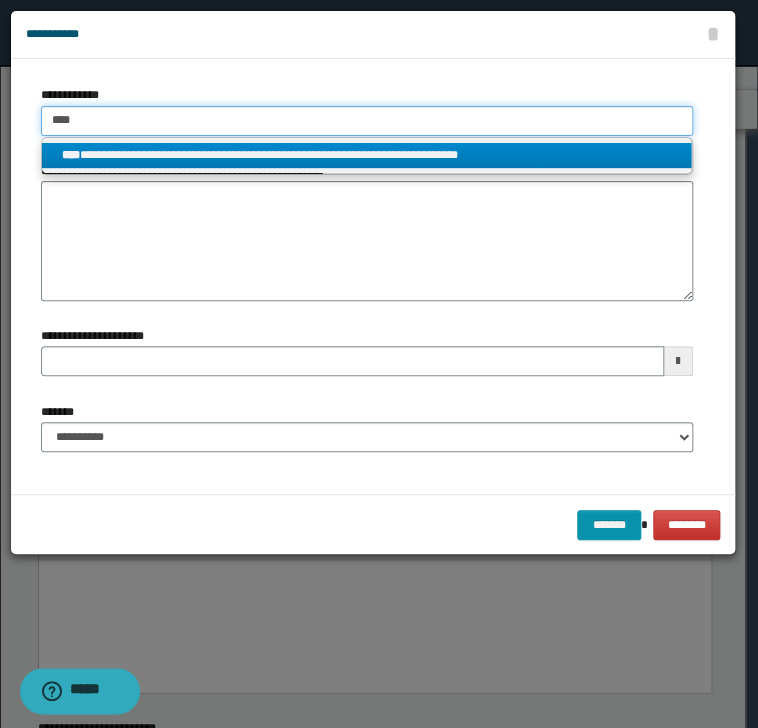 type 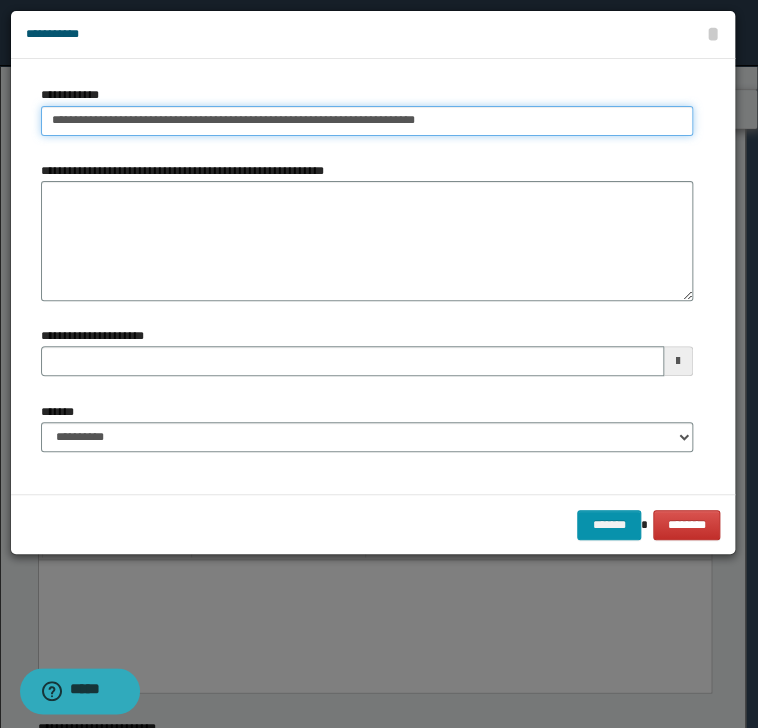 type 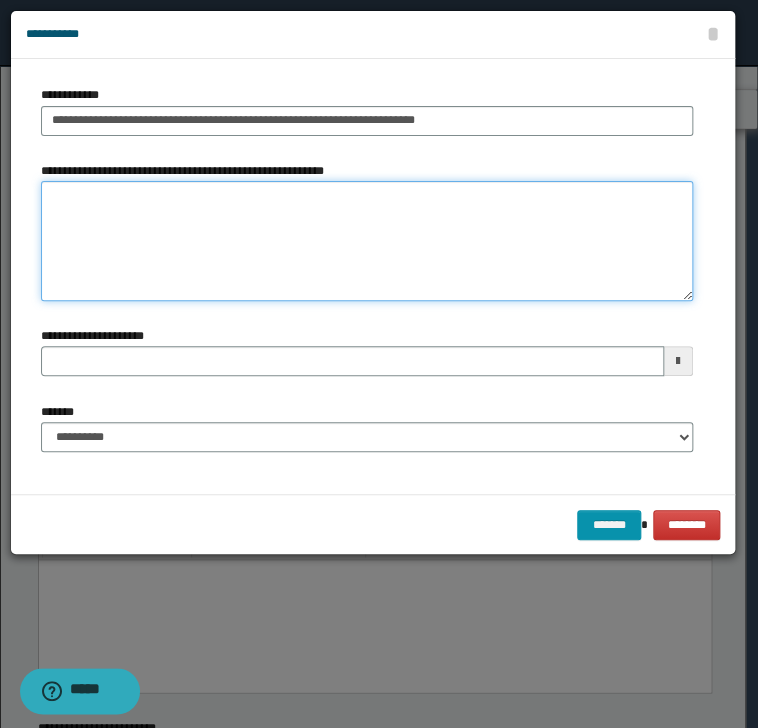 type 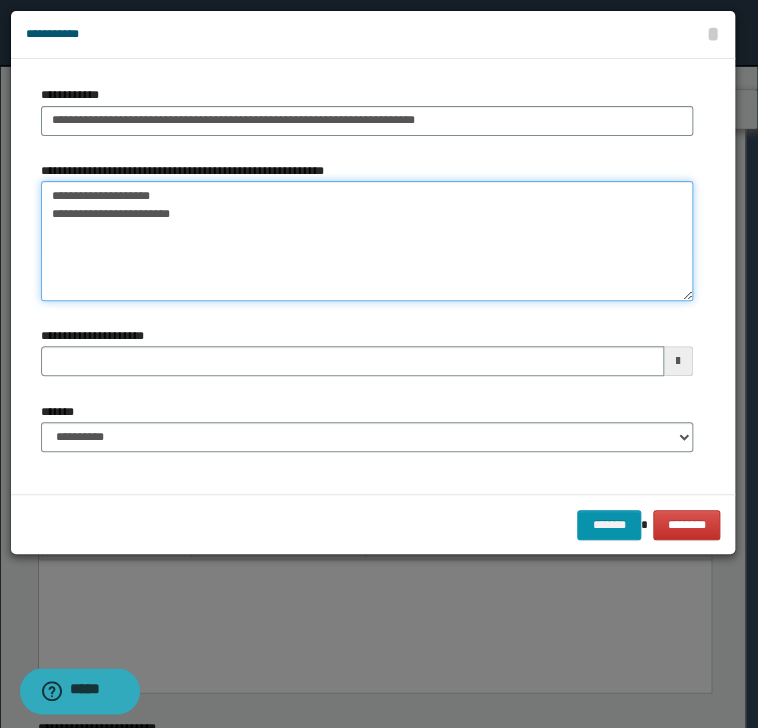 click on "**********" at bounding box center [367, 241] 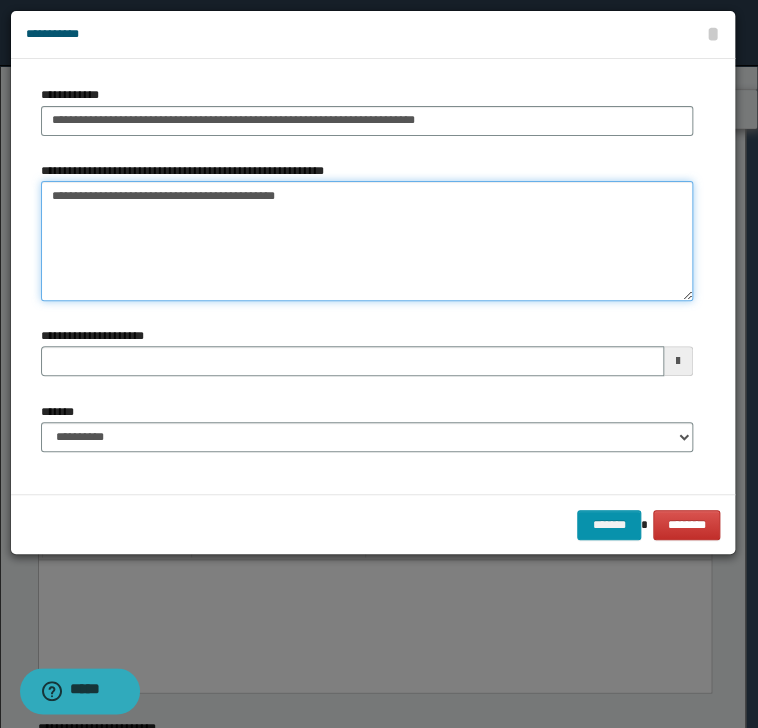 click on "**********" at bounding box center [367, 241] 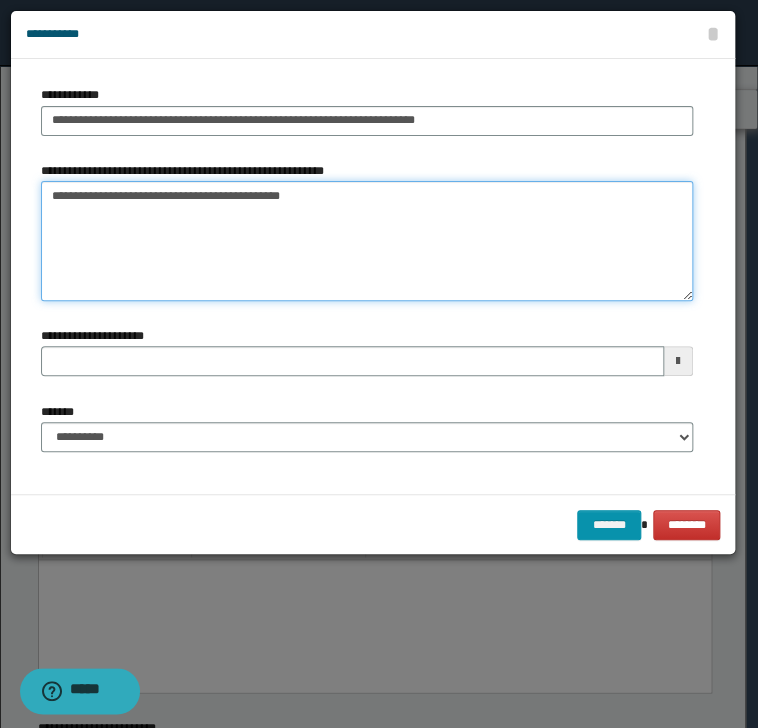 type on "**********" 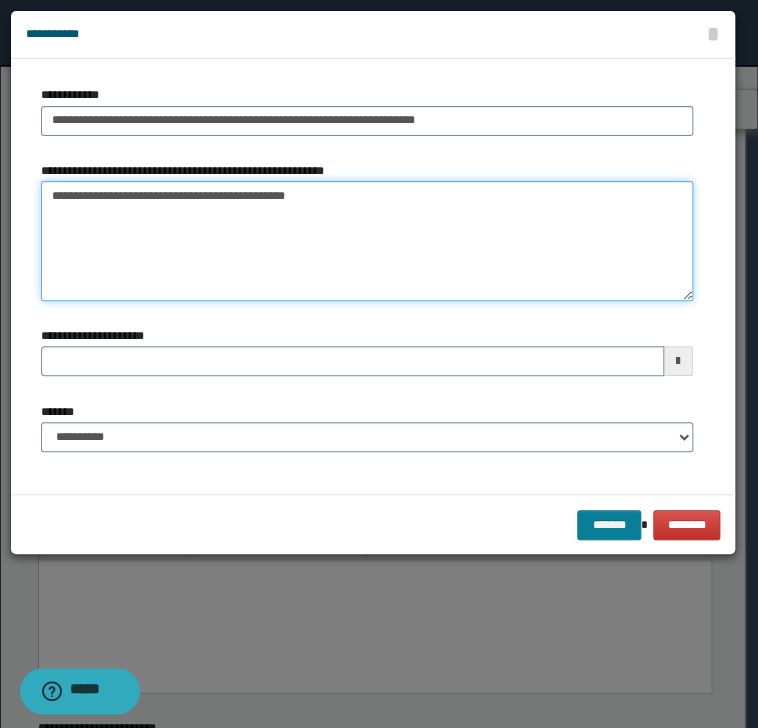 type on "**********" 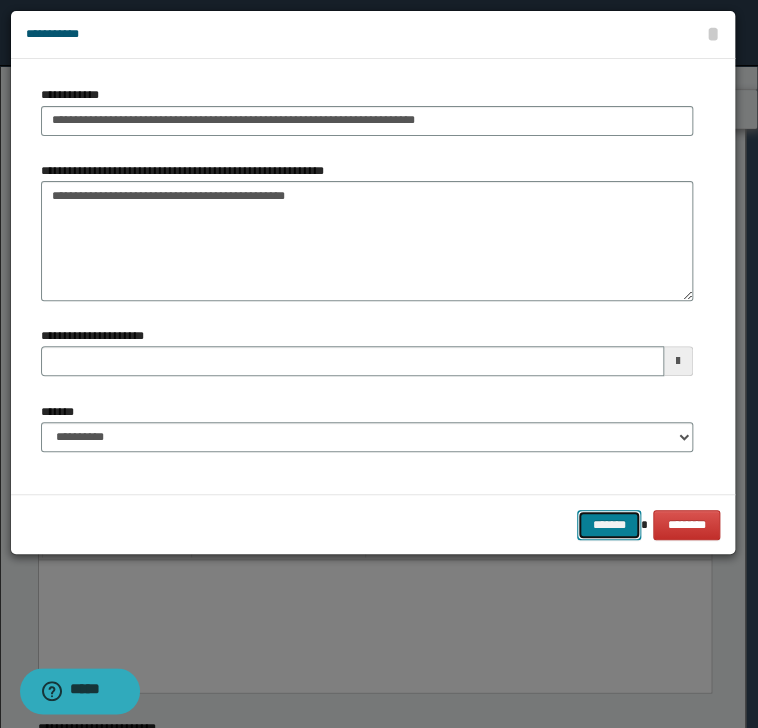 click on "*******" at bounding box center [609, 525] 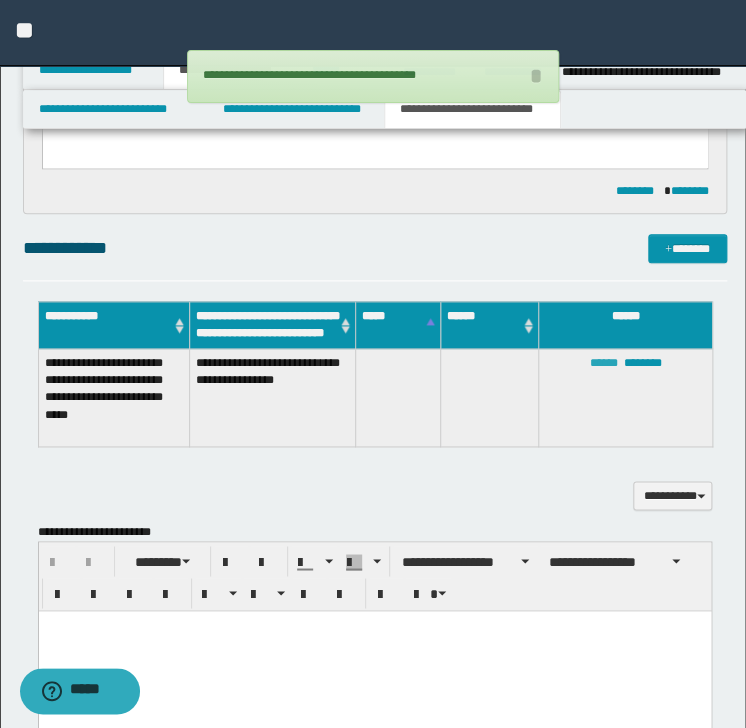 click on "******" at bounding box center (603, 363) 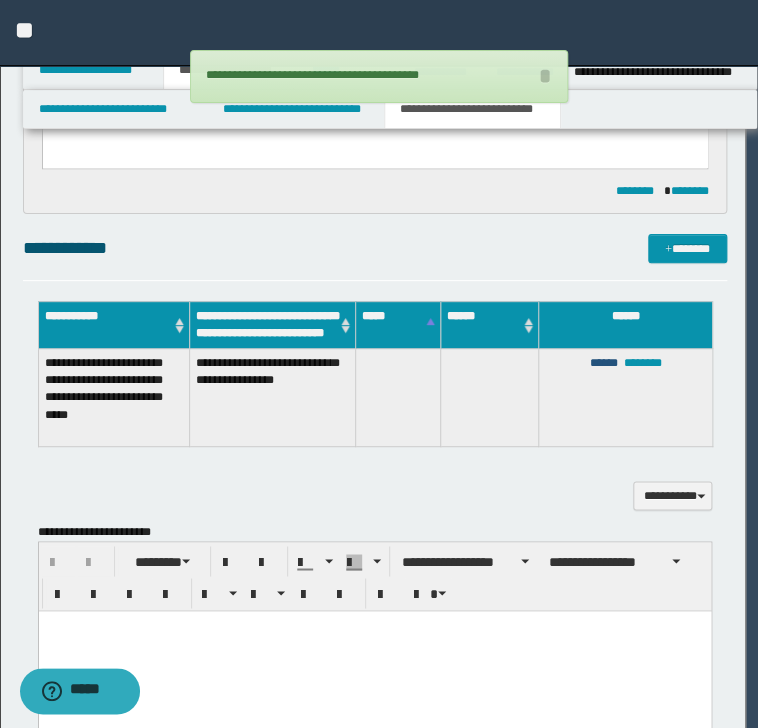 type 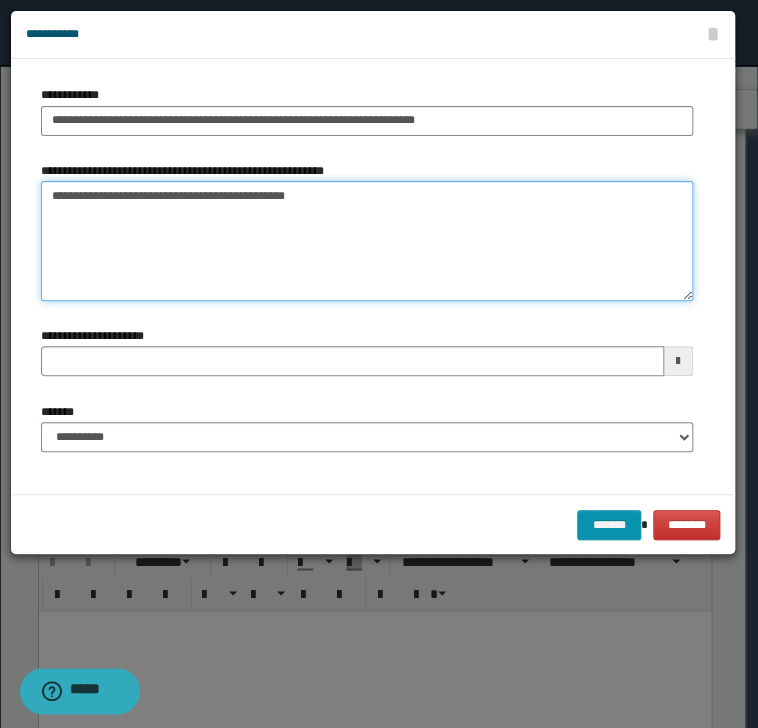 drag, startPoint x: 372, startPoint y: 197, endPoint x: 28, endPoint y: 200, distance: 344.0131 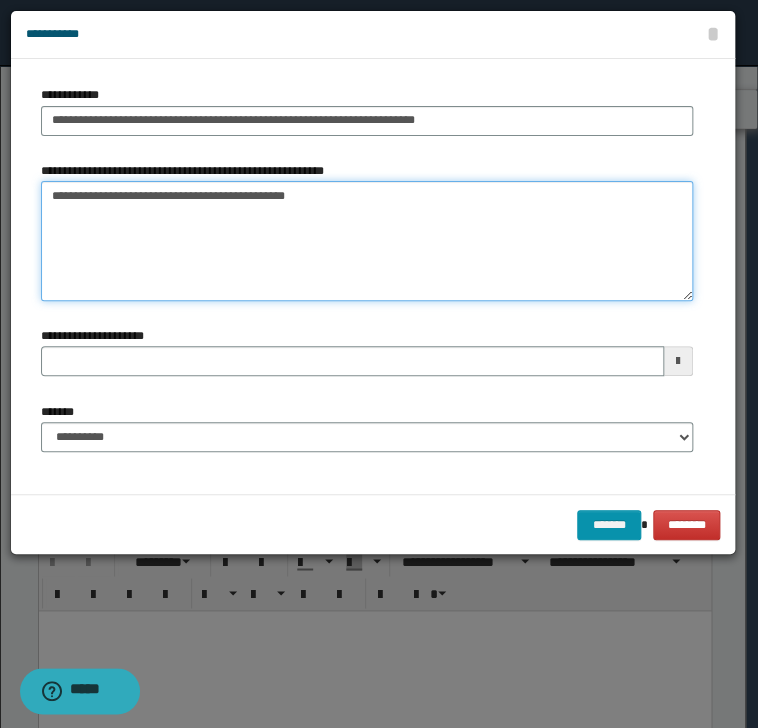 paste 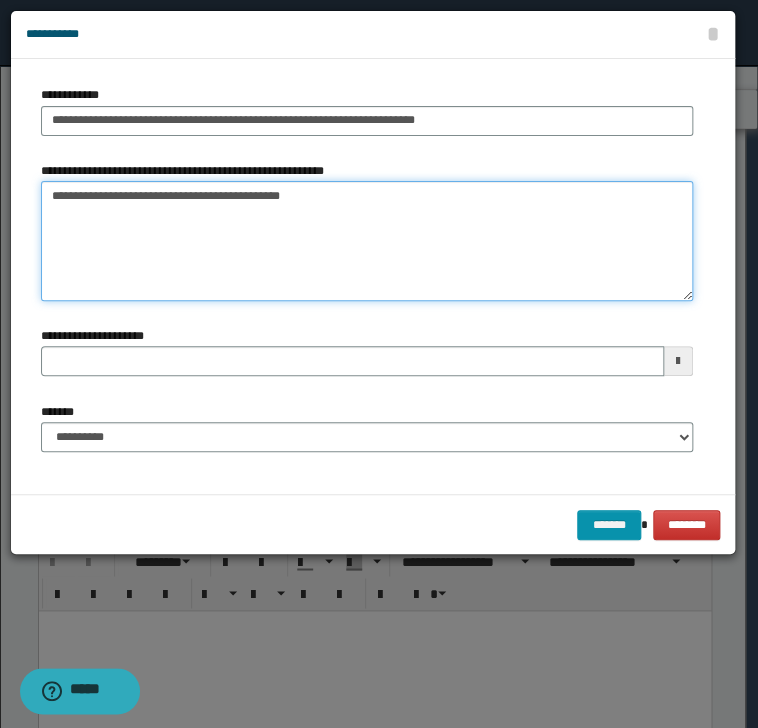 click on "**********" at bounding box center [367, 241] 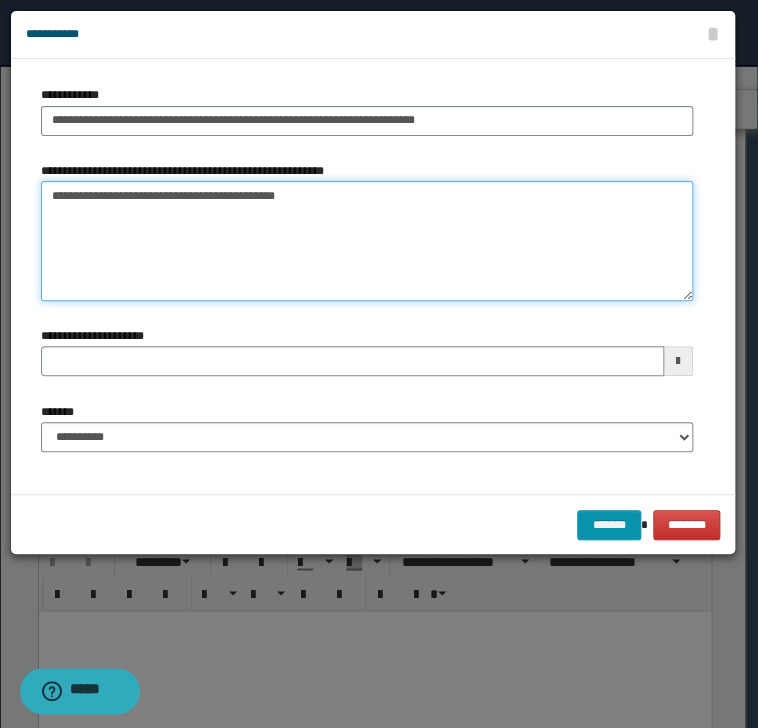 type on "**********" 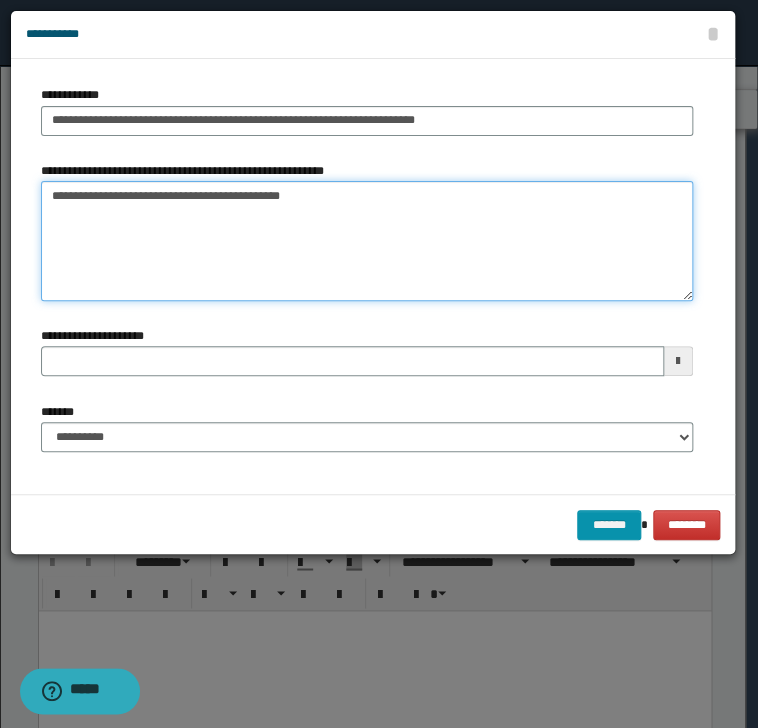 click on "**********" at bounding box center [367, 241] 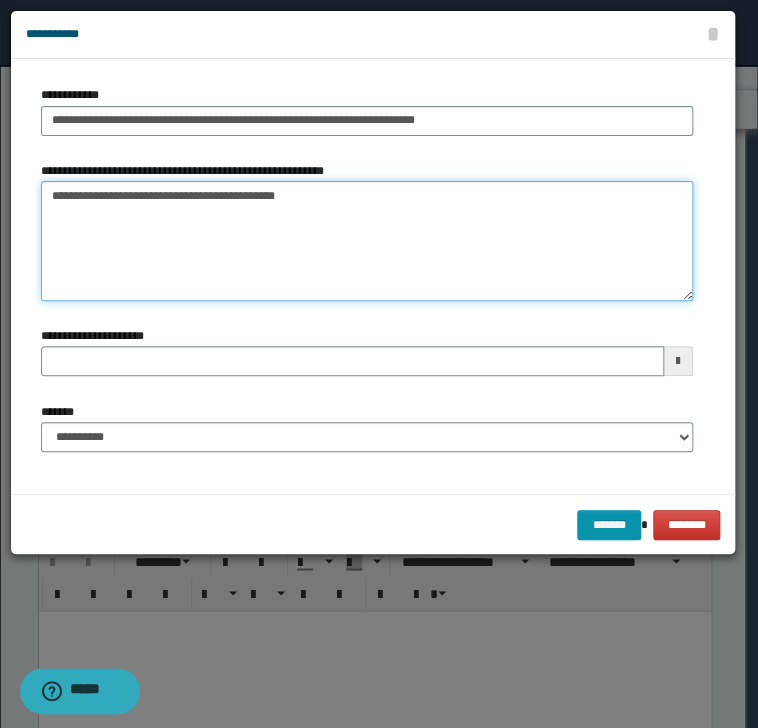type on "**********" 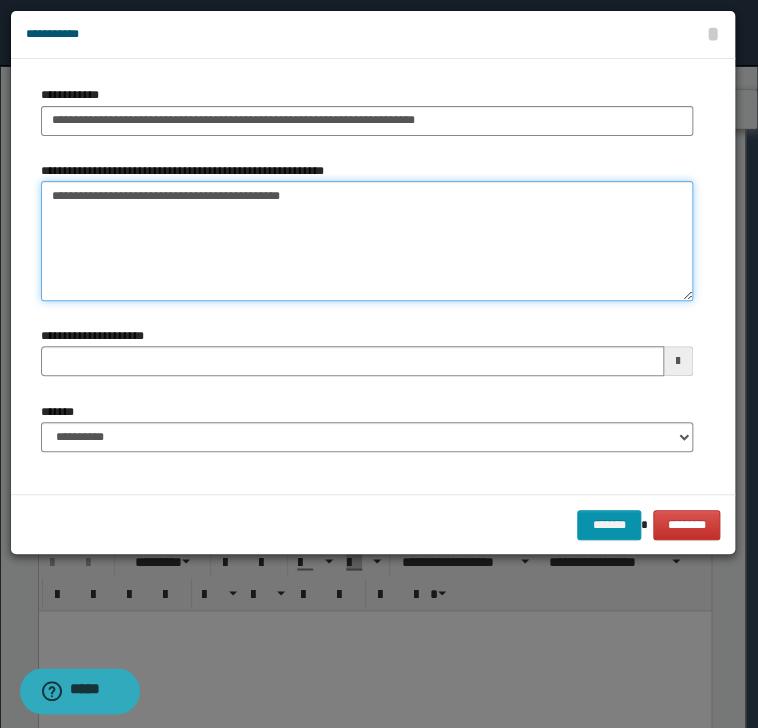 click on "**********" at bounding box center (367, 241) 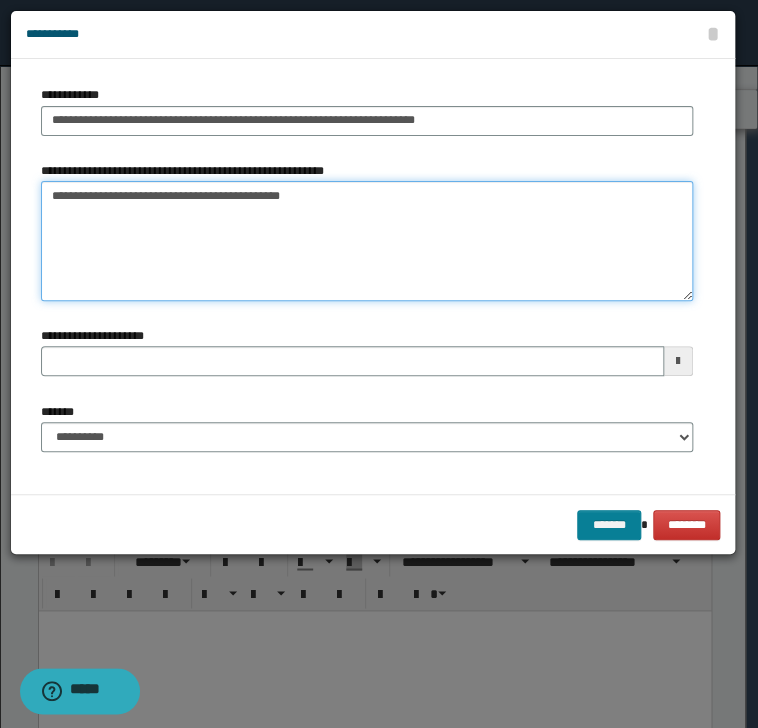 type 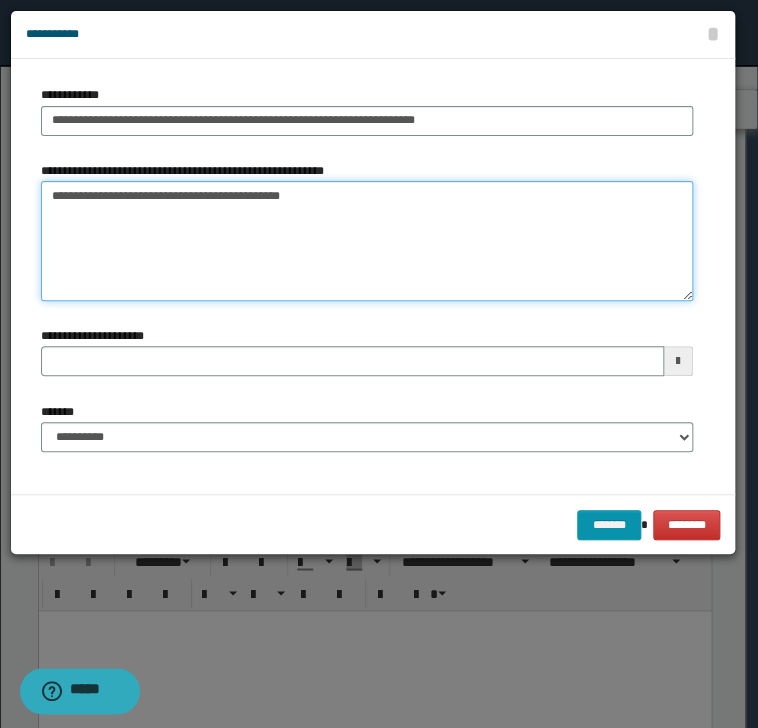 type on "**********" 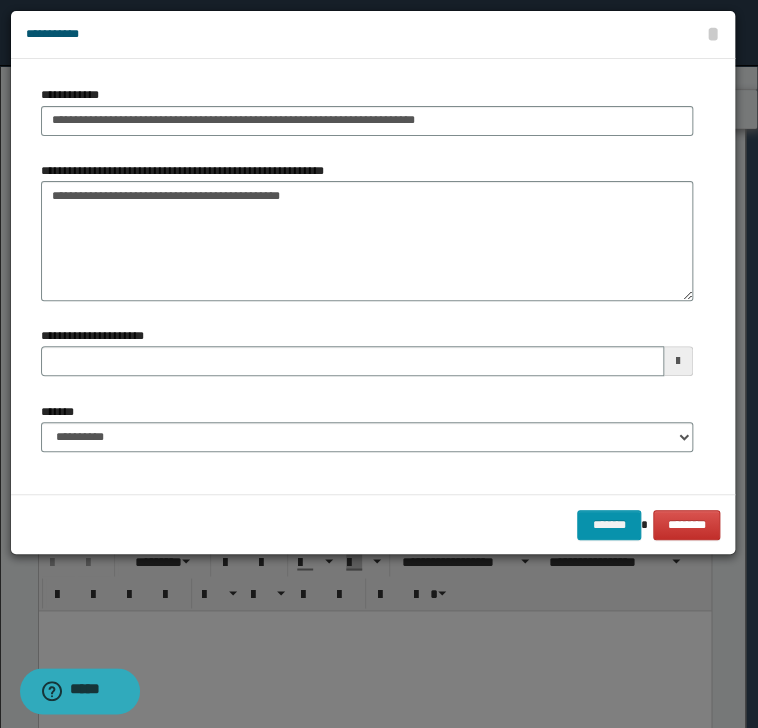 click on "*******
********" at bounding box center (373, 524) 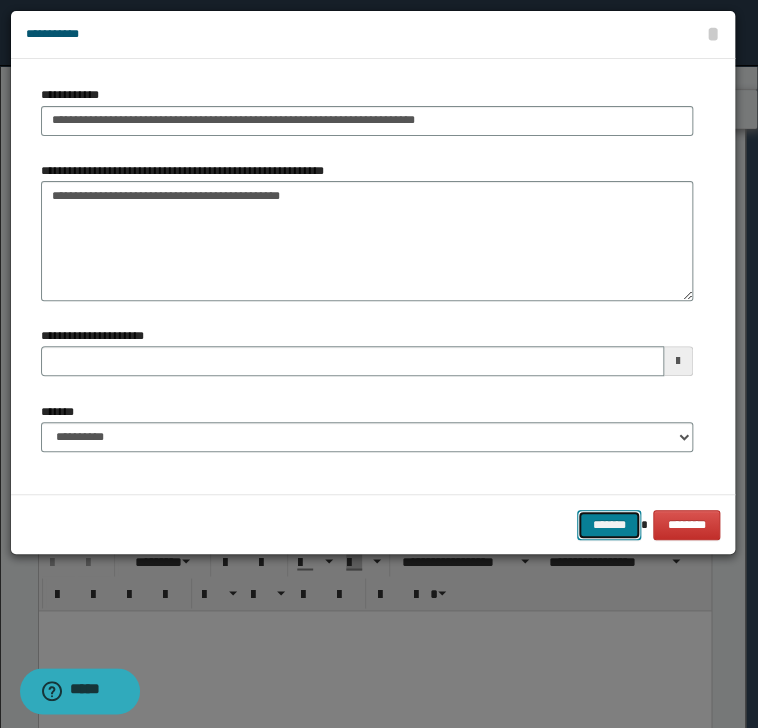 click on "*******" at bounding box center (609, 525) 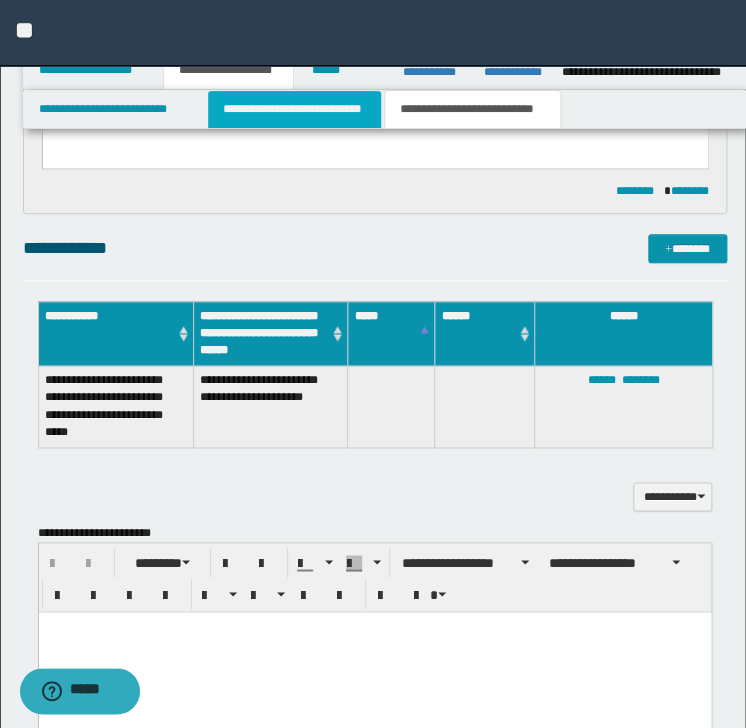 click on "**********" at bounding box center [294, 109] 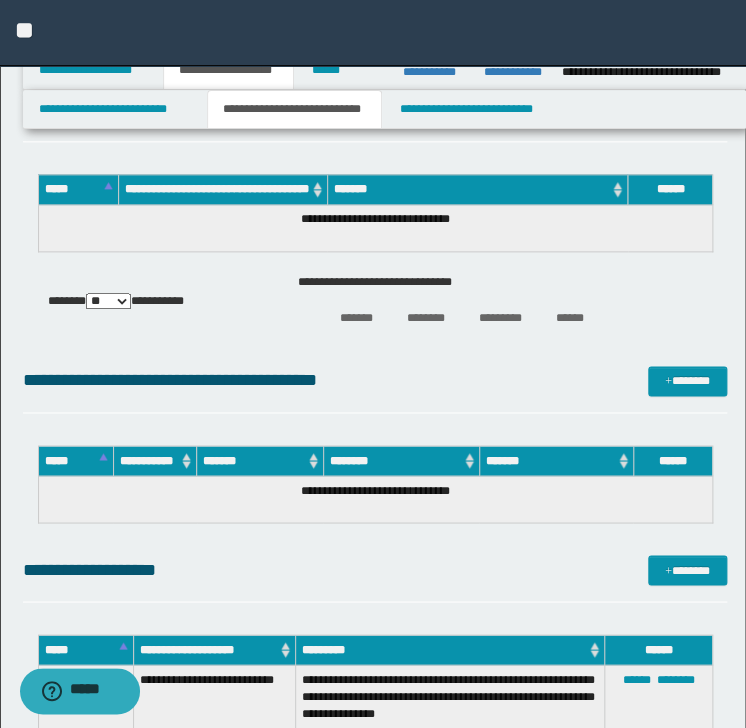 scroll, scrollTop: 548, scrollLeft: 0, axis: vertical 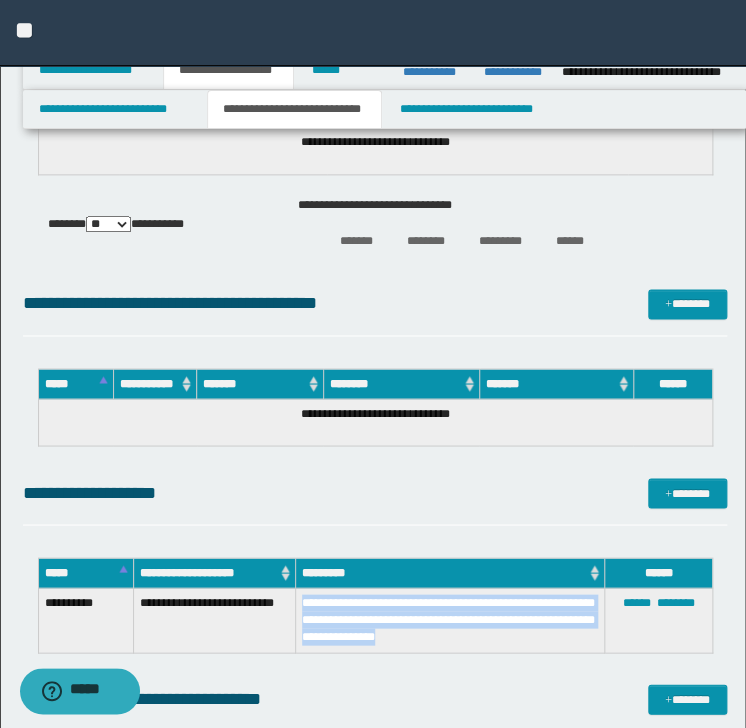 drag, startPoint x: 299, startPoint y: 600, endPoint x: 566, endPoint y: 640, distance: 269.9796 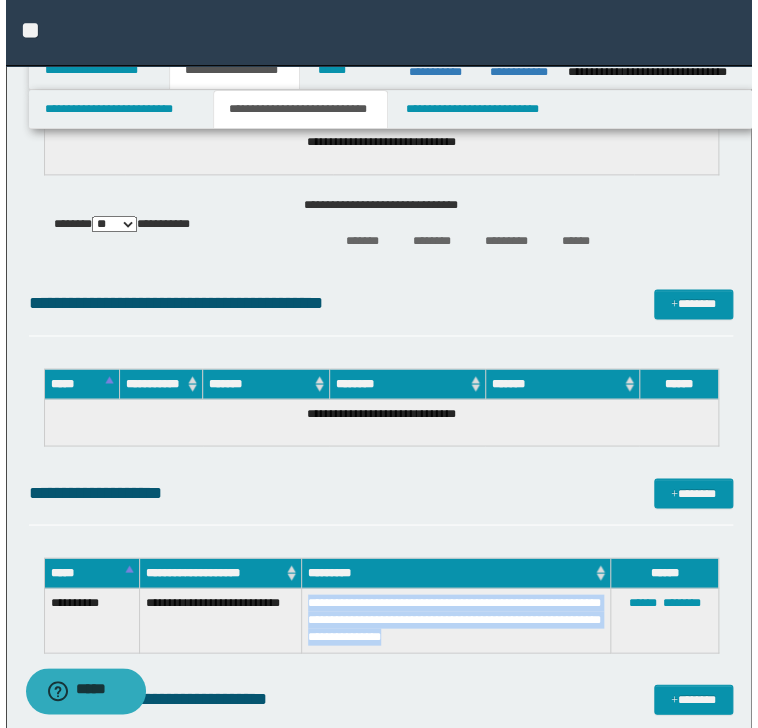 scroll, scrollTop: 282, scrollLeft: 0, axis: vertical 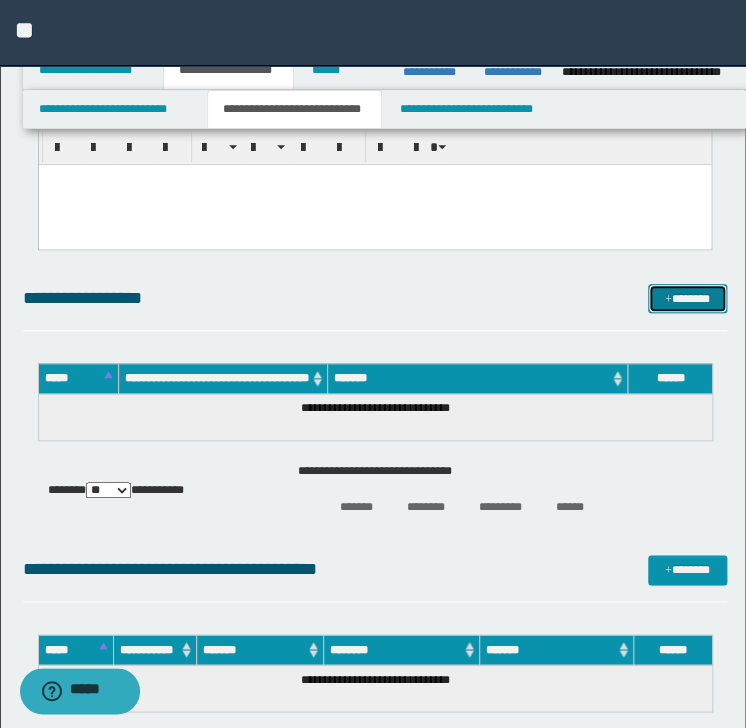 click on "*******" at bounding box center [687, 299] 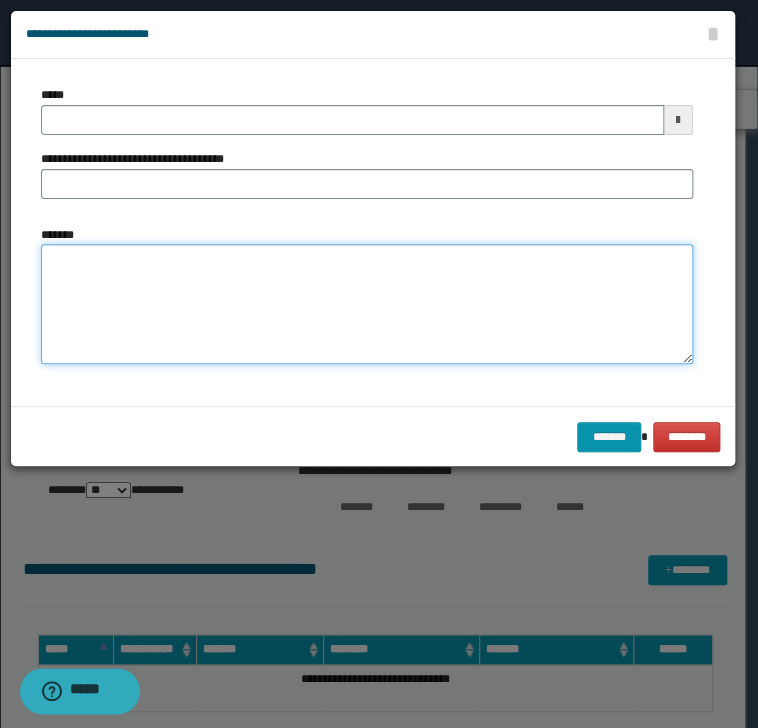 click on "*******" at bounding box center (367, 304) 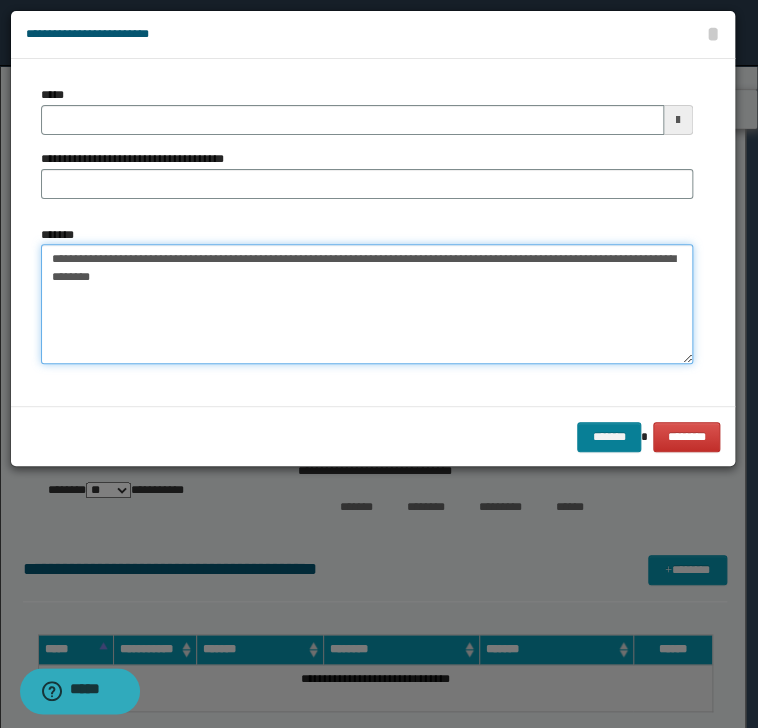 type on "**********" 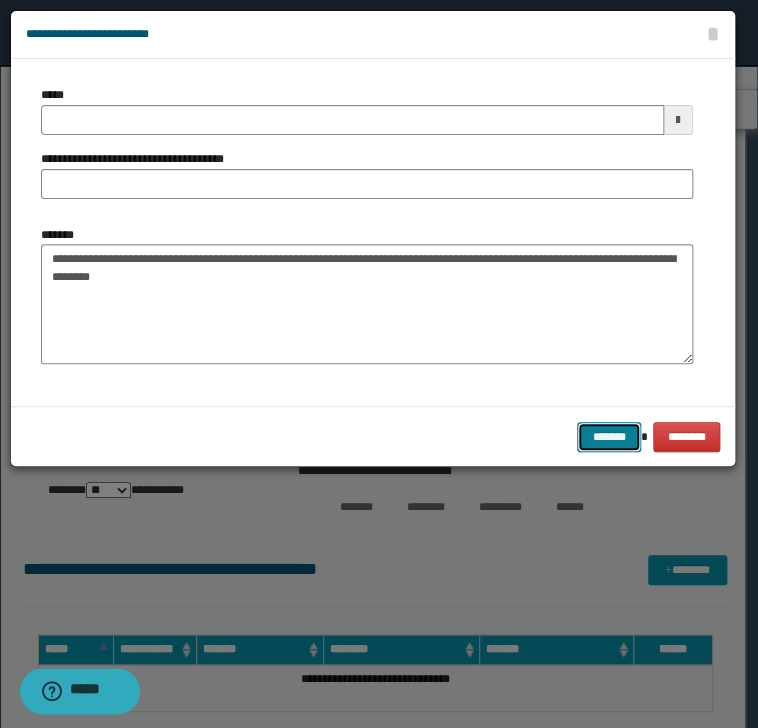 click on "*******" at bounding box center (609, 437) 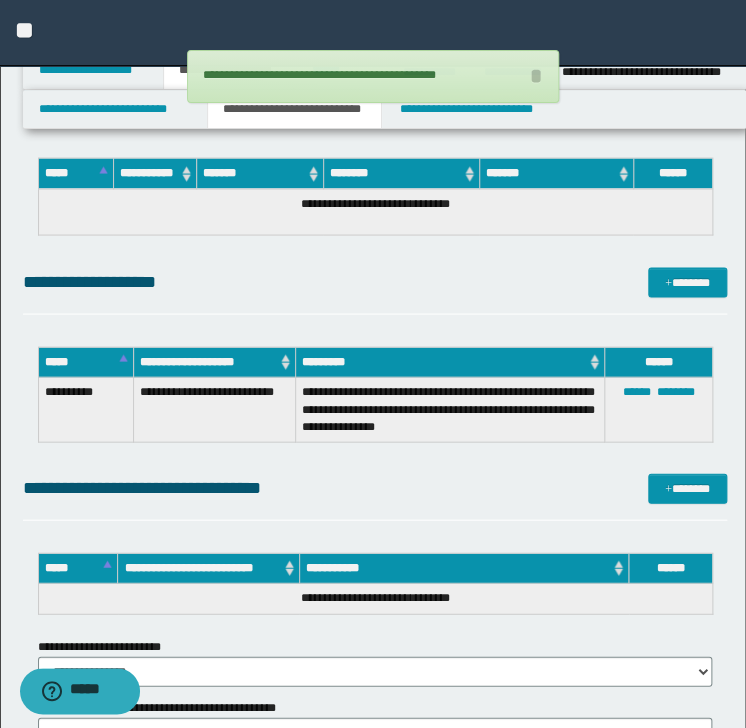 scroll, scrollTop: 815, scrollLeft: 0, axis: vertical 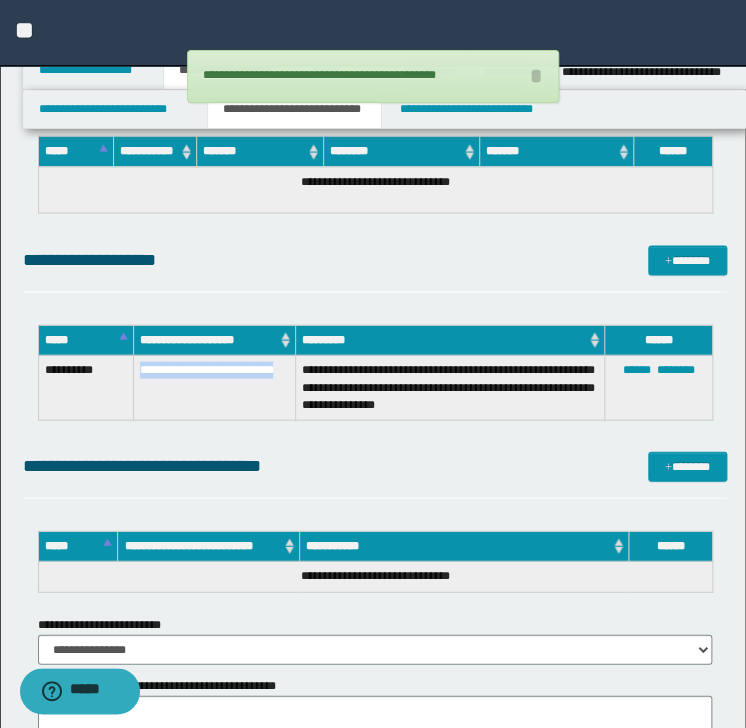 drag, startPoint x: 136, startPoint y: 368, endPoint x: 215, endPoint y: 388, distance: 81.49233 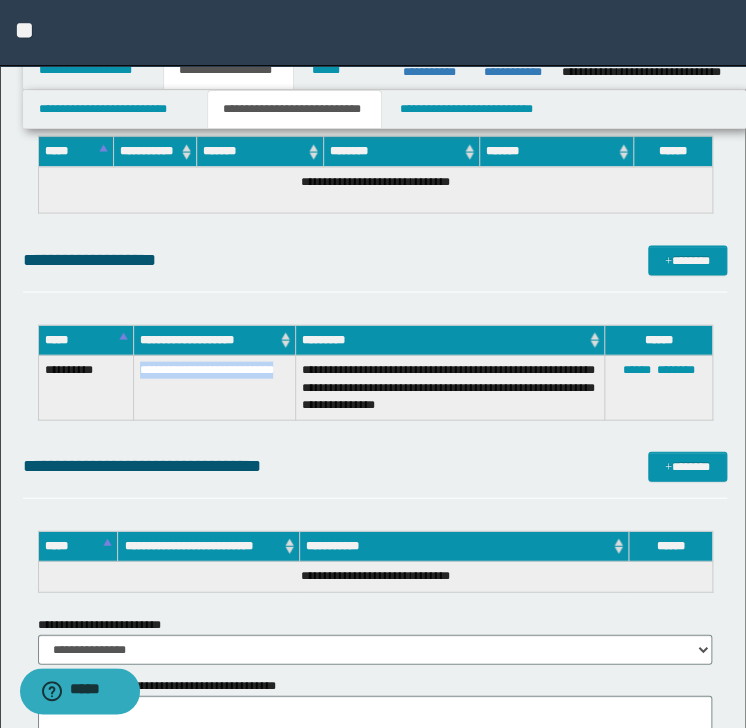 copy on "**********" 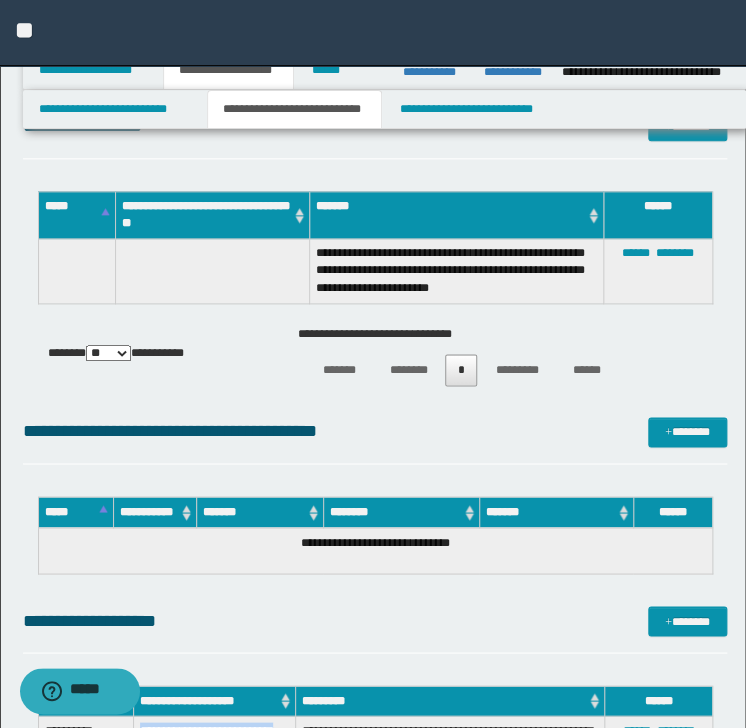 scroll, scrollTop: 415, scrollLeft: 0, axis: vertical 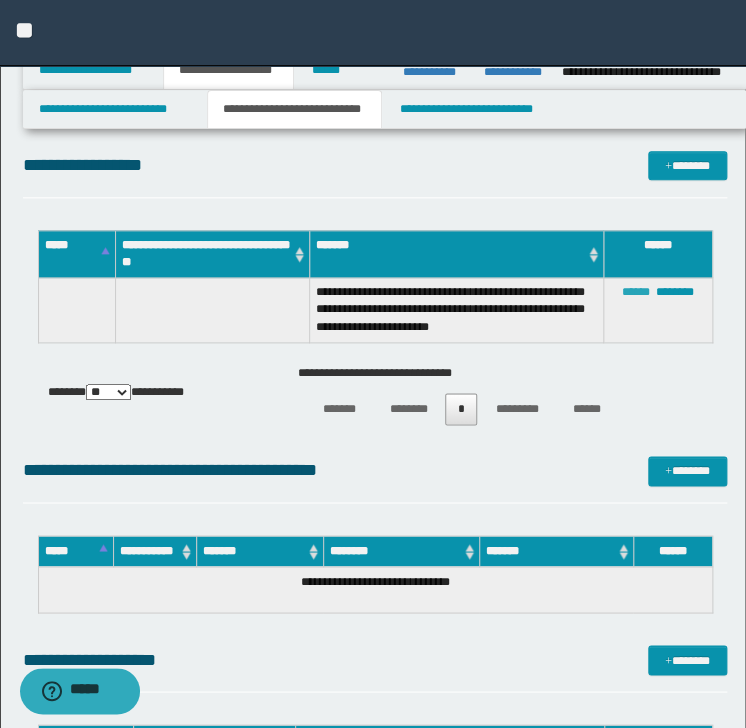 click on "******" at bounding box center [636, 292] 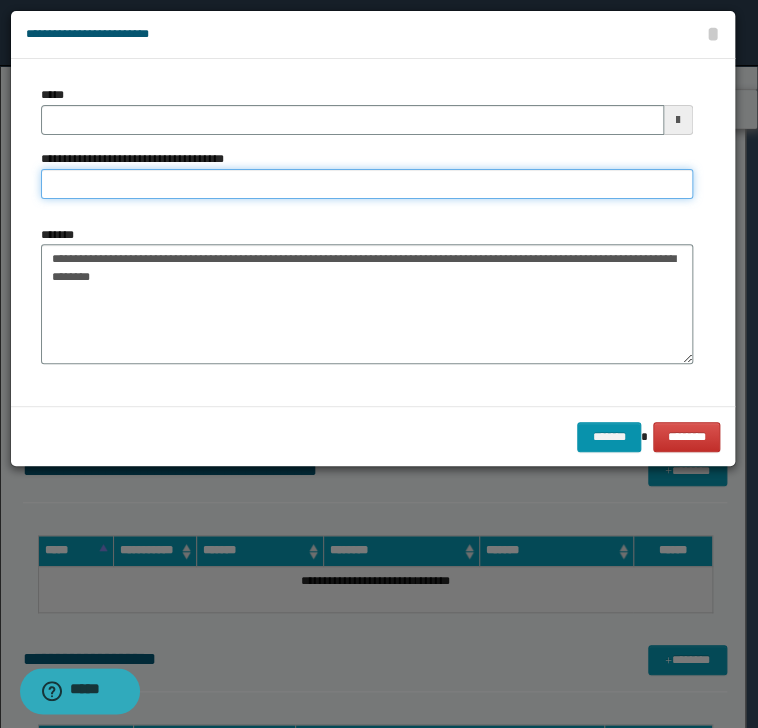 click on "**********" at bounding box center (367, 184) 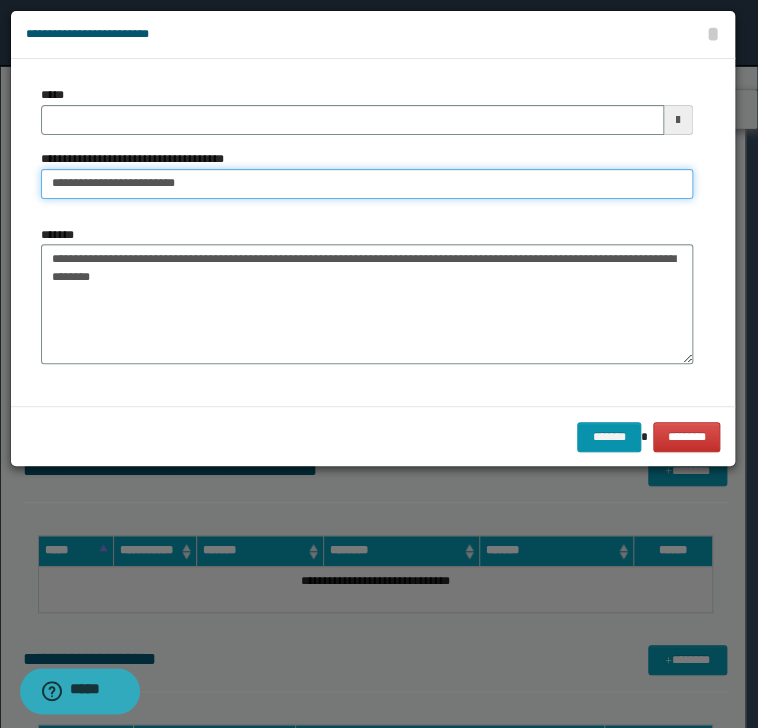 type 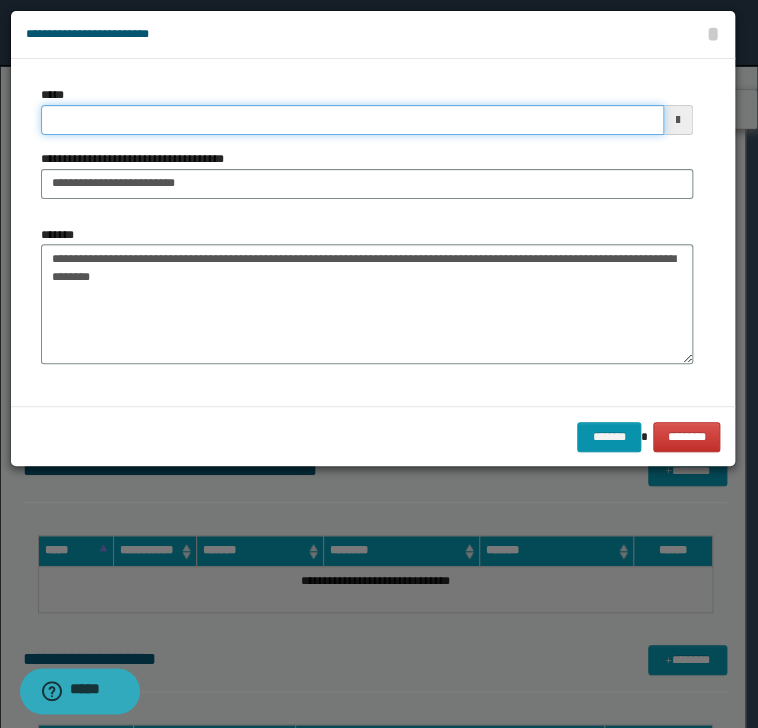 click on "*****" at bounding box center (352, 120) 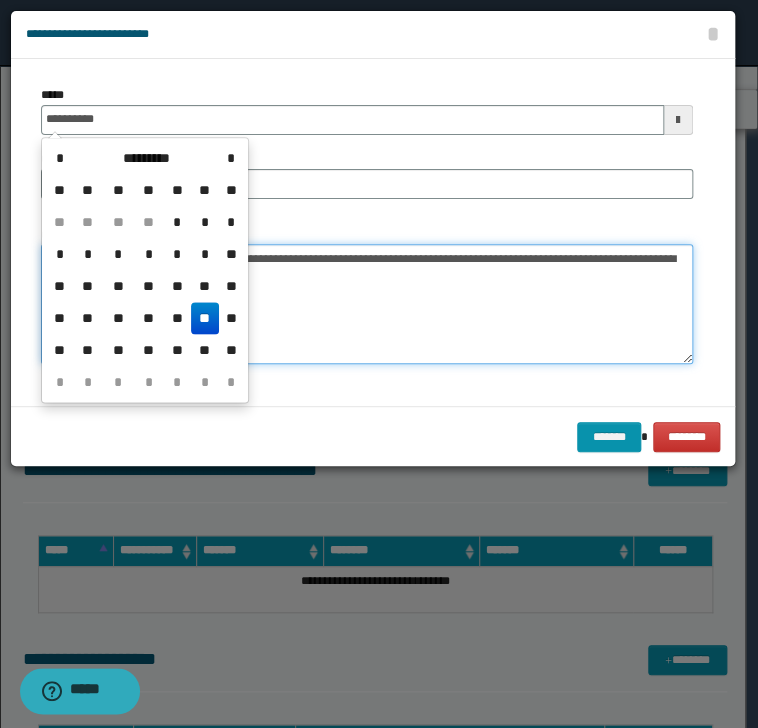 drag, startPoint x: 380, startPoint y: 303, endPoint x: 408, endPoint y: 314, distance: 30.083218 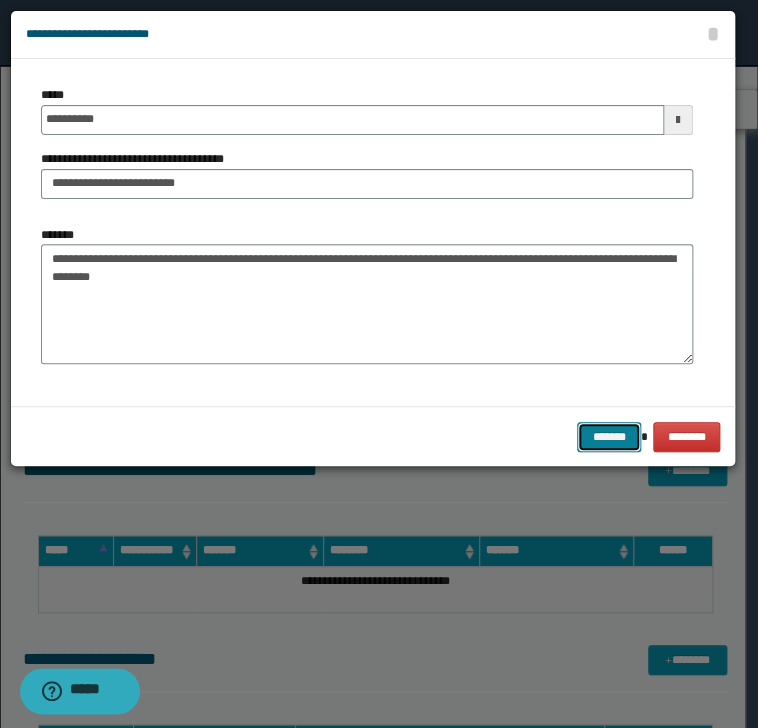 click on "*******" at bounding box center (609, 437) 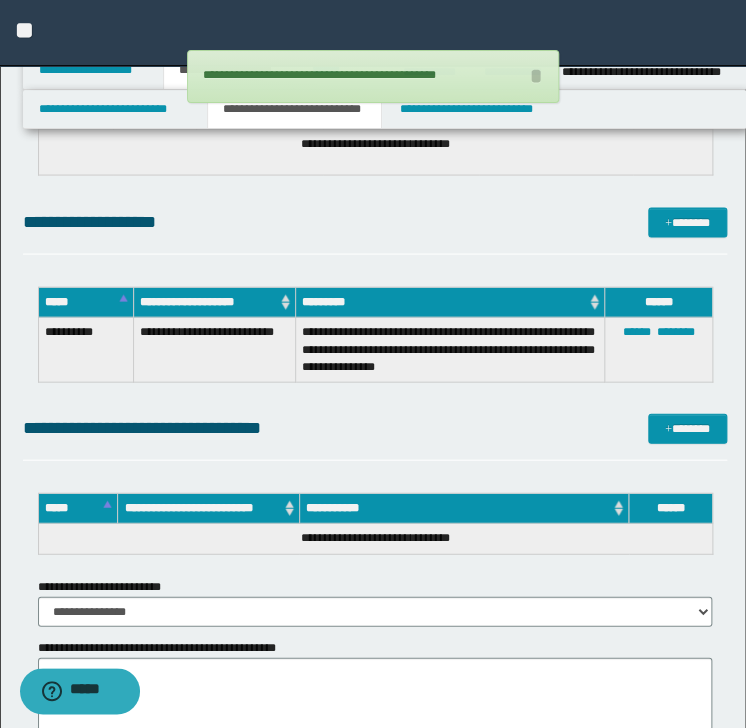 scroll, scrollTop: 815, scrollLeft: 0, axis: vertical 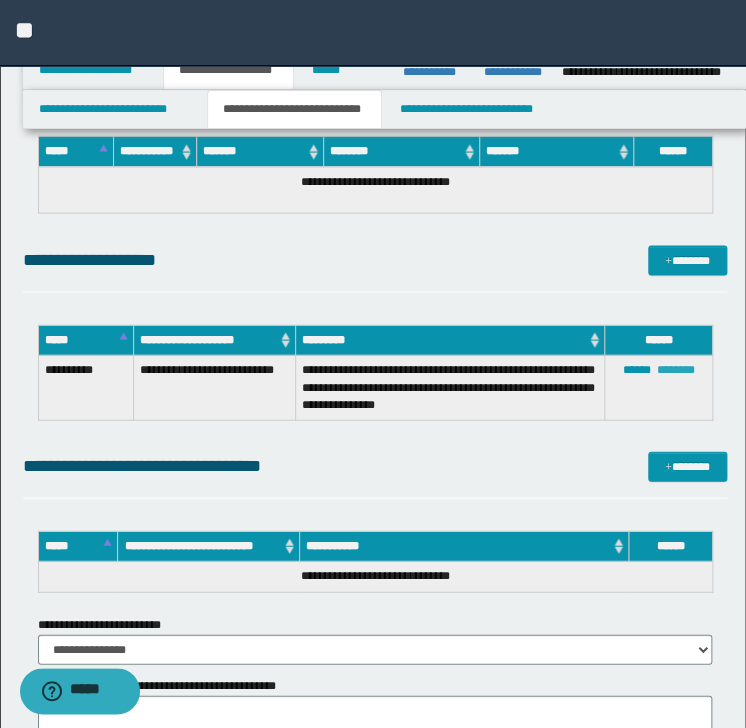 click on "********" at bounding box center (675, 369) 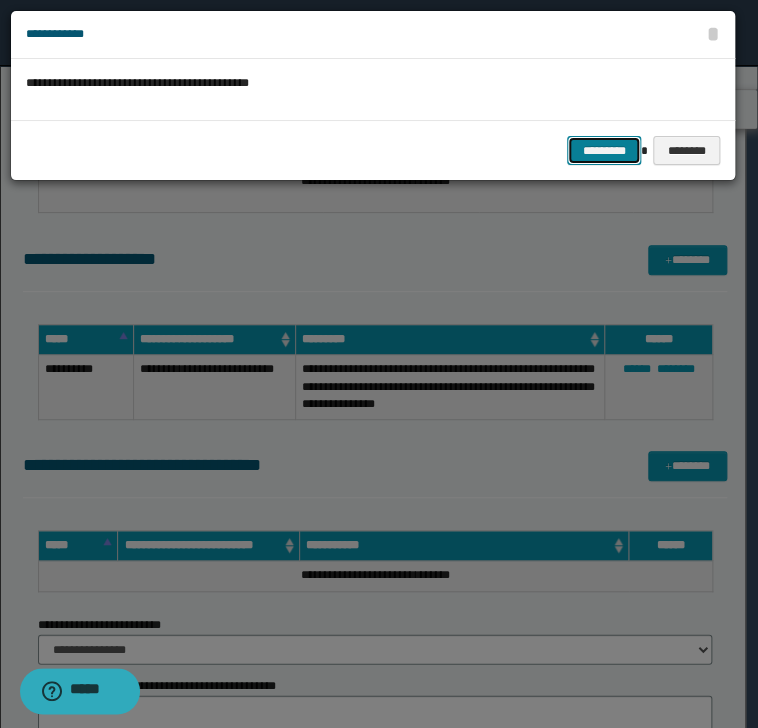 click on "*********" at bounding box center (604, 151) 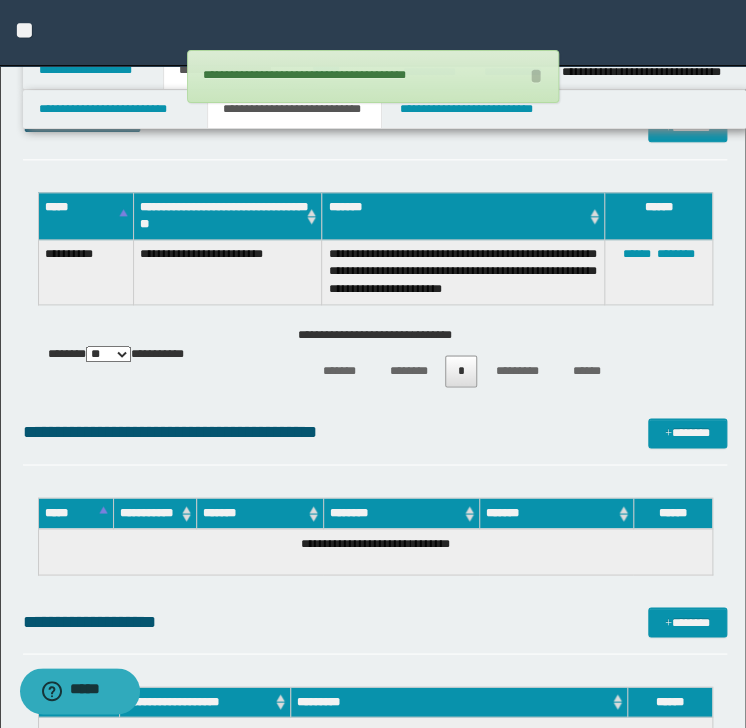 scroll, scrollTop: 415, scrollLeft: 0, axis: vertical 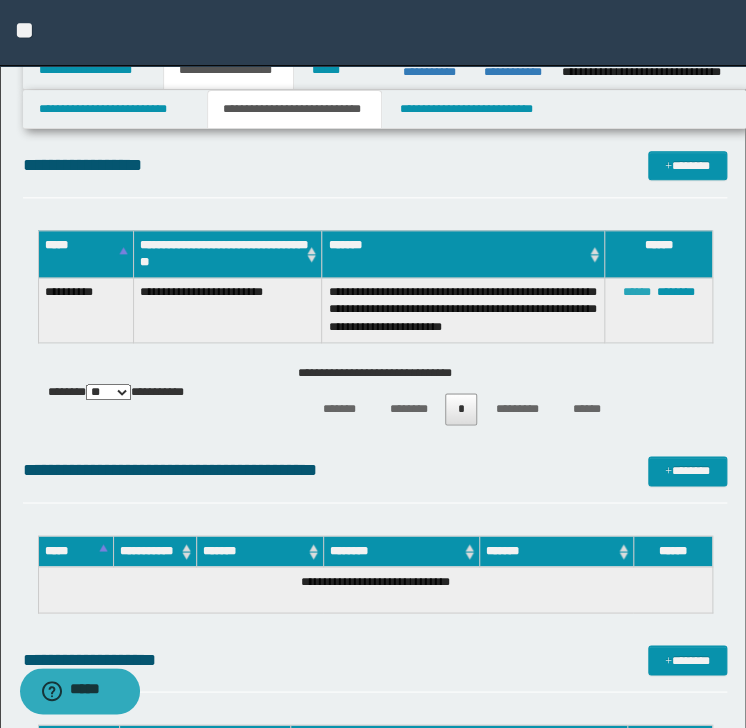 click on "******" at bounding box center [636, 292] 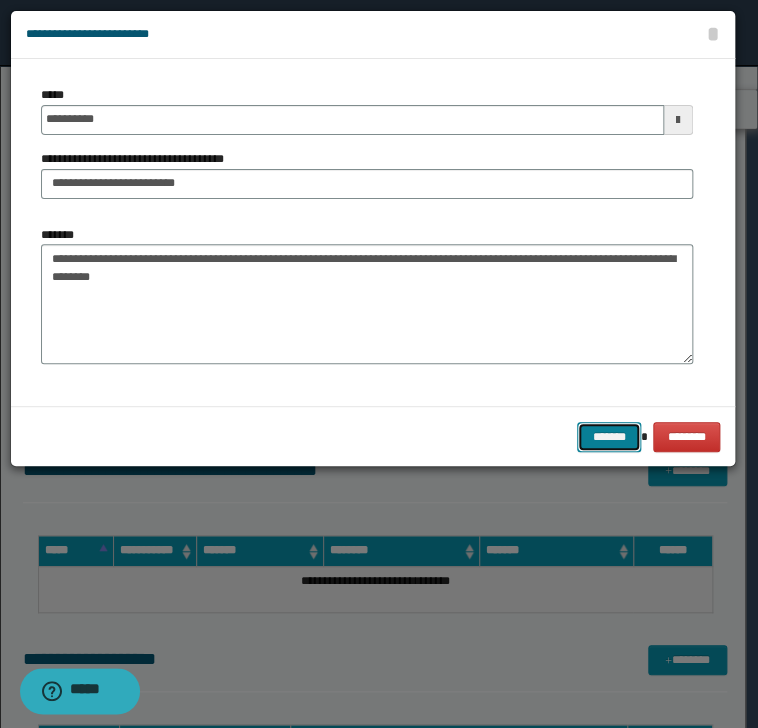 click on "*******" at bounding box center [609, 437] 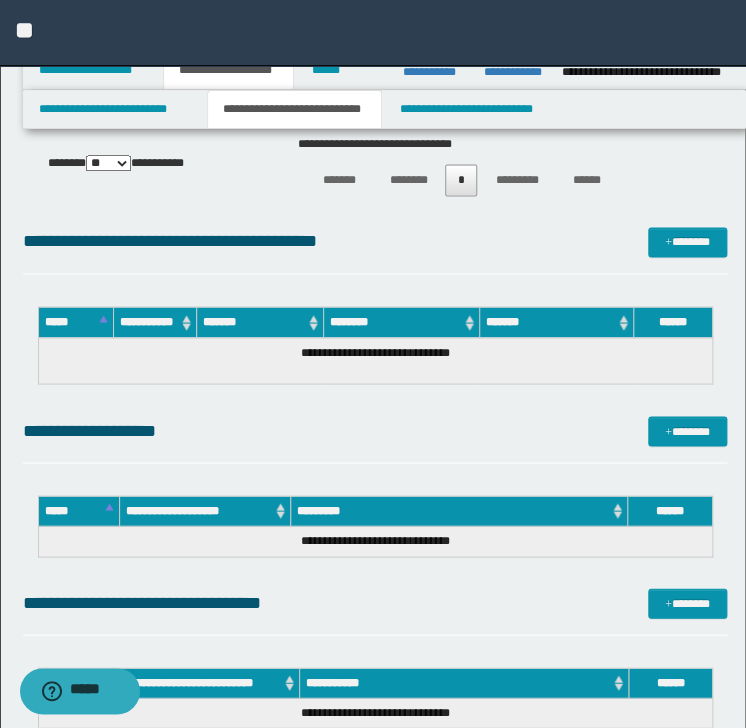 scroll, scrollTop: 682, scrollLeft: 0, axis: vertical 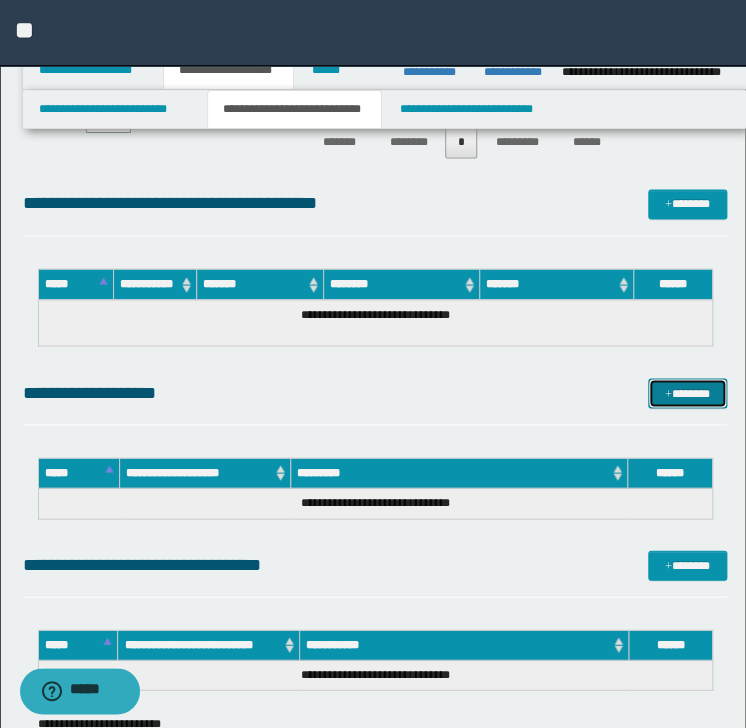 click on "*******" at bounding box center [687, 393] 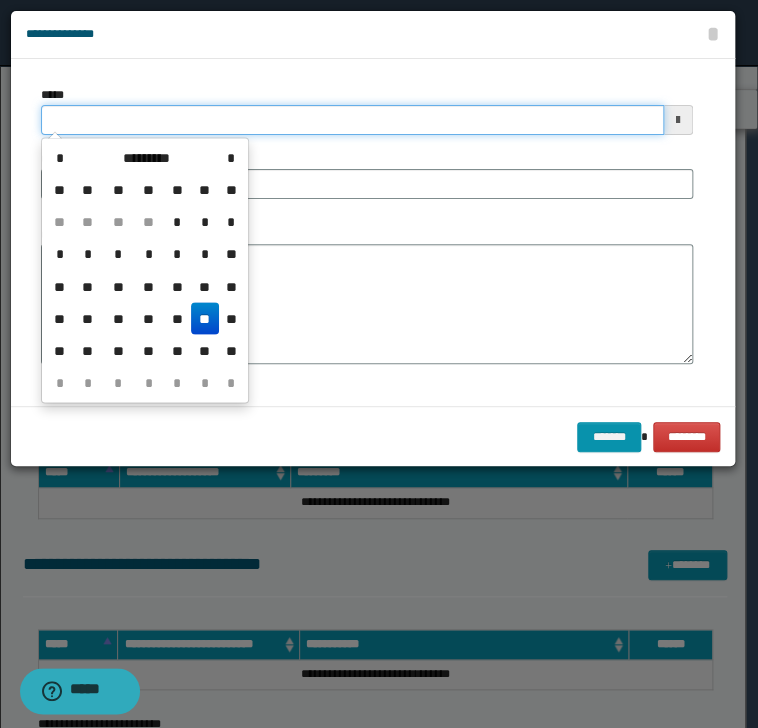click on "*****" at bounding box center (352, 120) 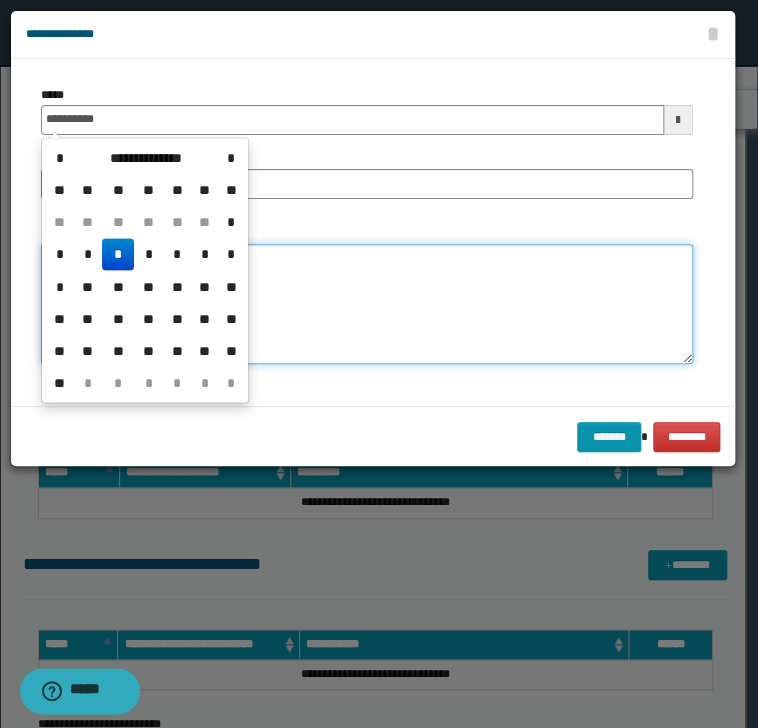 type on "**********" 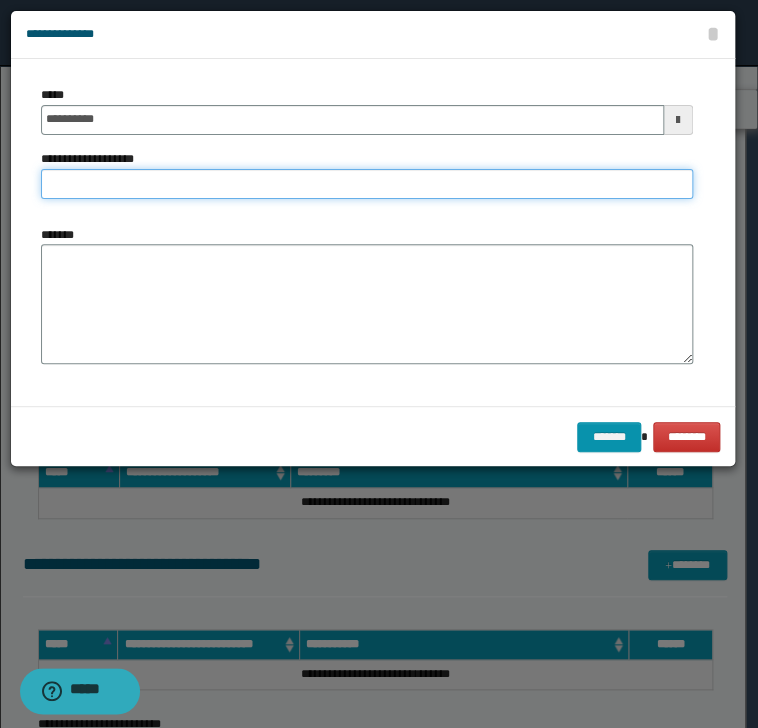 click on "**********" at bounding box center [367, 184] 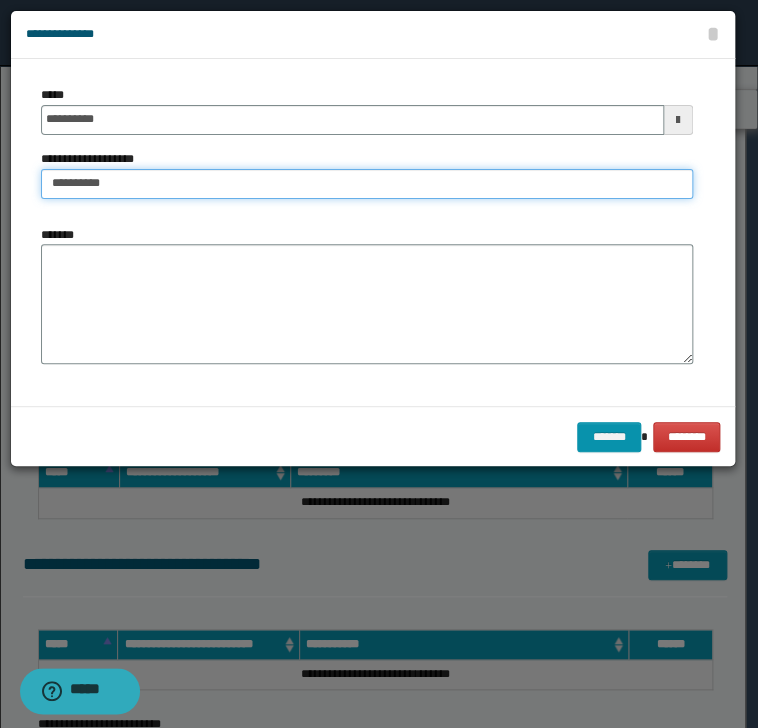 type on "**********" 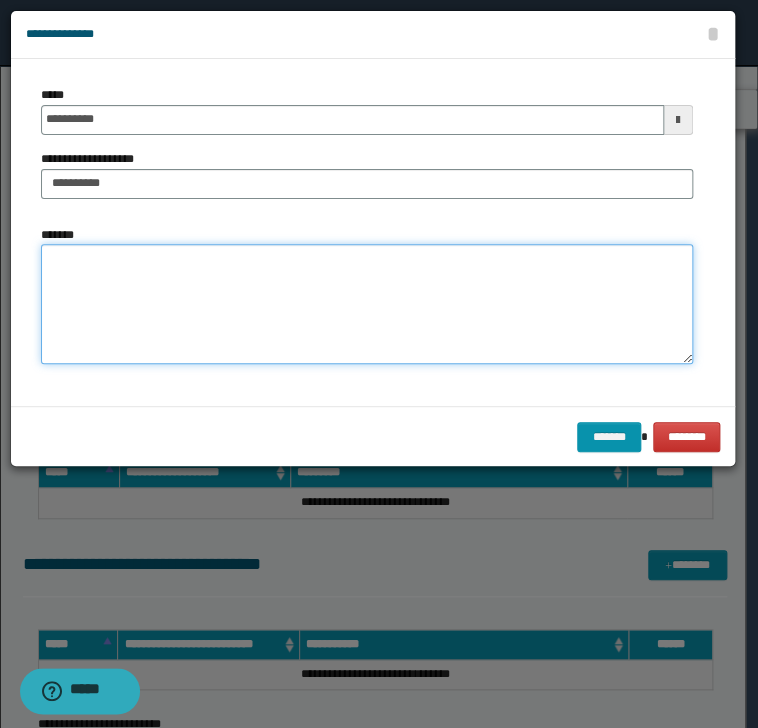 click on "*******" at bounding box center [367, 304] 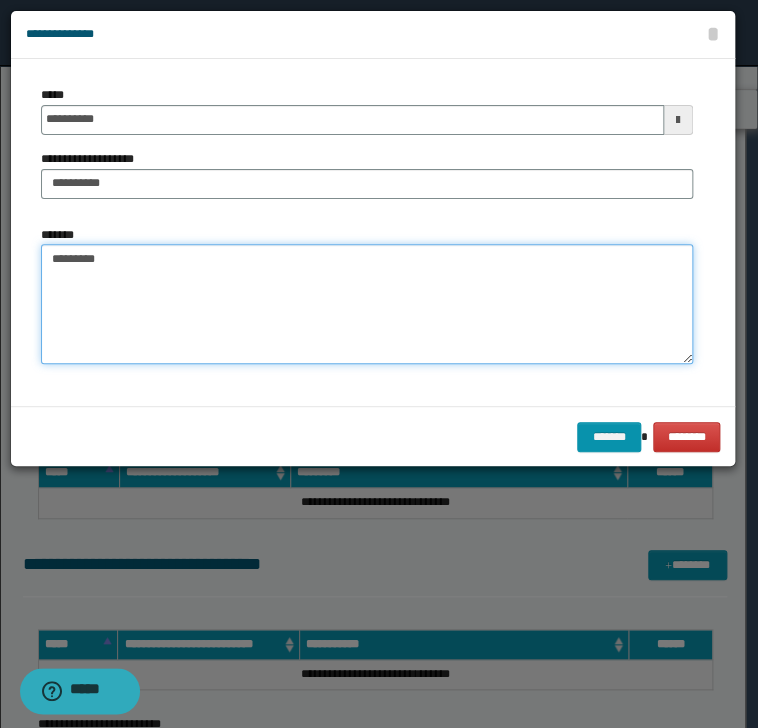 click on "********" at bounding box center (367, 304) 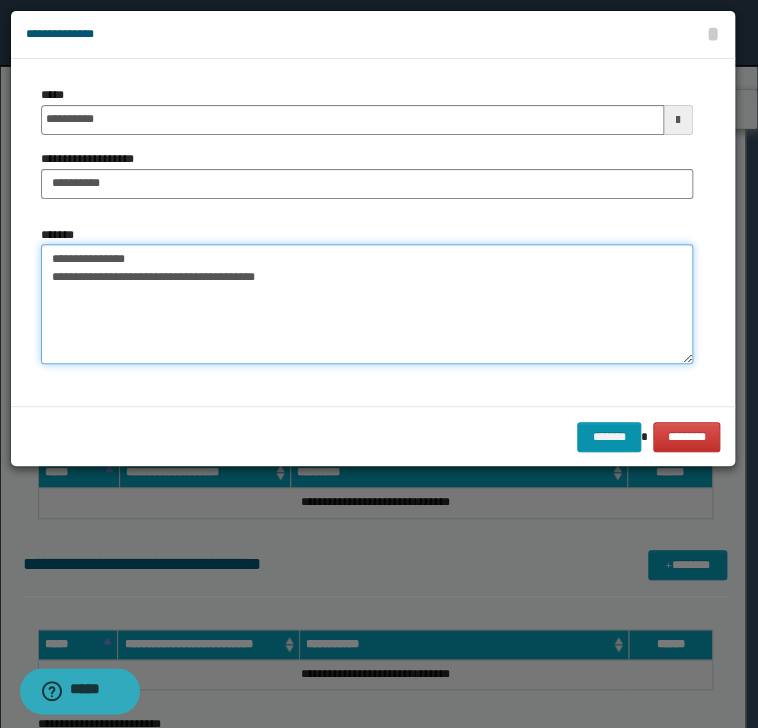 click on "**********" at bounding box center (367, 304) 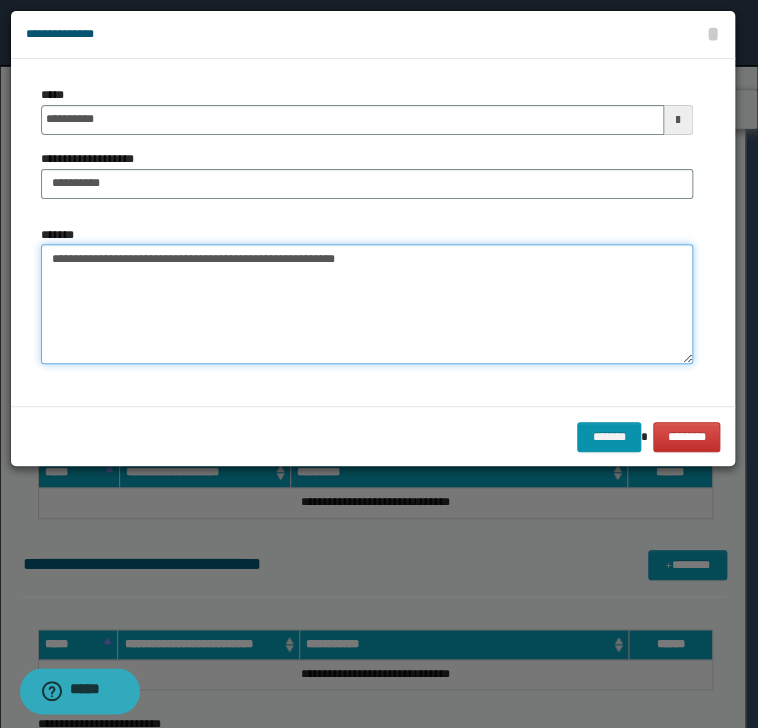 click on "**********" at bounding box center (367, 304) 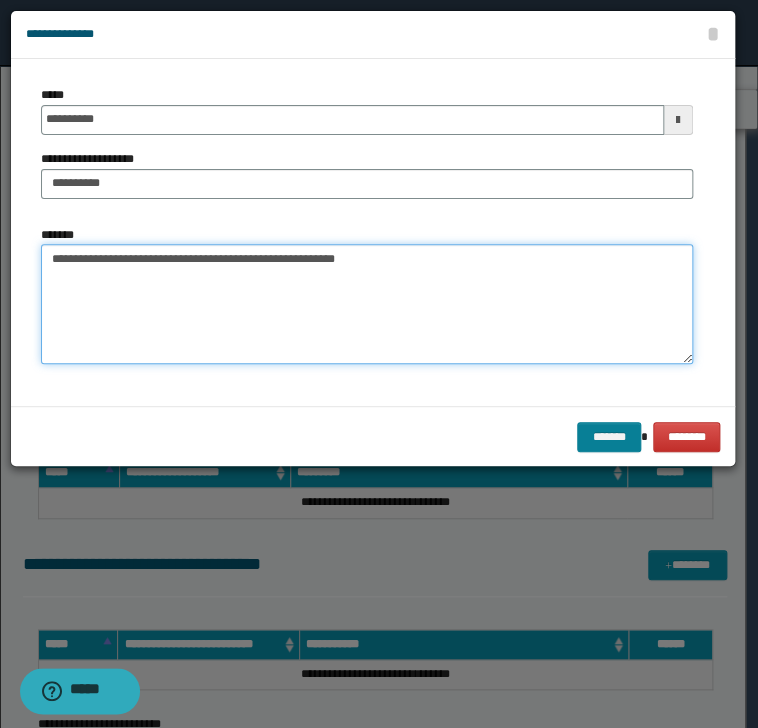 type on "**********" 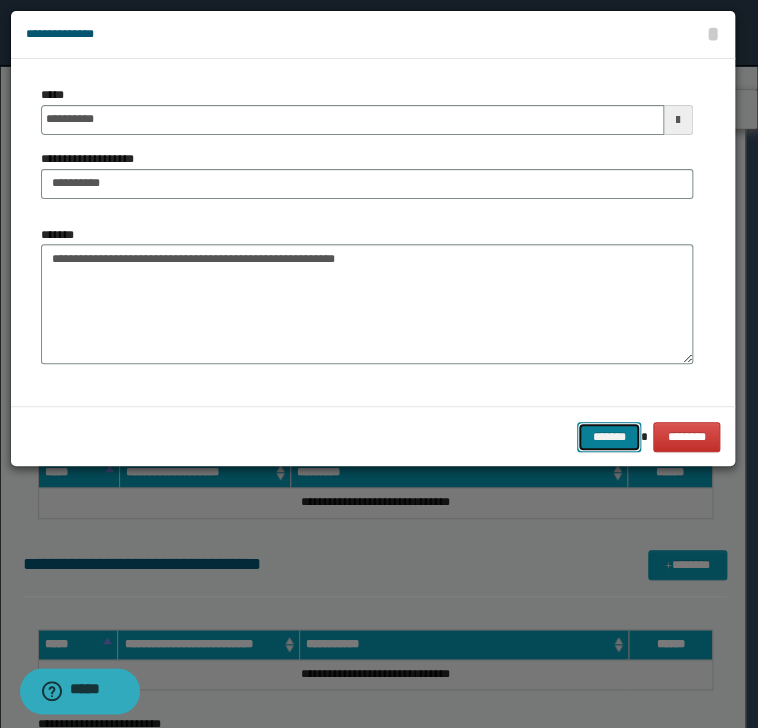 click on "*******" at bounding box center [609, 437] 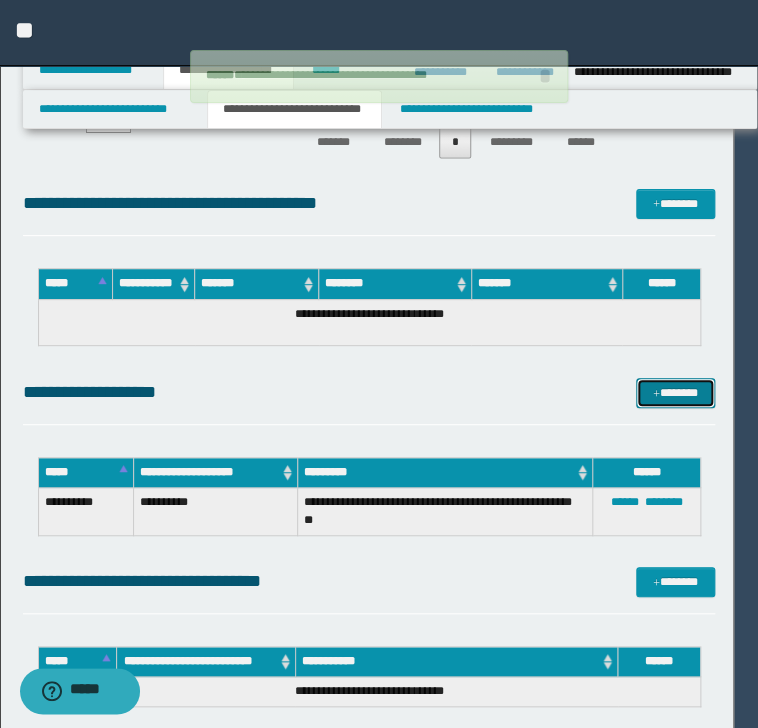 type 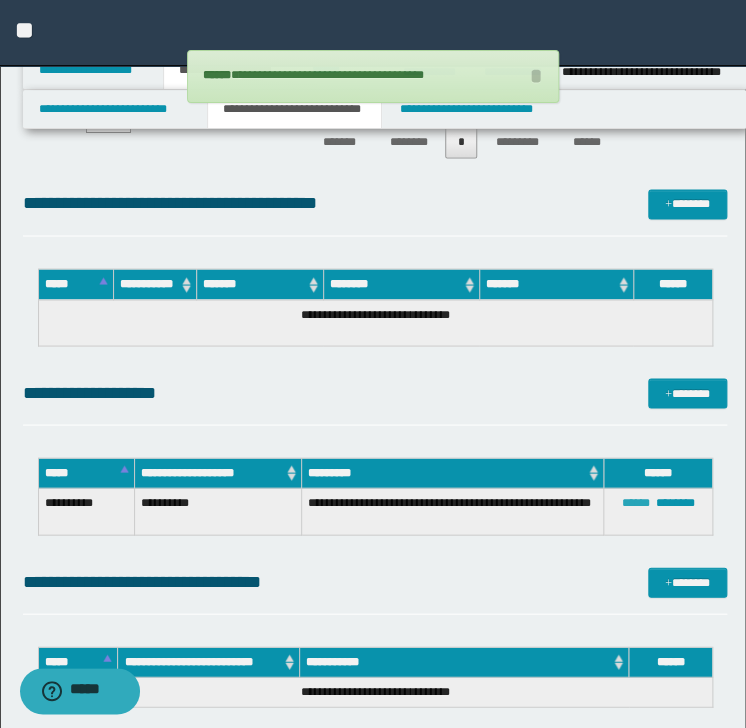 click on "******" at bounding box center [636, 502] 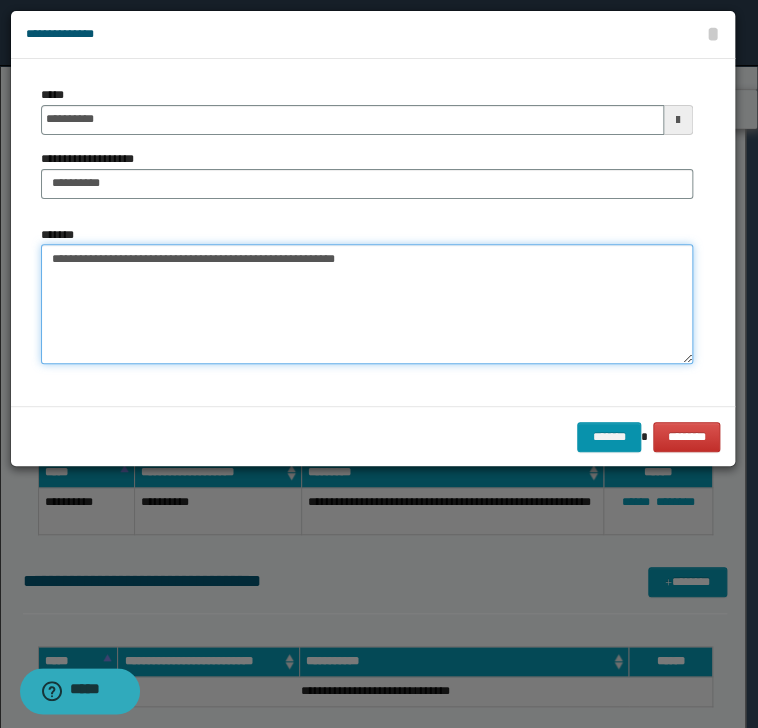 click on "**********" at bounding box center (367, 304) 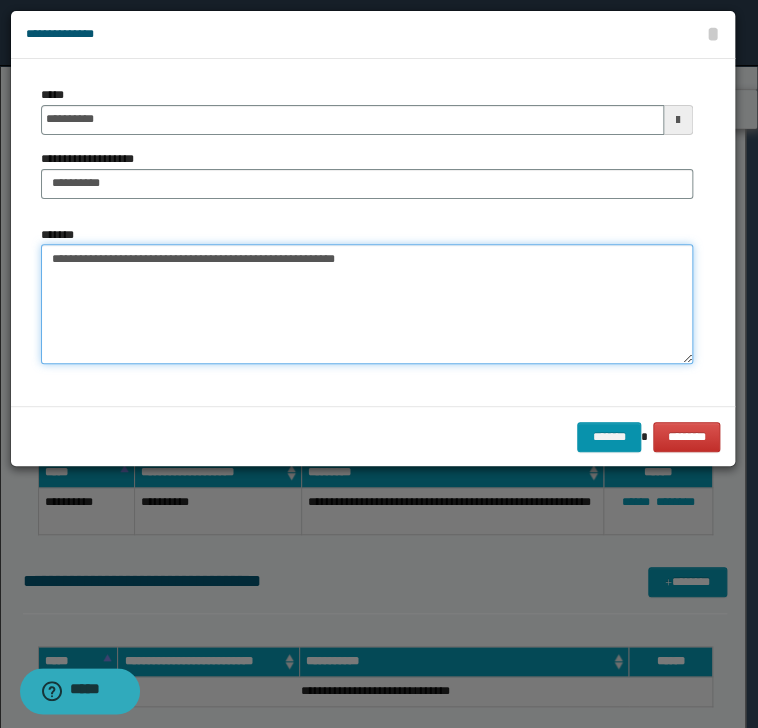 click on "**********" at bounding box center (367, 304) 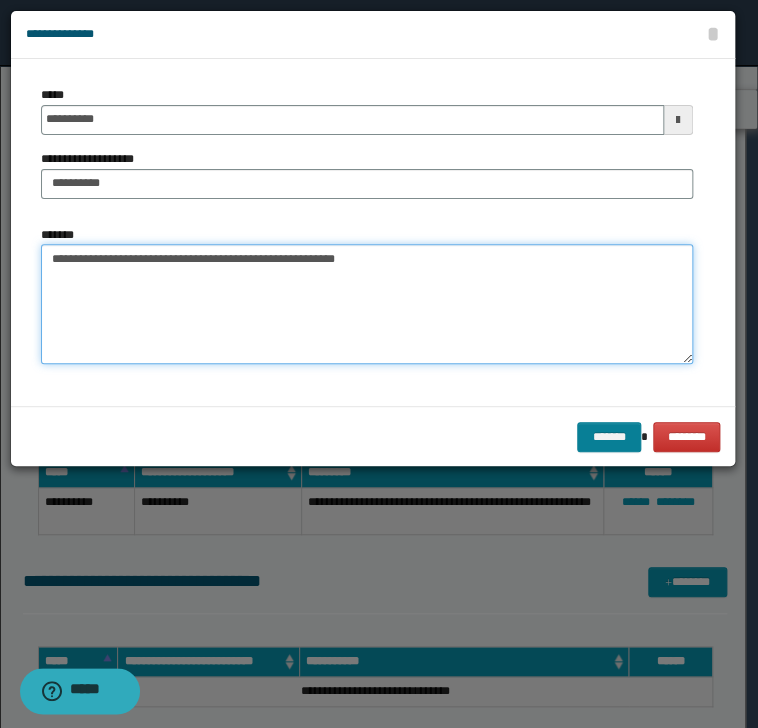 type on "**********" 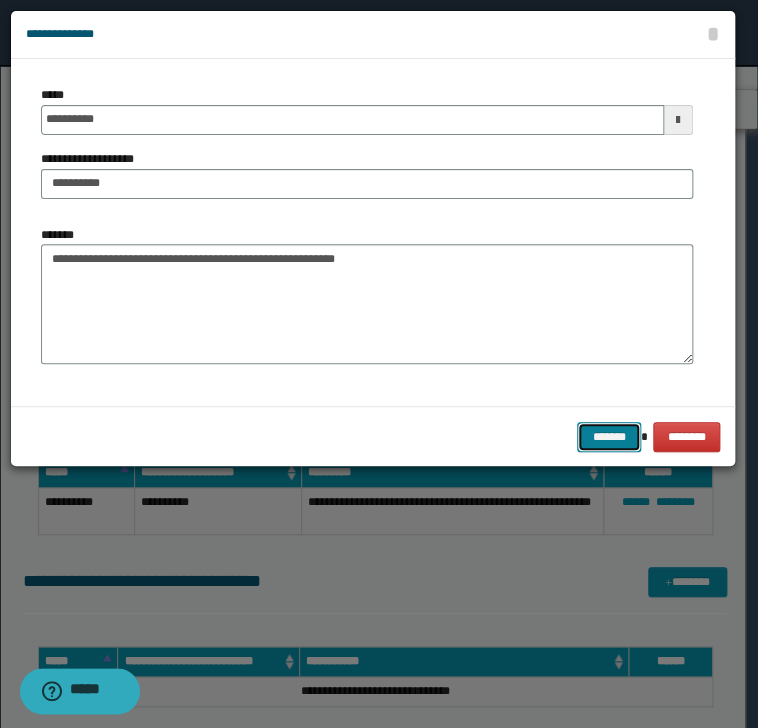 click on "*******" at bounding box center [609, 437] 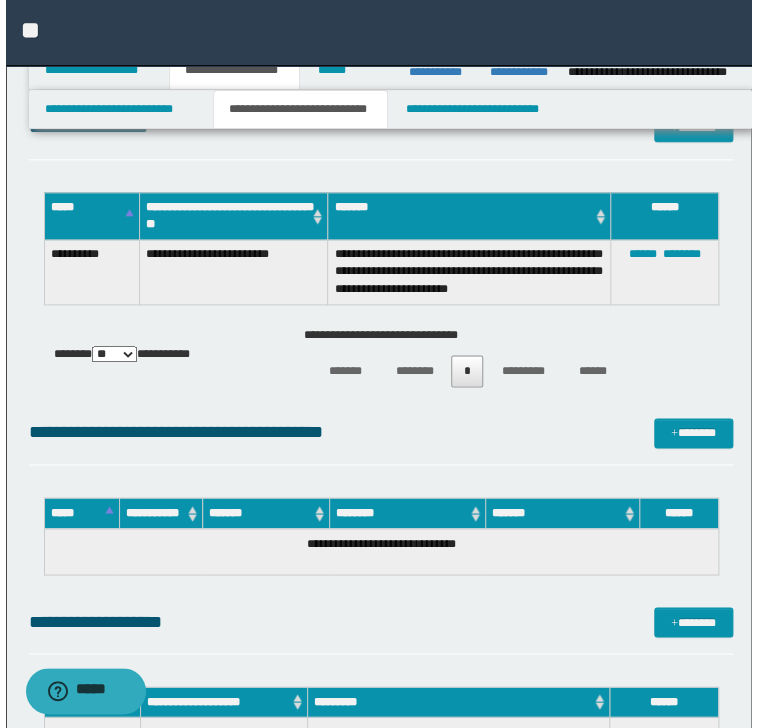 scroll, scrollTop: 282, scrollLeft: 0, axis: vertical 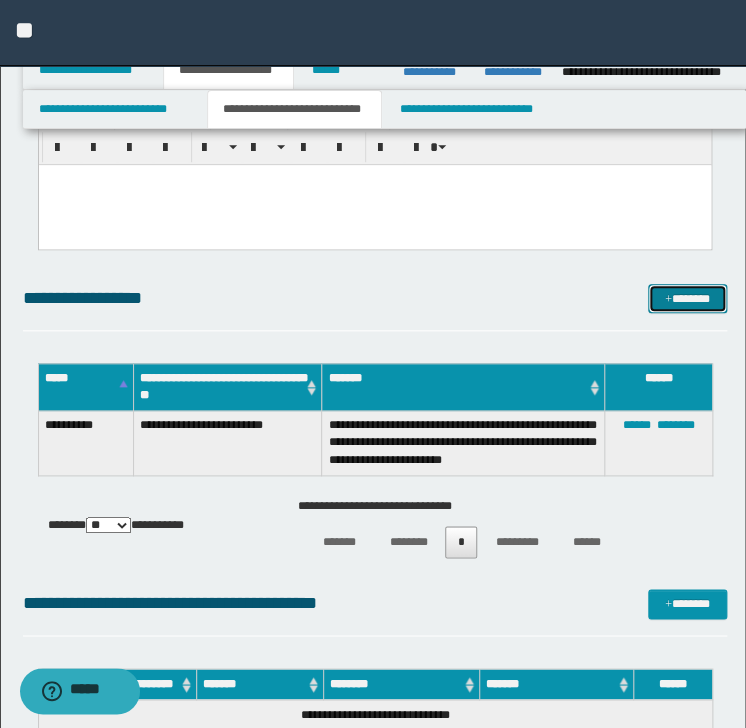 click on "*******" at bounding box center [687, 299] 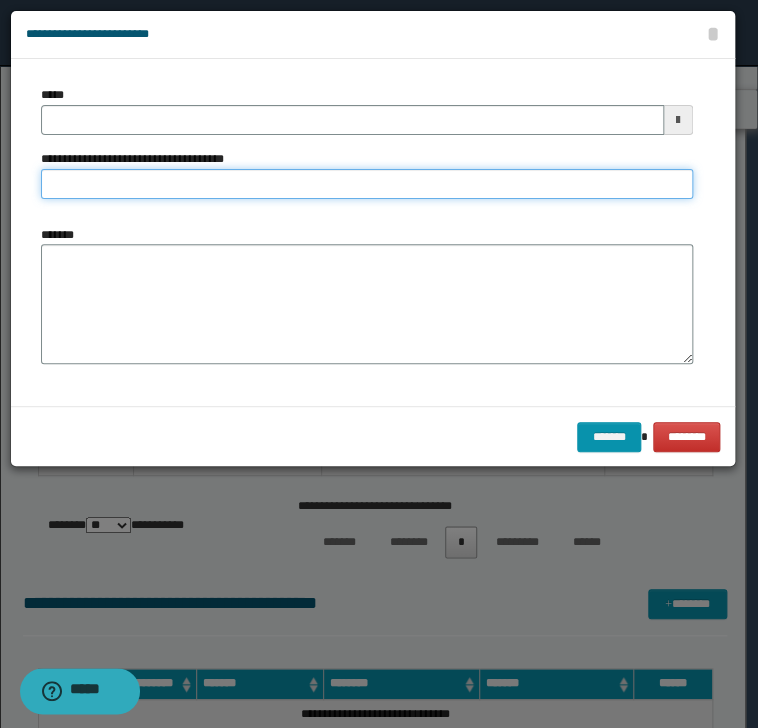 click on "**********" at bounding box center (367, 184) 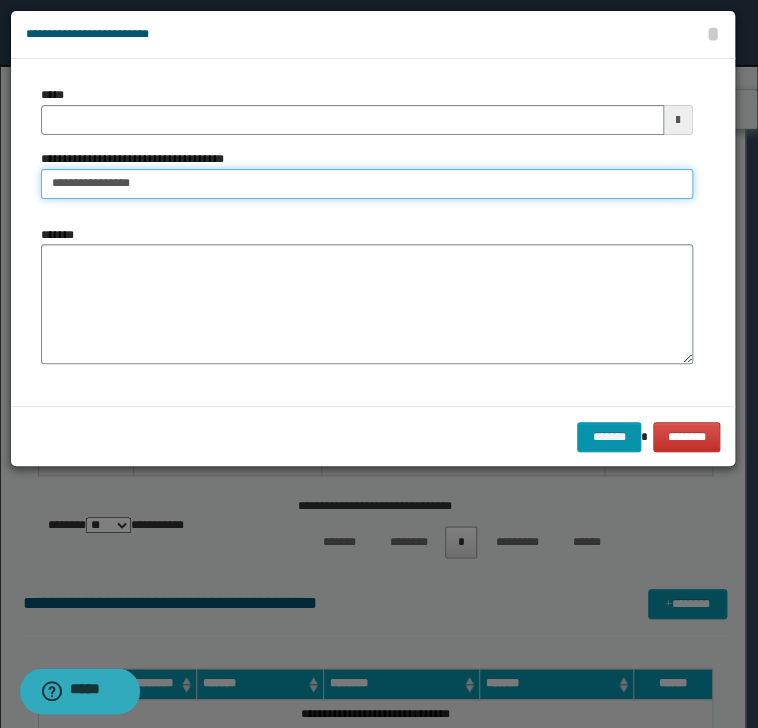 type on "**********" 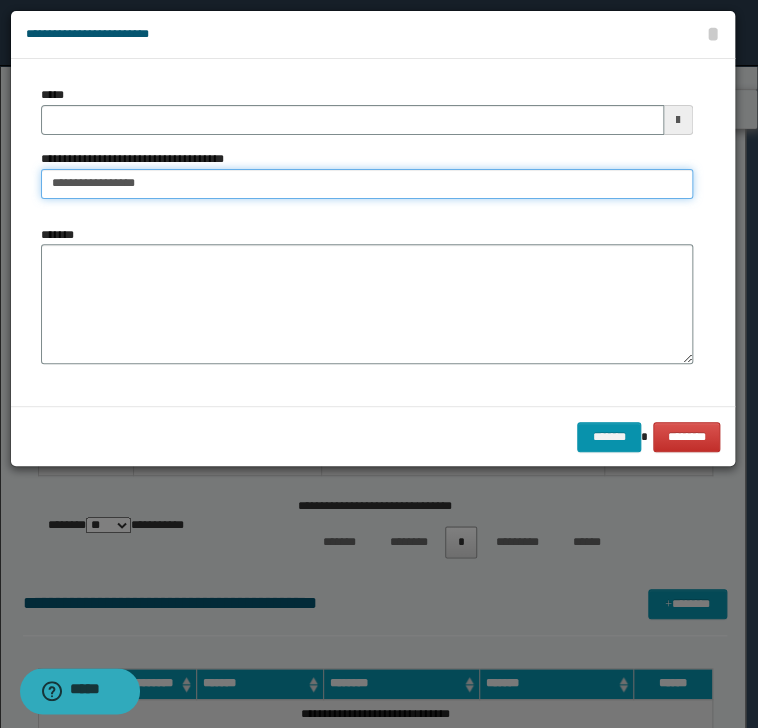 type 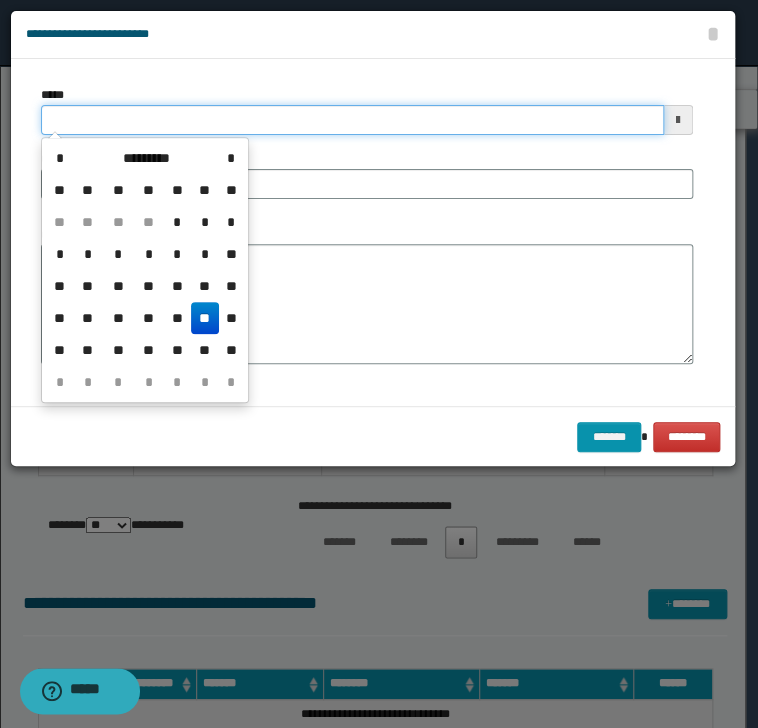 click on "*****" at bounding box center [352, 120] 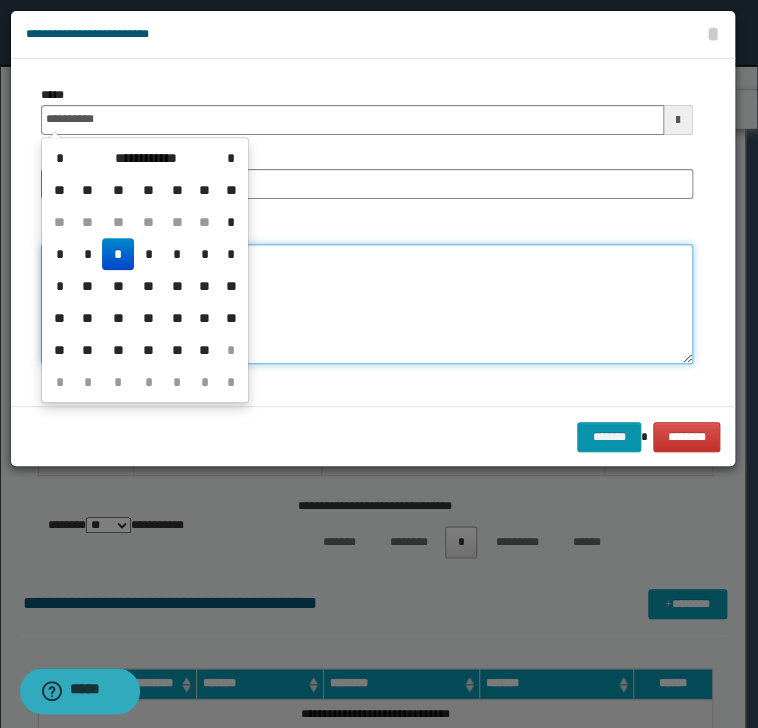 type on "**********" 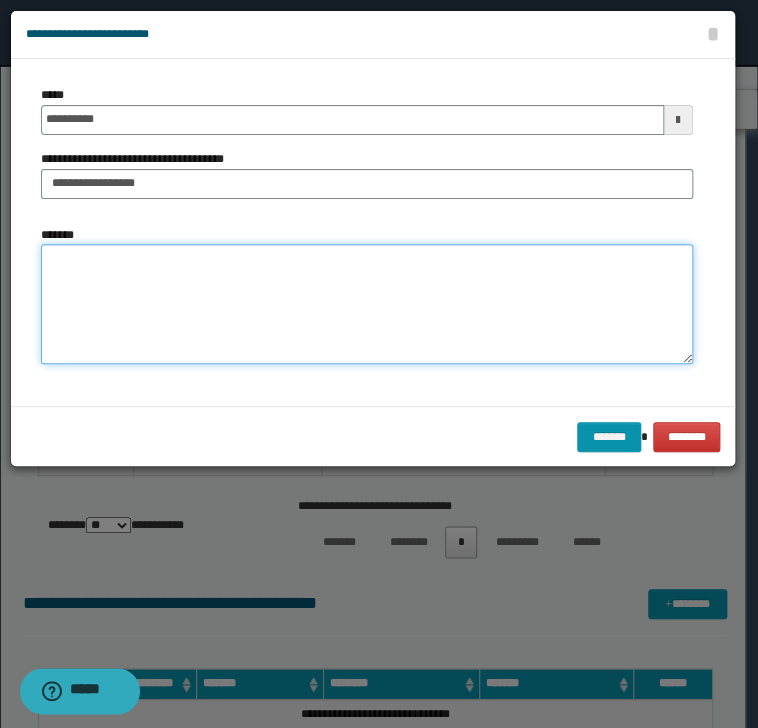 click on "*******" at bounding box center [367, 304] 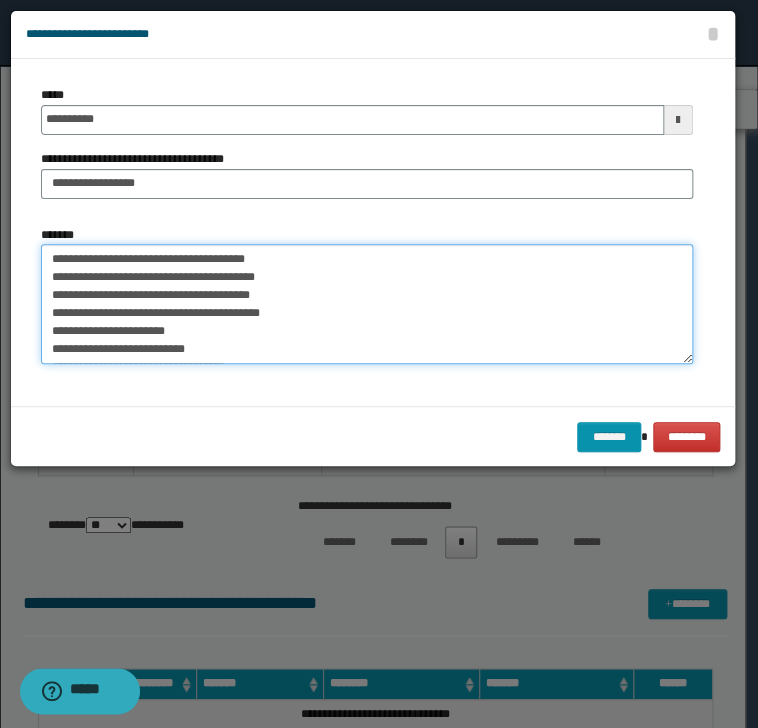 scroll, scrollTop: 12, scrollLeft: 0, axis: vertical 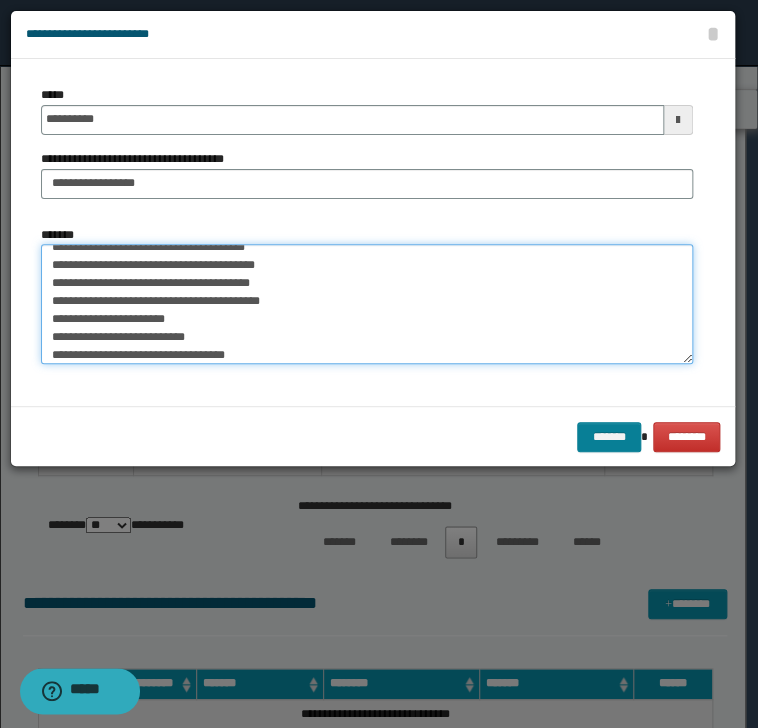 type on "**********" 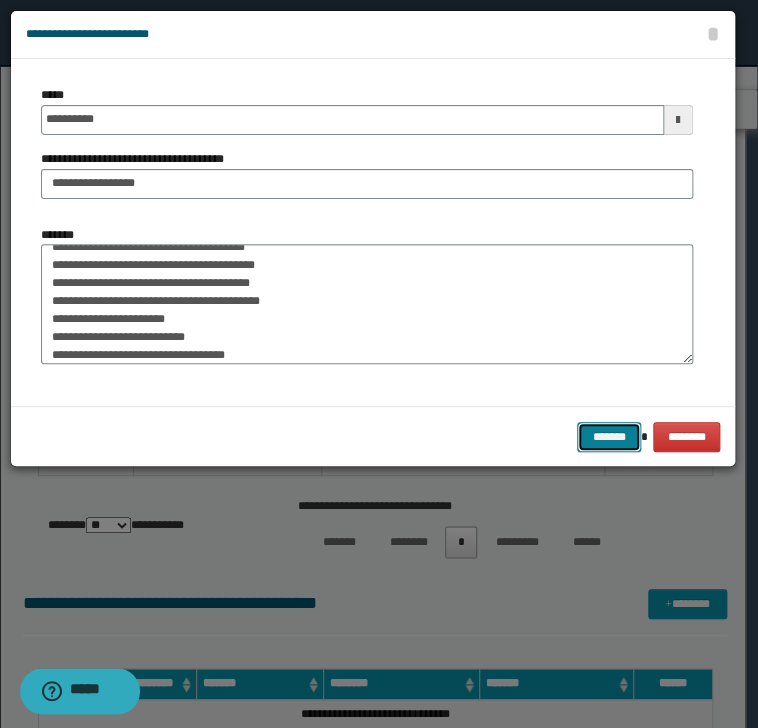 click on "*******" at bounding box center [609, 437] 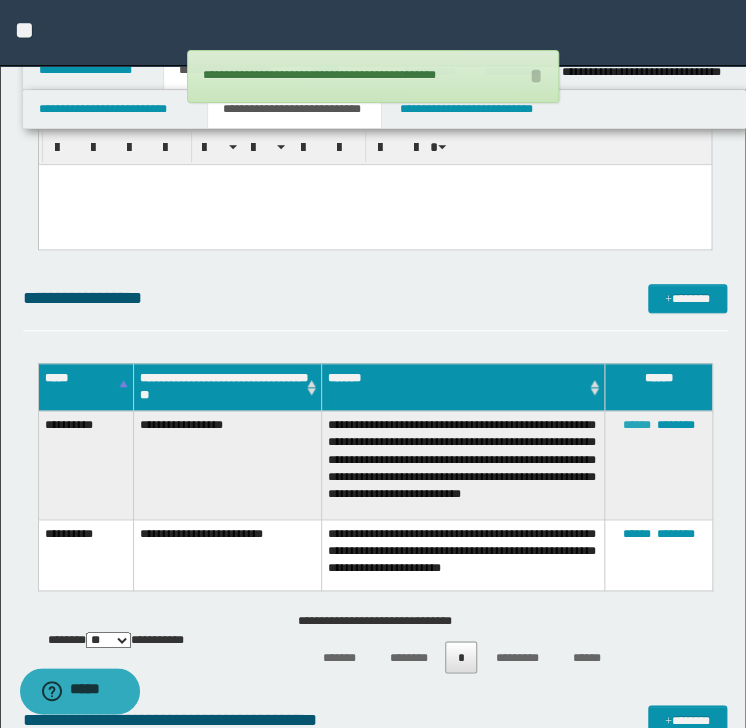 click on "******" at bounding box center (637, 425) 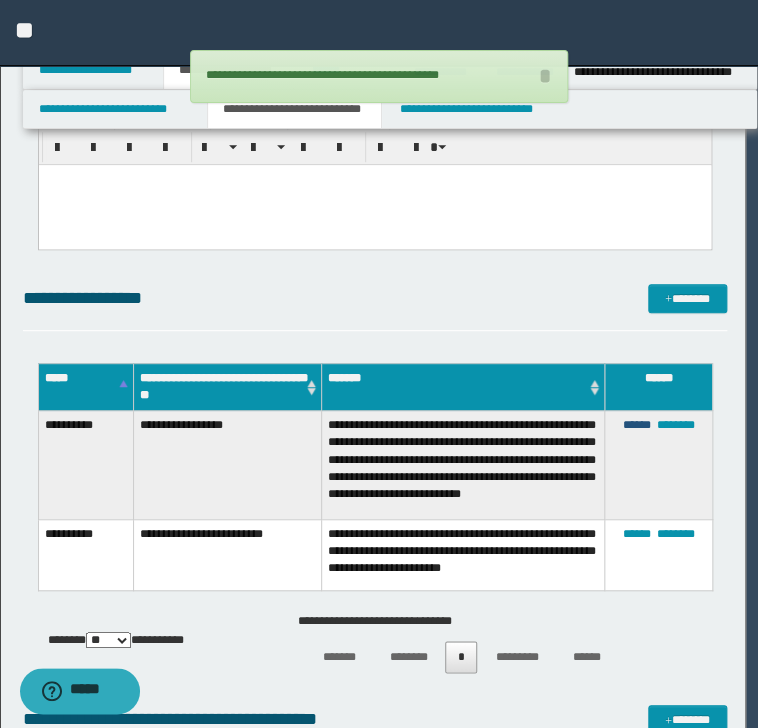 scroll, scrollTop: 0, scrollLeft: 0, axis: both 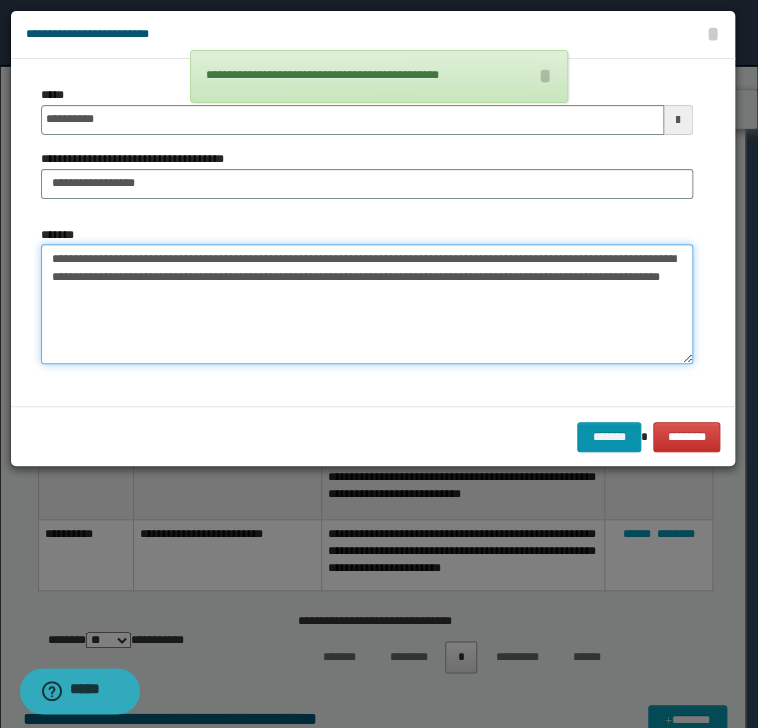 click on "**********" at bounding box center (367, 304) 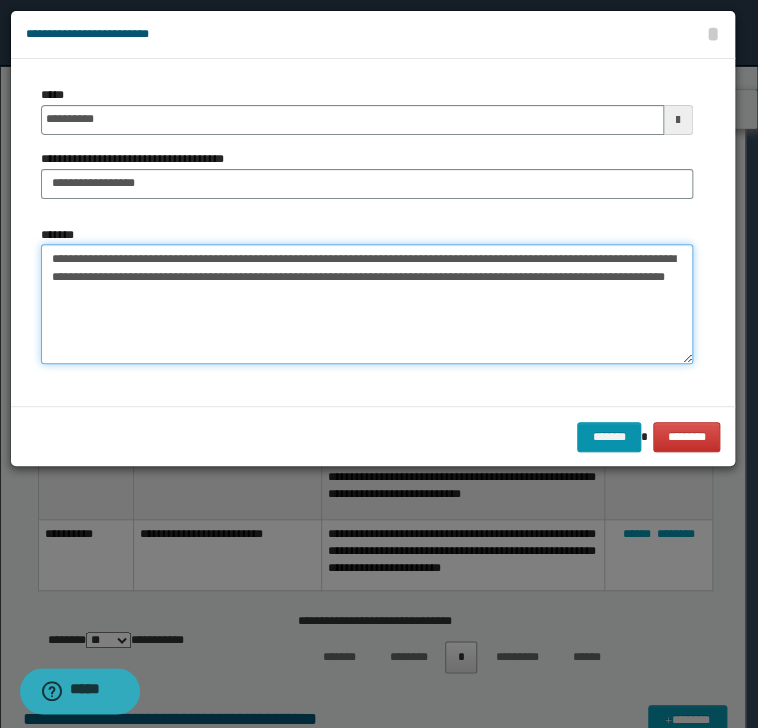 click on "**********" at bounding box center [367, 304] 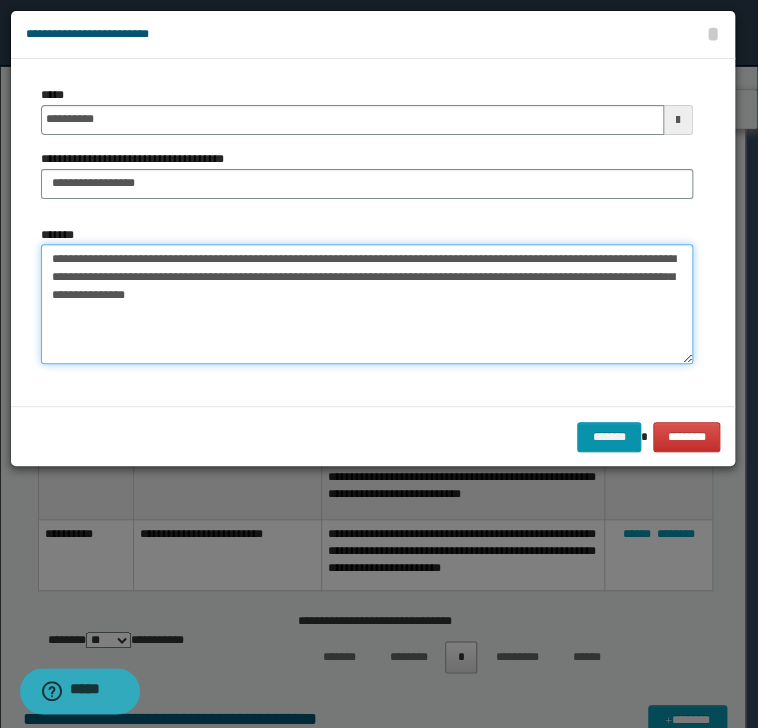 click on "**********" at bounding box center (367, 304) 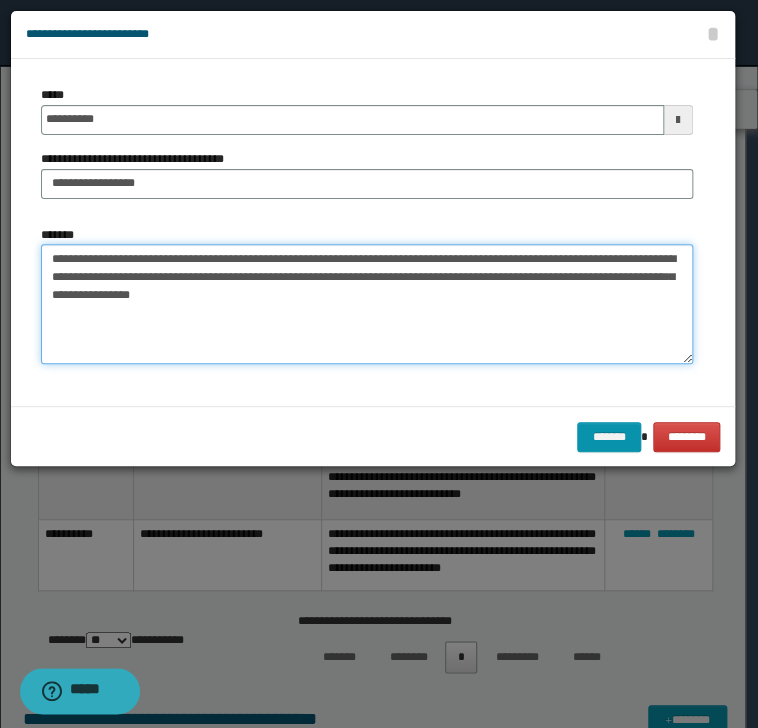 drag, startPoint x: 325, startPoint y: 259, endPoint x: 346, endPoint y: 254, distance: 21.587032 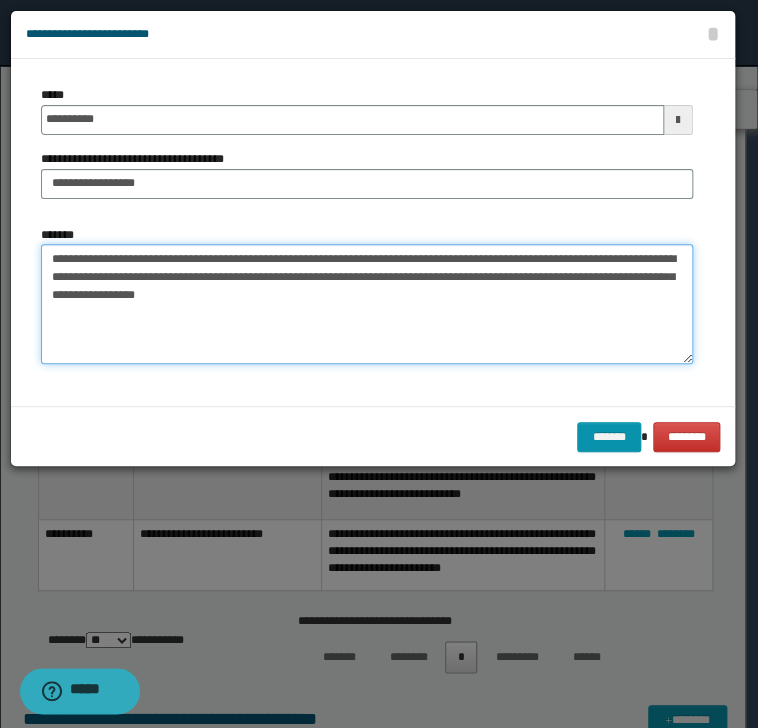 drag, startPoint x: 368, startPoint y: 281, endPoint x: 398, endPoint y: 276, distance: 30.413813 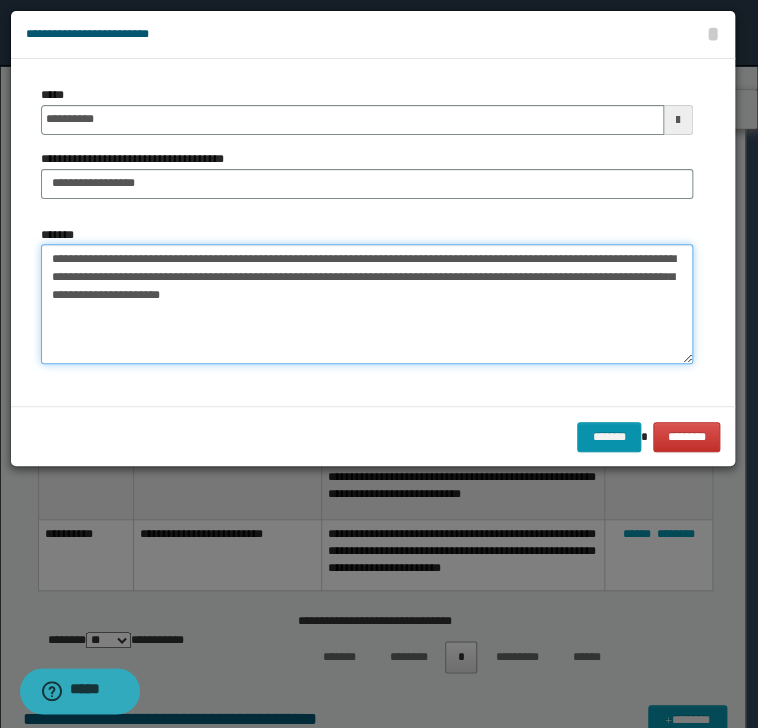 click on "**********" at bounding box center [367, 304] 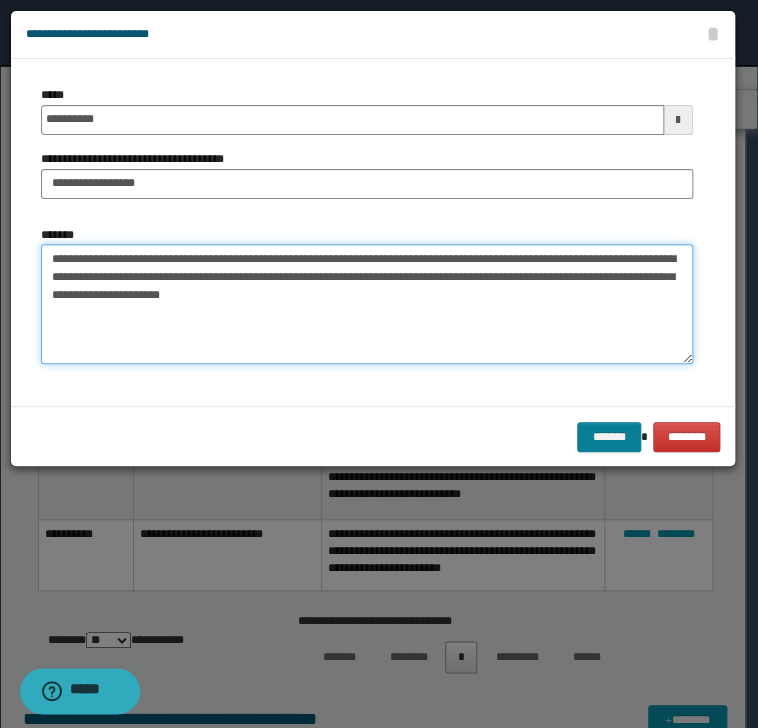 type on "**********" 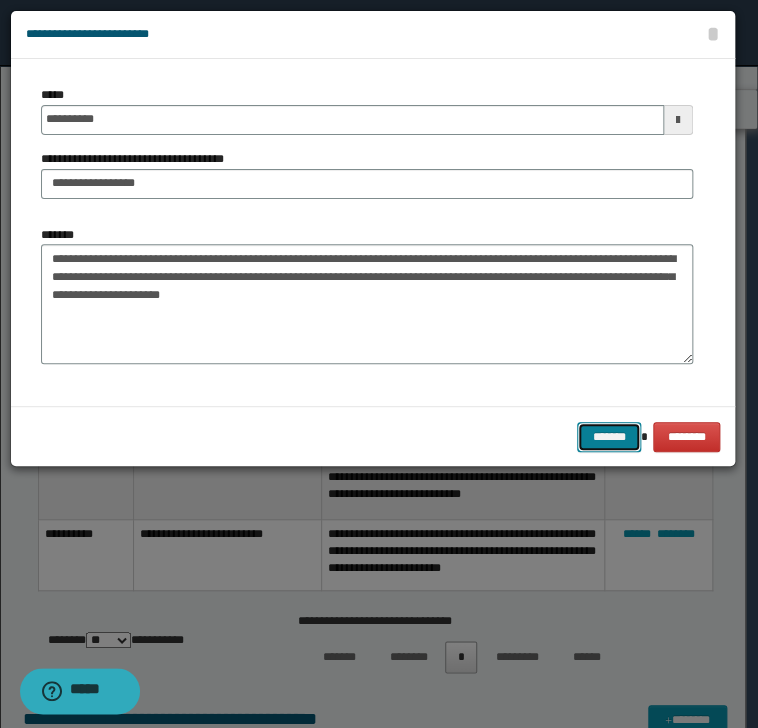click on "*******" at bounding box center (609, 437) 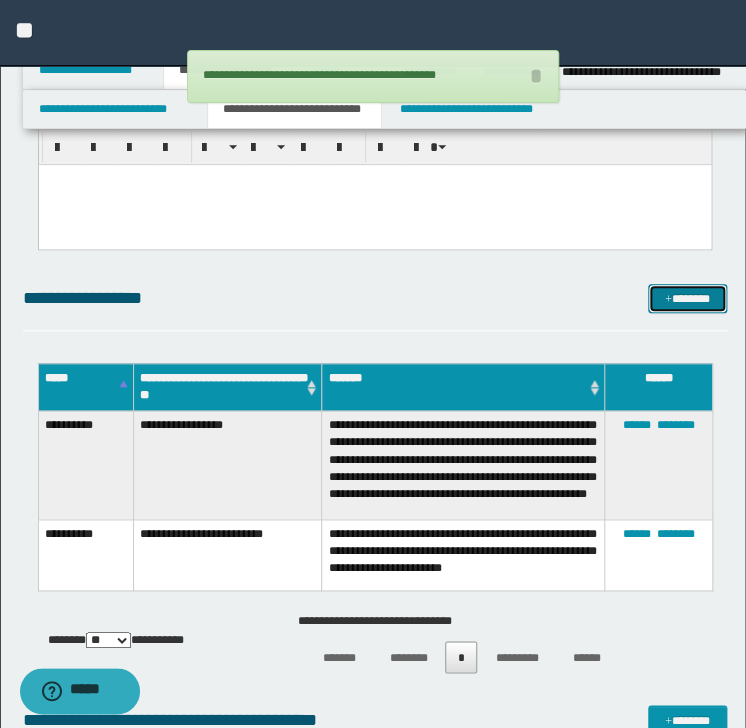 click on "*******" at bounding box center [687, 299] 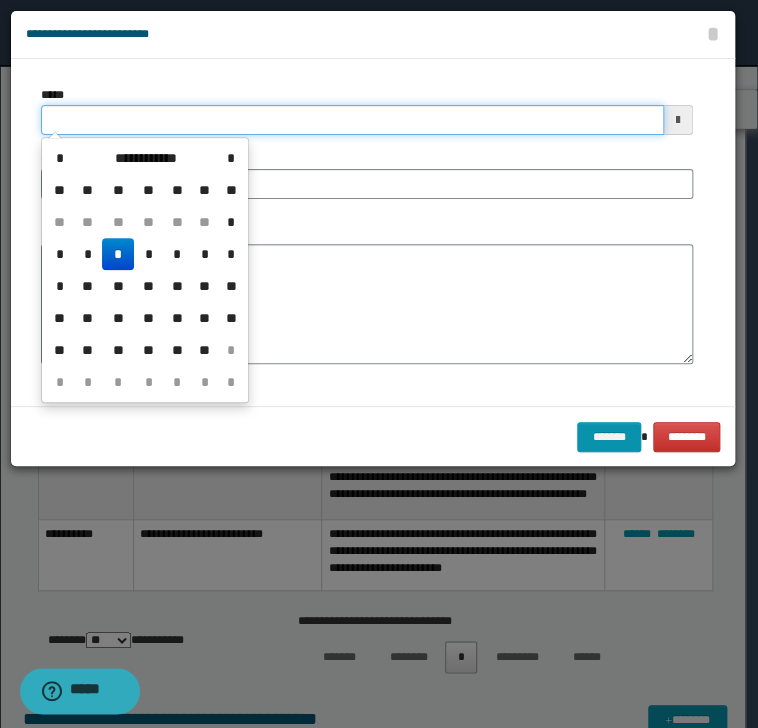 click on "*****" at bounding box center (352, 120) 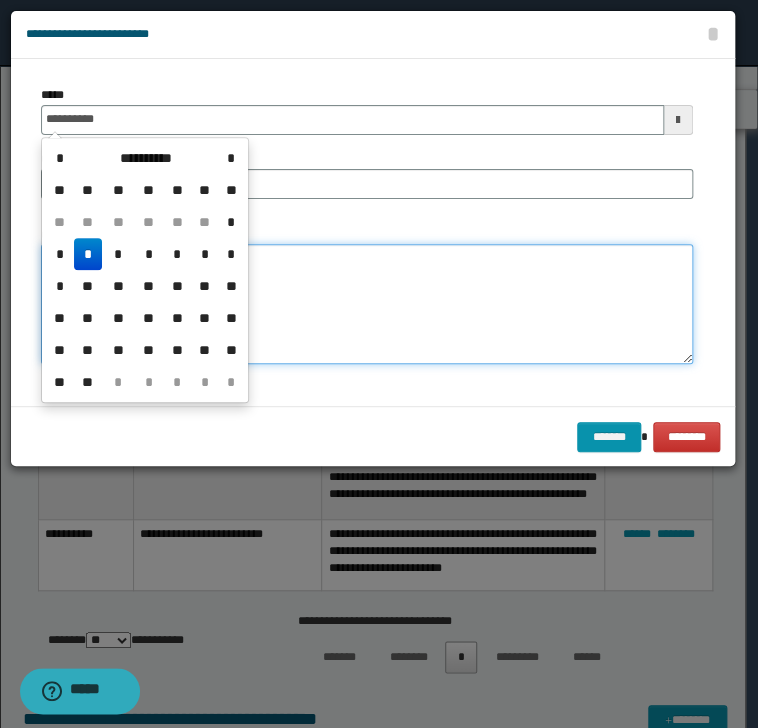 type on "**********" 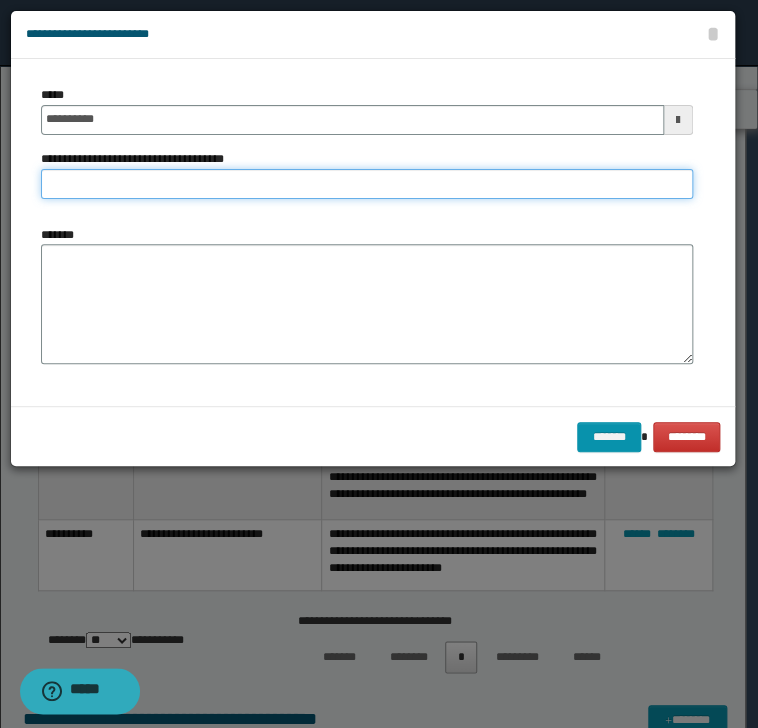 drag, startPoint x: 68, startPoint y: 188, endPoint x: 127, endPoint y: 196, distance: 59.5399 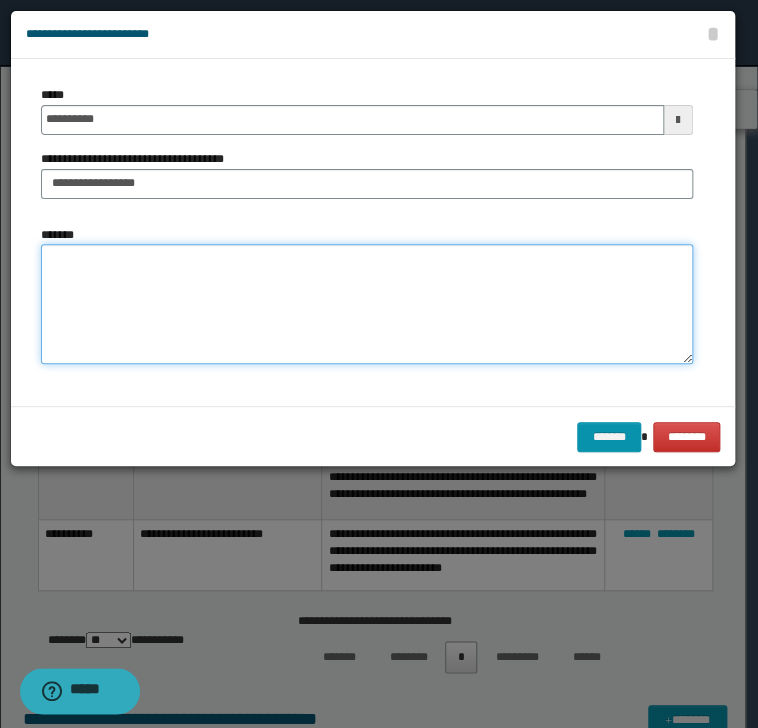 click on "*******" at bounding box center [367, 304] 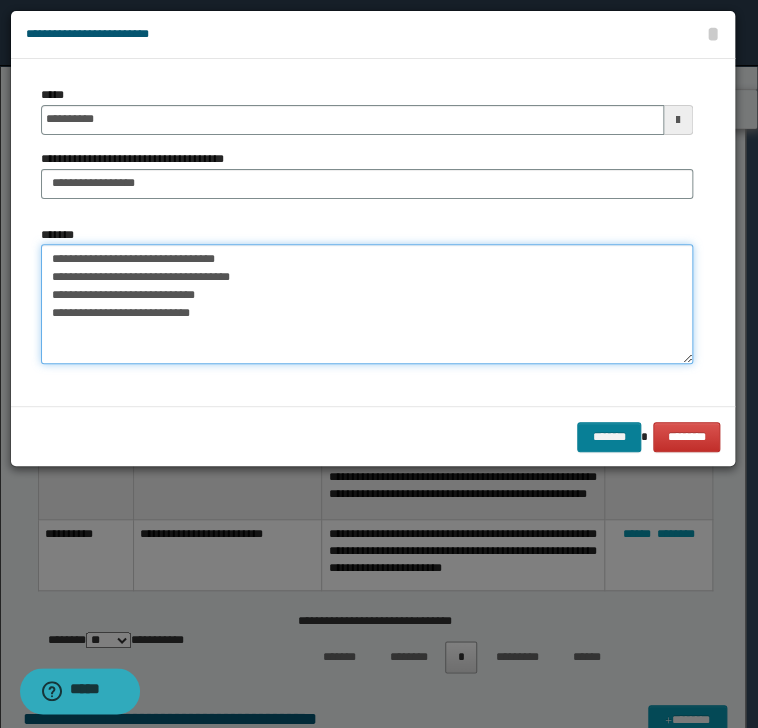 type on "**********" 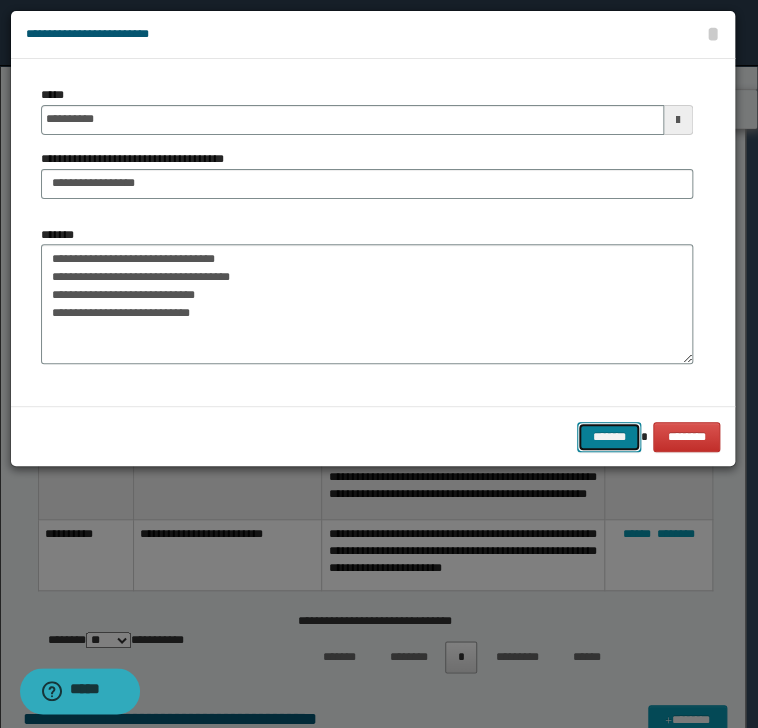 click on "*******" at bounding box center (609, 437) 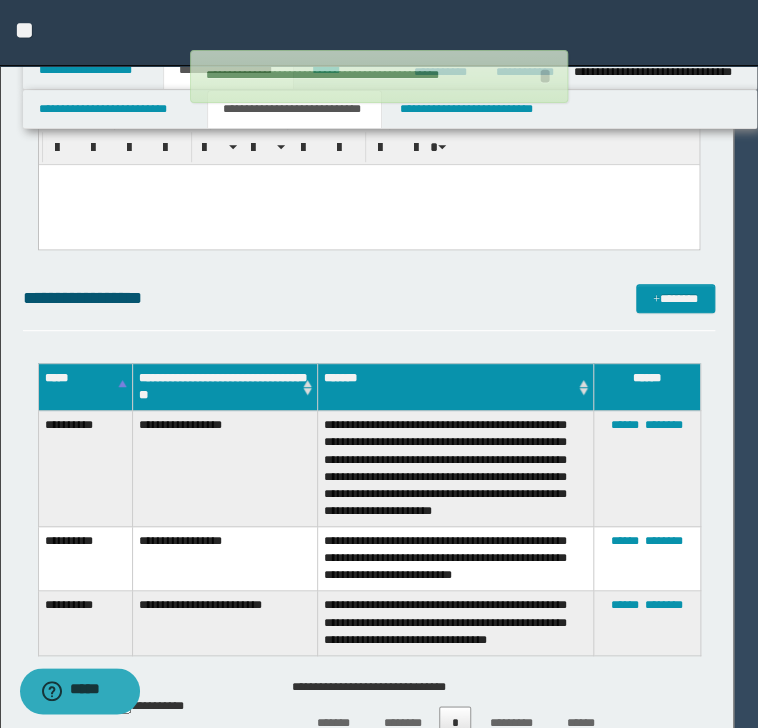 type 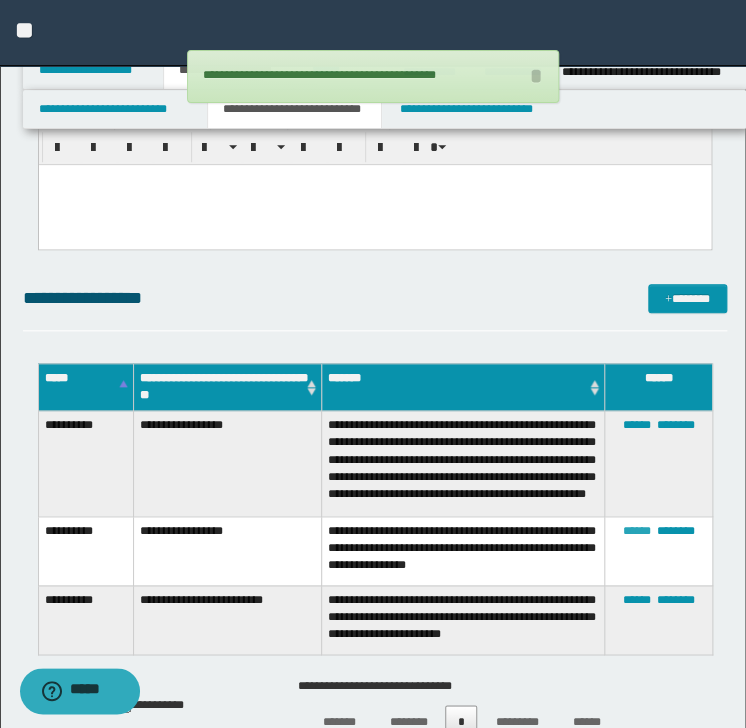 click on "******" at bounding box center (636, 531) 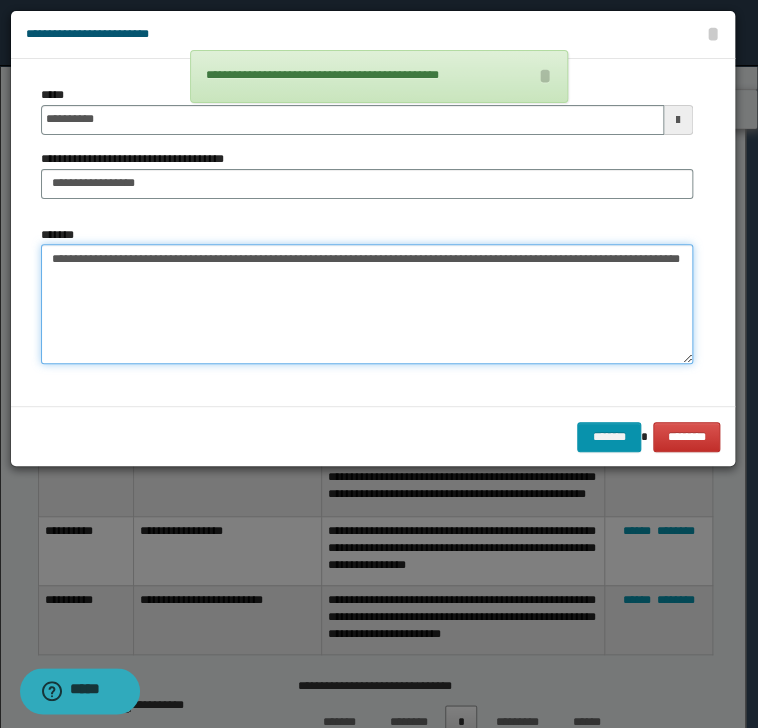 click on "**********" at bounding box center [367, 304] 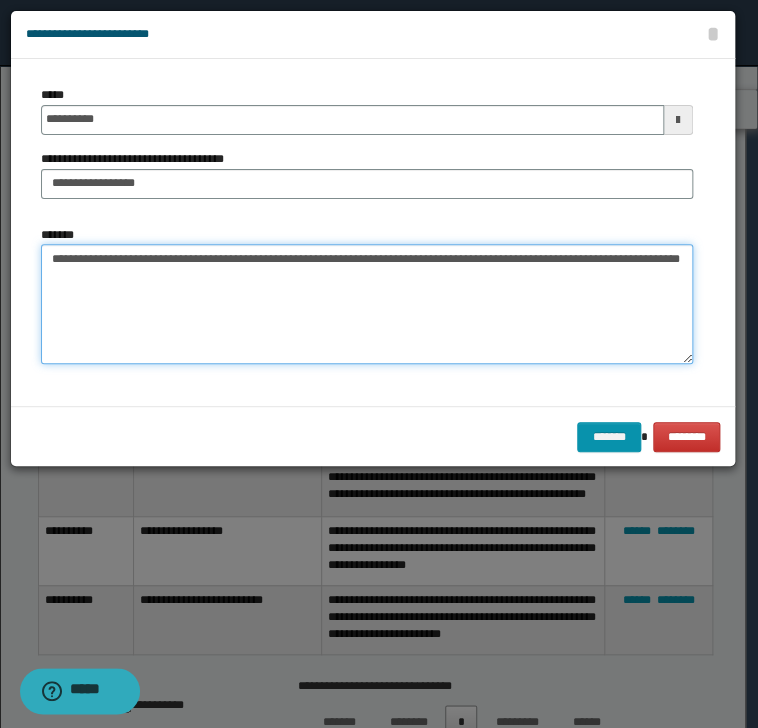 click on "**********" at bounding box center [367, 304] 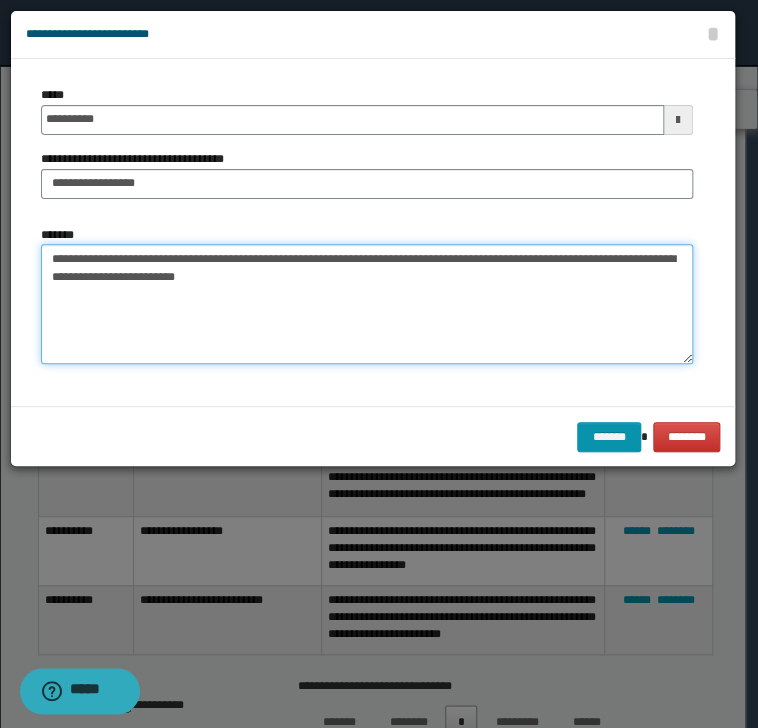 click on "**********" at bounding box center [367, 304] 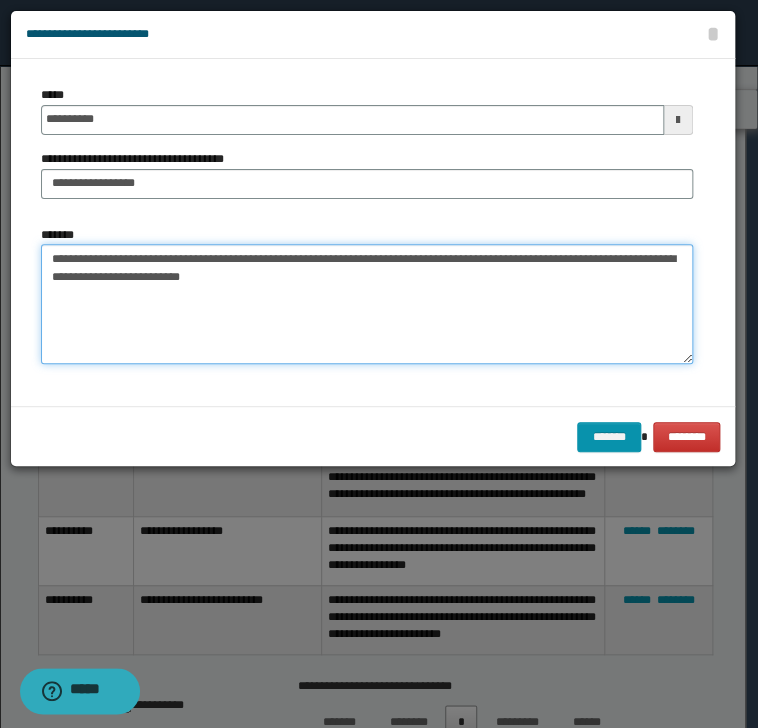 click on "**********" at bounding box center [367, 304] 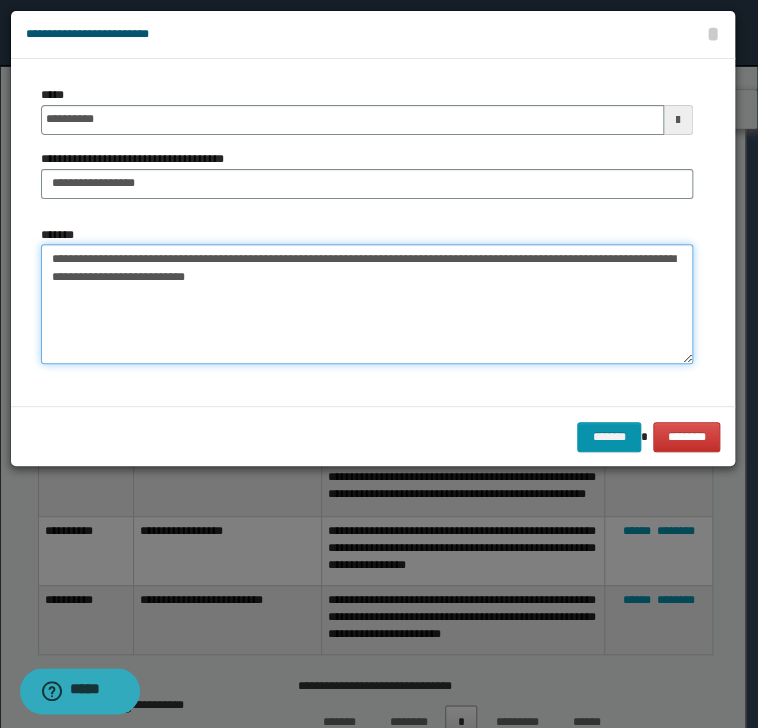 click on "**********" at bounding box center [367, 304] 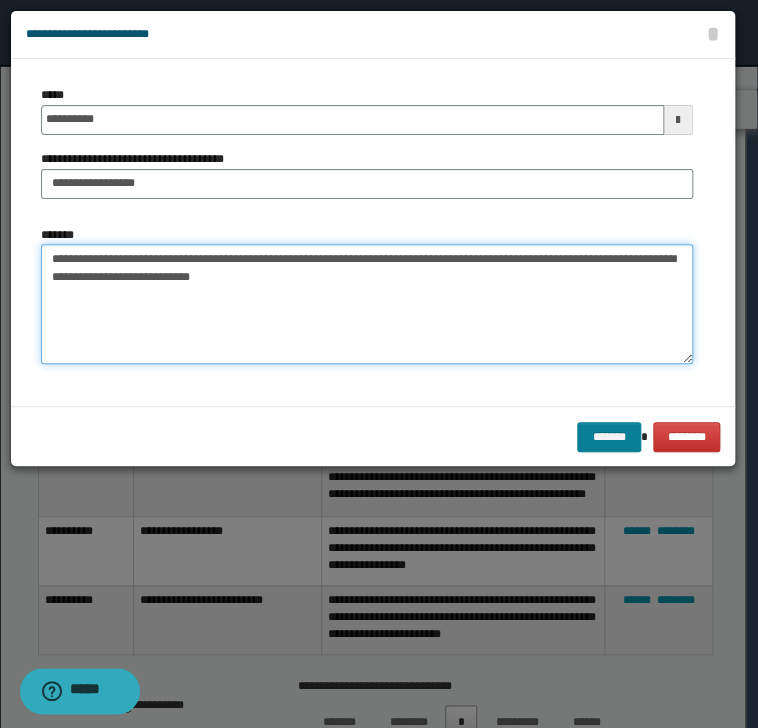 type on "**********" 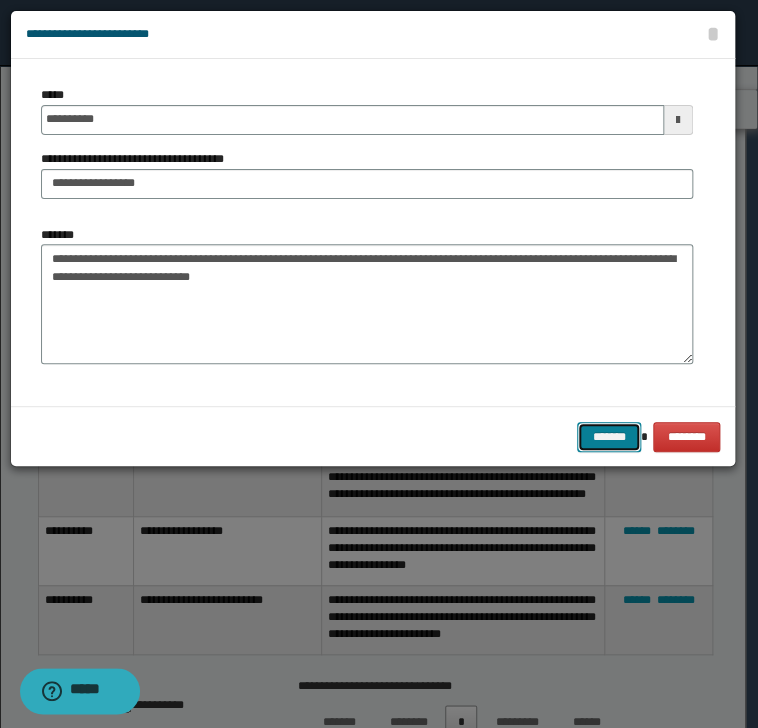 click on "*******" at bounding box center (609, 437) 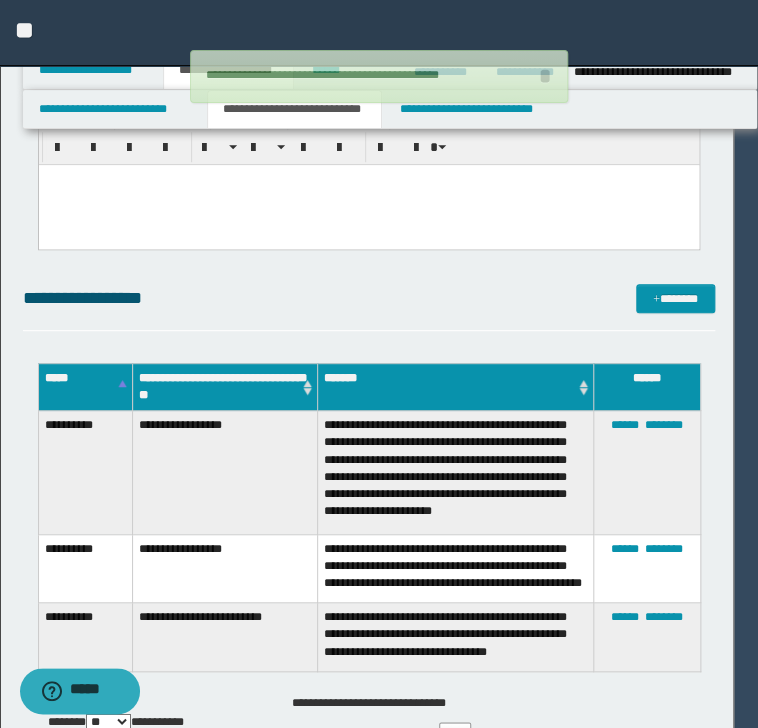 type 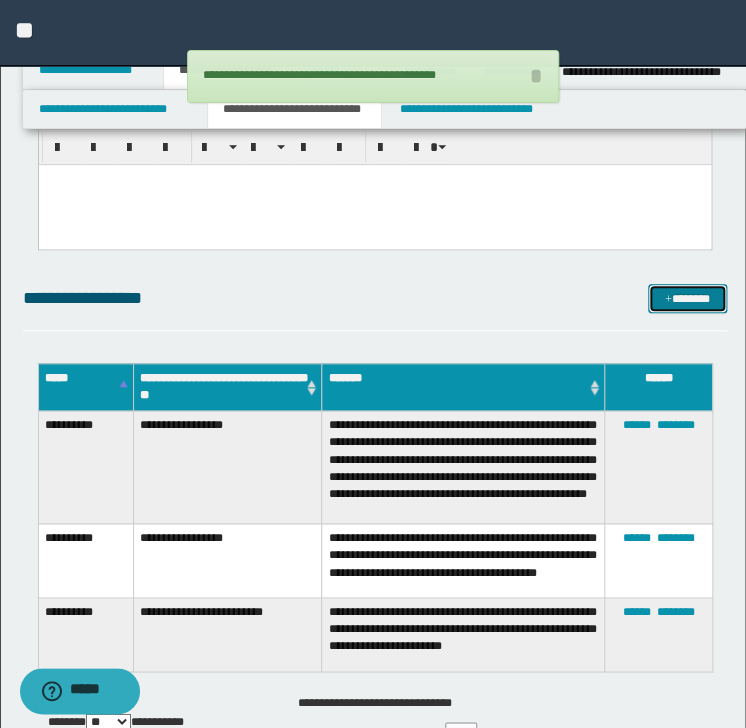click on "*******" at bounding box center (687, 299) 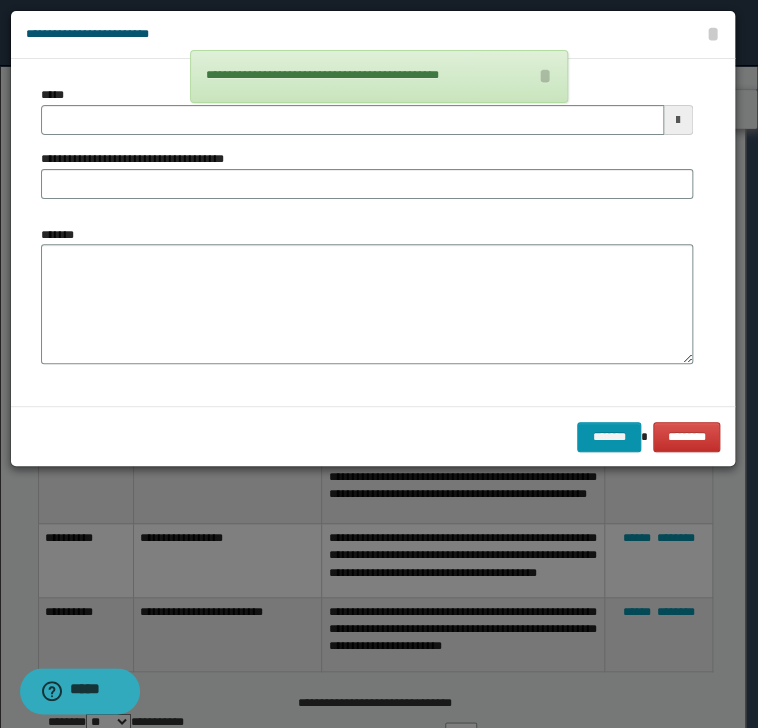 click on "**********" at bounding box center (140, 159) 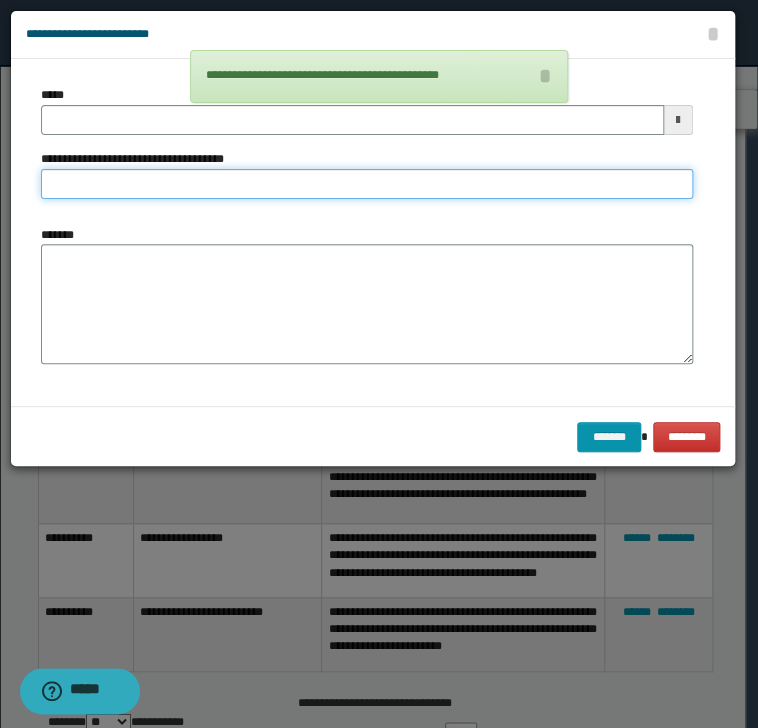 click on "**********" at bounding box center (367, 184) 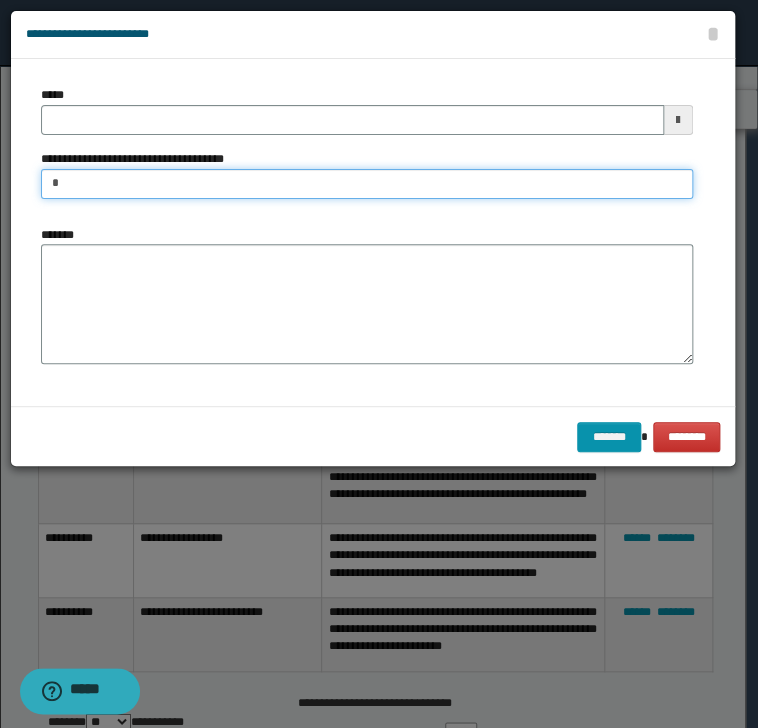 type on "******" 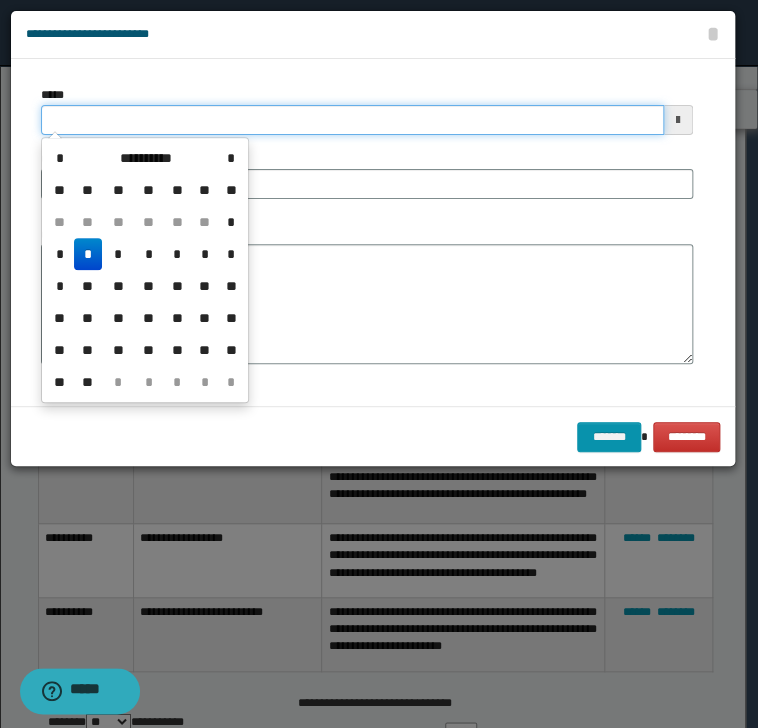 click on "*****" at bounding box center (352, 120) 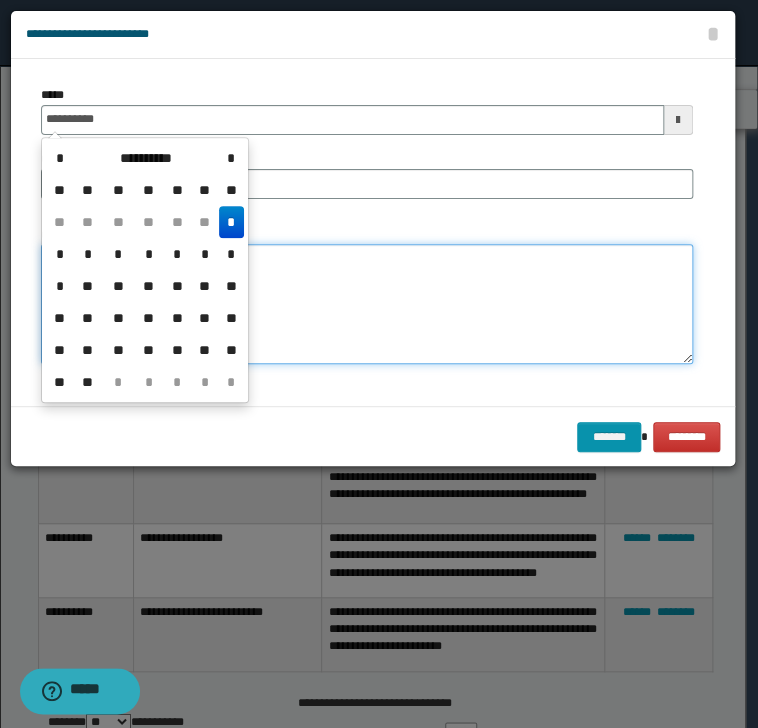 type on "**********" 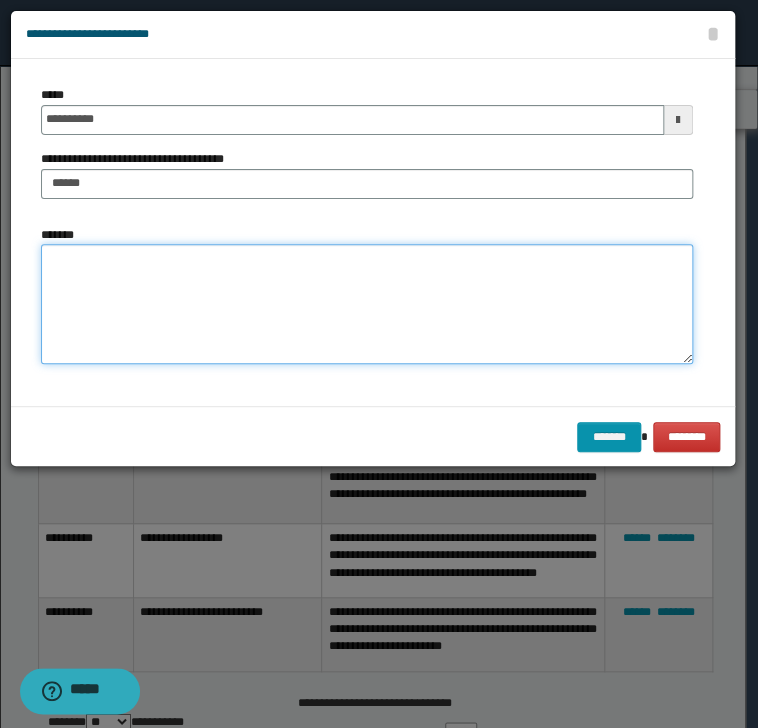 click on "*******" at bounding box center (367, 304) 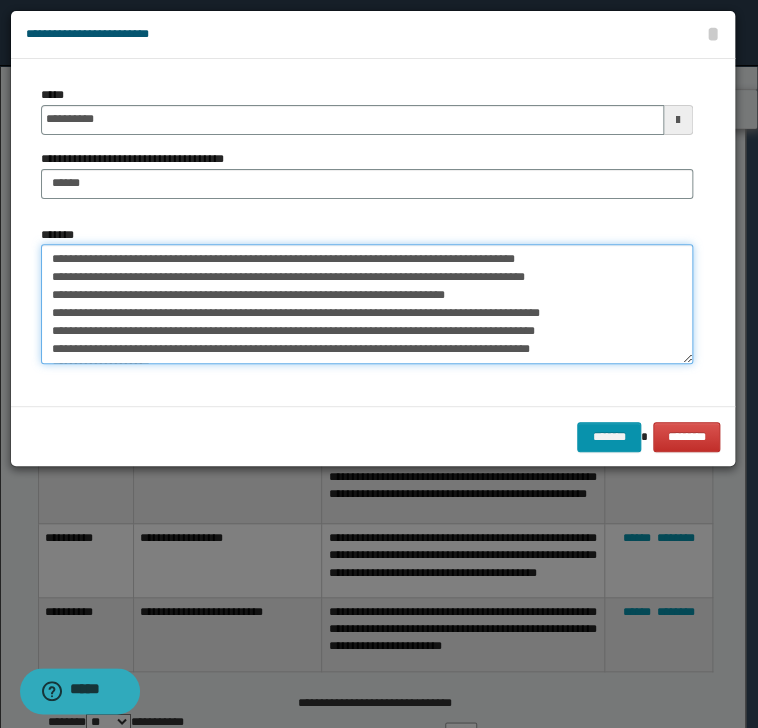 scroll, scrollTop: 12, scrollLeft: 0, axis: vertical 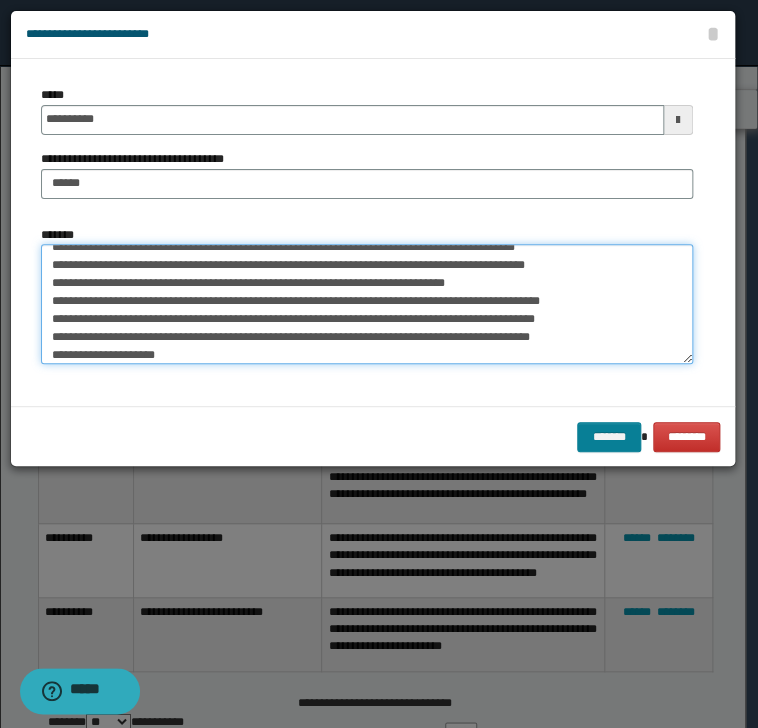 type on "**********" 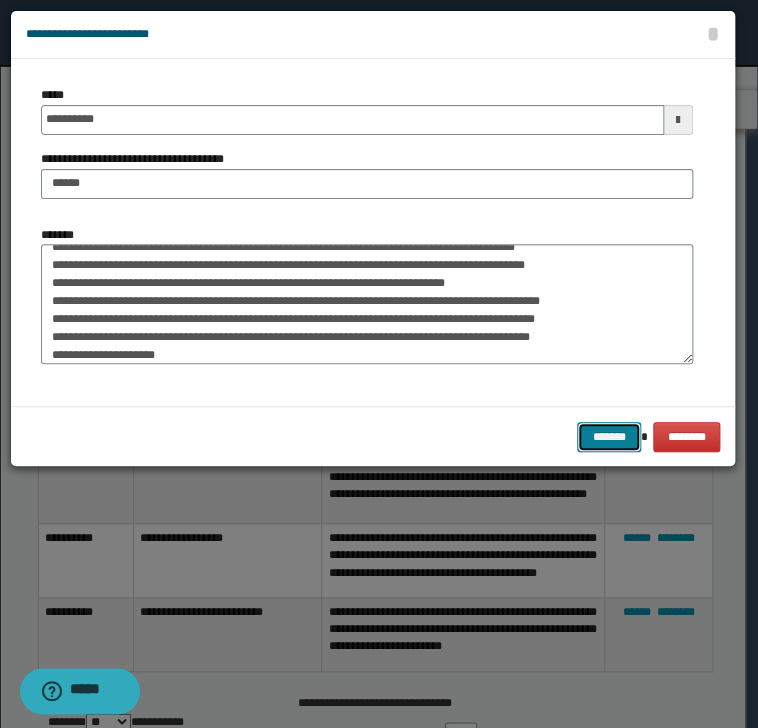 click on "*******" at bounding box center [609, 437] 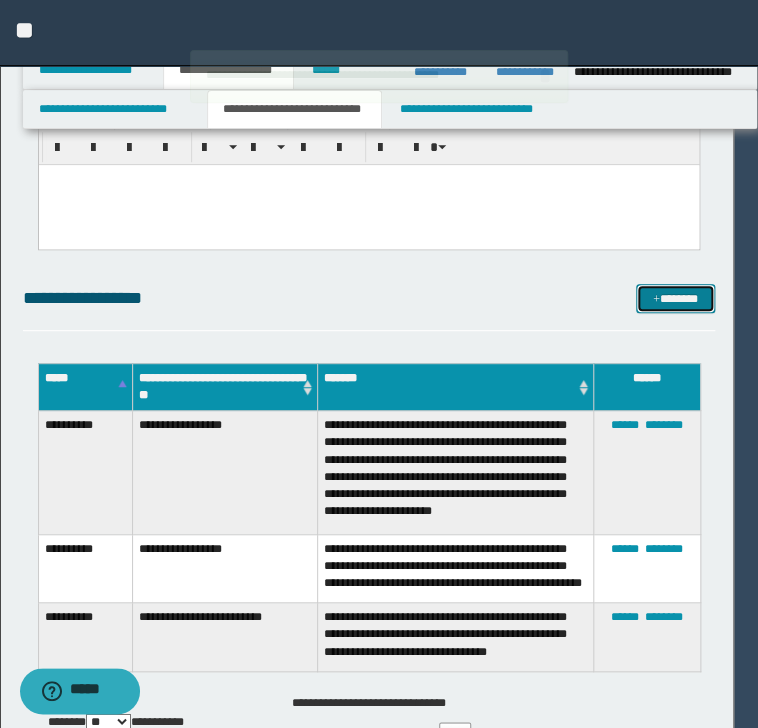 type 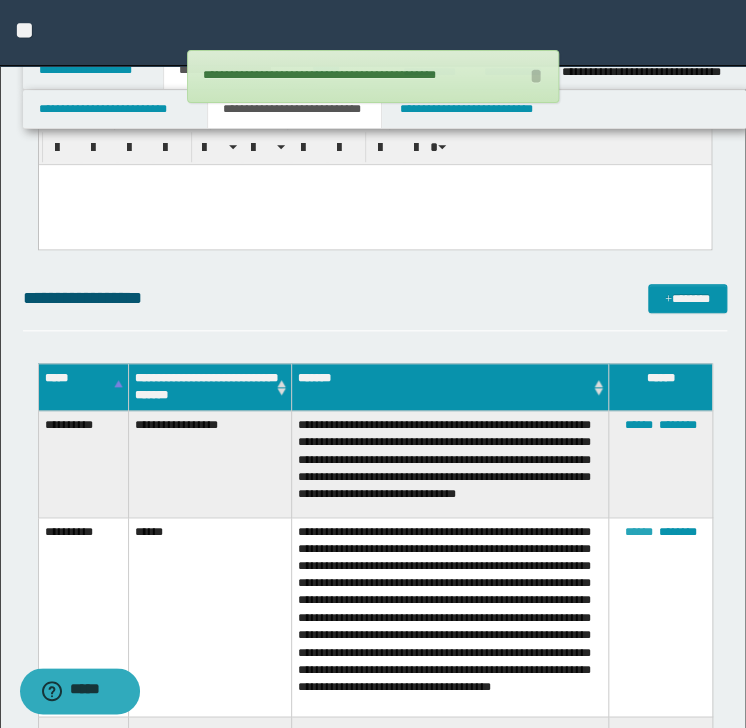 click on "******" at bounding box center (638, 532) 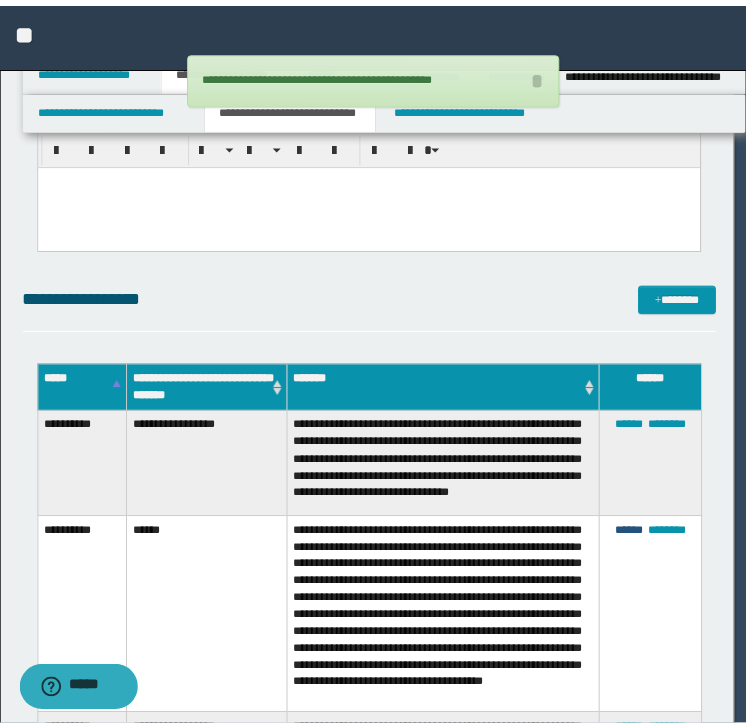 scroll, scrollTop: 0, scrollLeft: 0, axis: both 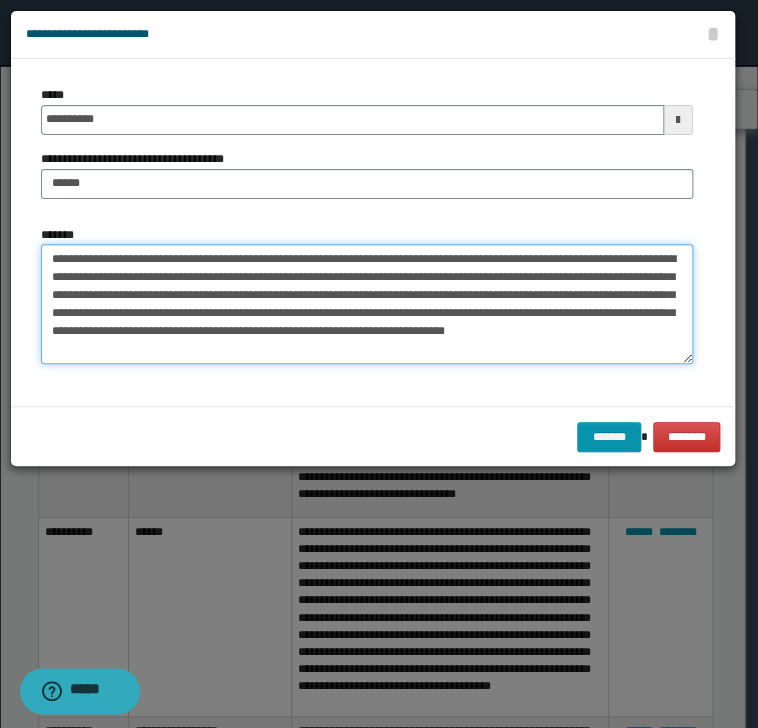 click on "**********" at bounding box center (367, 304) 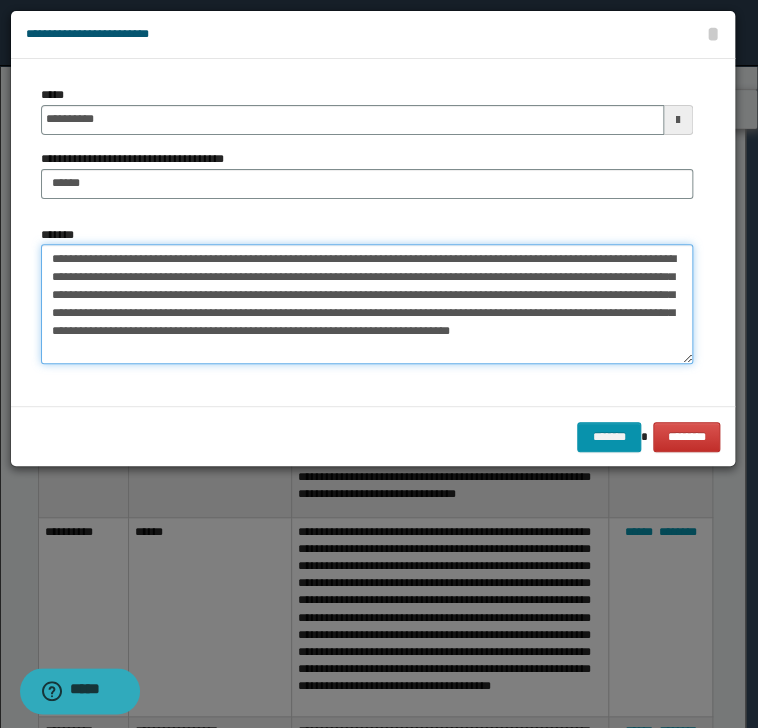 click on "**********" at bounding box center (367, 304) 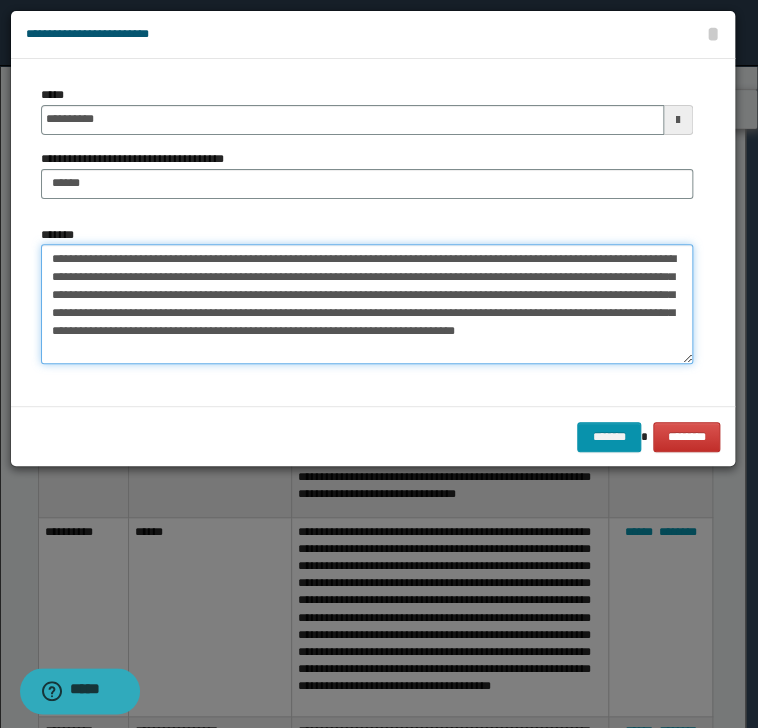 click on "**********" at bounding box center (367, 304) 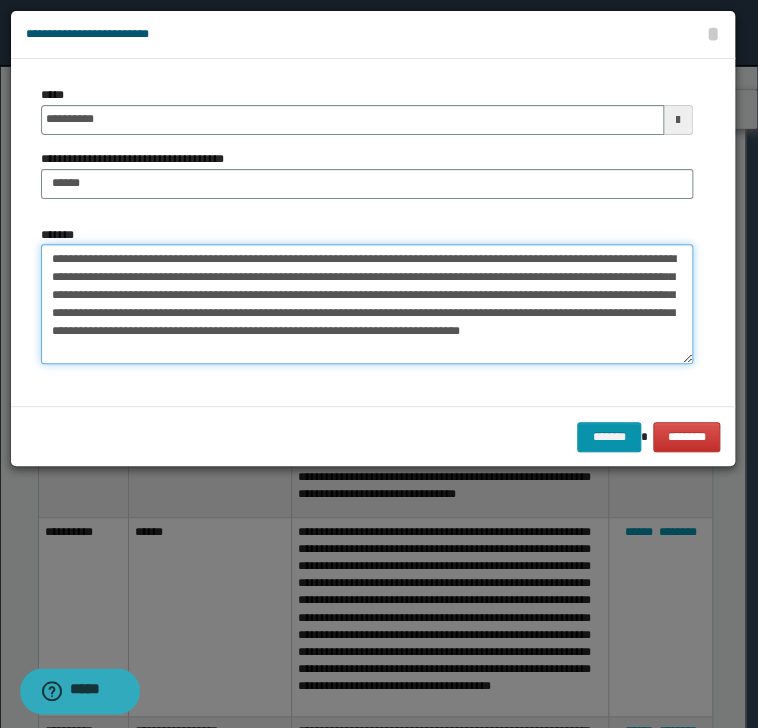 click on "**********" at bounding box center [367, 304] 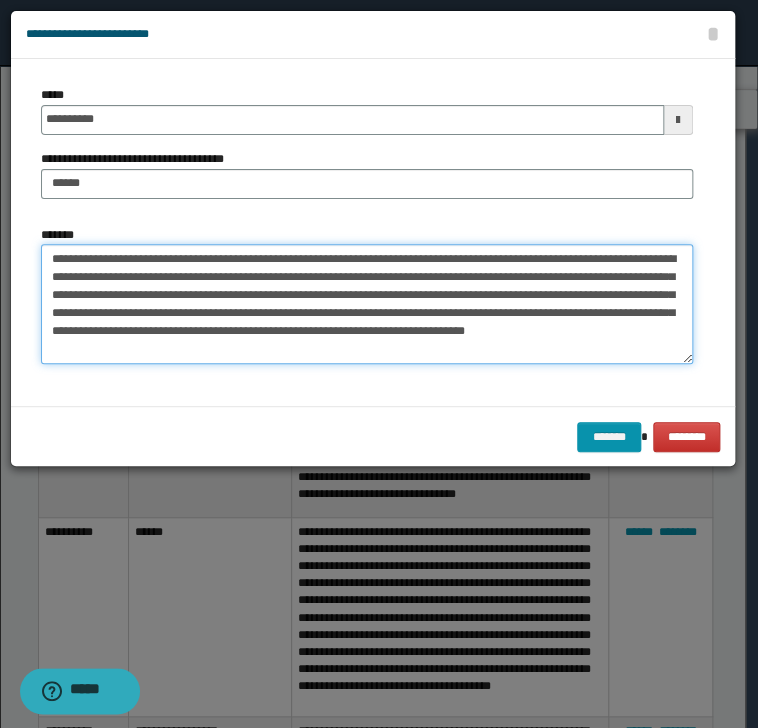 click on "**********" at bounding box center [367, 304] 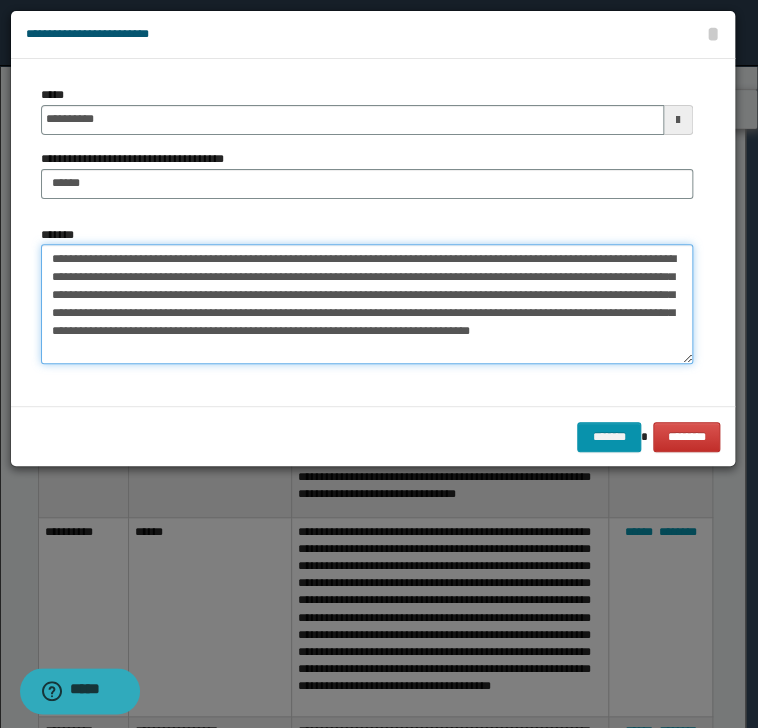 click on "**********" at bounding box center [367, 304] 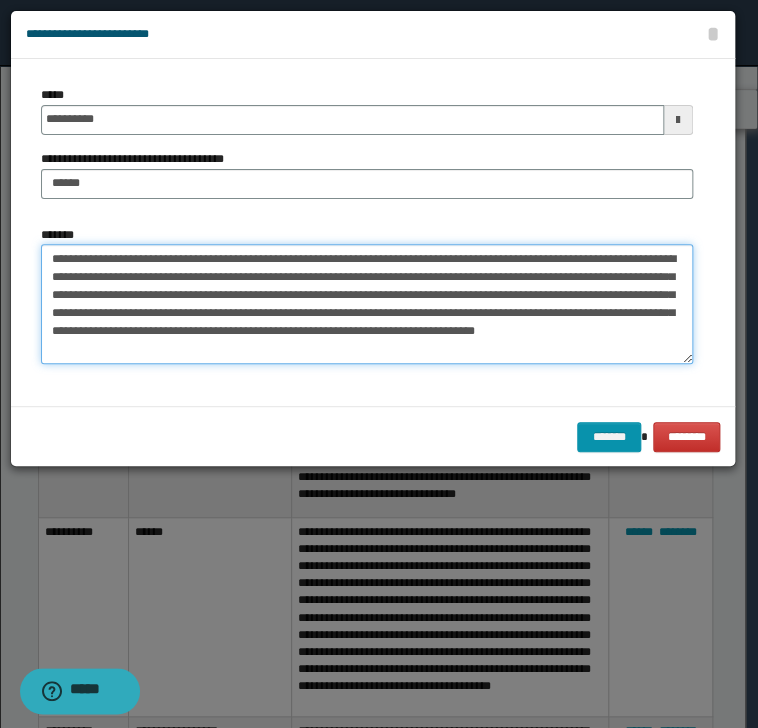 click on "**********" at bounding box center (367, 304) 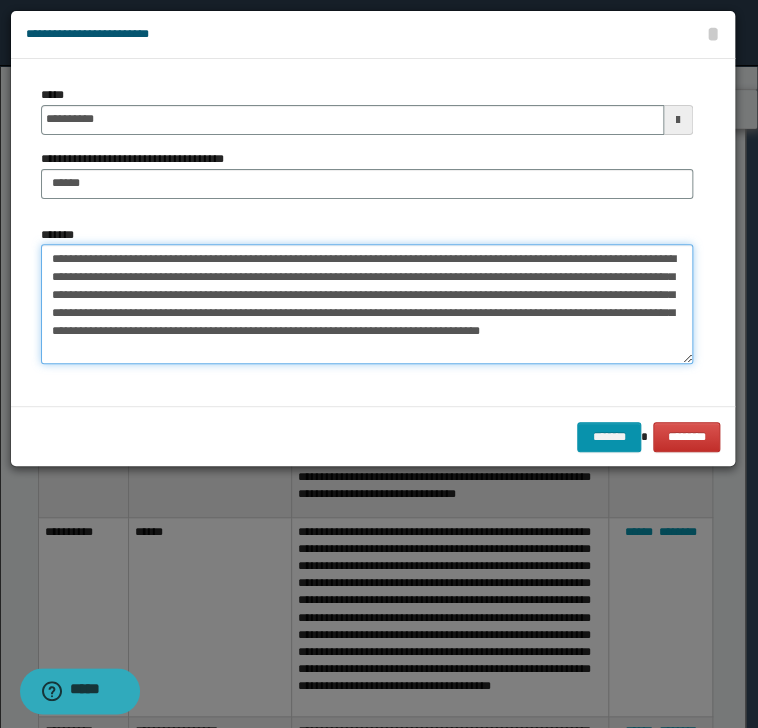 click on "**********" at bounding box center [367, 304] 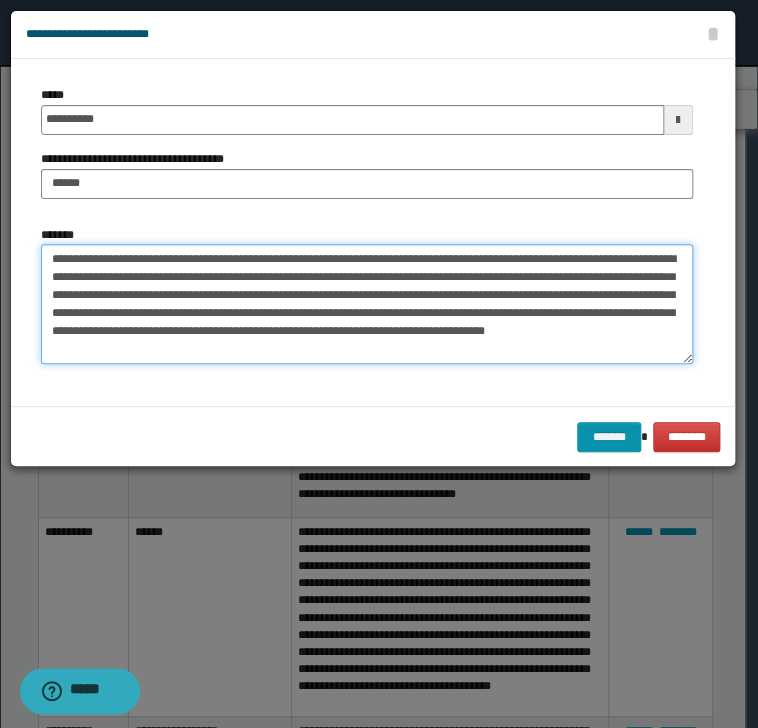 click on "**********" at bounding box center (367, 304) 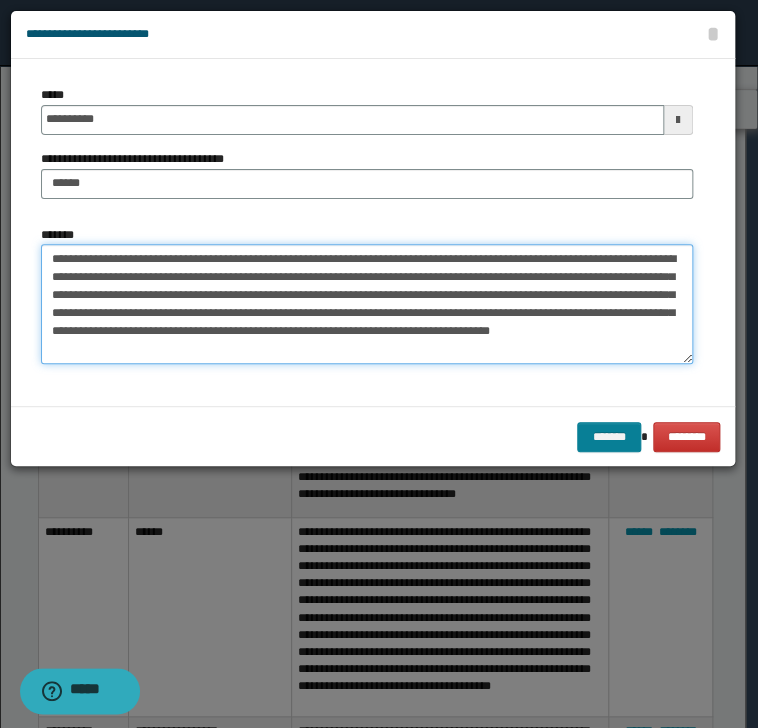 type on "**********" 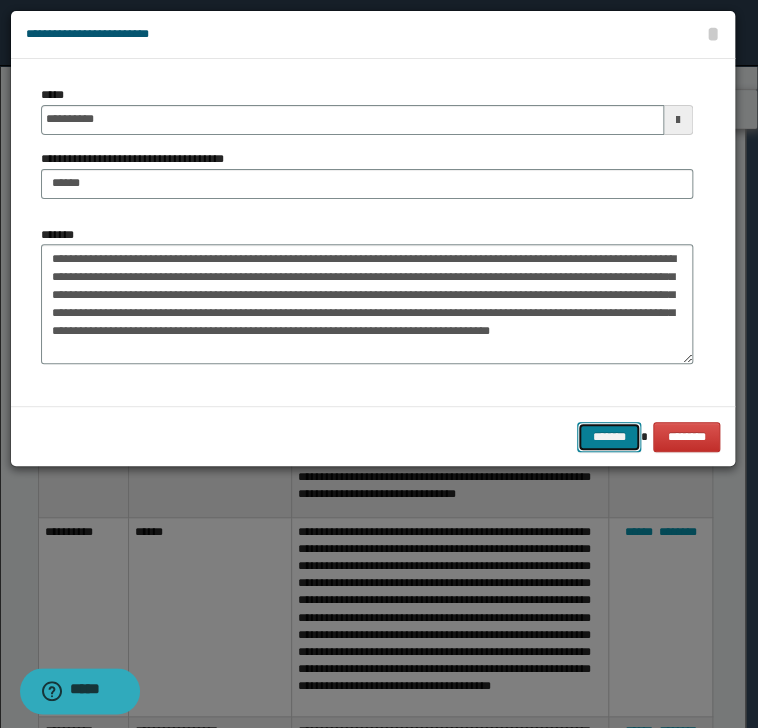 click on "*******" at bounding box center (609, 437) 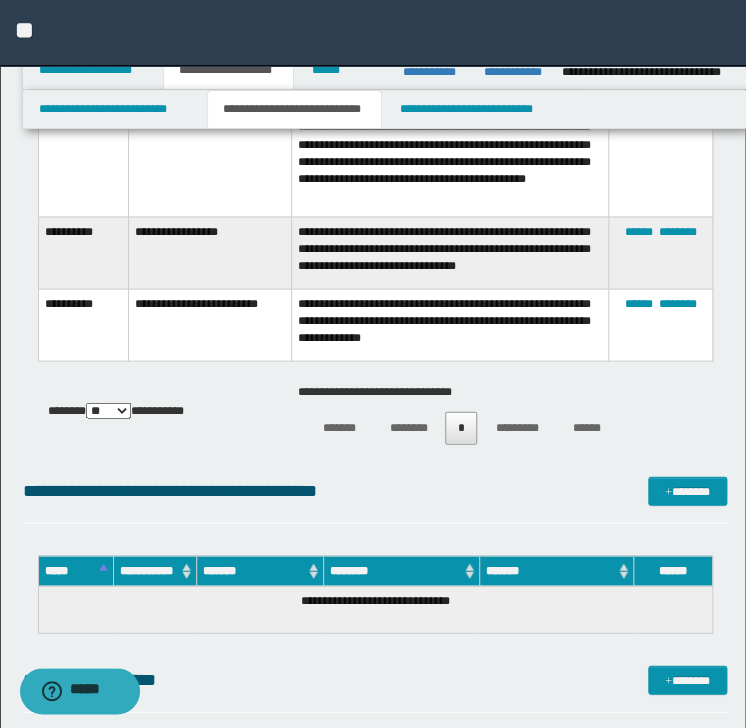 scroll, scrollTop: 815, scrollLeft: 0, axis: vertical 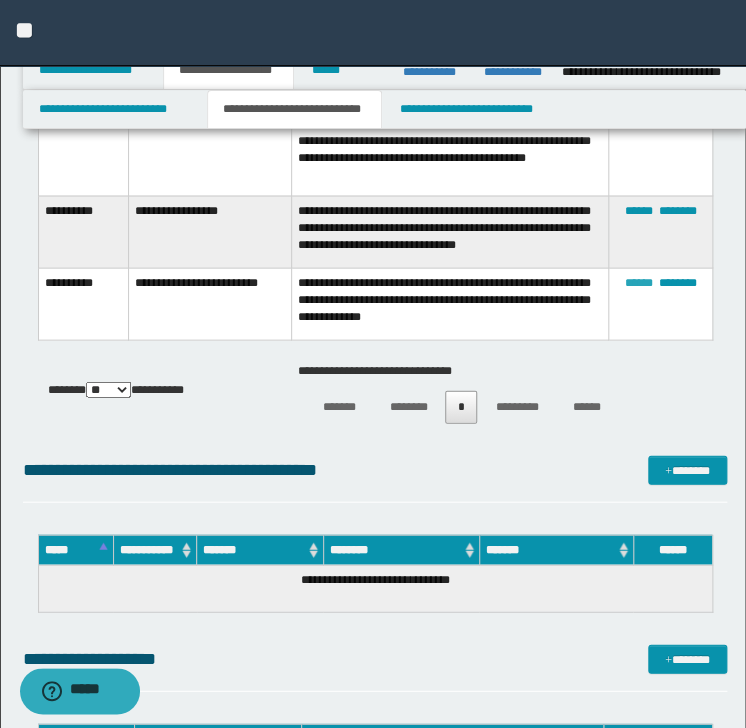 click on "******" at bounding box center [638, 282] 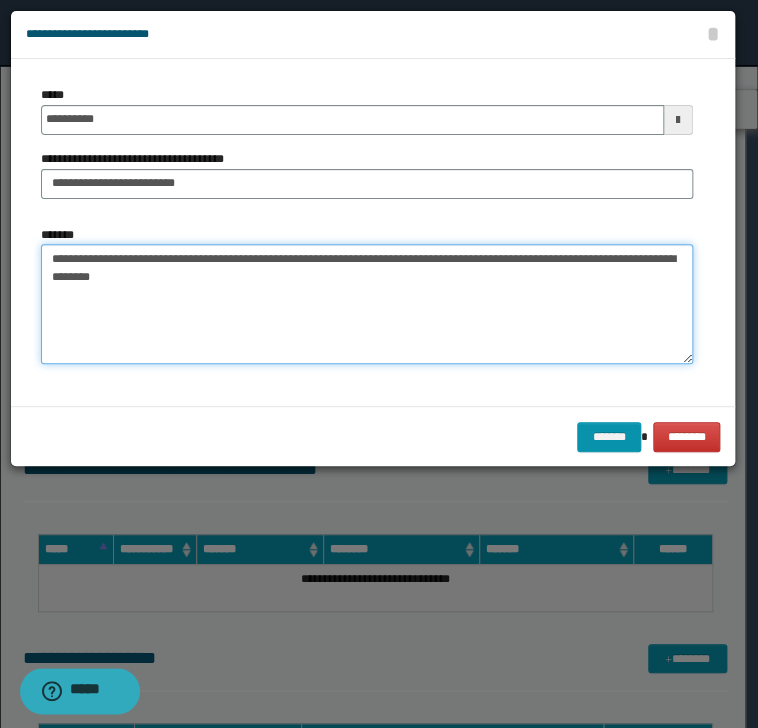 click on "**********" at bounding box center (367, 304) 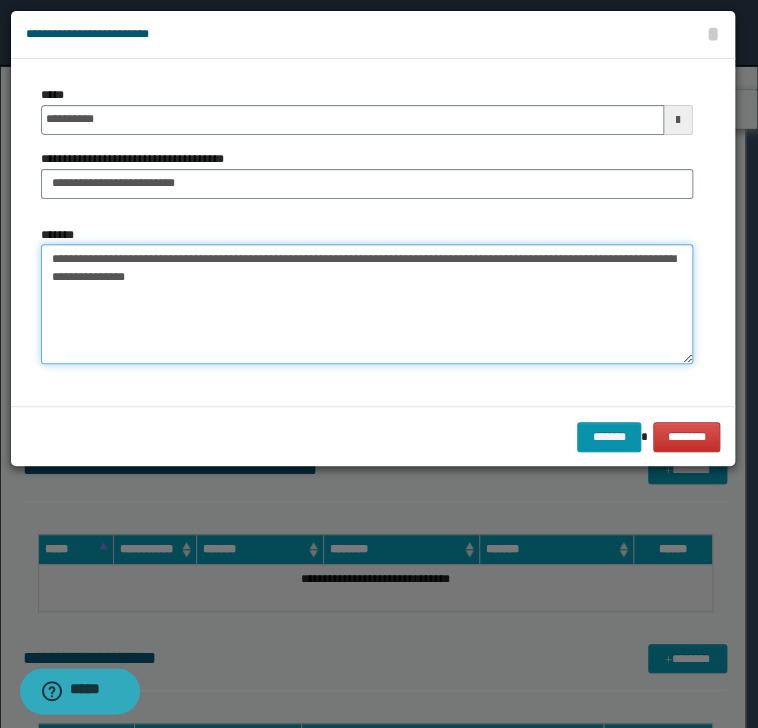 drag, startPoint x: 183, startPoint y: 257, endPoint x: 298, endPoint y: 254, distance: 115.03912 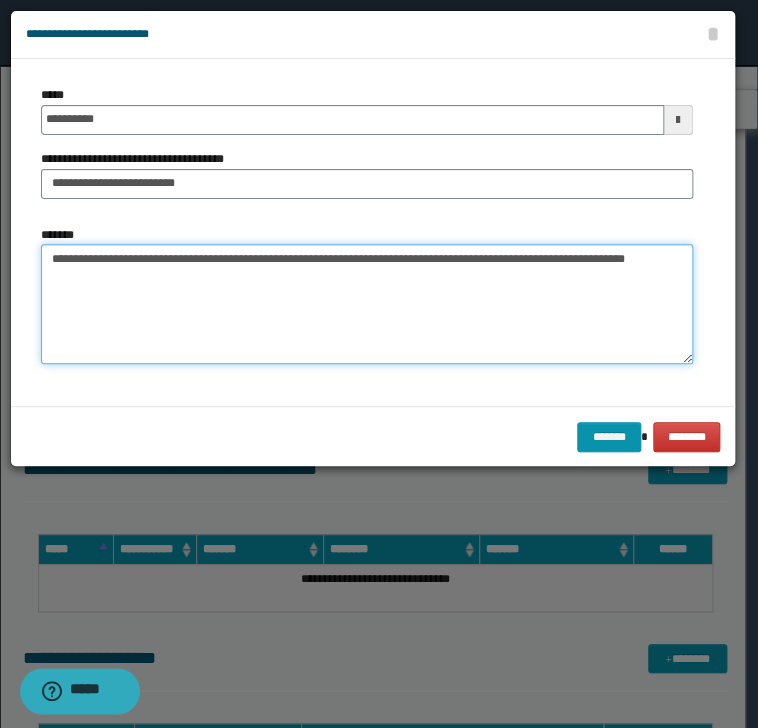 click on "**********" at bounding box center [367, 304] 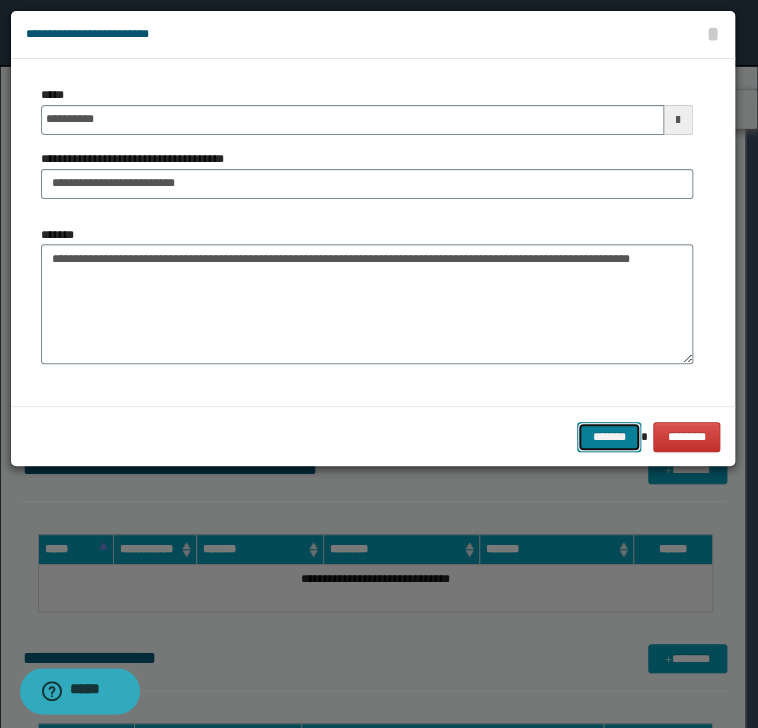 click on "*******" at bounding box center [609, 437] 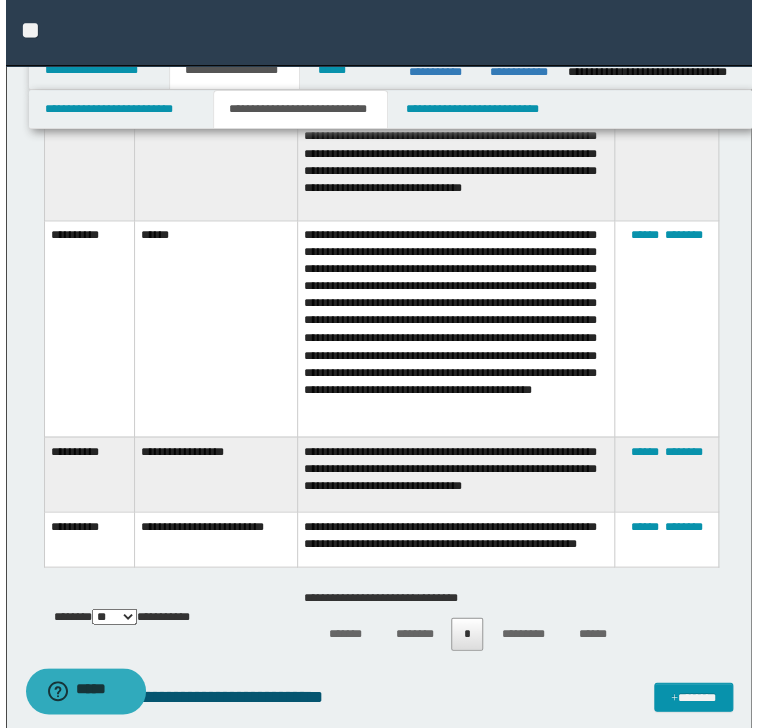 scroll, scrollTop: 148, scrollLeft: 0, axis: vertical 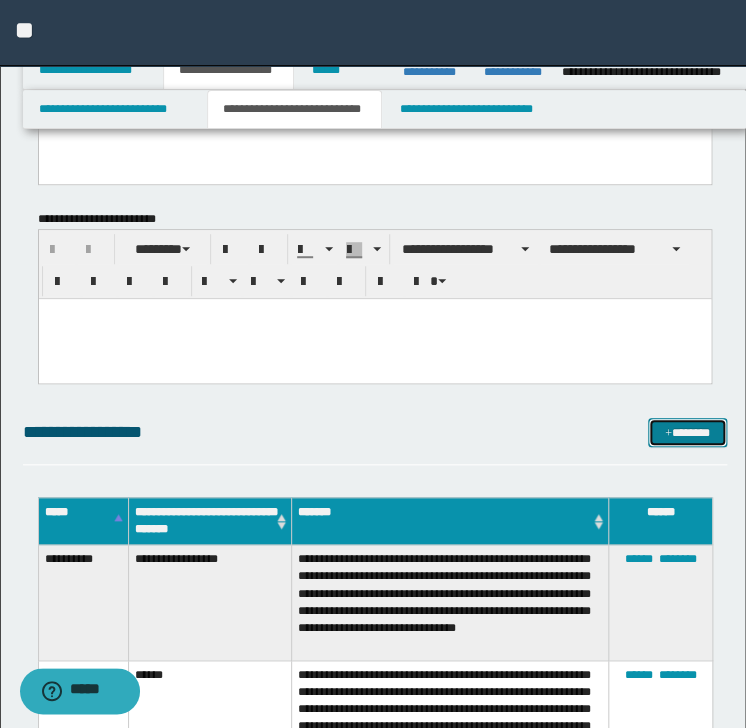 click on "*******" at bounding box center (687, 433) 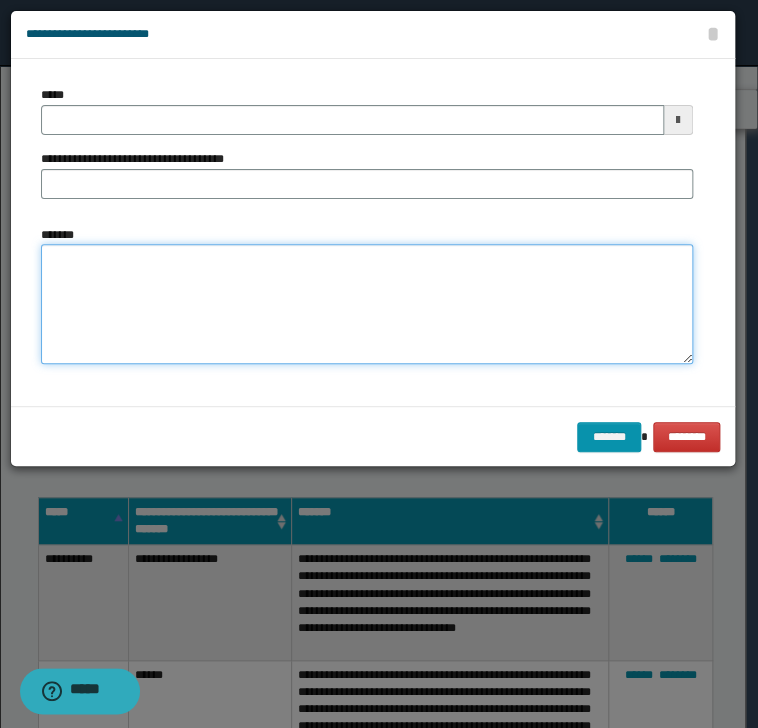 click on "*******" at bounding box center (367, 304) 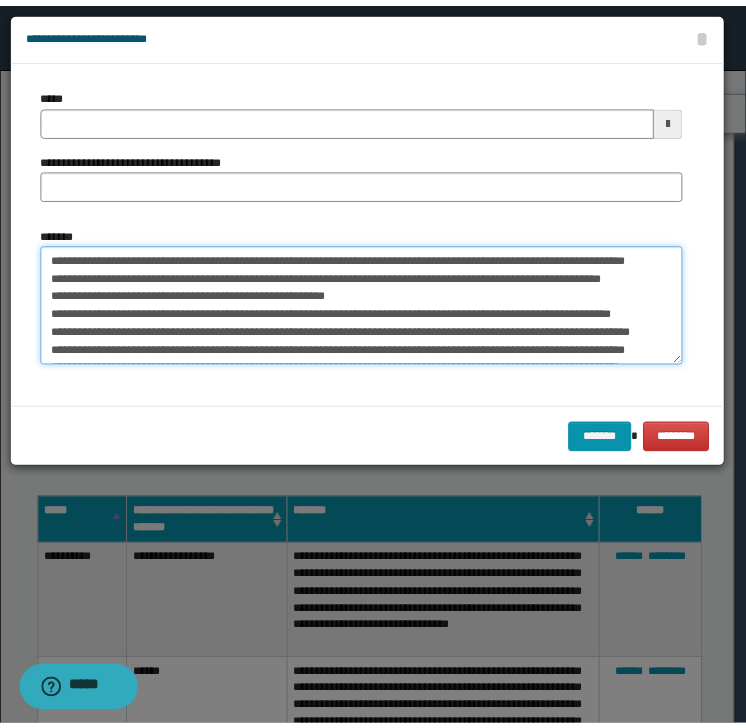 scroll, scrollTop: 102, scrollLeft: 0, axis: vertical 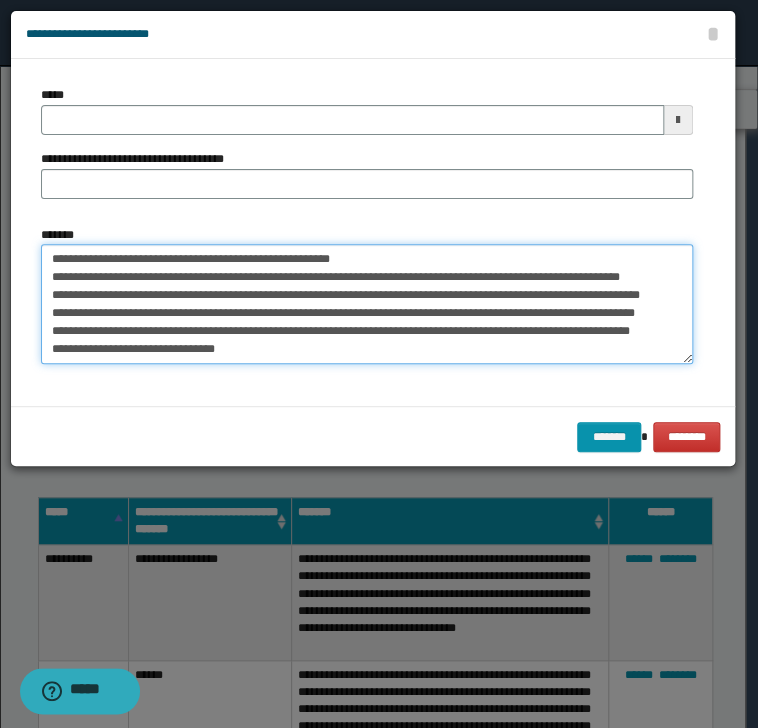 type on "**********" 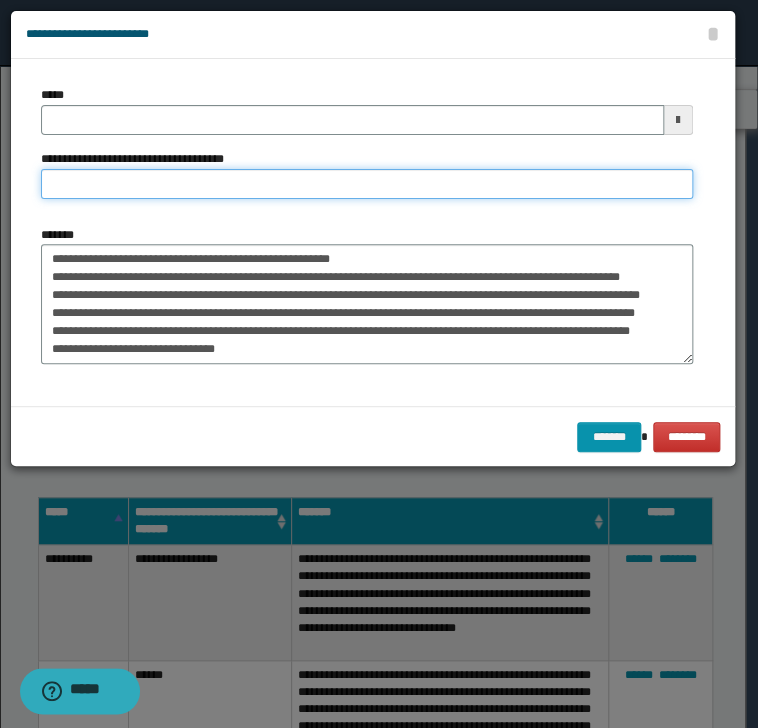 click on "**********" at bounding box center (367, 184) 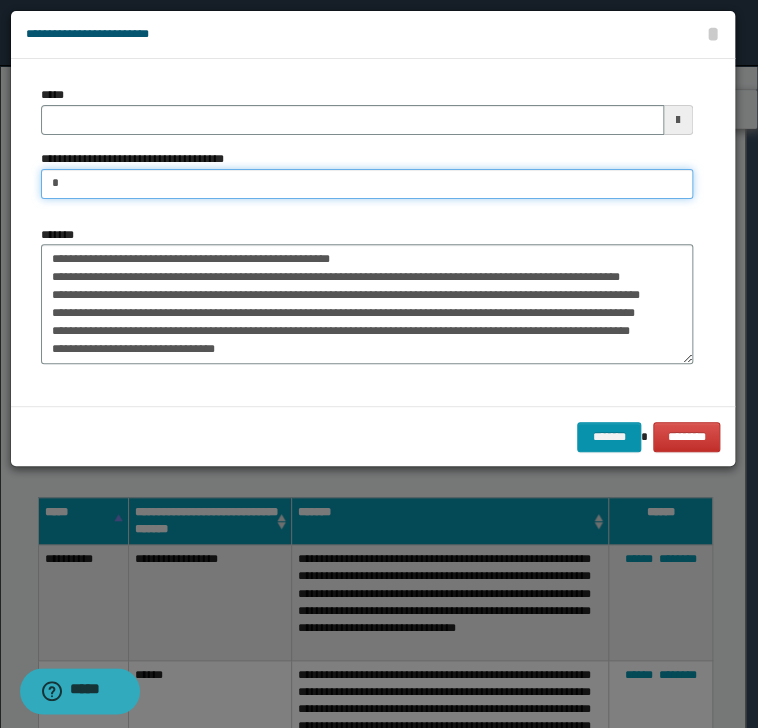 type on "**********" 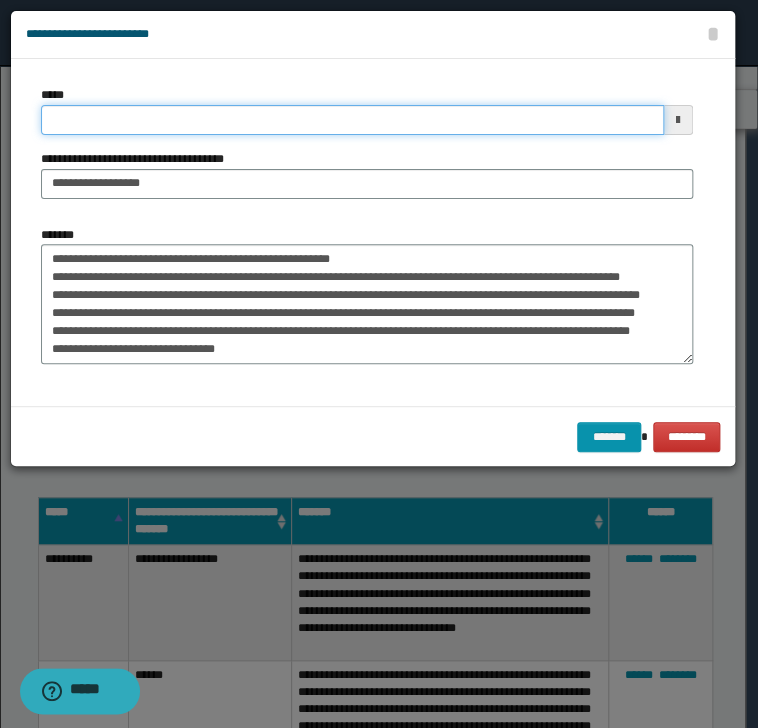 click on "*****" at bounding box center (352, 120) 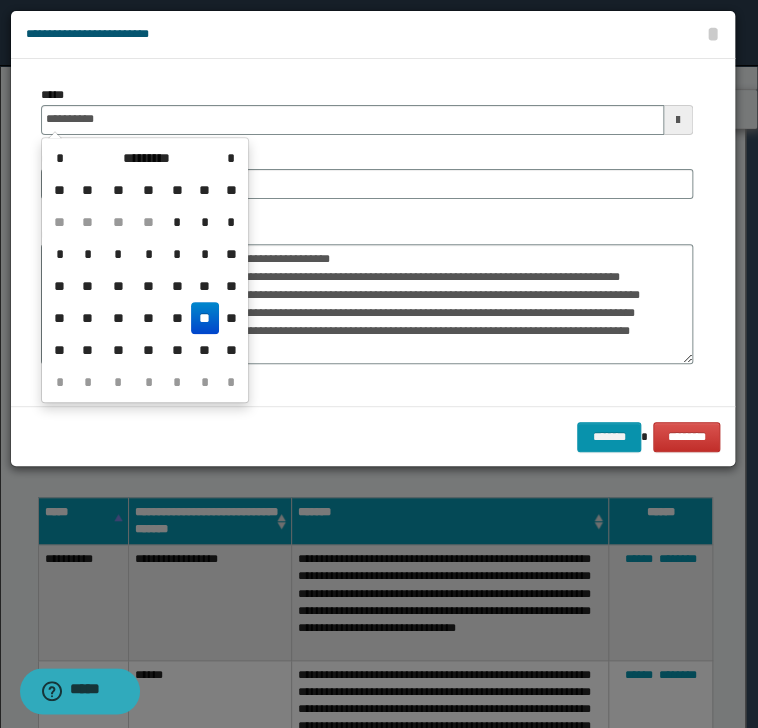 type on "**********" 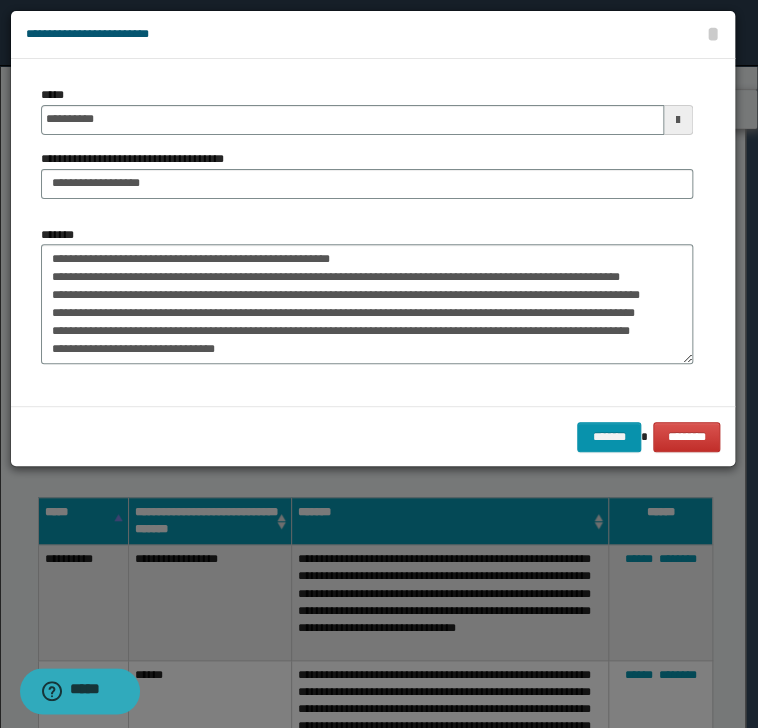 click on "**********" at bounding box center (373, 238) 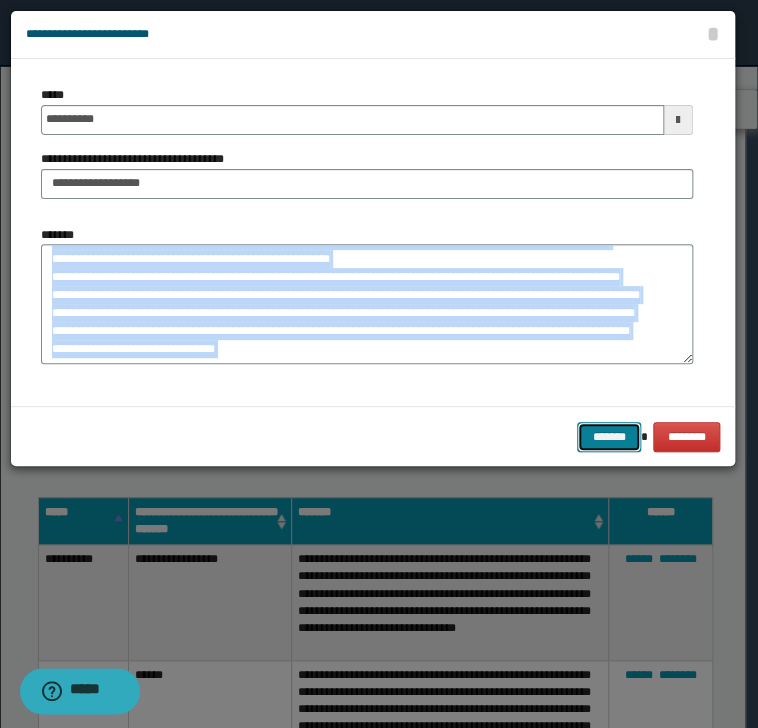 click on "*******" at bounding box center (609, 437) 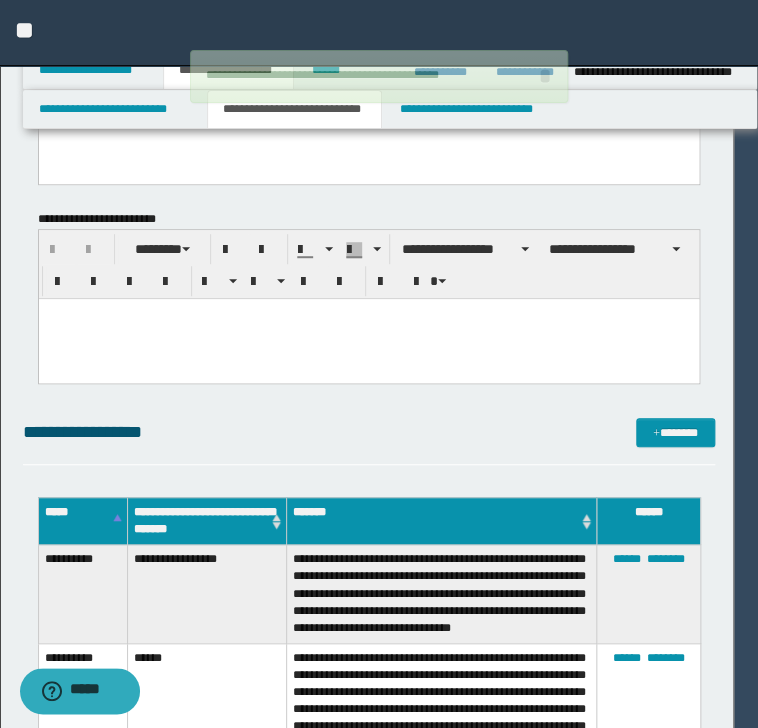type 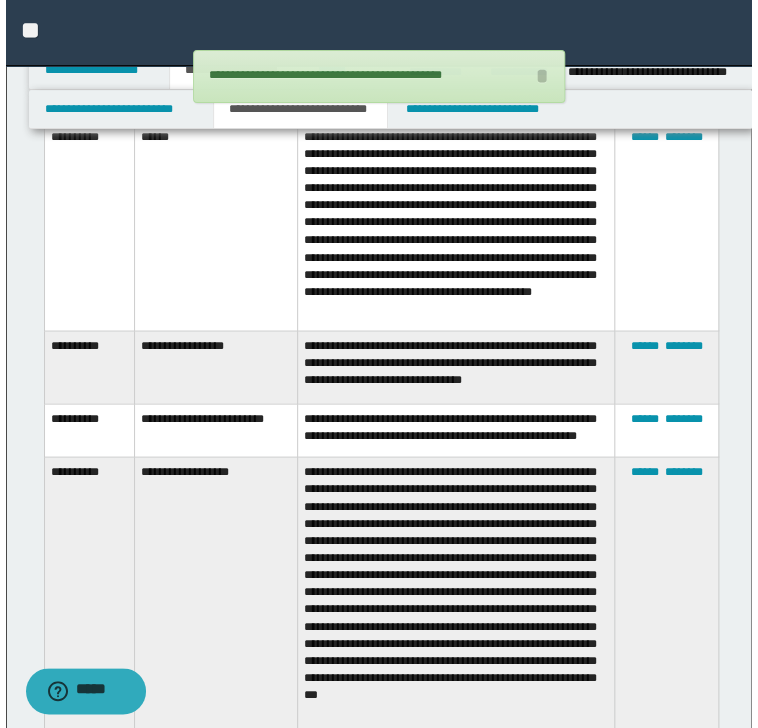 scroll, scrollTop: 948, scrollLeft: 0, axis: vertical 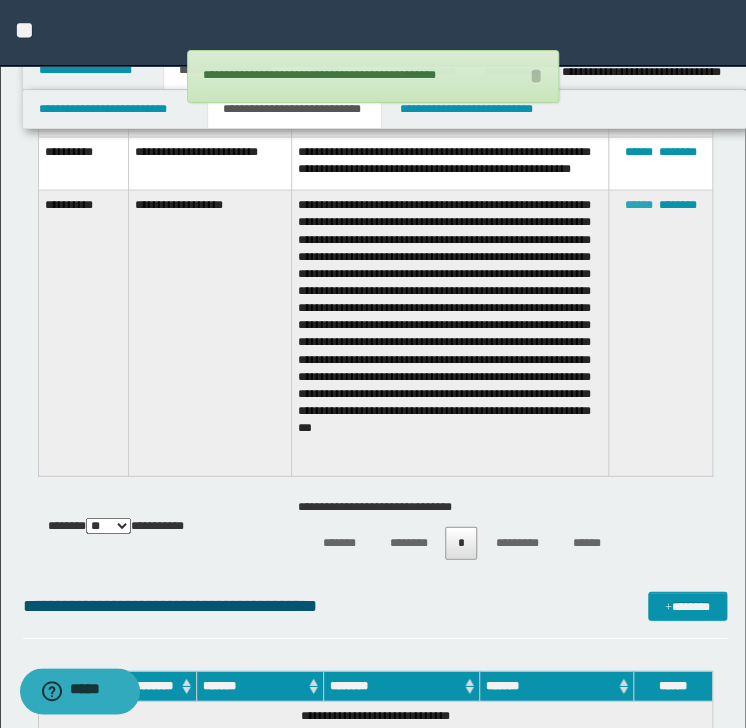 click on "******" at bounding box center [638, 205] 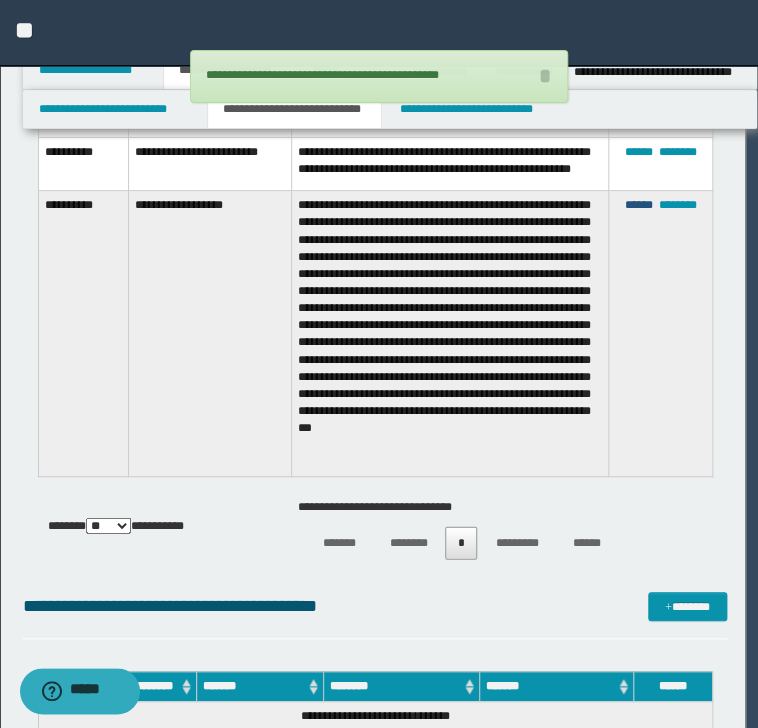 scroll, scrollTop: 17, scrollLeft: 0, axis: vertical 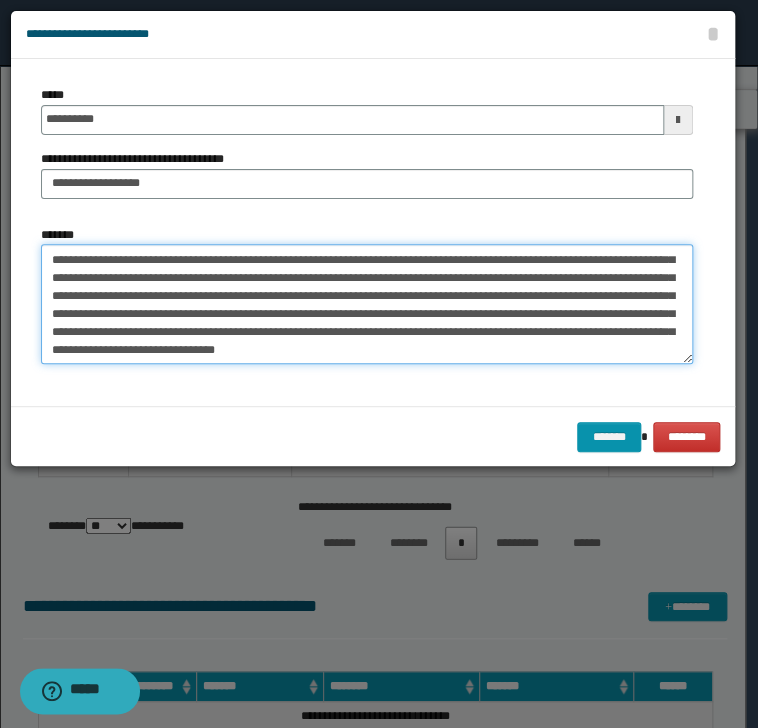 click on "**********" at bounding box center [367, 304] 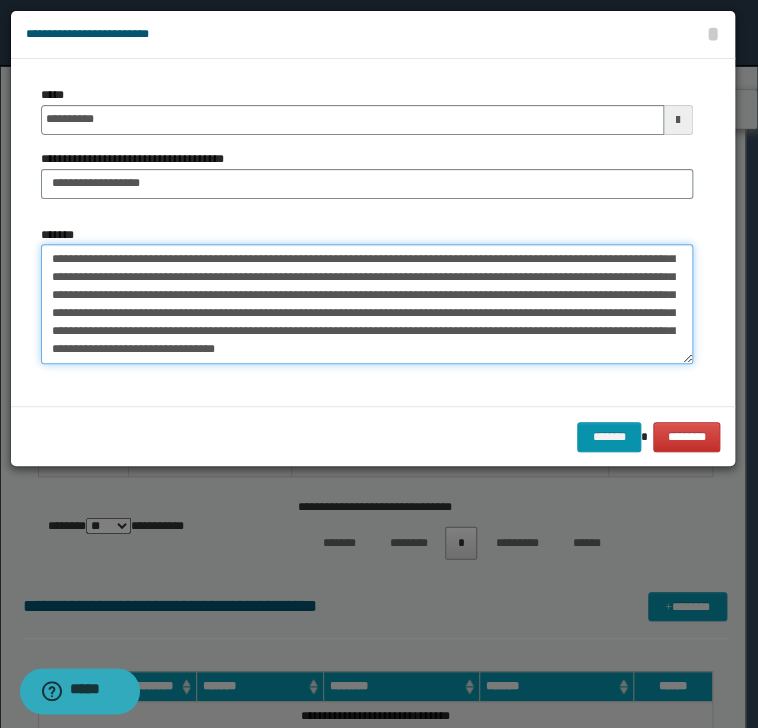 click on "**********" at bounding box center (367, 304) 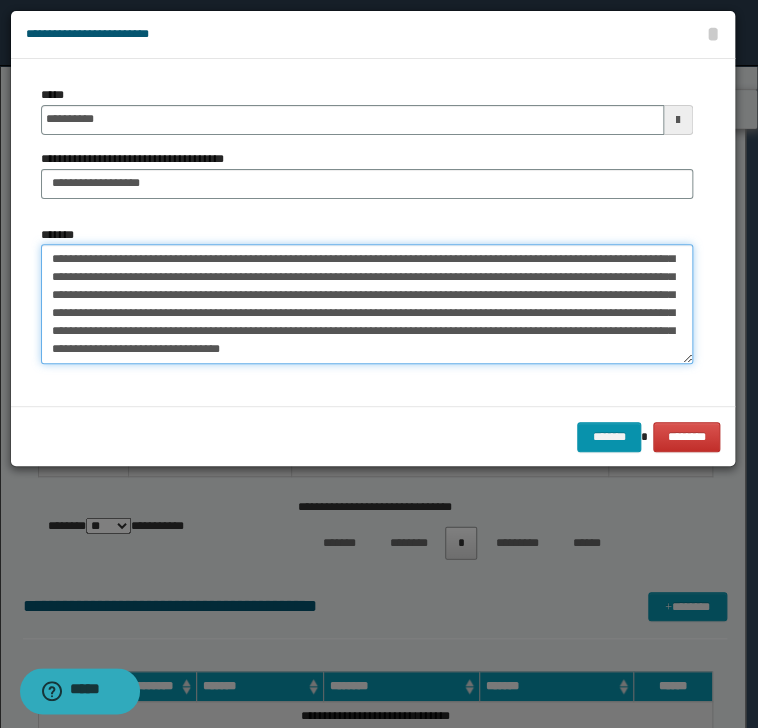 click on "**********" at bounding box center [367, 304] 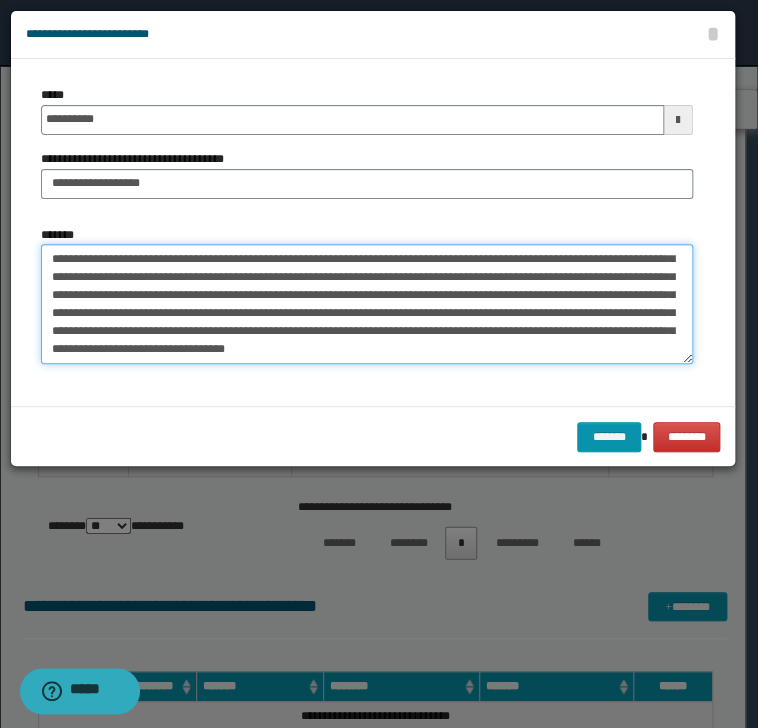 click on "**********" at bounding box center (367, 304) 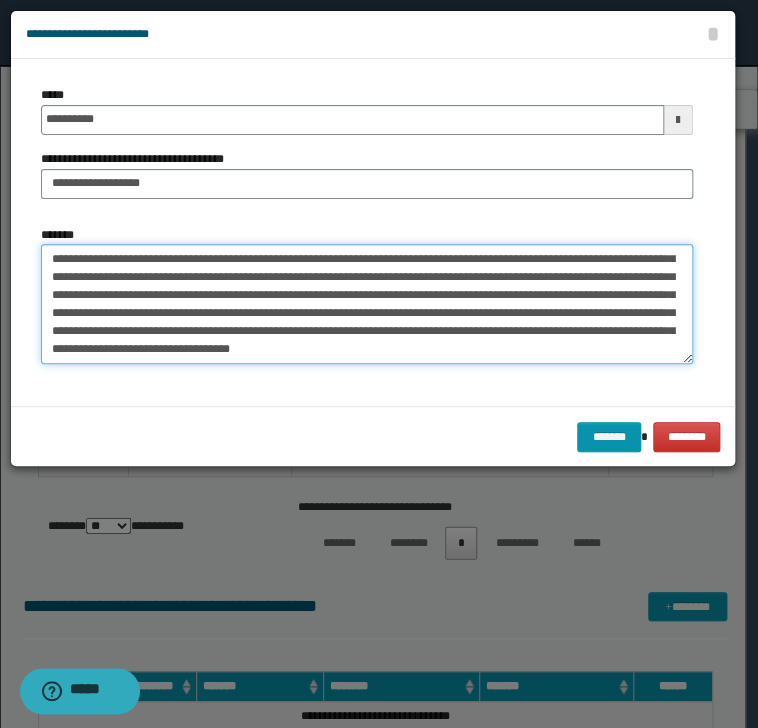 click on "**********" at bounding box center [367, 304] 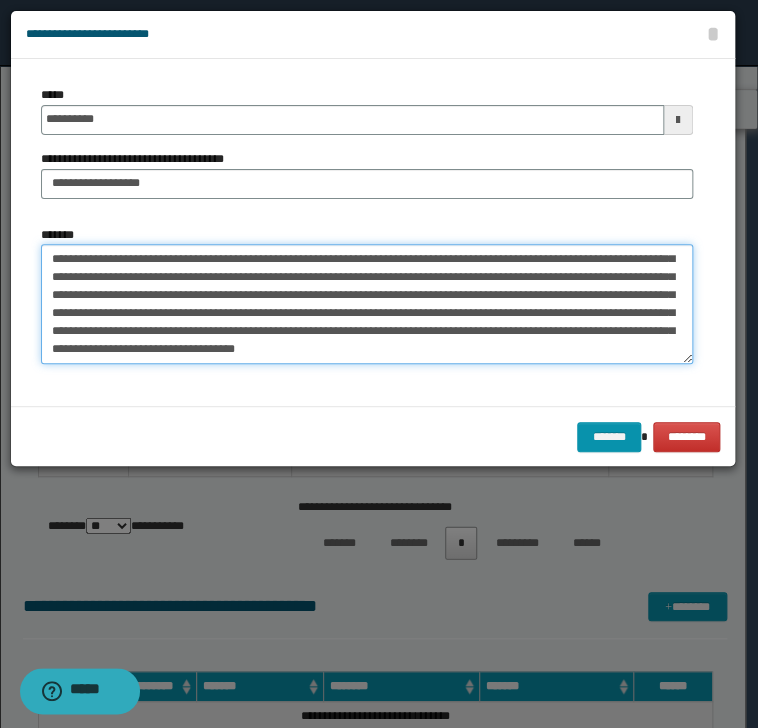 click on "**********" at bounding box center [367, 304] 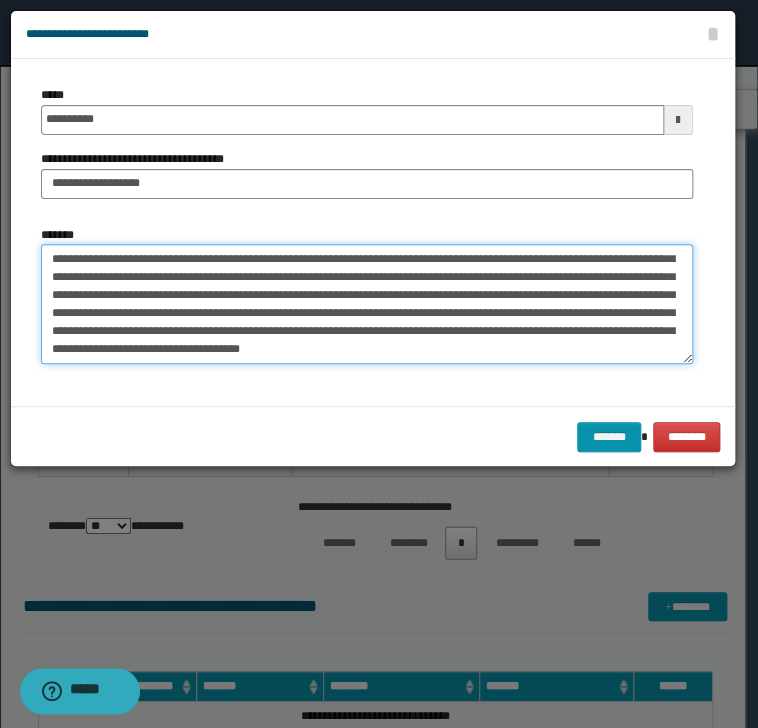 click on "**********" at bounding box center [367, 304] 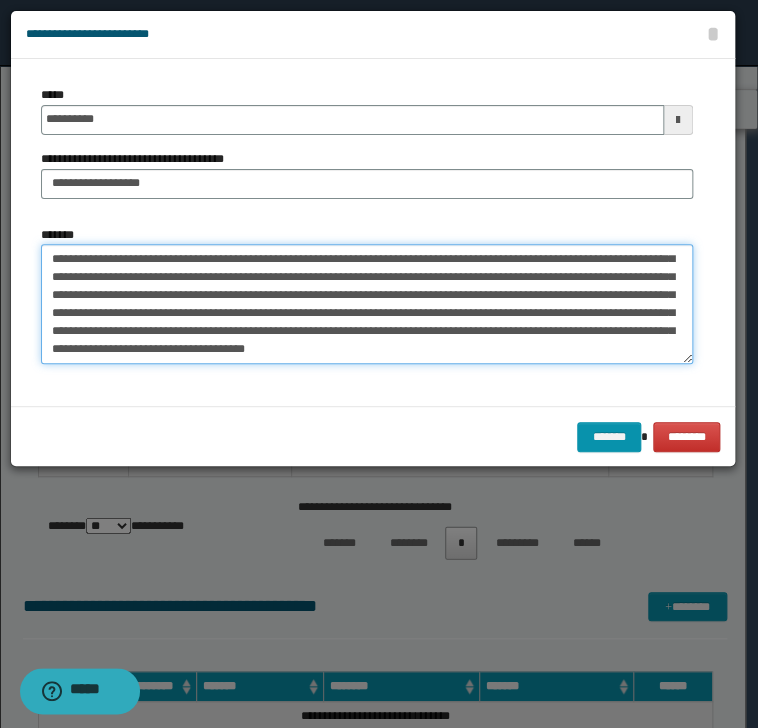 click on "**********" at bounding box center (367, 304) 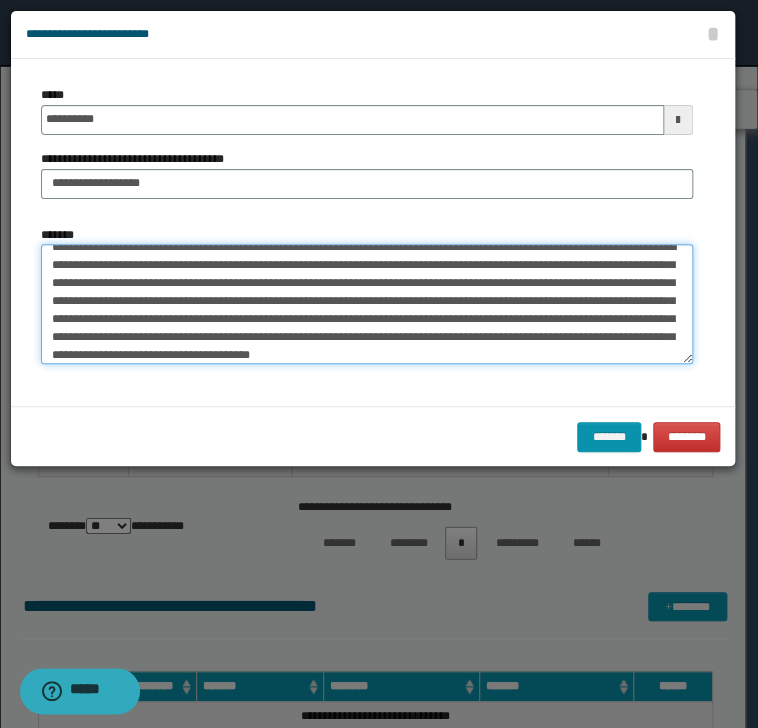 scroll, scrollTop: 0, scrollLeft: 0, axis: both 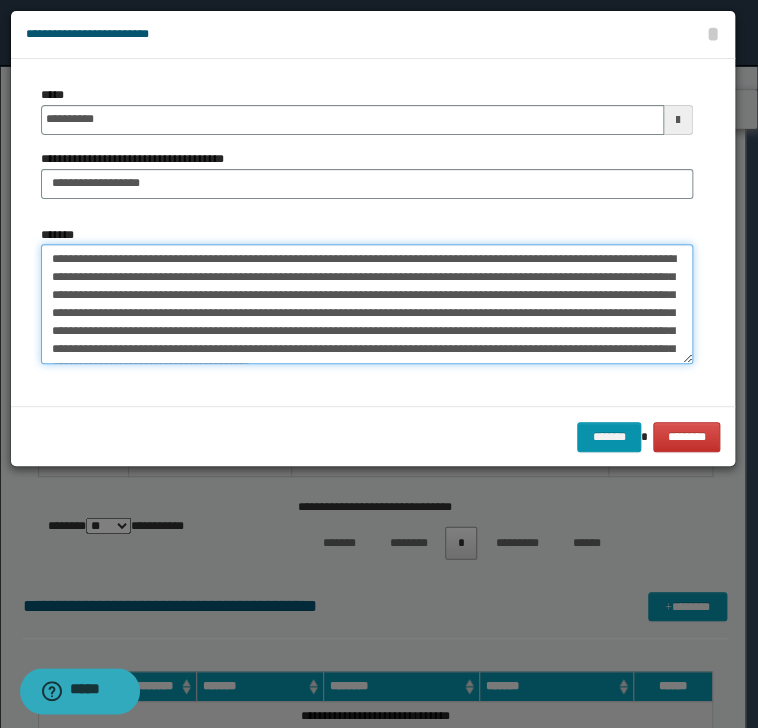 click on "**********" at bounding box center [367, 304] 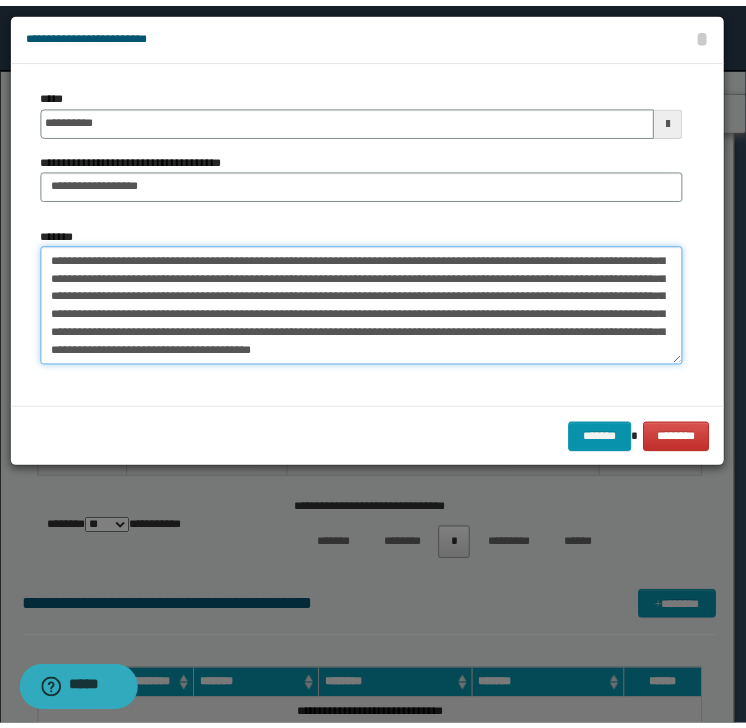 scroll, scrollTop: 36, scrollLeft: 0, axis: vertical 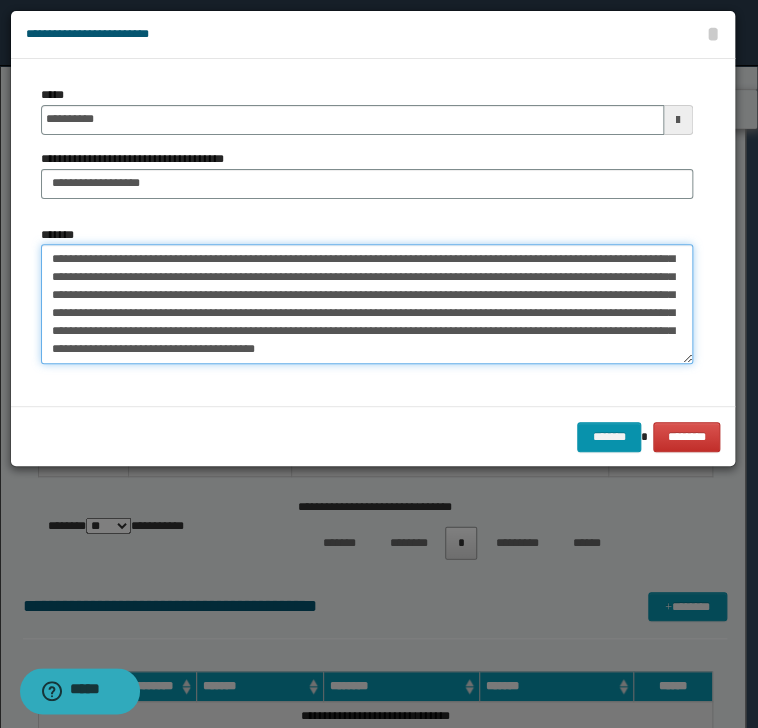 click on "**********" at bounding box center [367, 304] 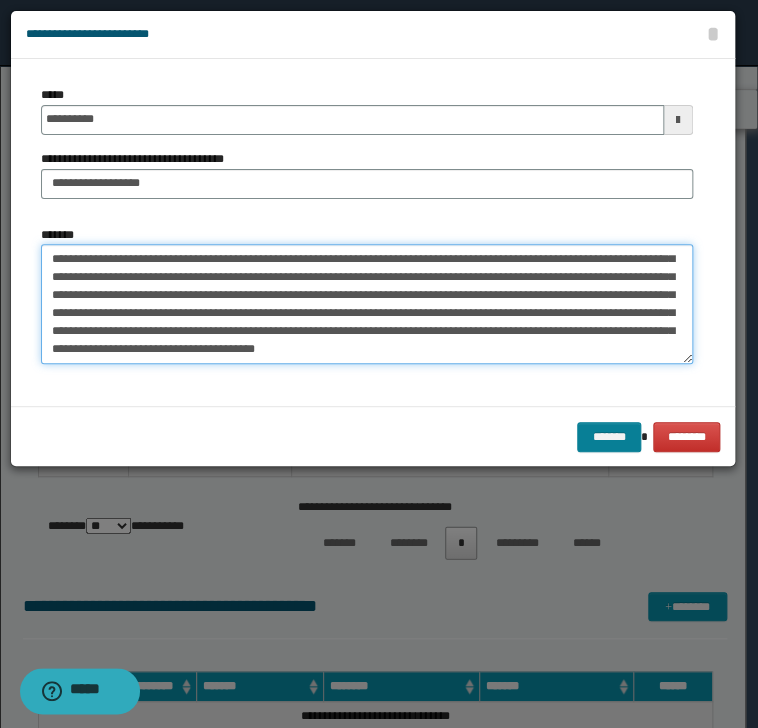 type on "**********" 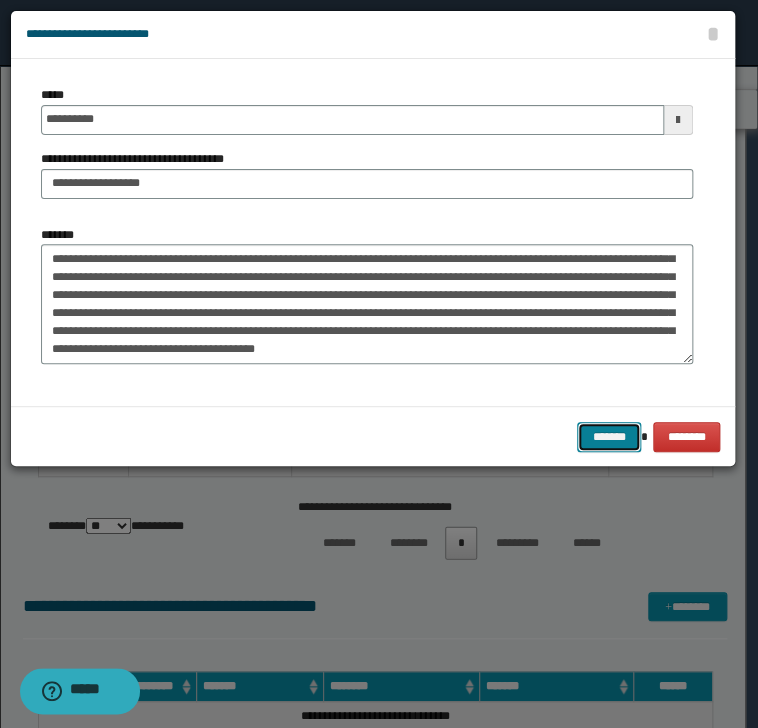 click on "*******" at bounding box center (609, 437) 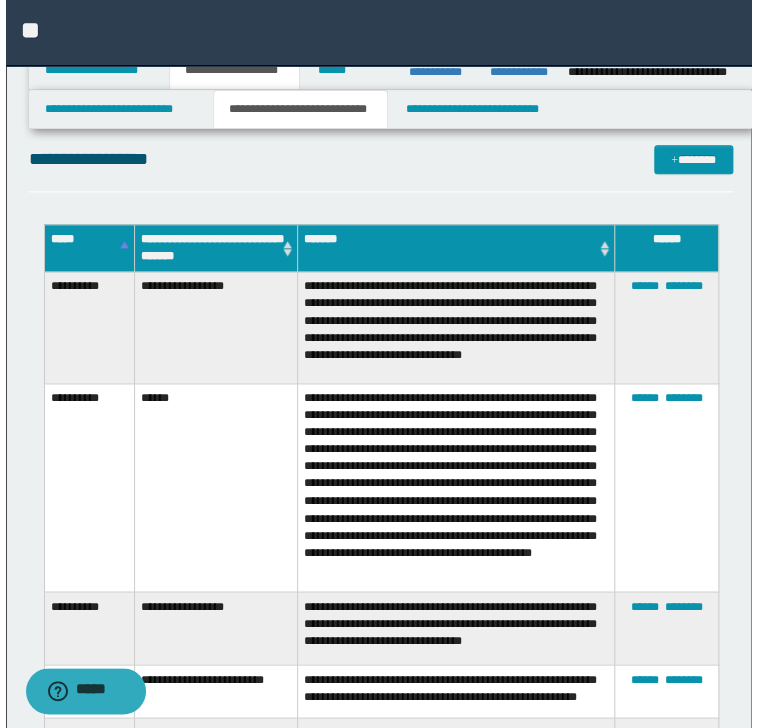 scroll, scrollTop: 282, scrollLeft: 0, axis: vertical 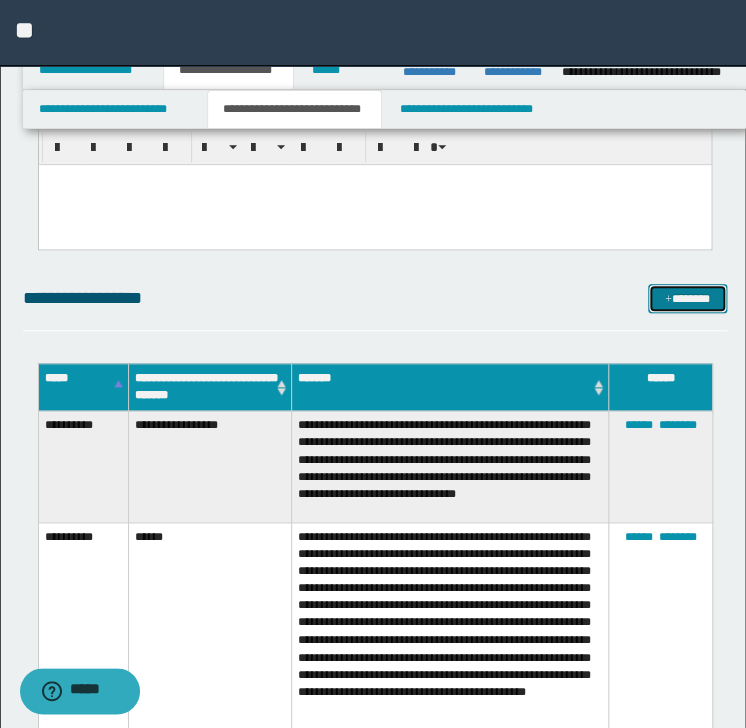 click on "*******" at bounding box center [687, 299] 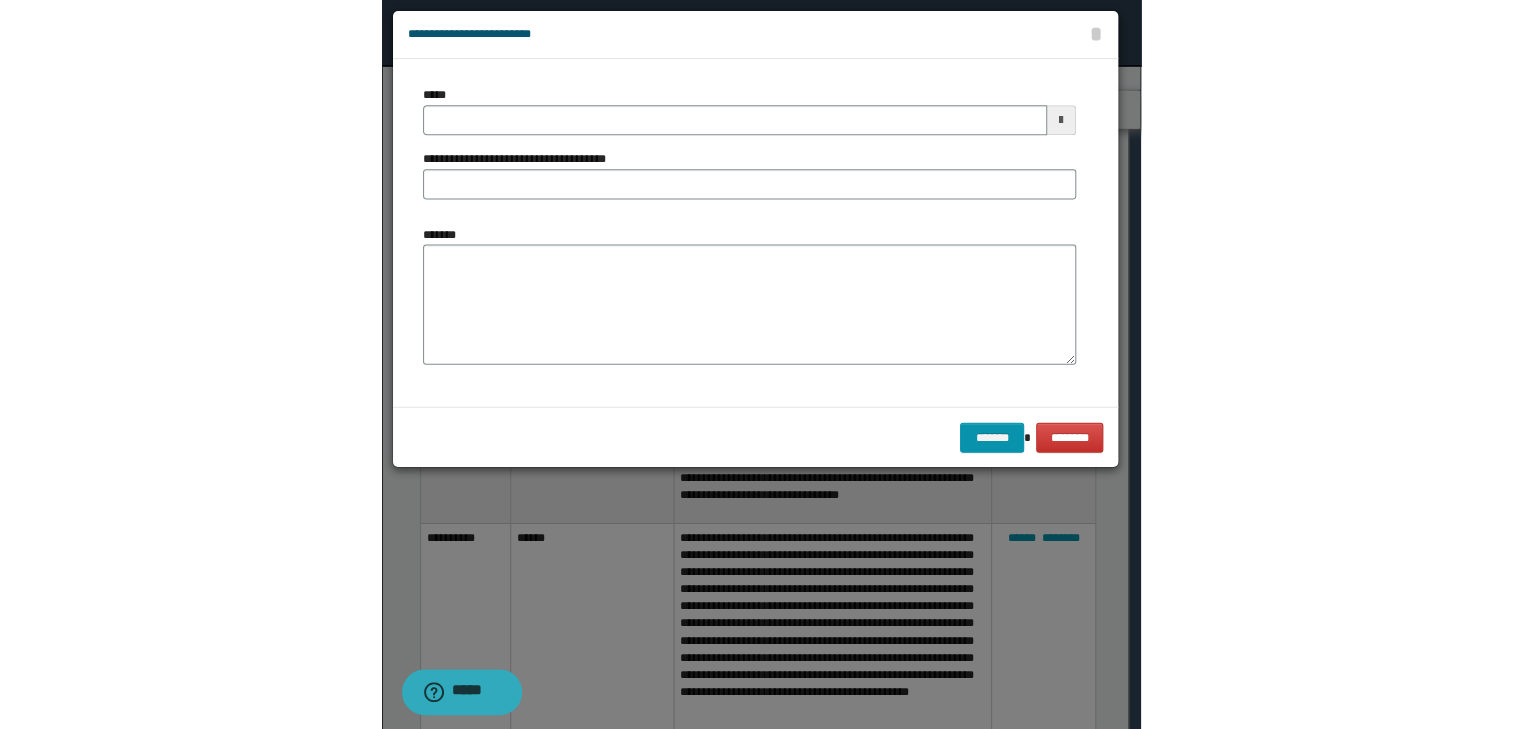 scroll, scrollTop: 0, scrollLeft: 0, axis: both 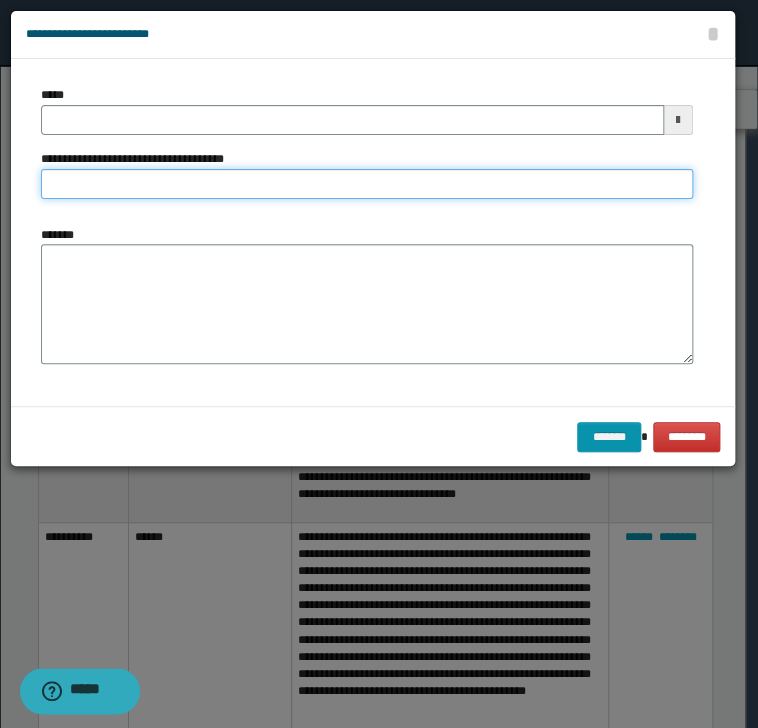 drag, startPoint x: 176, startPoint y: 181, endPoint x: 191, endPoint y: 187, distance: 16.155495 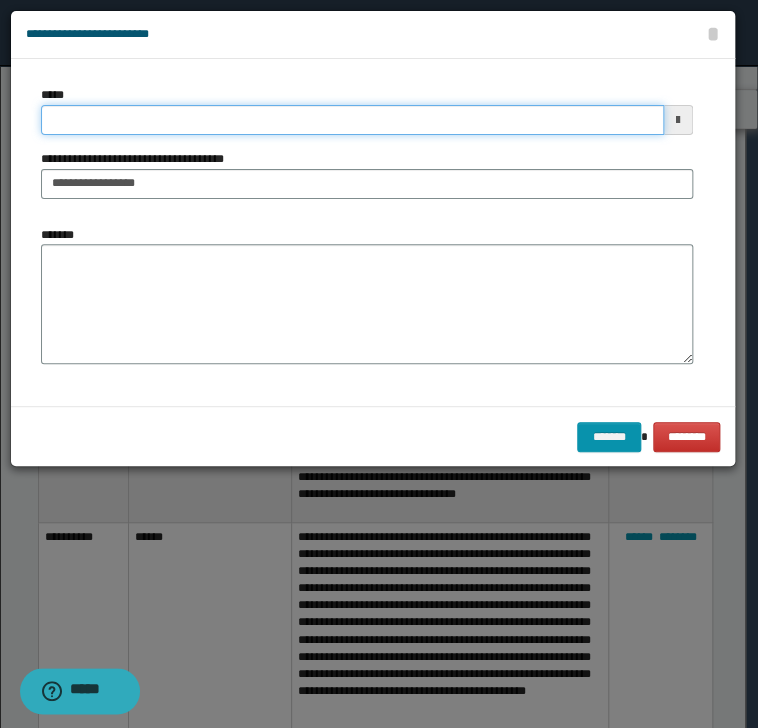 click on "*****" at bounding box center (352, 120) 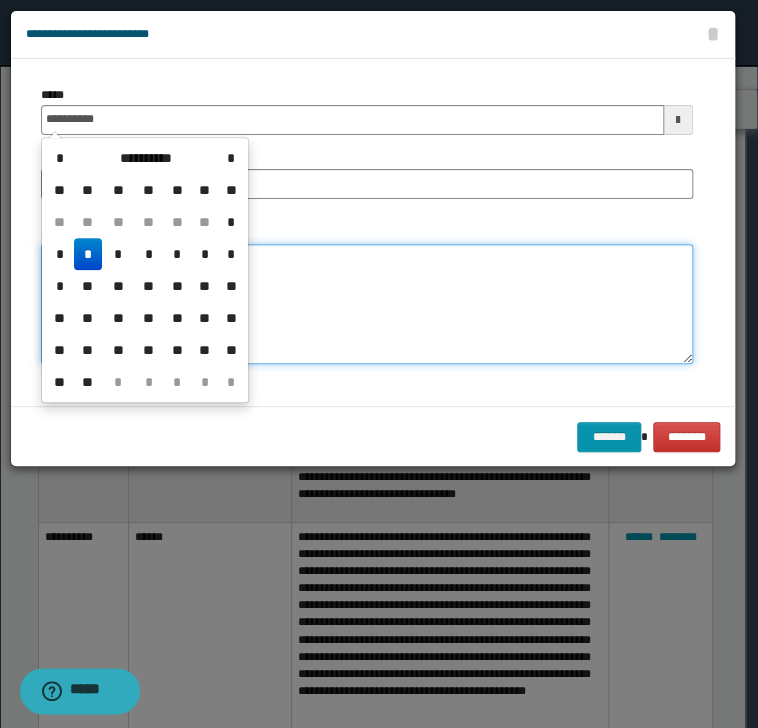 type on "**********" 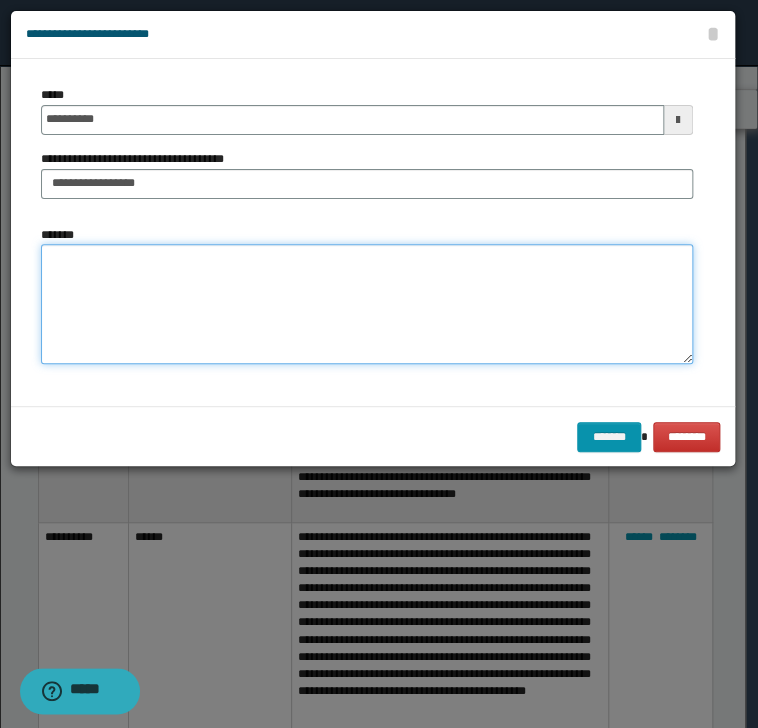 click on "*******" at bounding box center [367, 304] 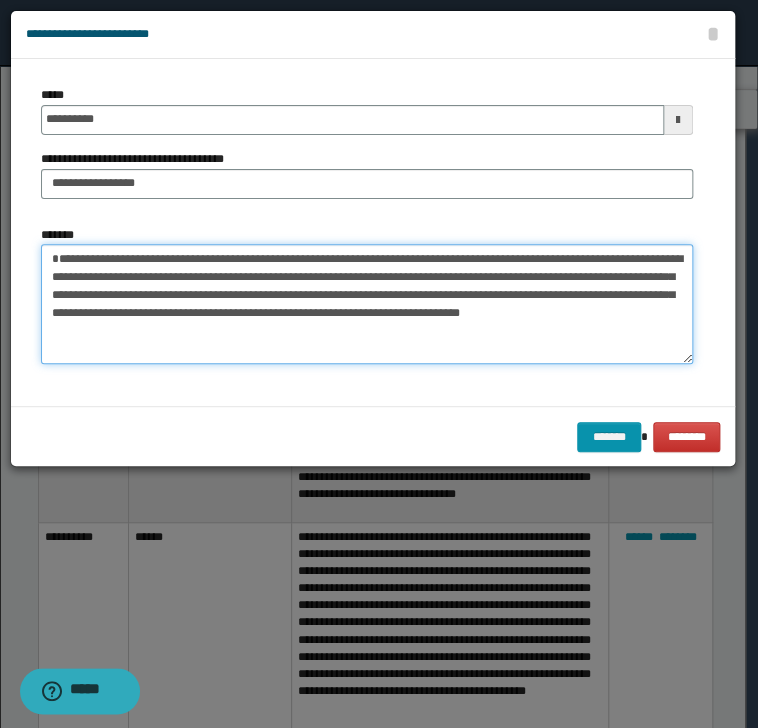 drag, startPoint x: 56, startPoint y: 263, endPoint x: 88, endPoint y: 258, distance: 32.38827 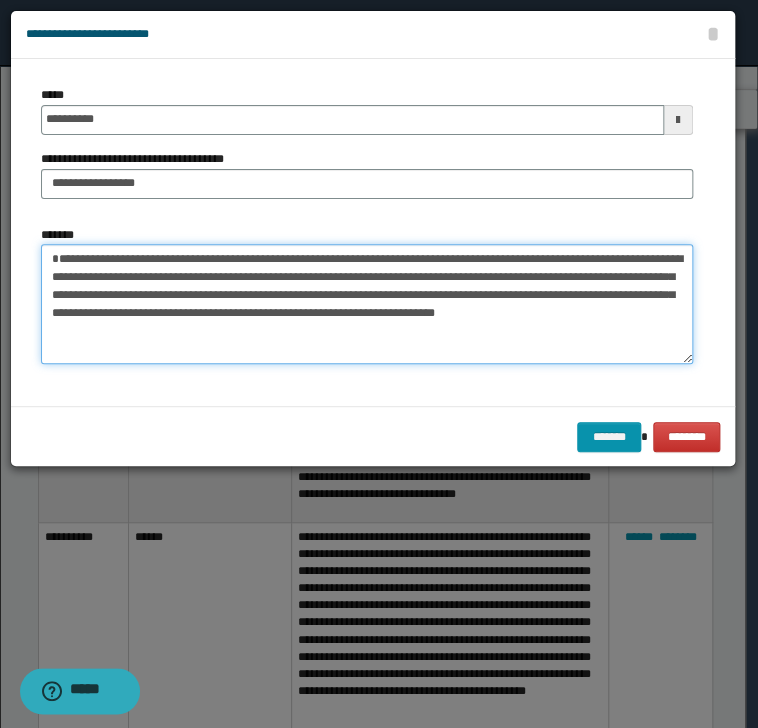 drag, startPoint x: 279, startPoint y: 297, endPoint x: 268, endPoint y: 302, distance: 12.083046 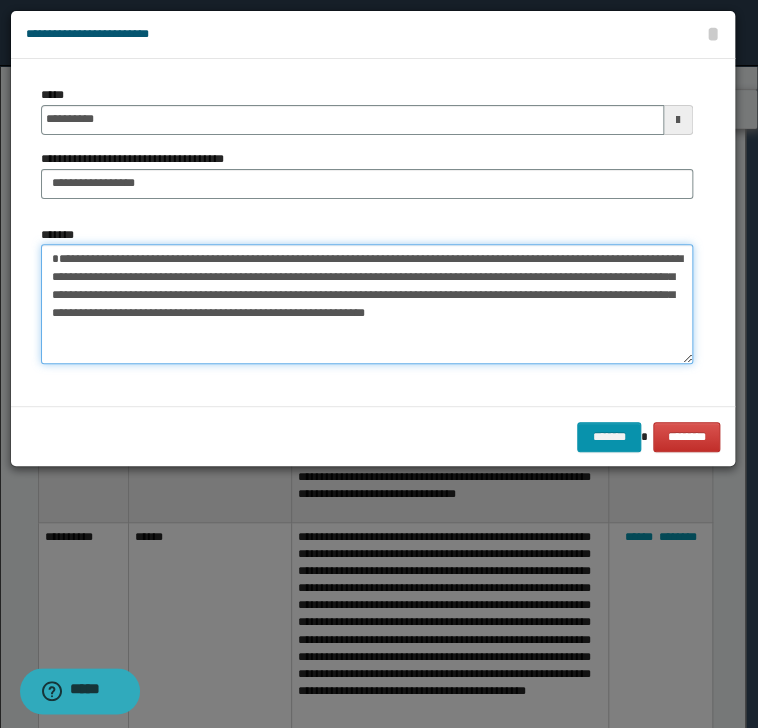 click on "**********" at bounding box center (367, 304) 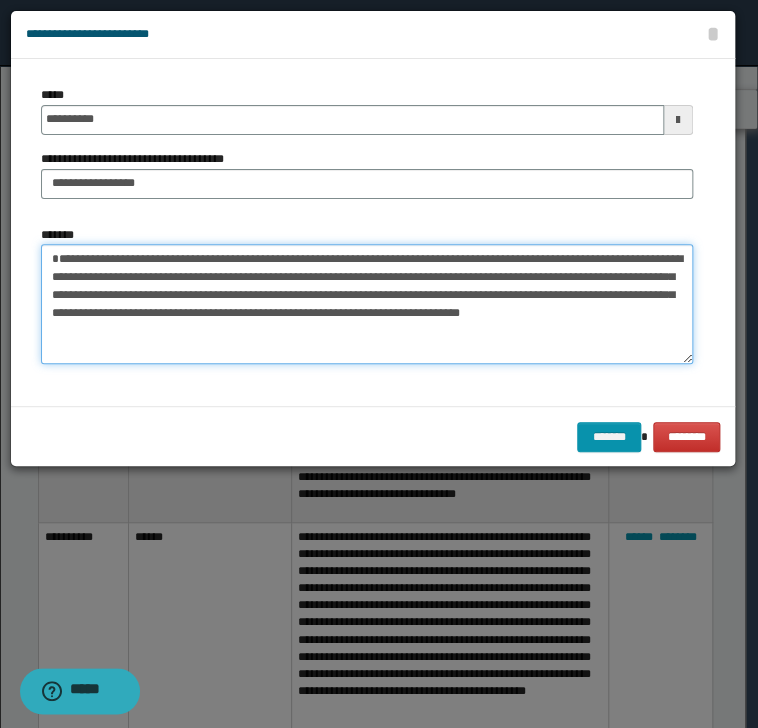 drag, startPoint x: 343, startPoint y: 295, endPoint x: 414, endPoint y: 289, distance: 71.25307 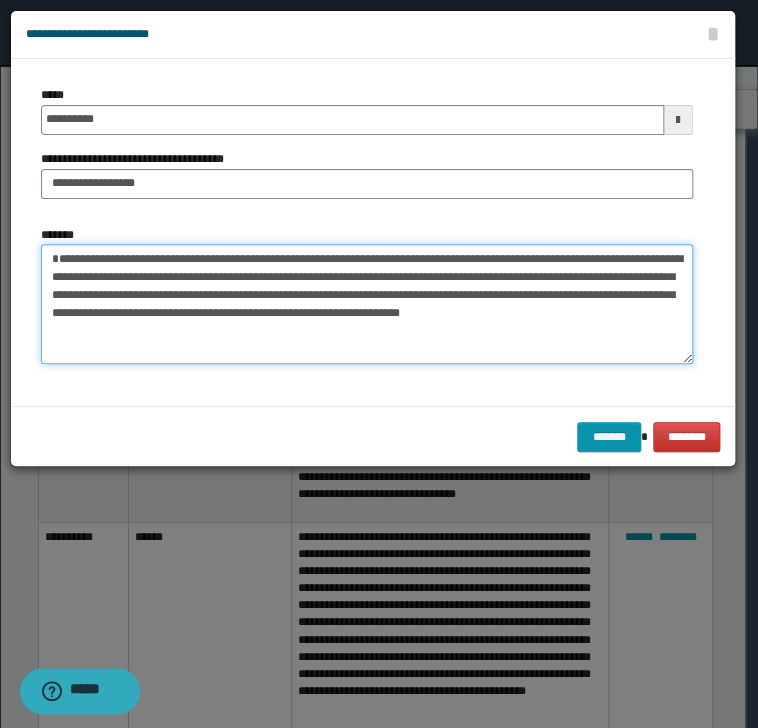 click on "**********" at bounding box center (367, 304) 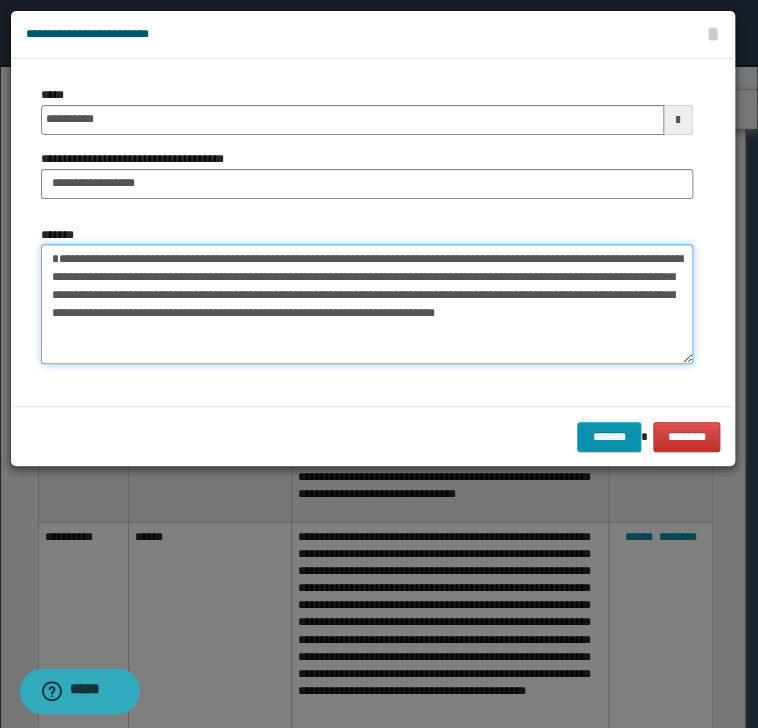 click on "**********" at bounding box center (367, 304) 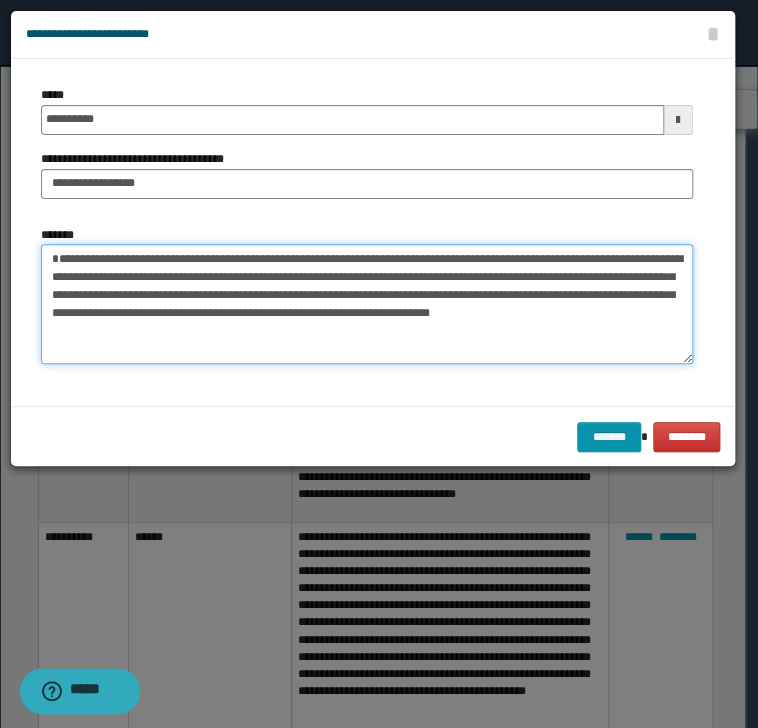 click on "**********" at bounding box center (367, 304) 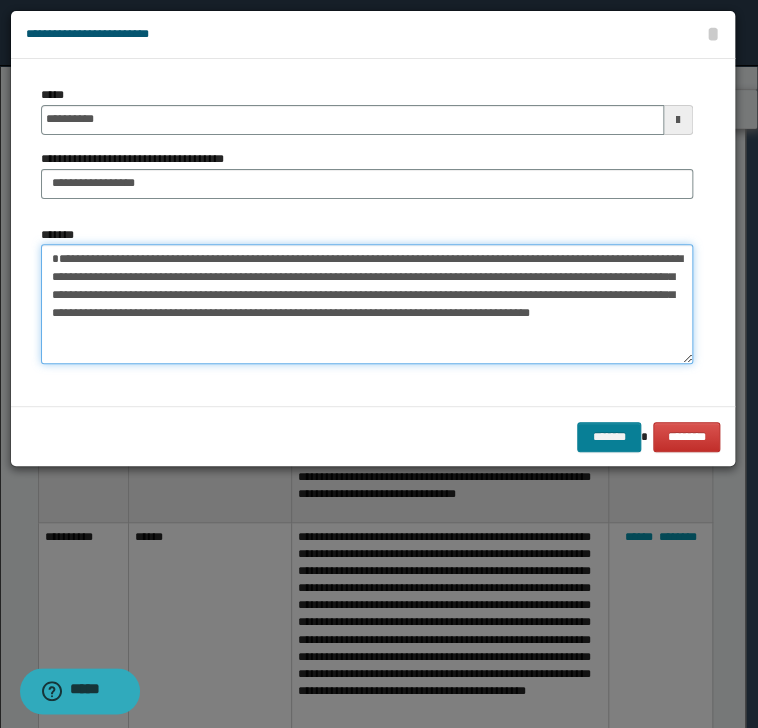 type on "**********" 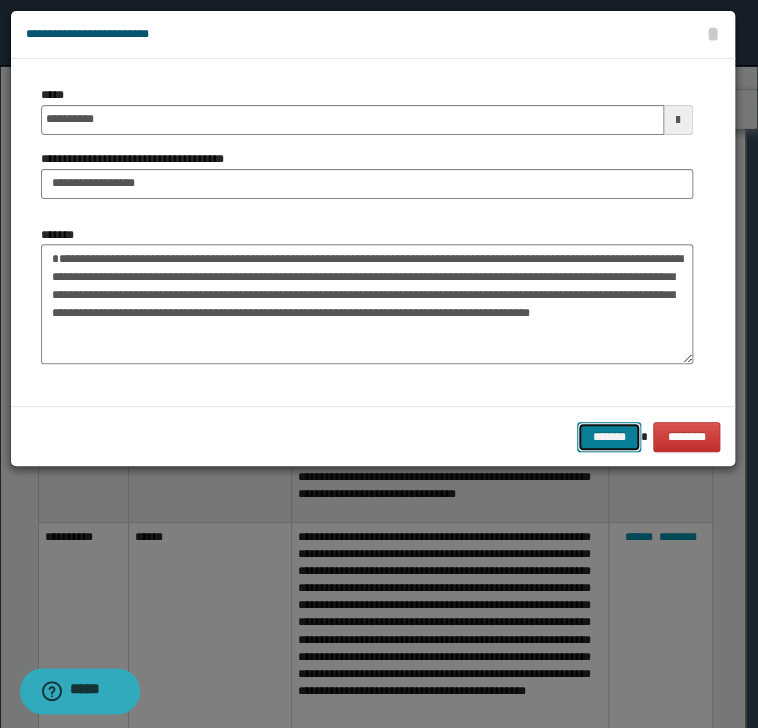 click on "*******" at bounding box center [609, 437] 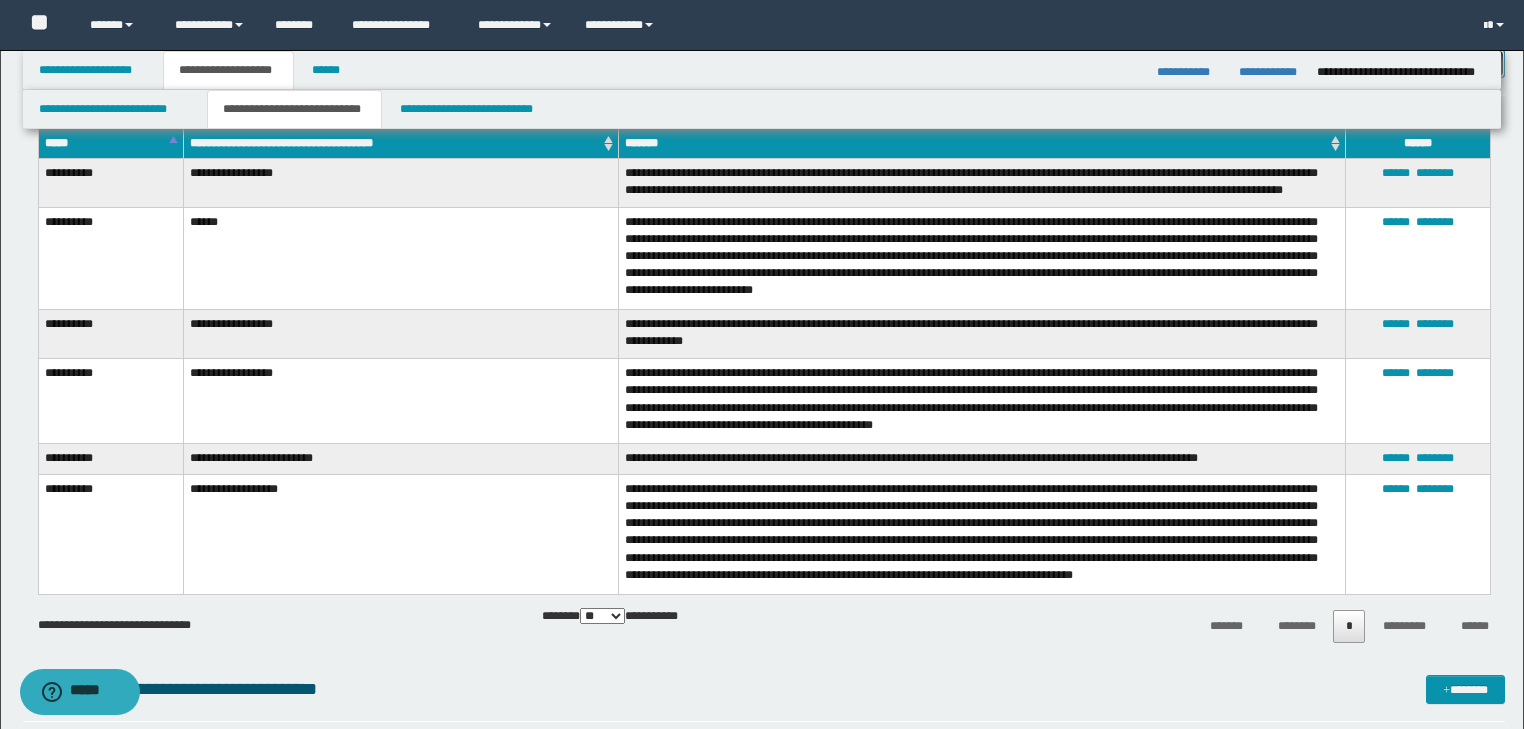 scroll, scrollTop: 415, scrollLeft: 0, axis: vertical 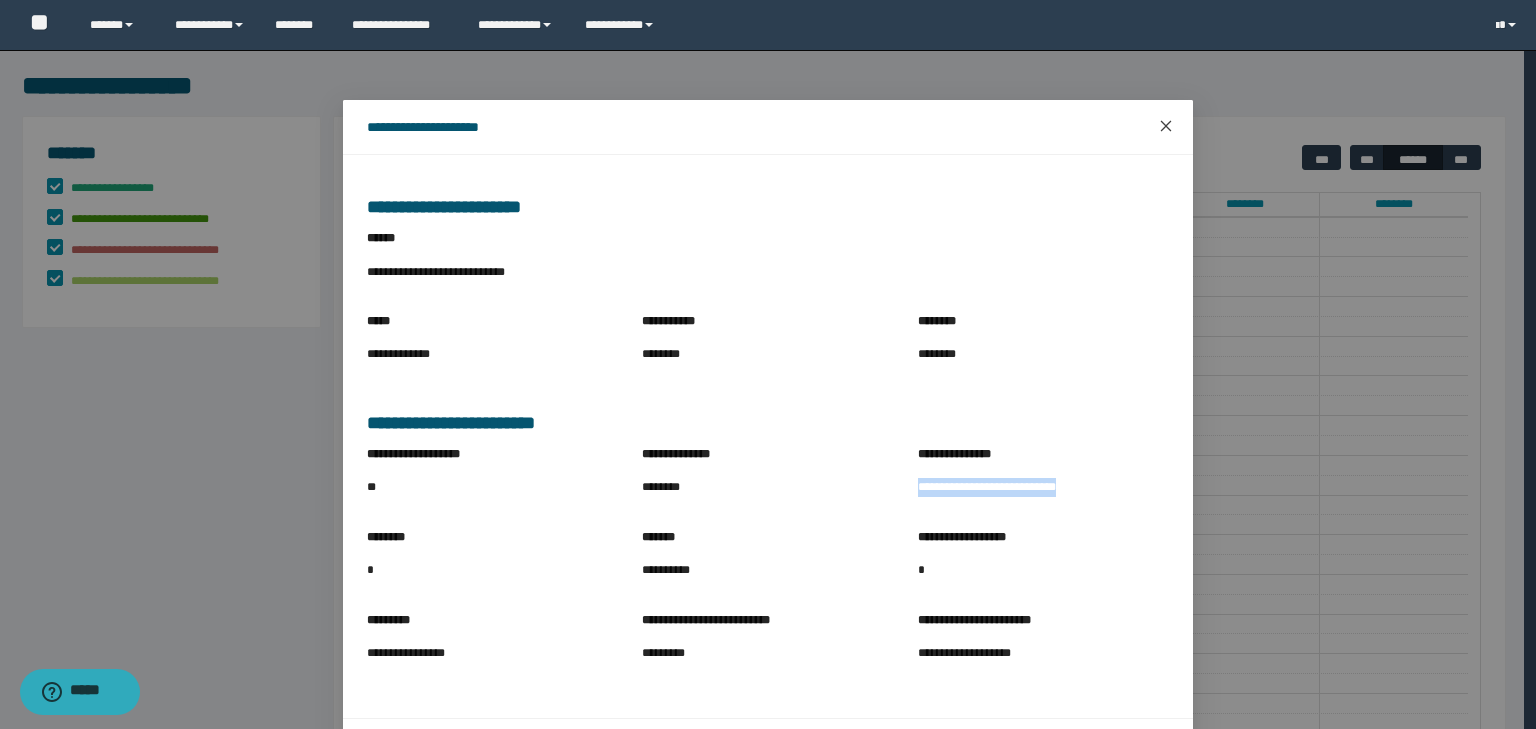 click 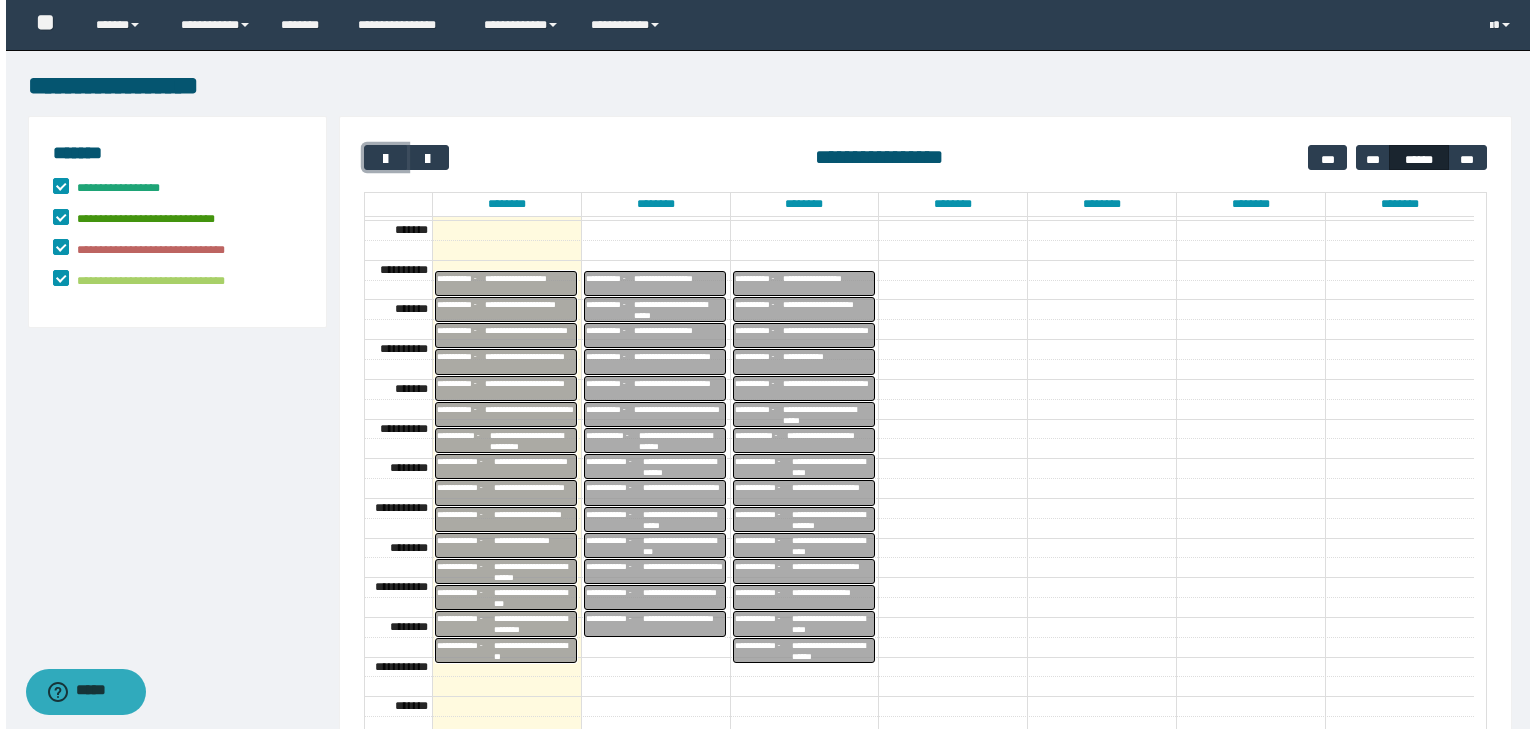 scroll, scrollTop: 292, scrollLeft: 0, axis: vertical 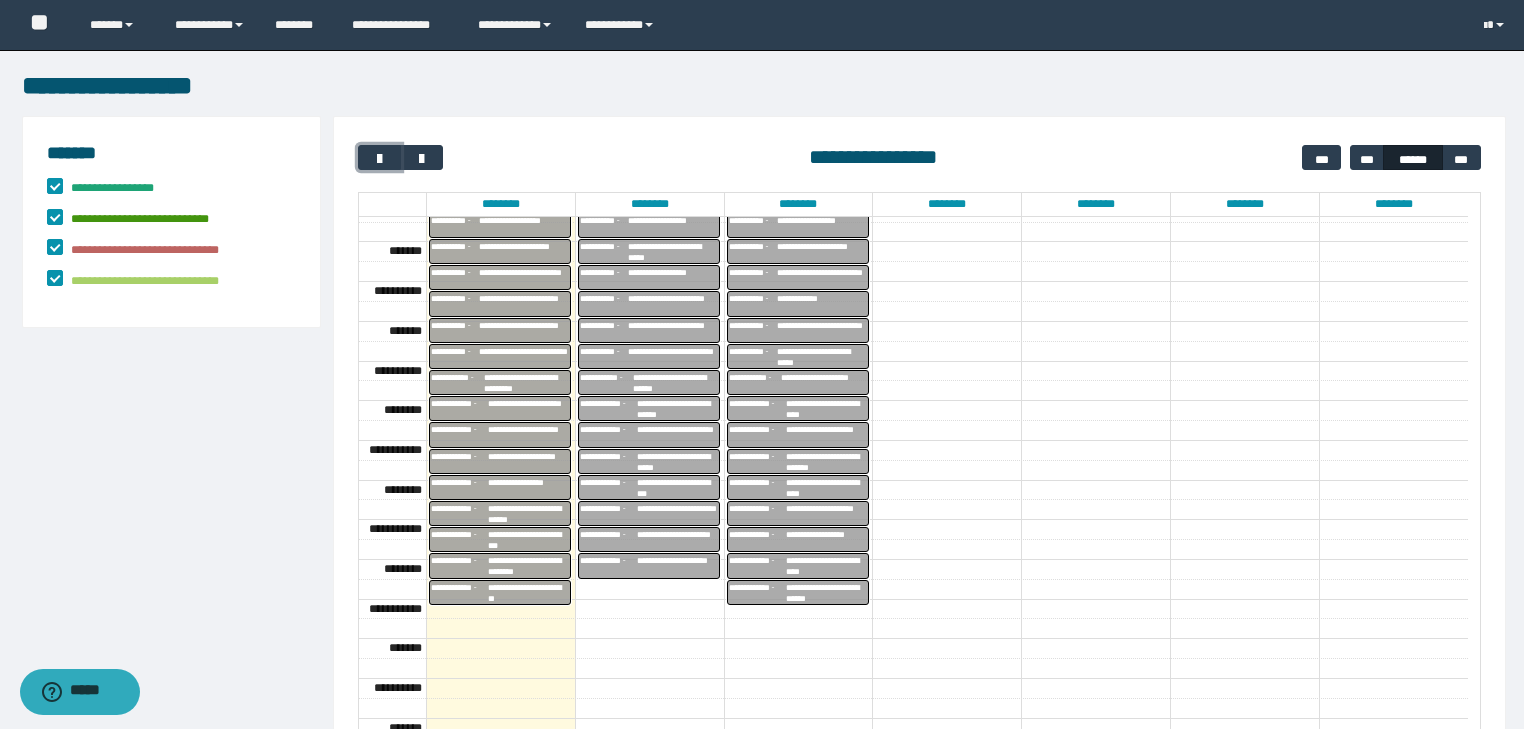 click on "**********" at bounding box center (676, 383) 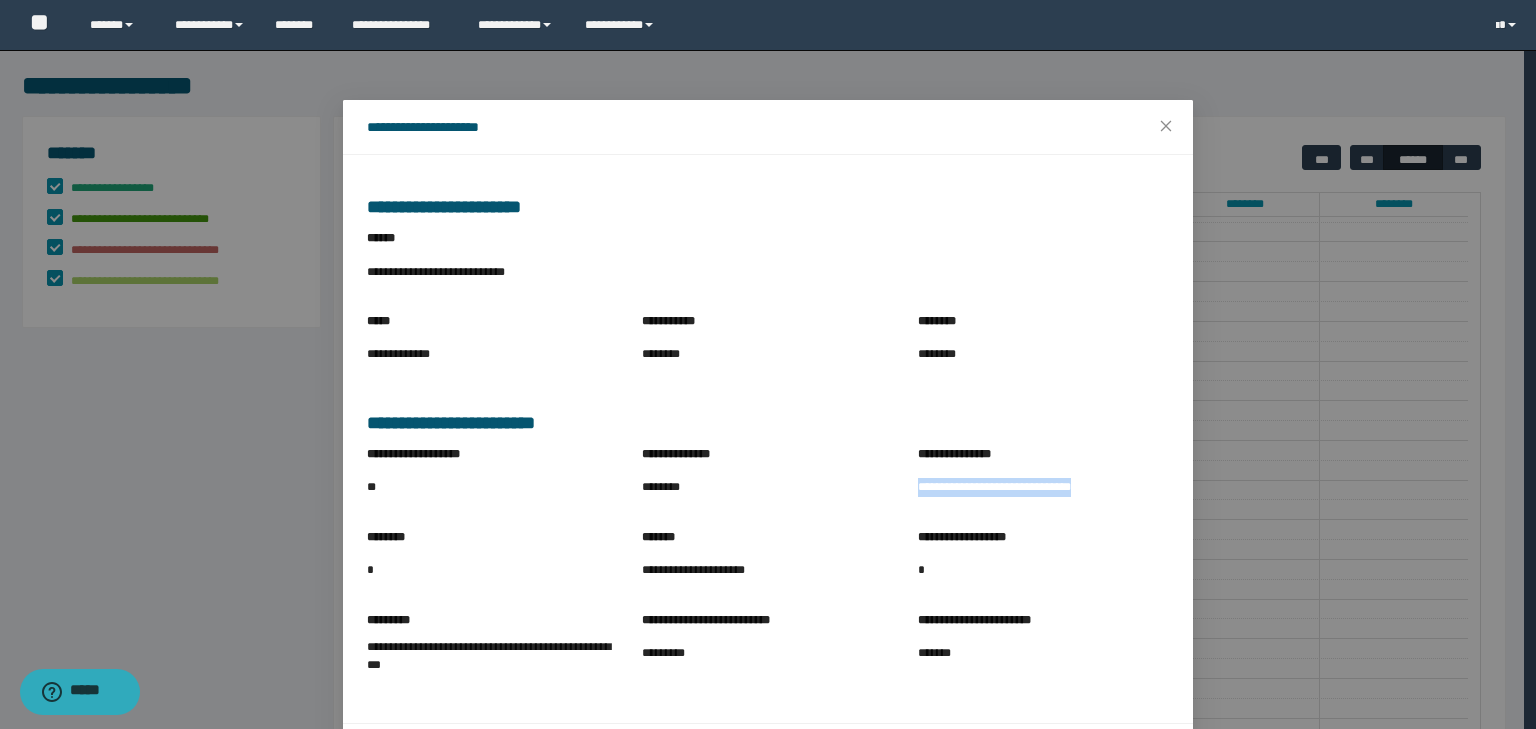 drag, startPoint x: 907, startPoint y: 482, endPoint x: 1097, endPoint y: 492, distance: 190.26297 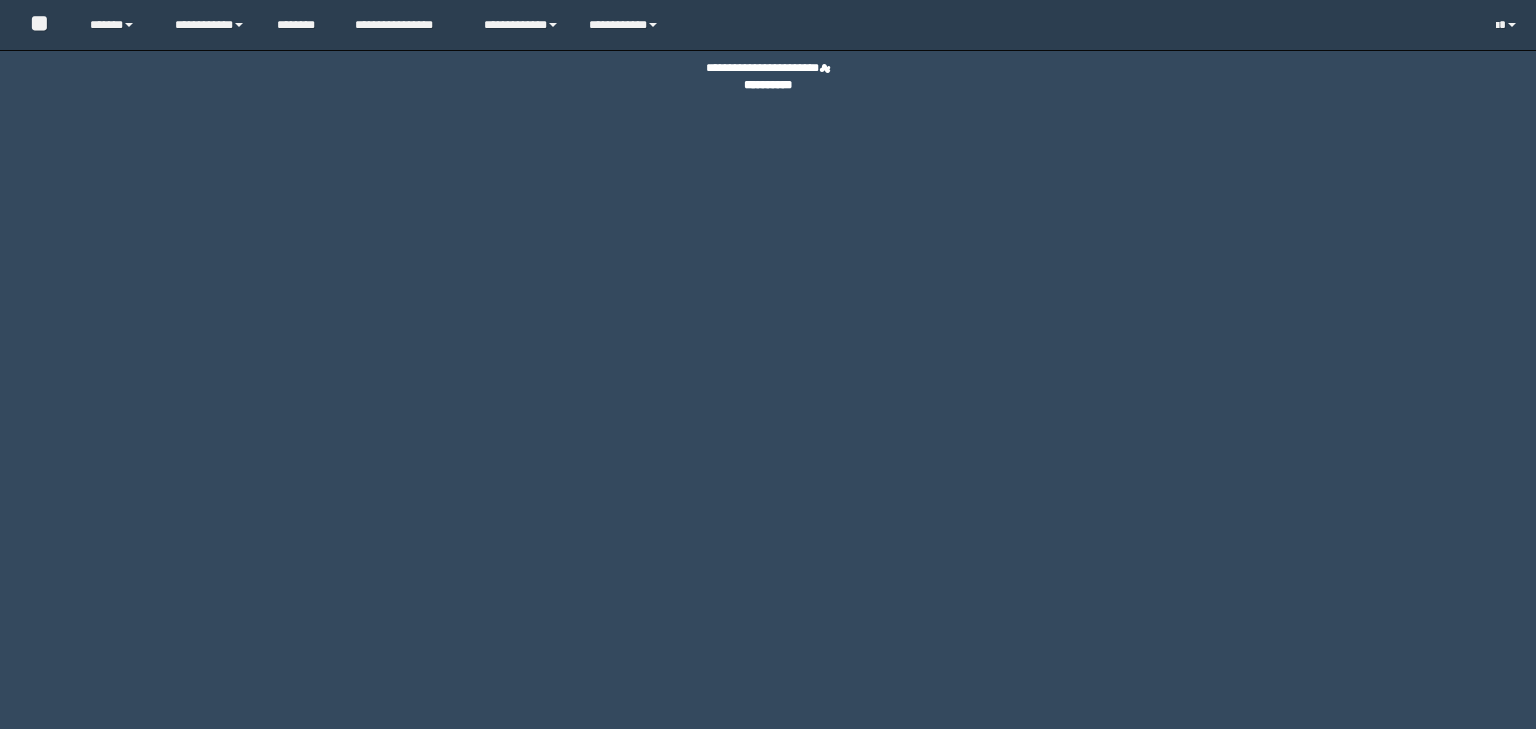 scroll, scrollTop: 0, scrollLeft: 0, axis: both 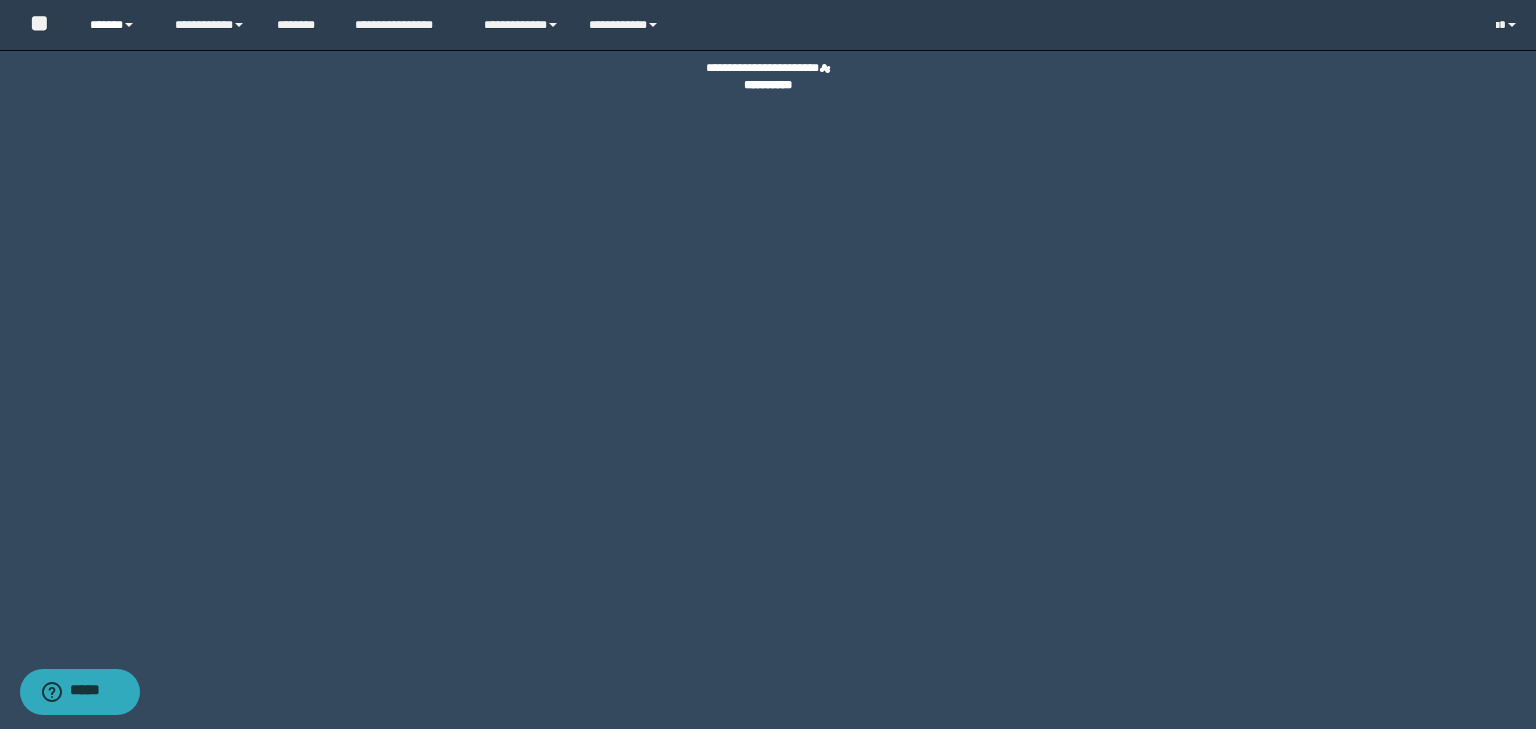 click on "******" at bounding box center (117, 25) 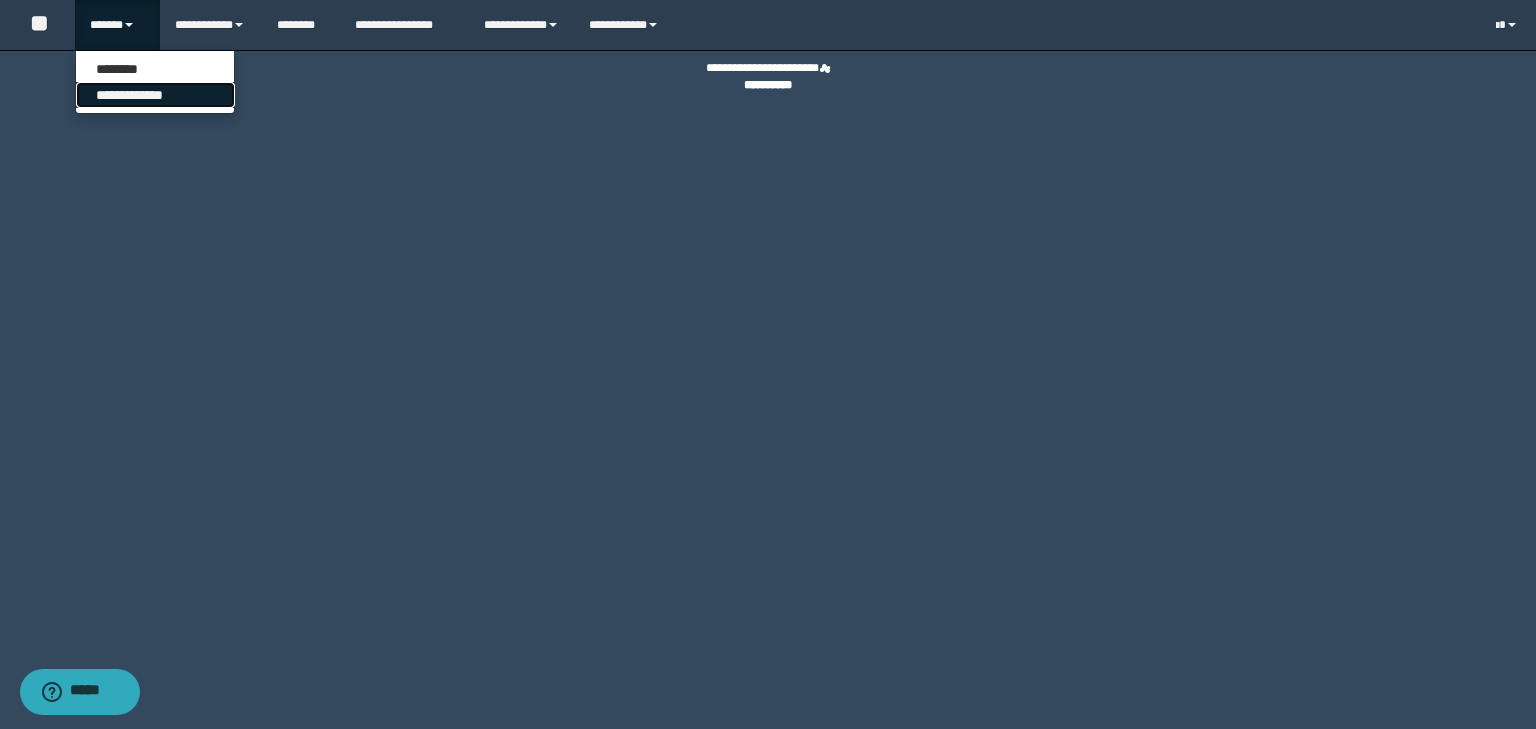 click on "**********" at bounding box center (155, 95) 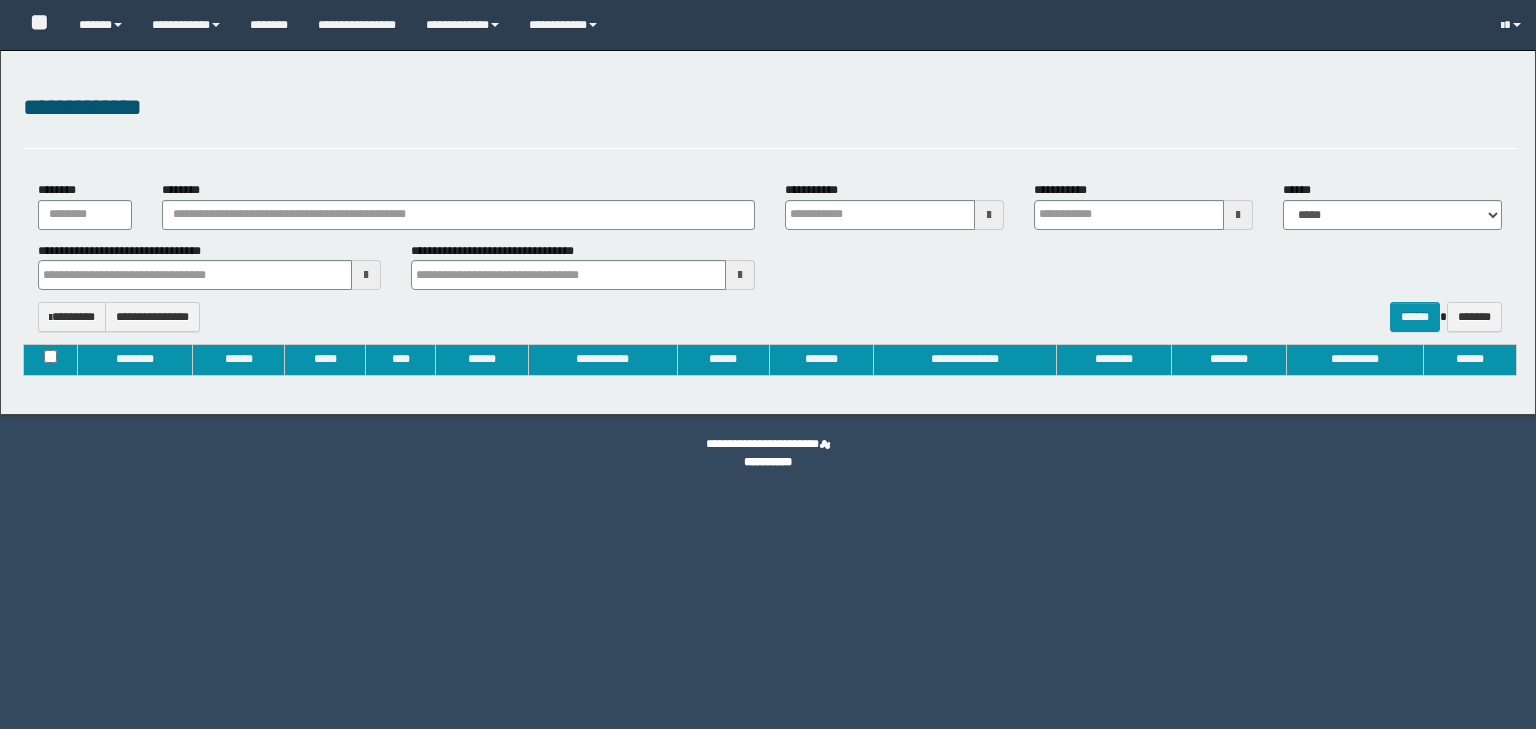 type on "**********" 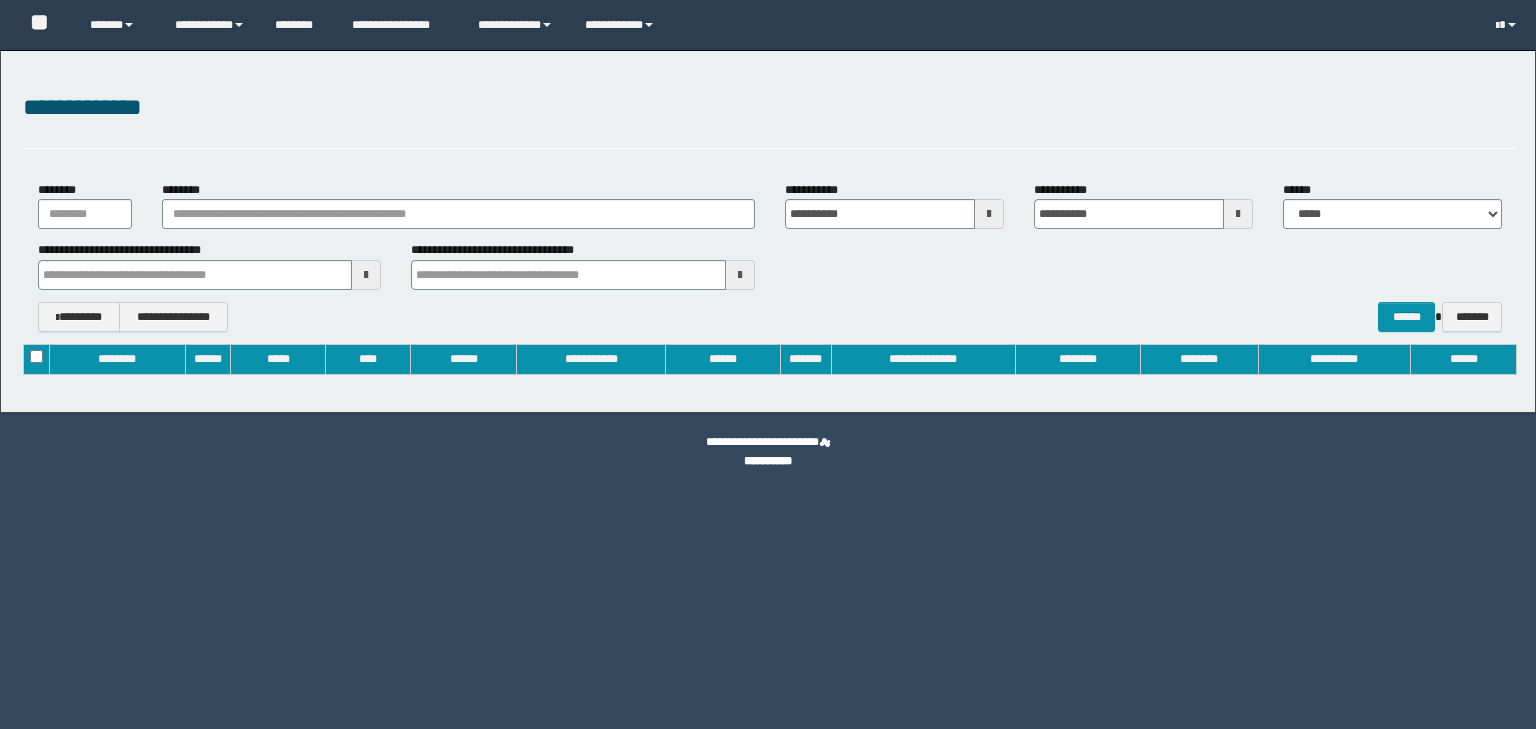 scroll, scrollTop: 0, scrollLeft: 0, axis: both 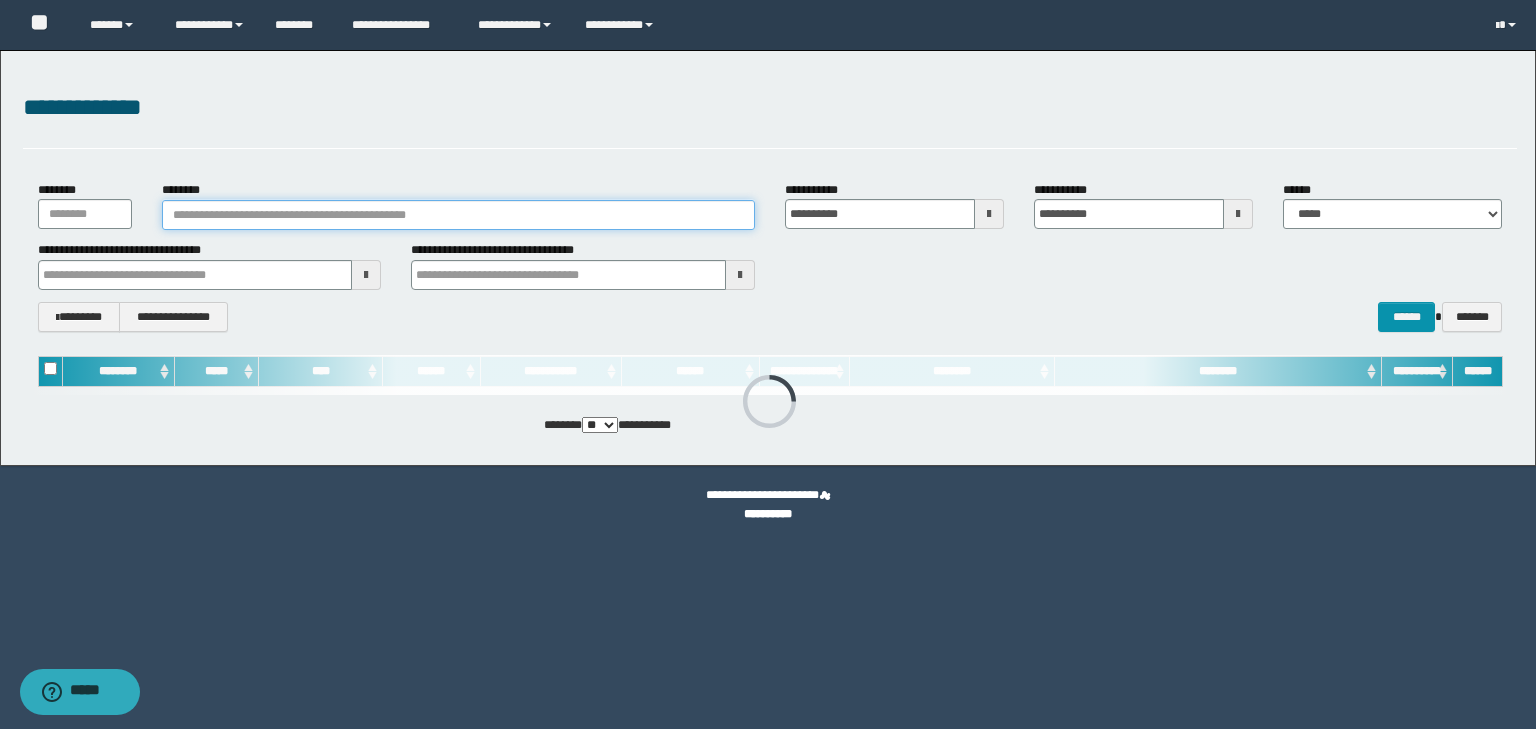 click on "********" at bounding box center [458, 215] 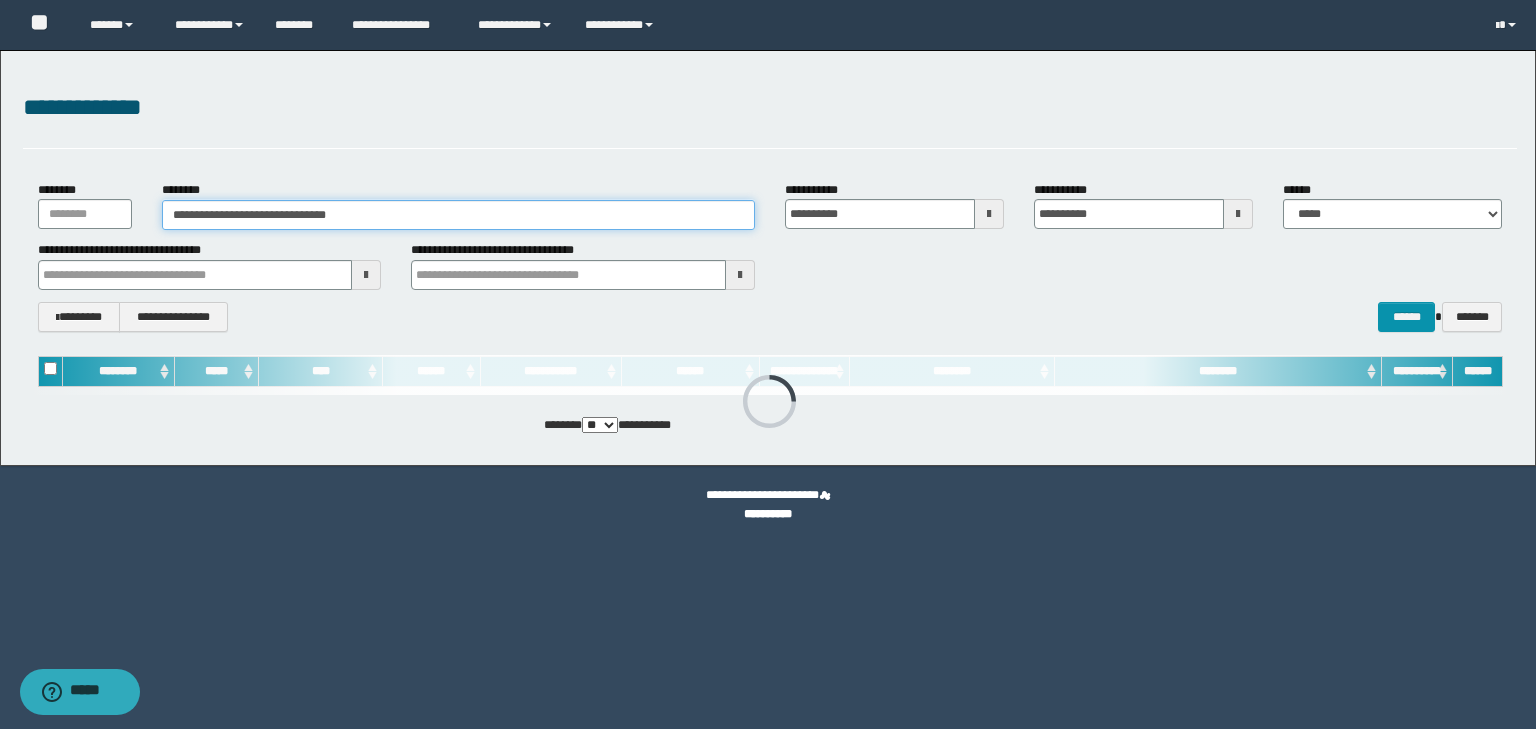 type on "**********" 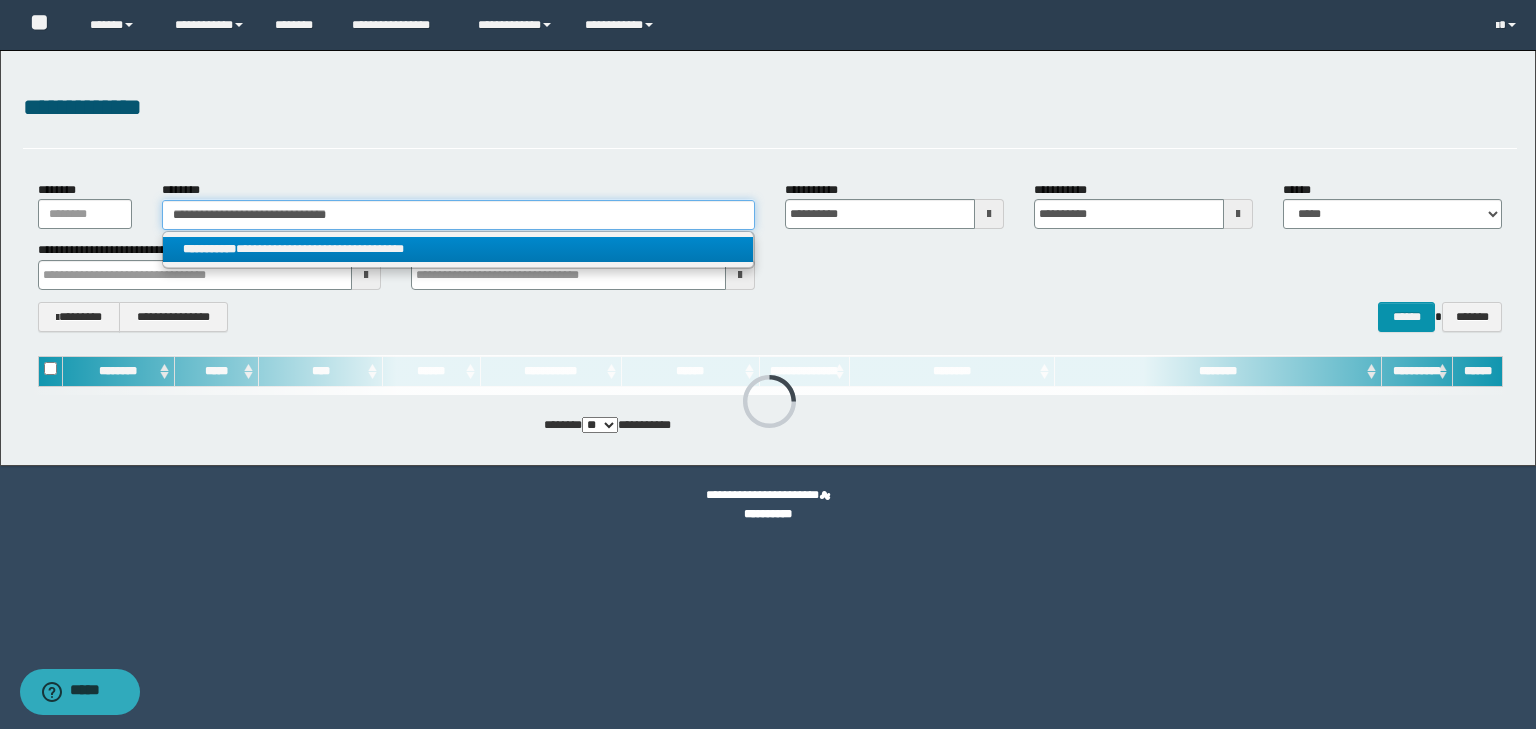 type on "**********" 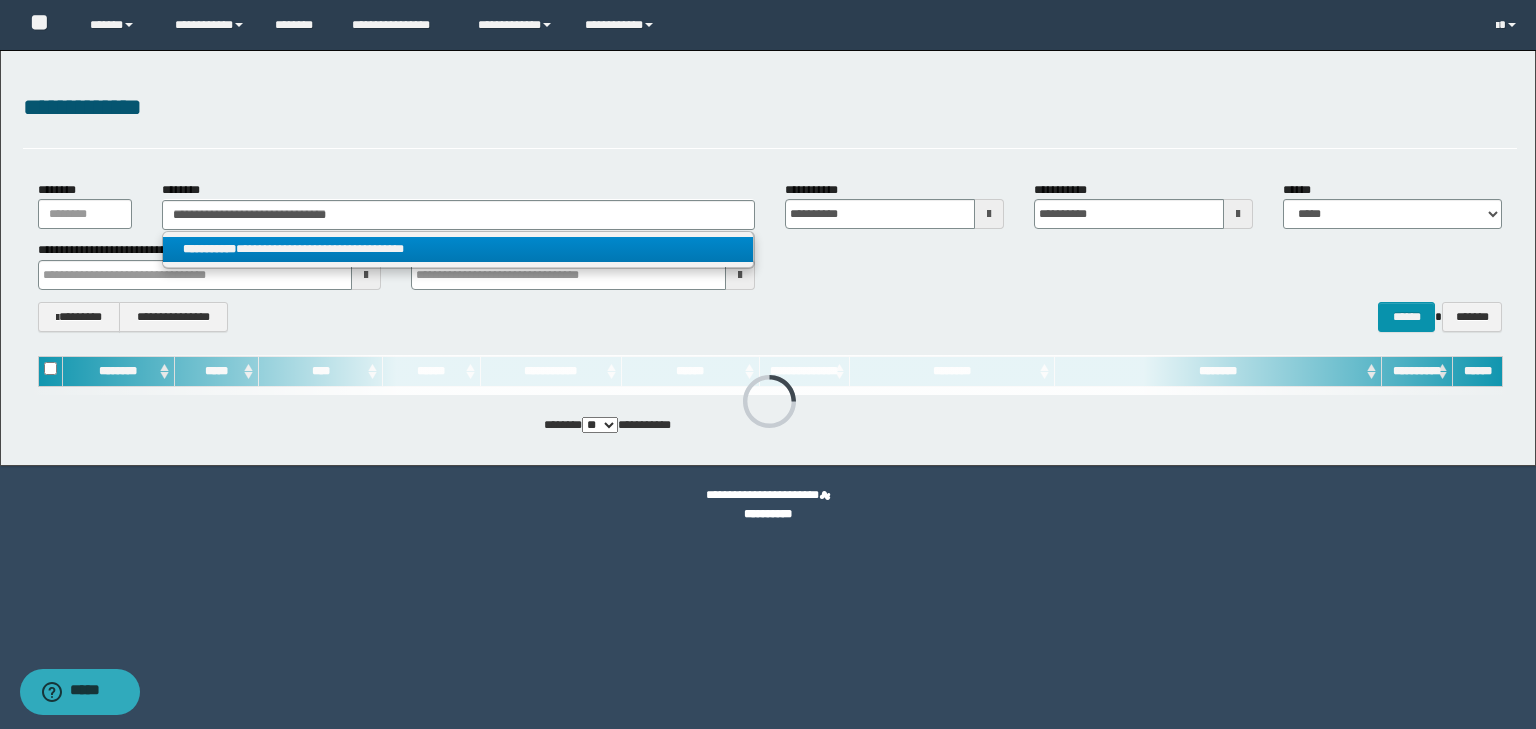 click on "**********" at bounding box center [458, 249] 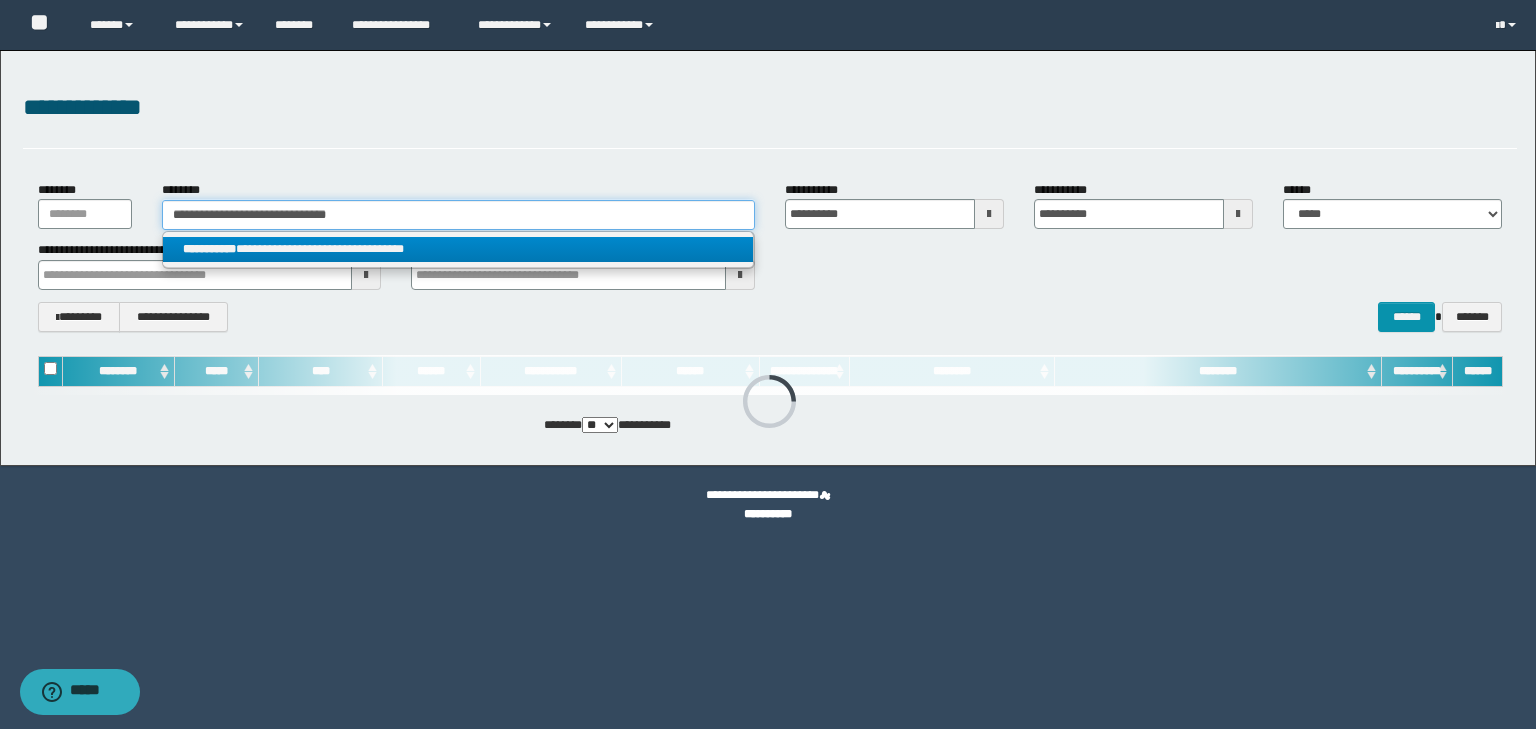 type 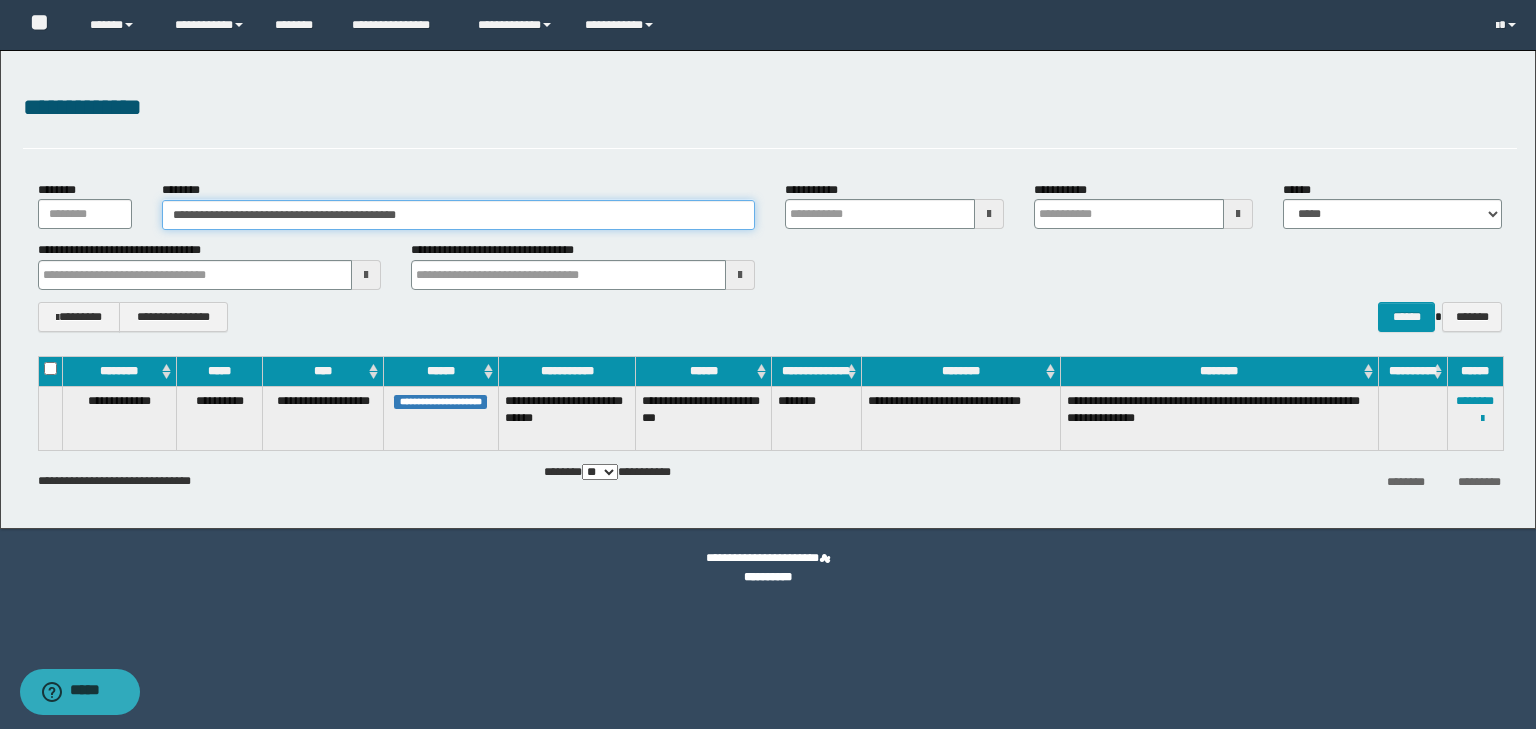 type 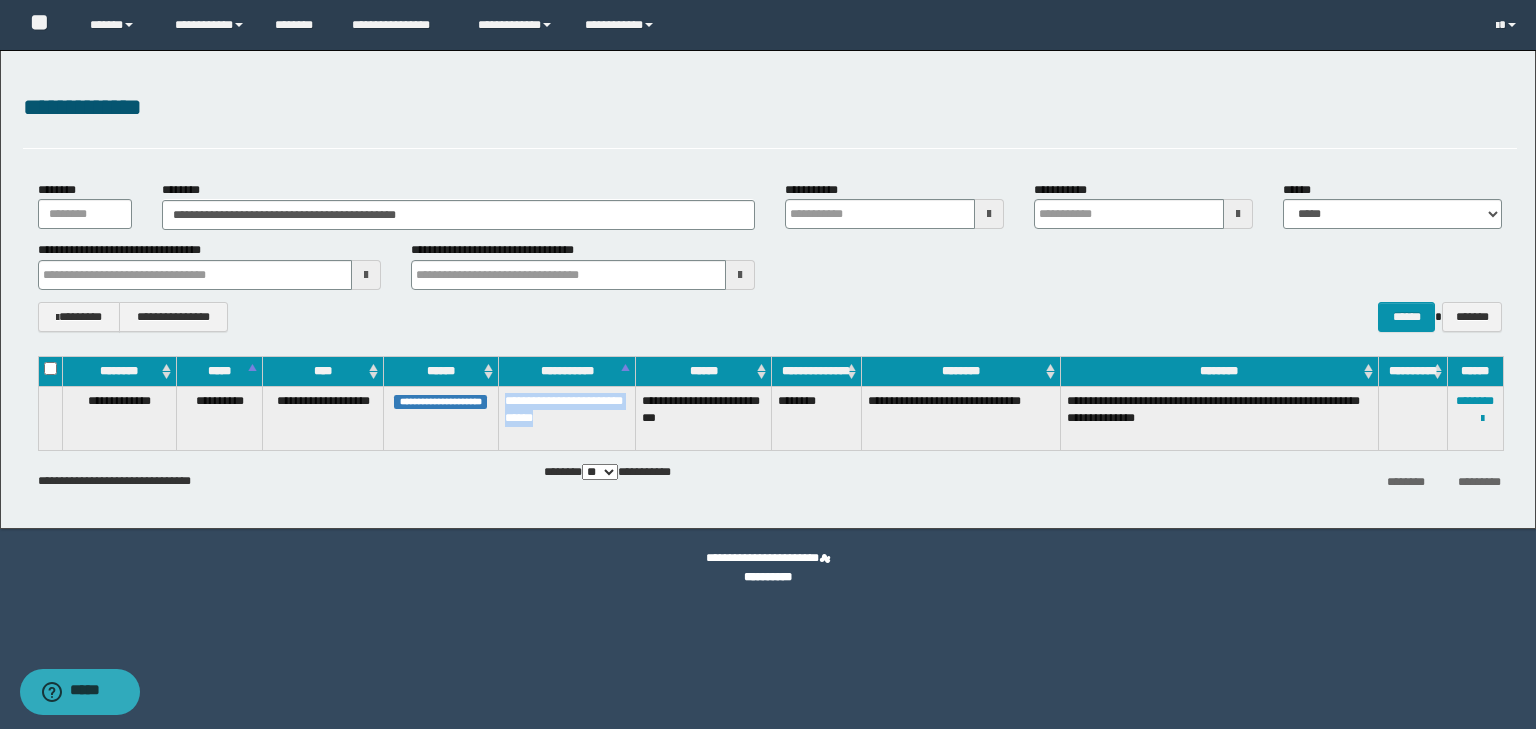 drag, startPoint x: 515, startPoint y: 416, endPoint x: 546, endPoint y: 450, distance: 46.010868 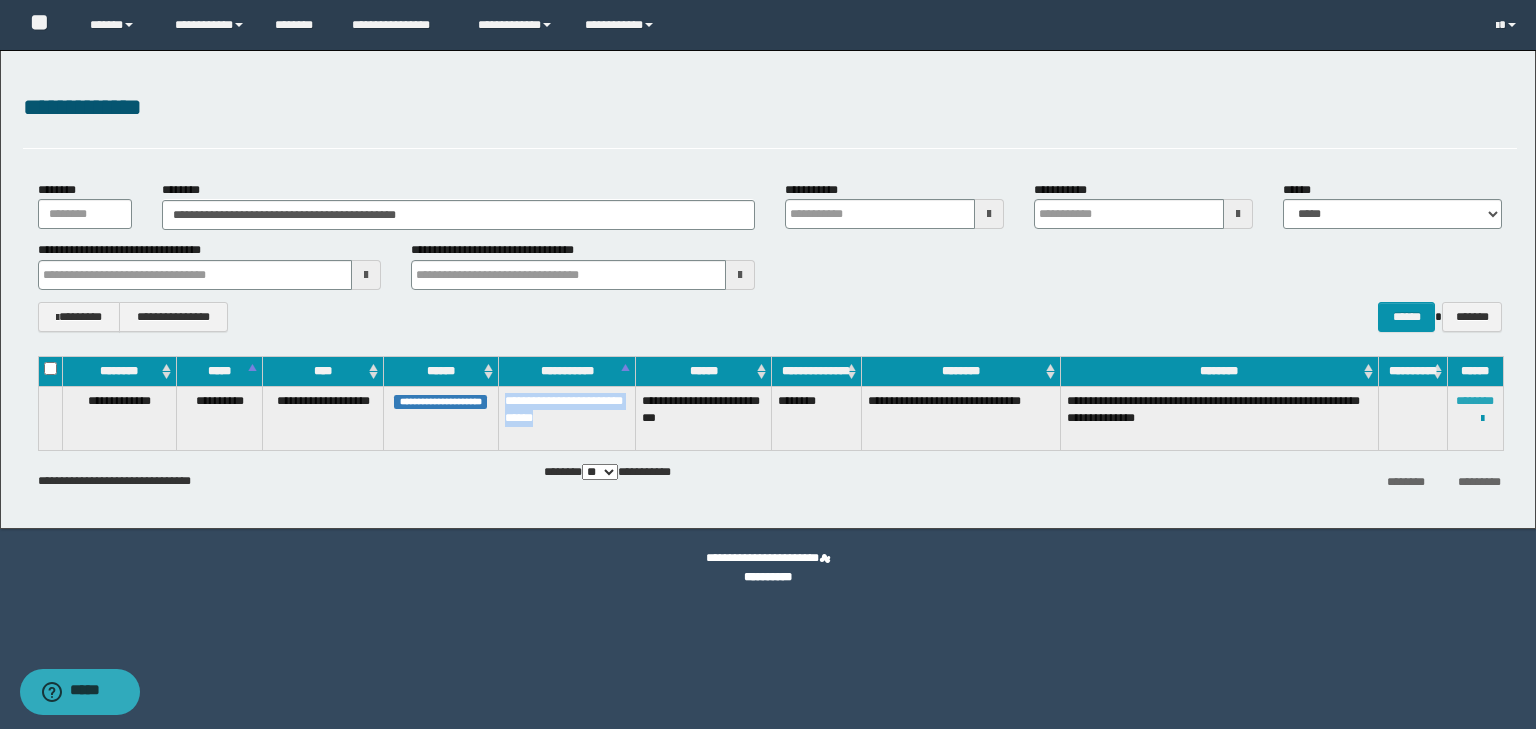 click on "********" at bounding box center [1475, 401] 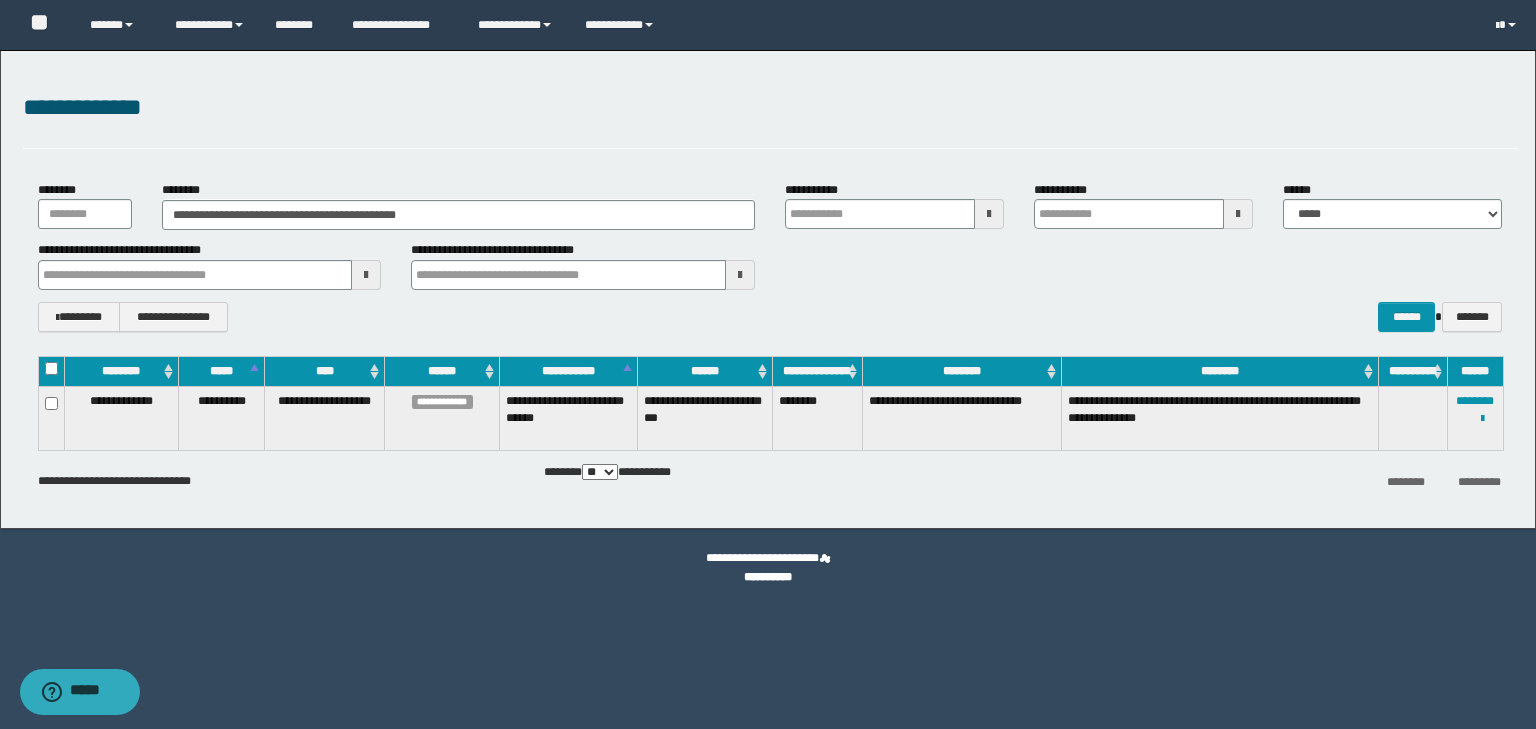 type 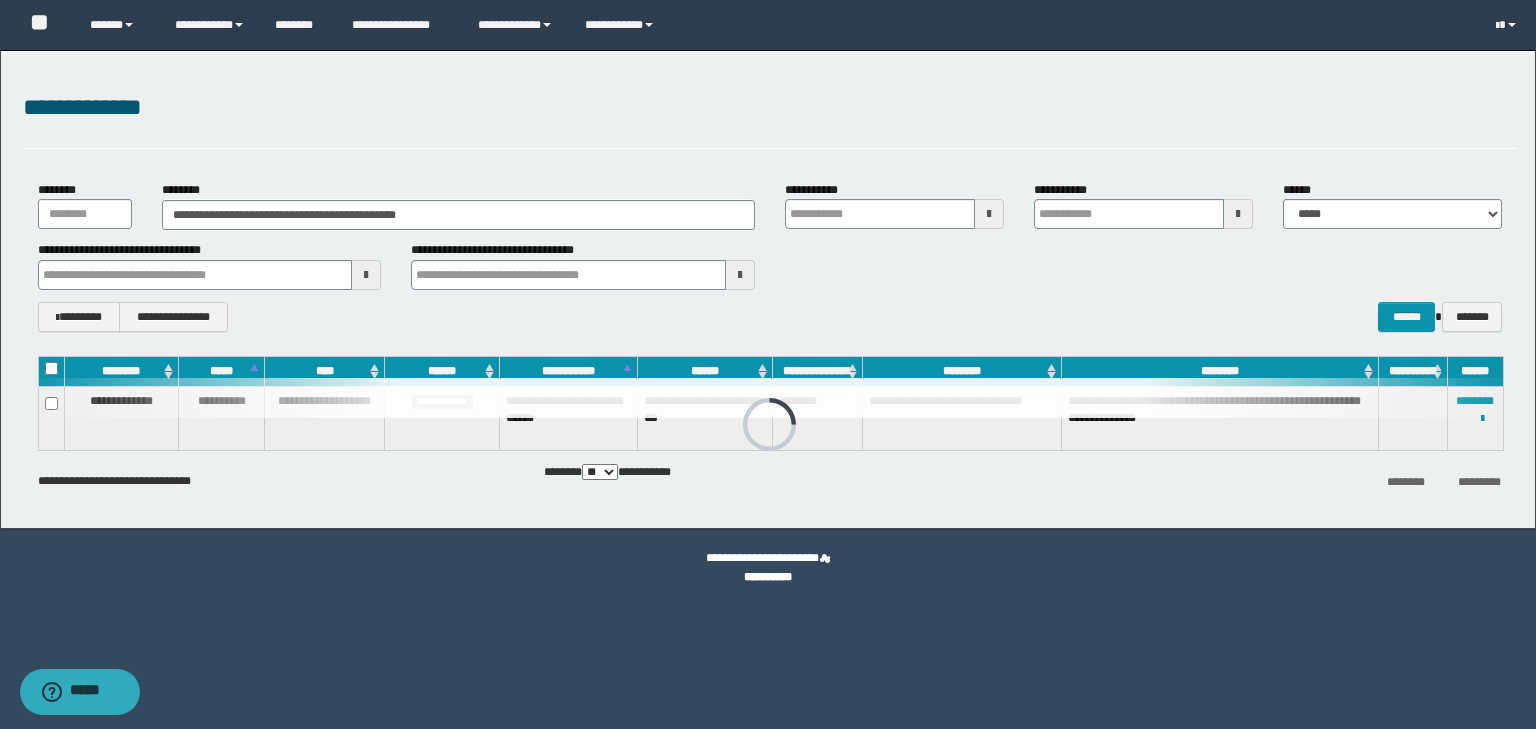 type 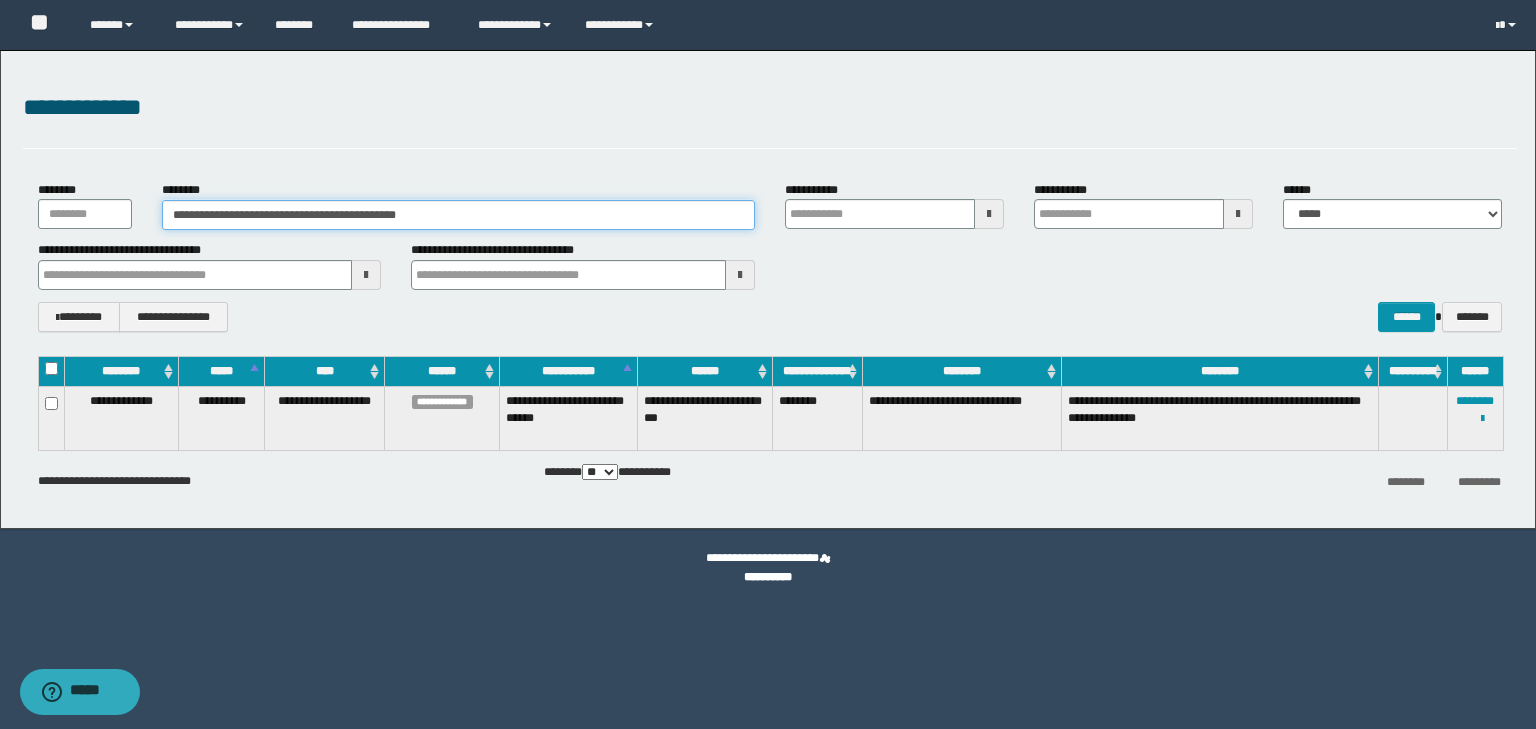 drag, startPoint x: 190, startPoint y: 213, endPoint x: 245, endPoint y: 214, distance: 55.00909 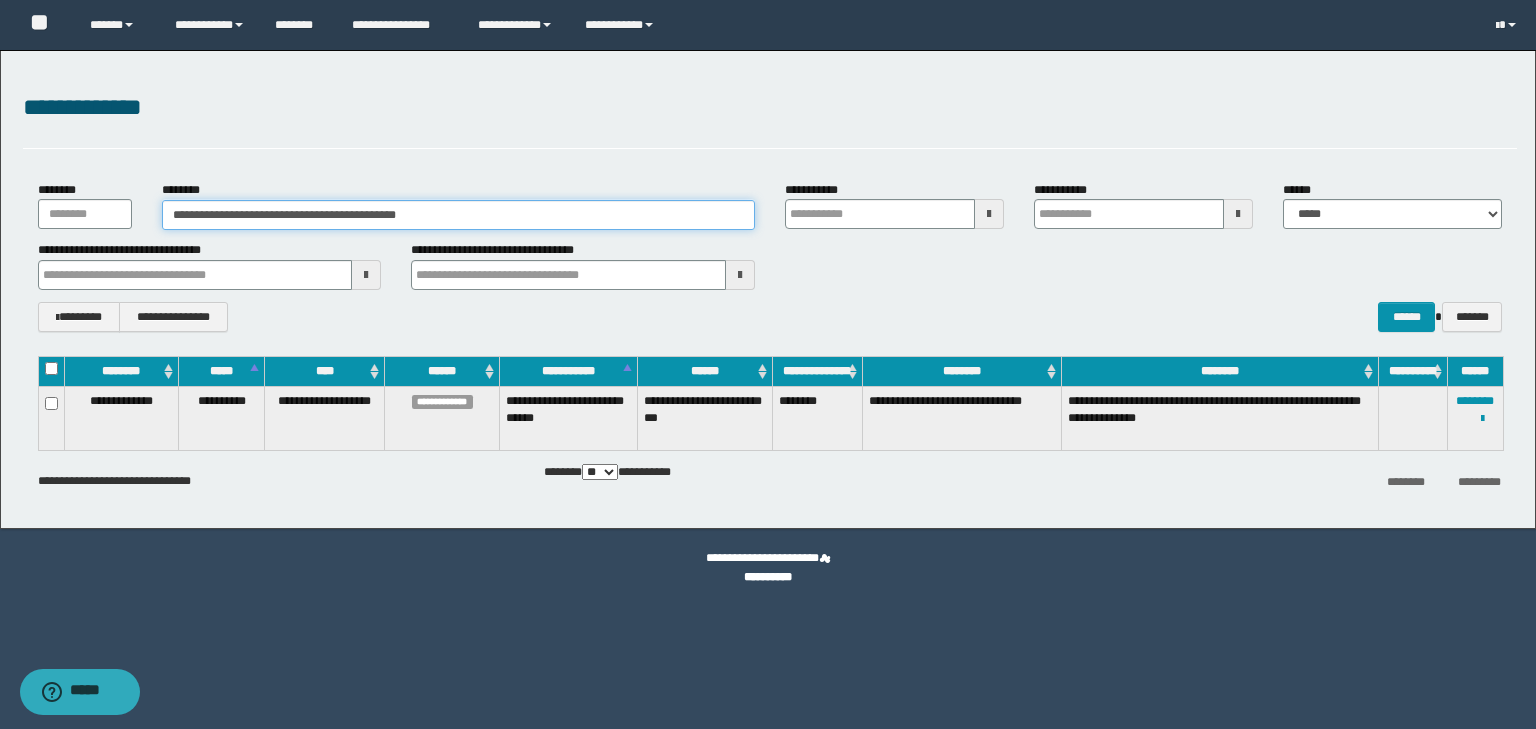 type 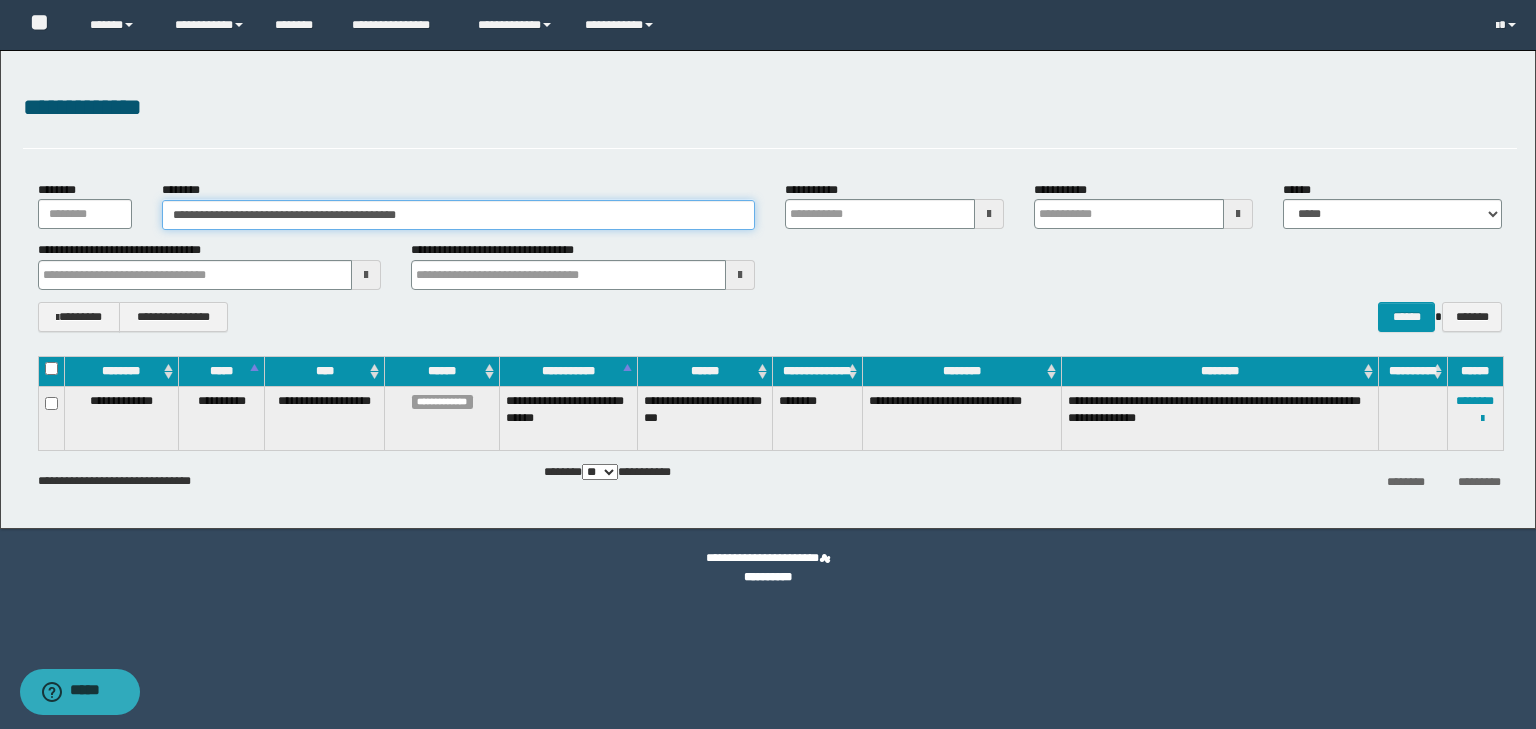 type 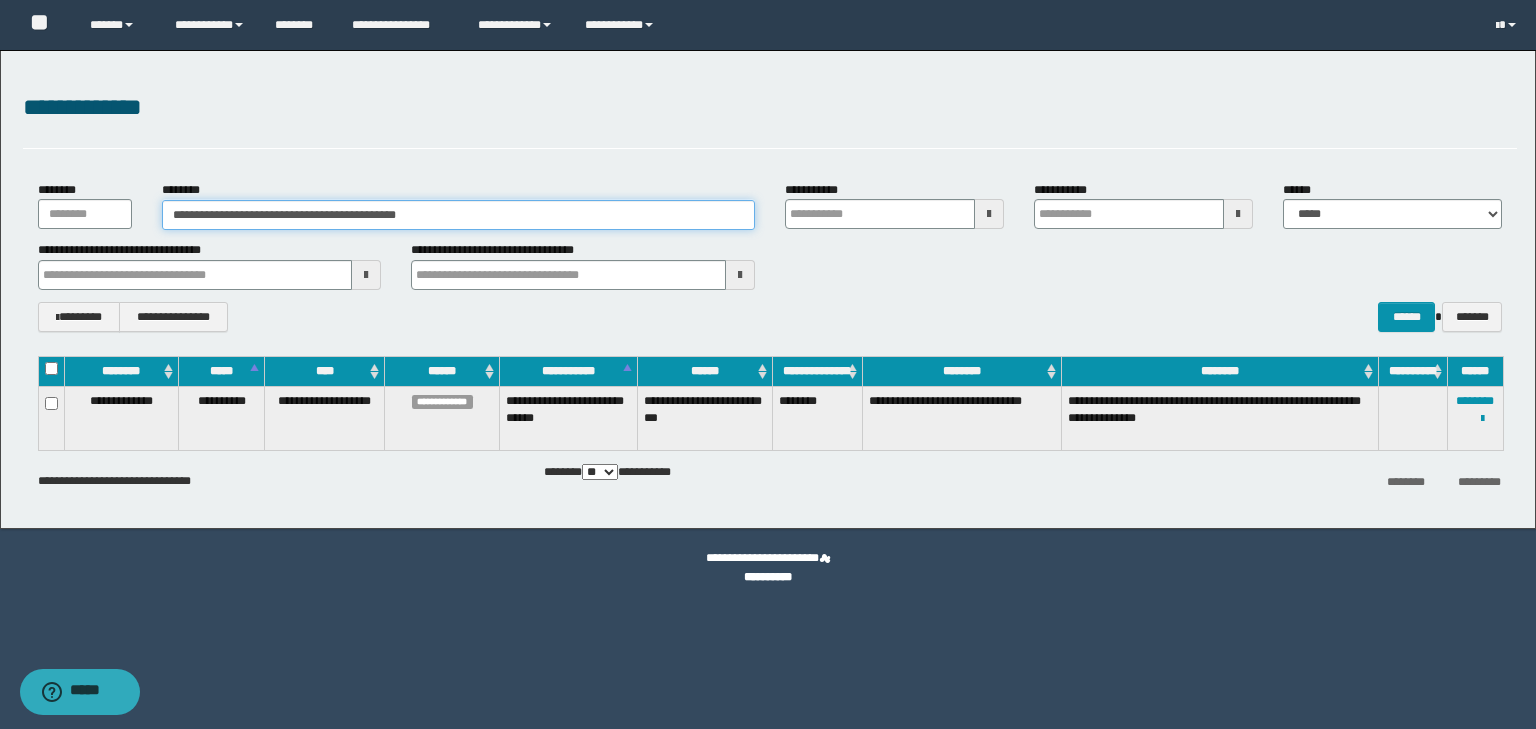type 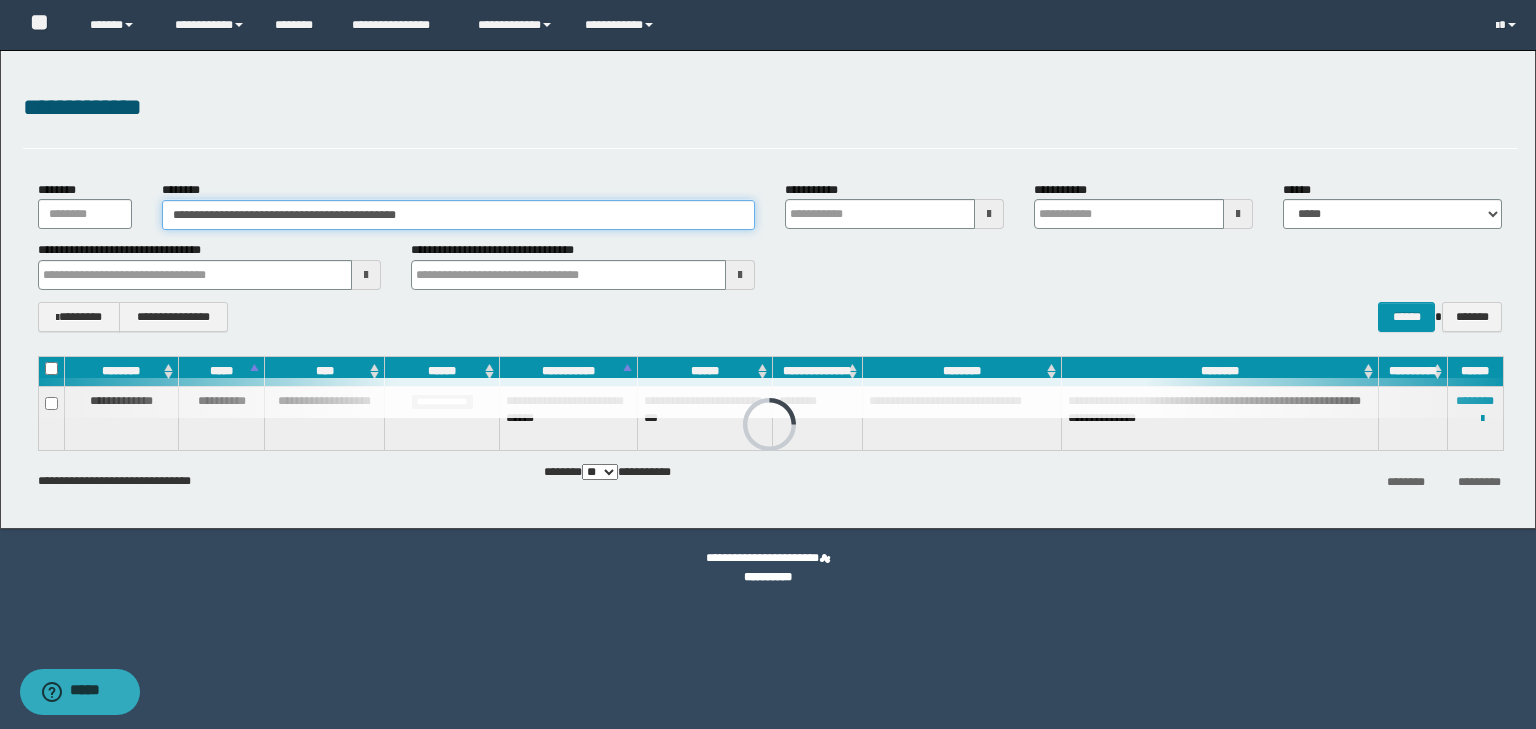 type 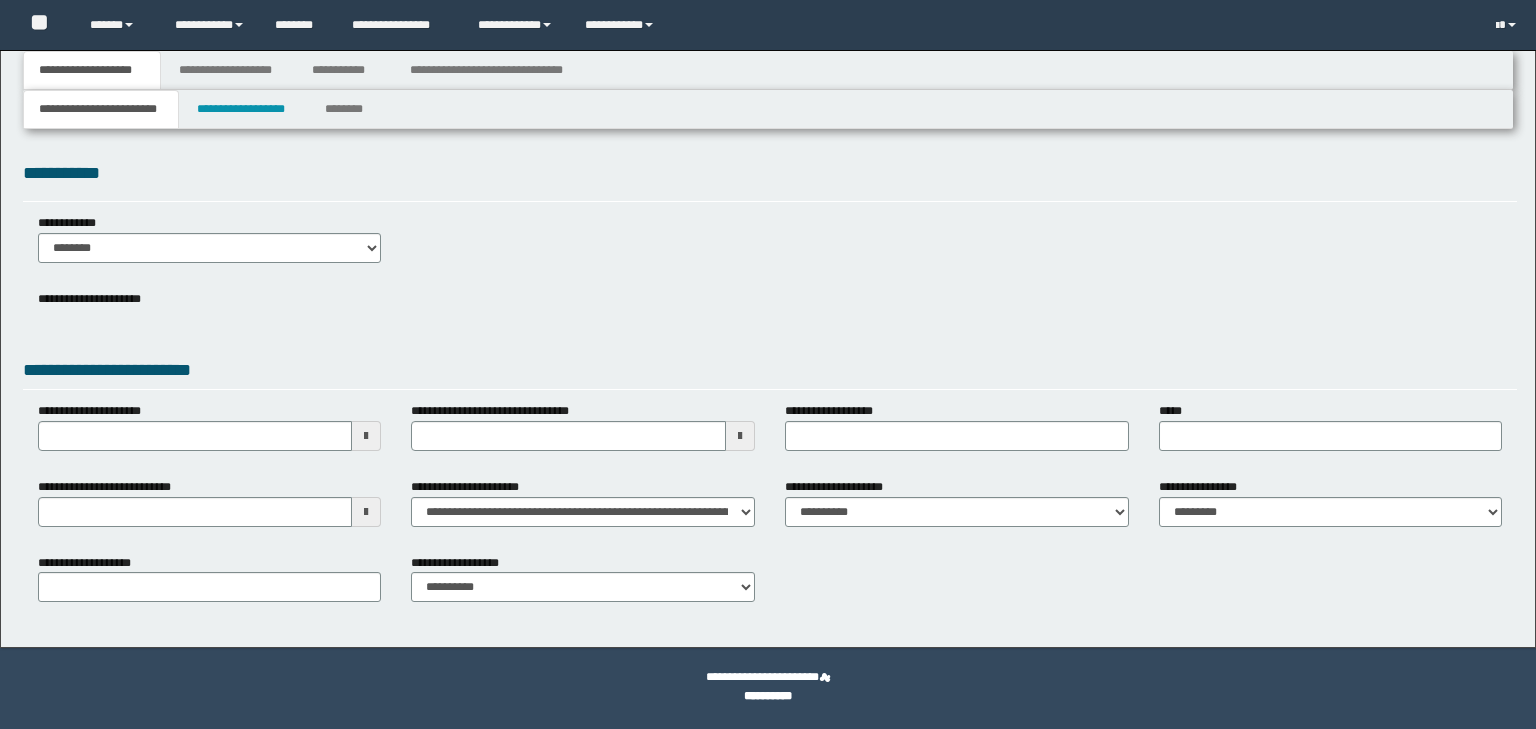 scroll, scrollTop: 0, scrollLeft: 0, axis: both 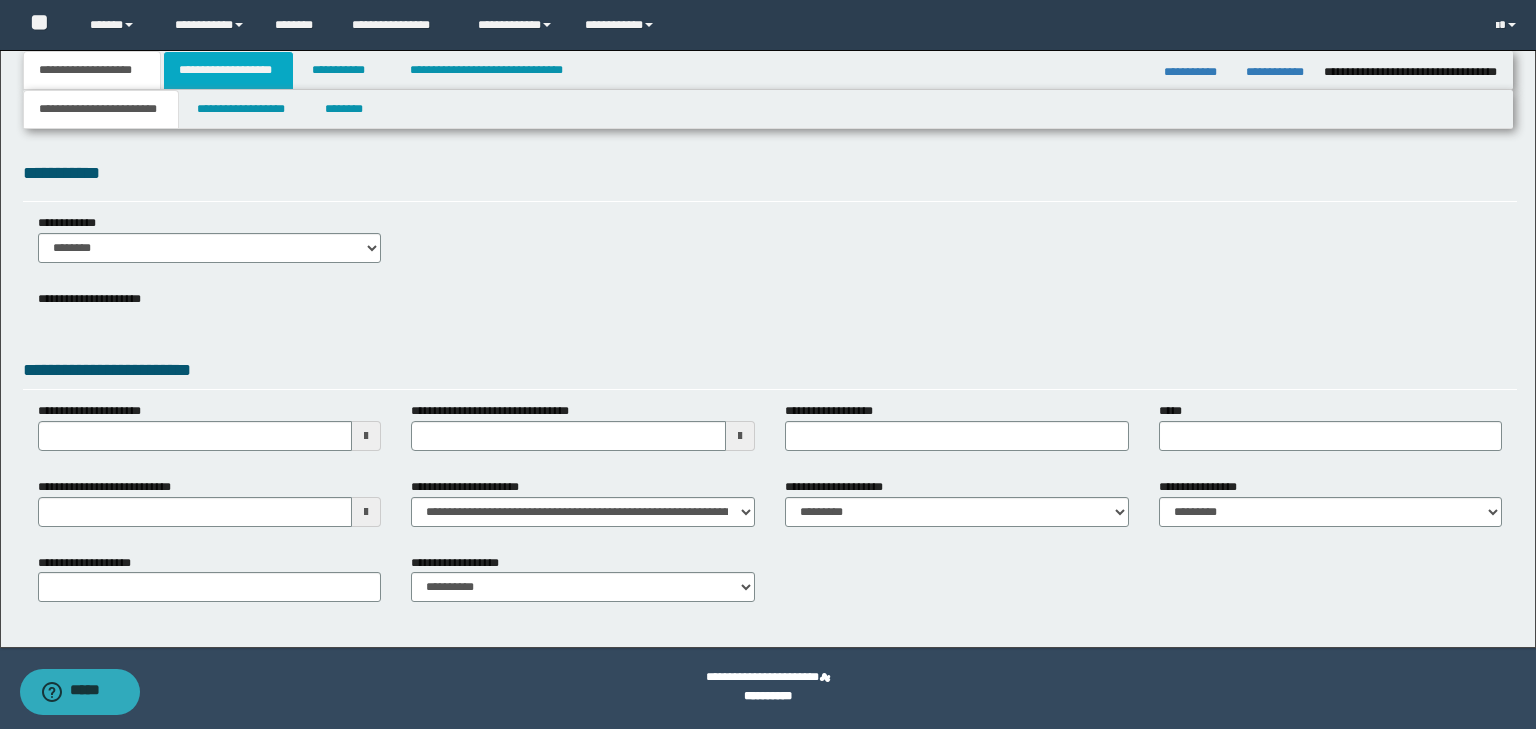 click on "**********" at bounding box center [228, 70] 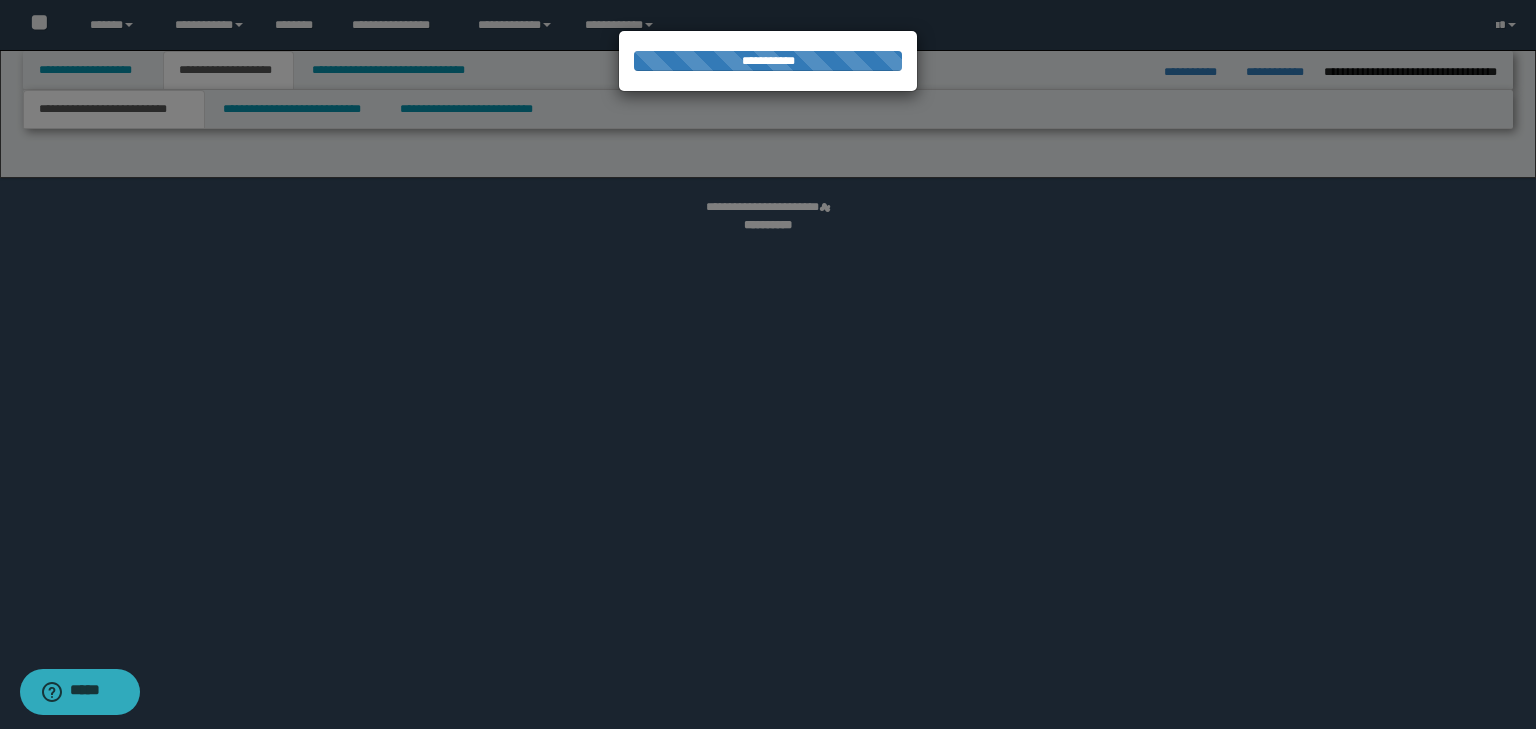 drag, startPoint x: 460, startPoint y: 112, endPoint x: 468, endPoint y: 104, distance: 11.313708 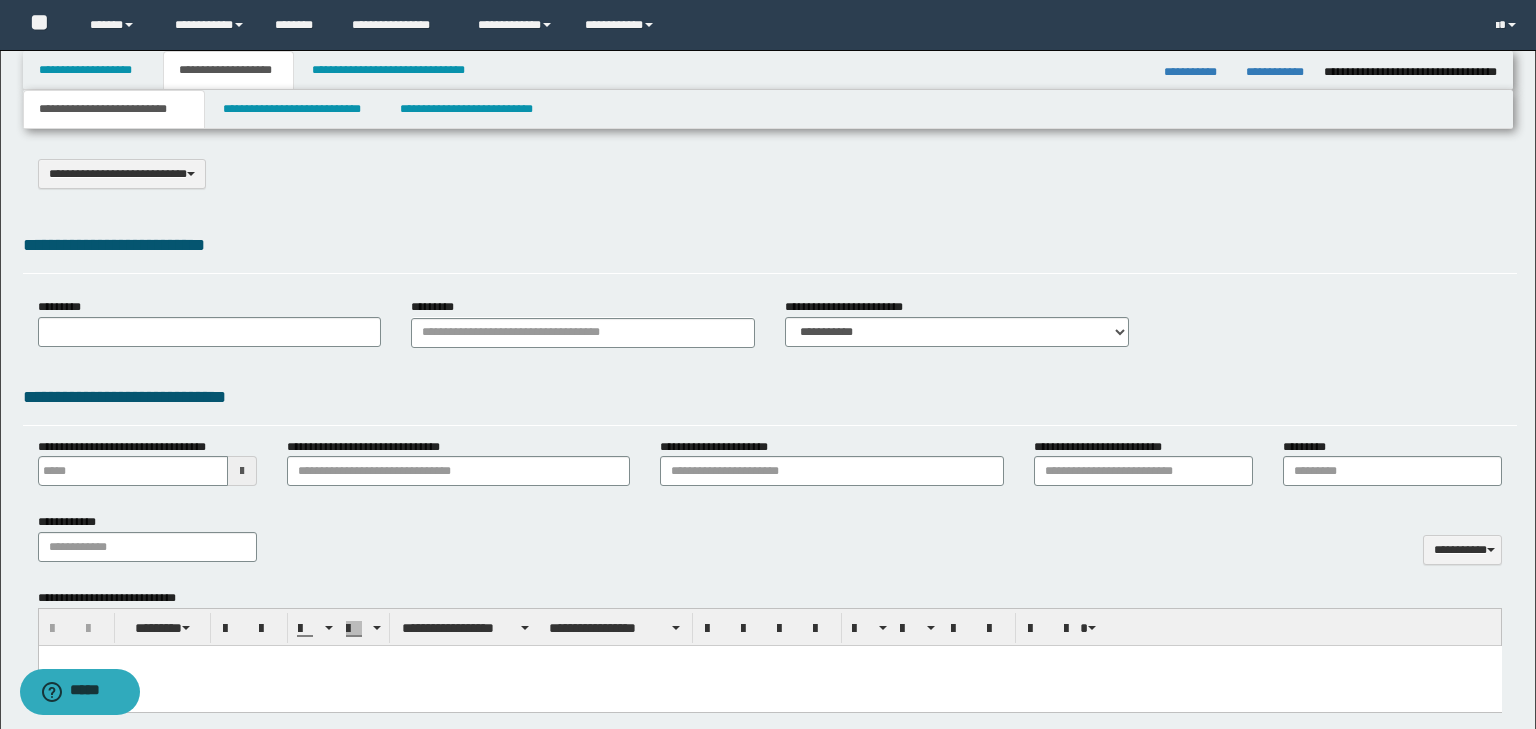 scroll, scrollTop: 0, scrollLeft: 0, axis: both 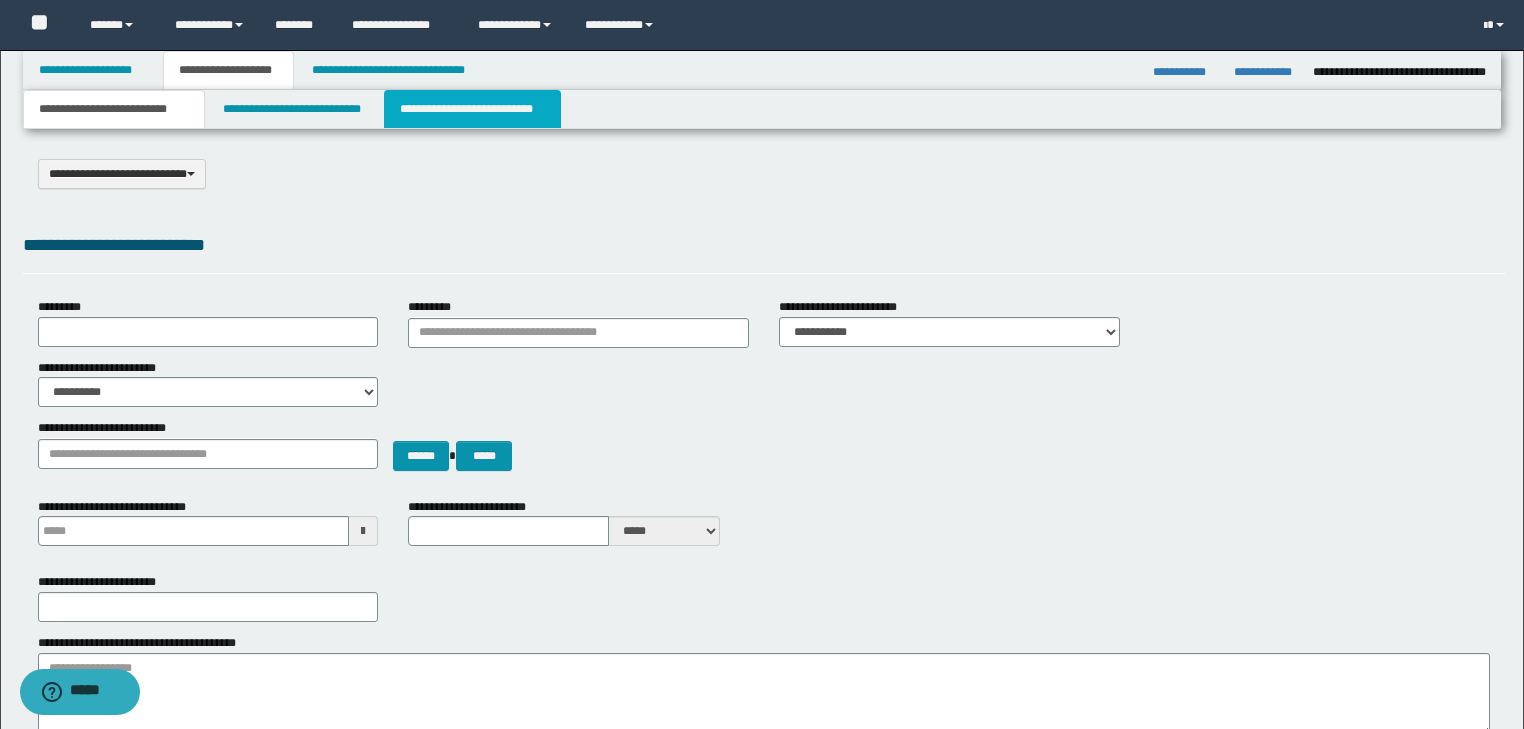click on "**********" at bounding box center (472, 109) 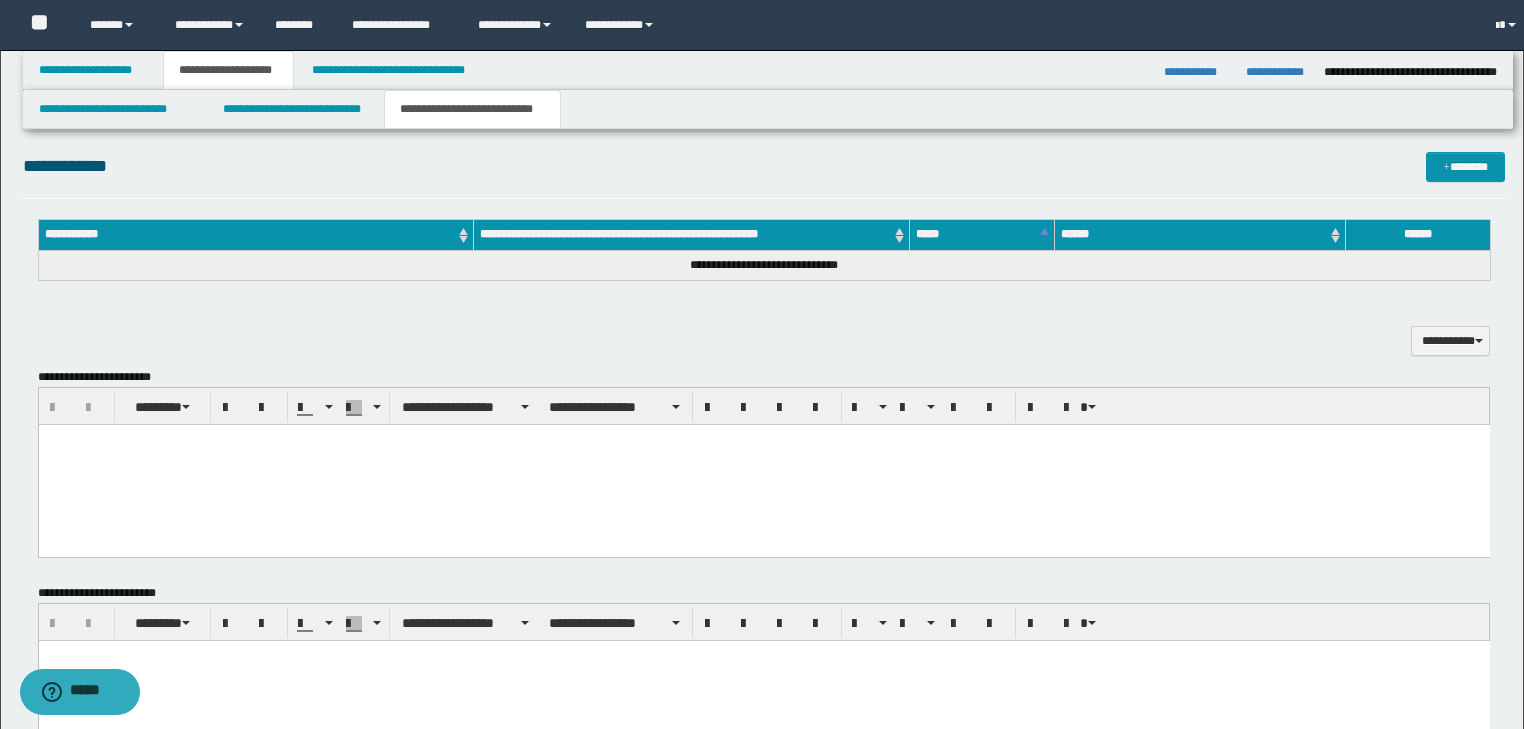 scroll, scrollTop: 783, scrollLeft: 0, axis: vertical 